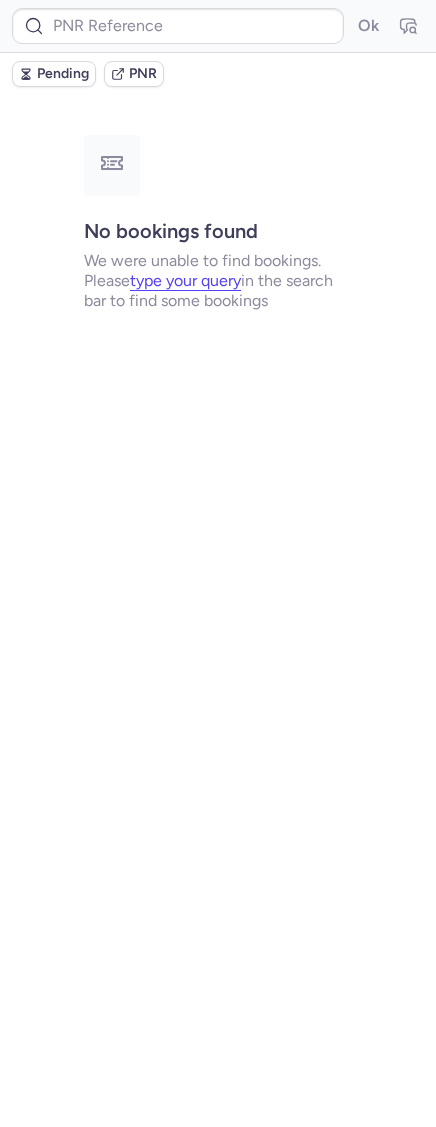 scroll, scrollTop: 0, scrollLeft: 0, axis: both 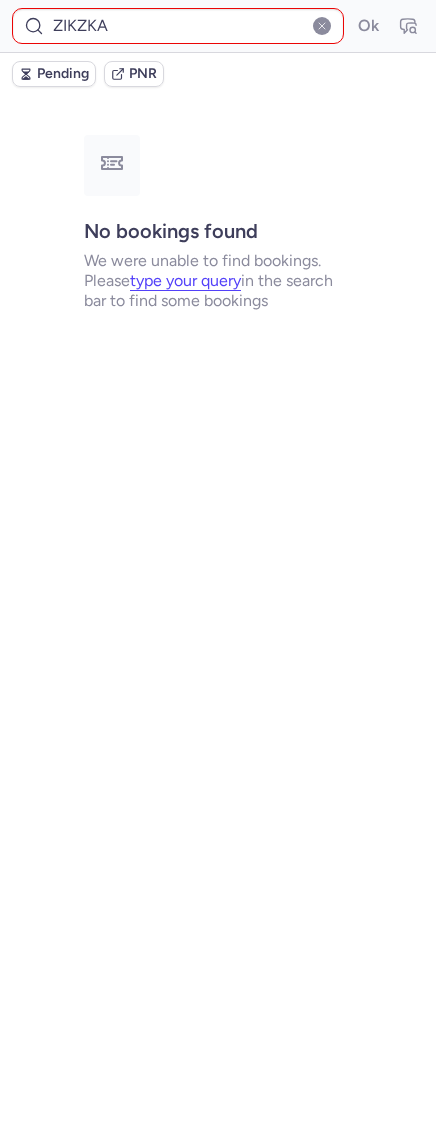 click on "ZIKZKA" at bounding box center (178, 26) 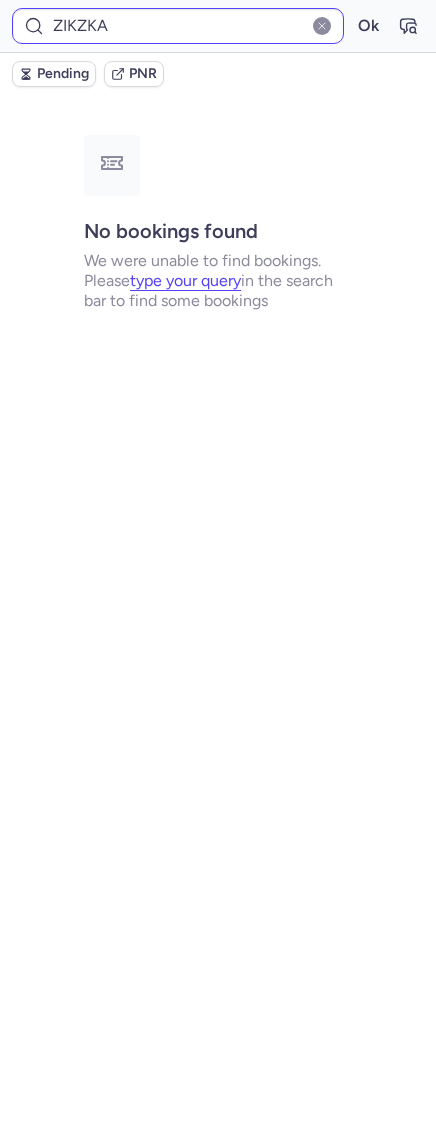 click on "Ok" at bounding box center (368, 26) 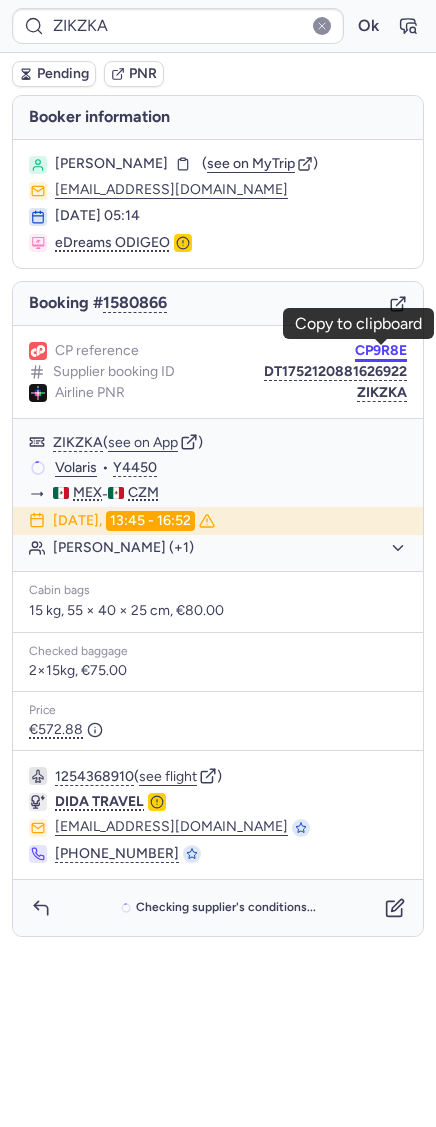 click on "CP9R8E" at bounding box center [381, 351] 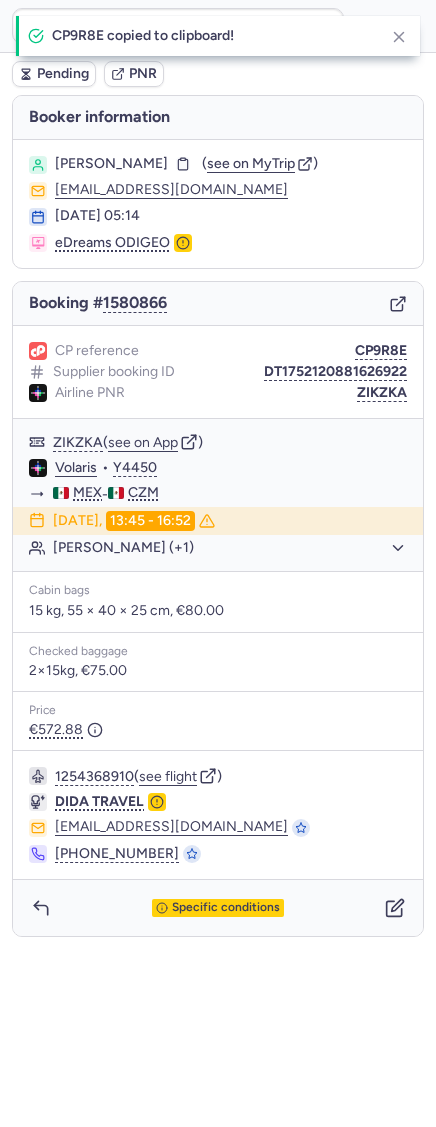 type on "CP9R8E" 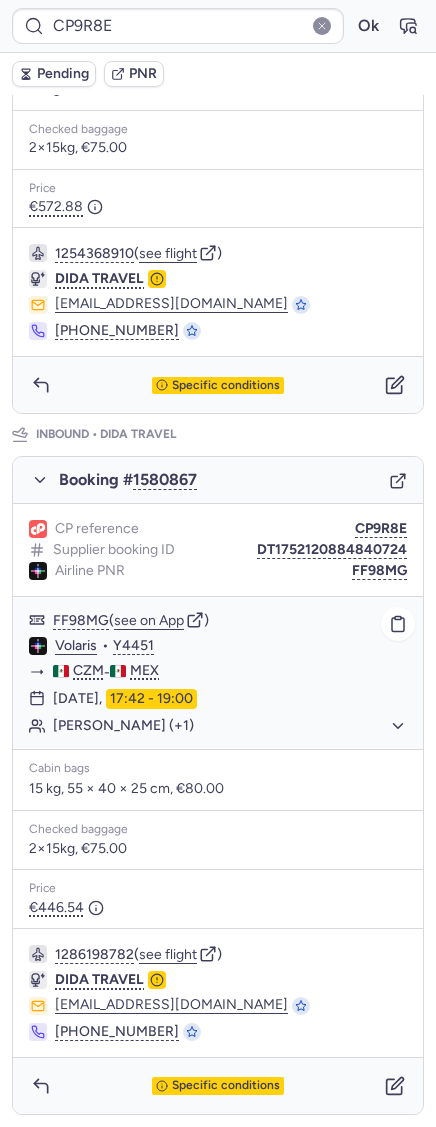 scroll, scrollTop: 0, scrollLeft: 0, axis: both 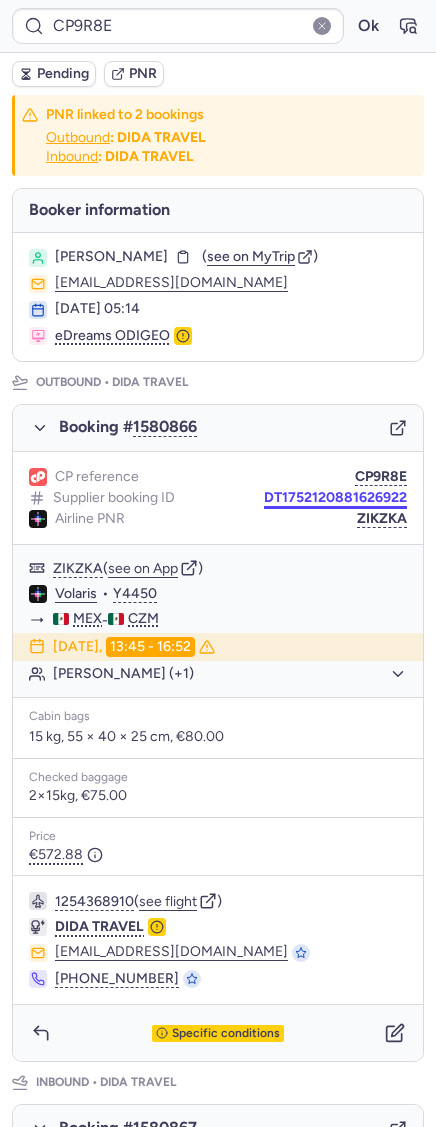 click on "DT1752120881626922" at bounding box center (335, 498) 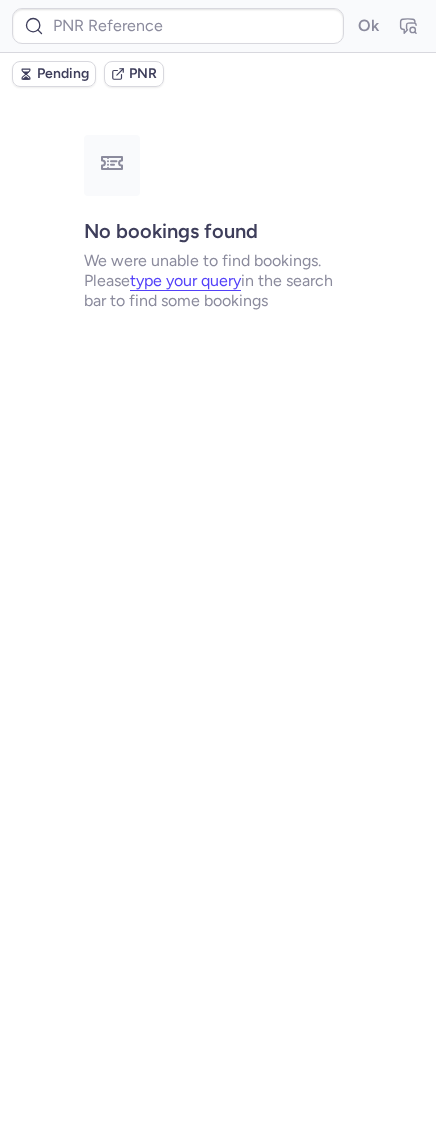 type on "CP9R8E" 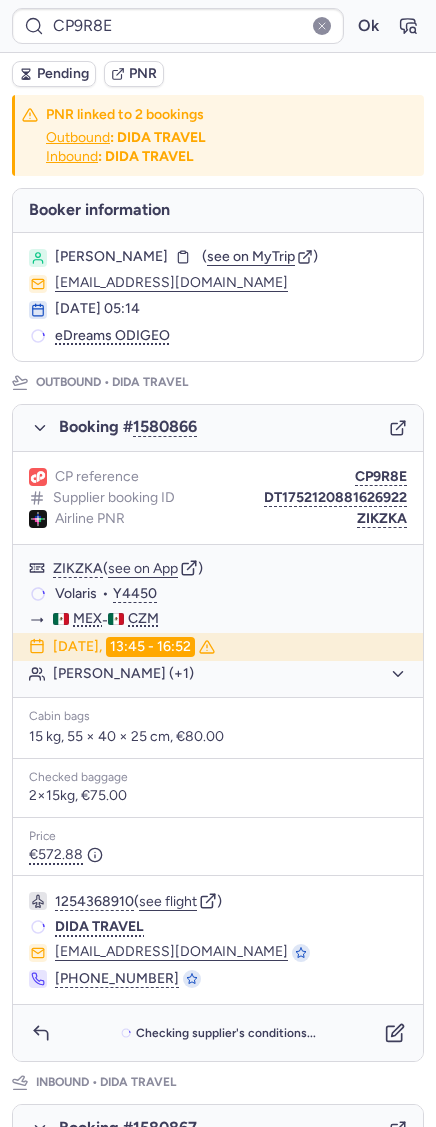scroll, scrollTop: 652, scrollLeft: 0, axis: vertical 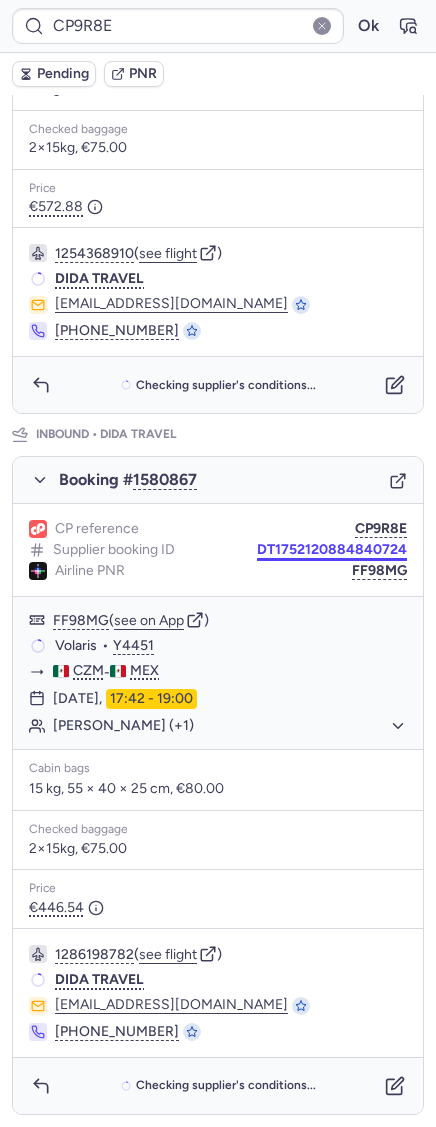 click on "DT1752120884840724" at bounding box center [332, 550] 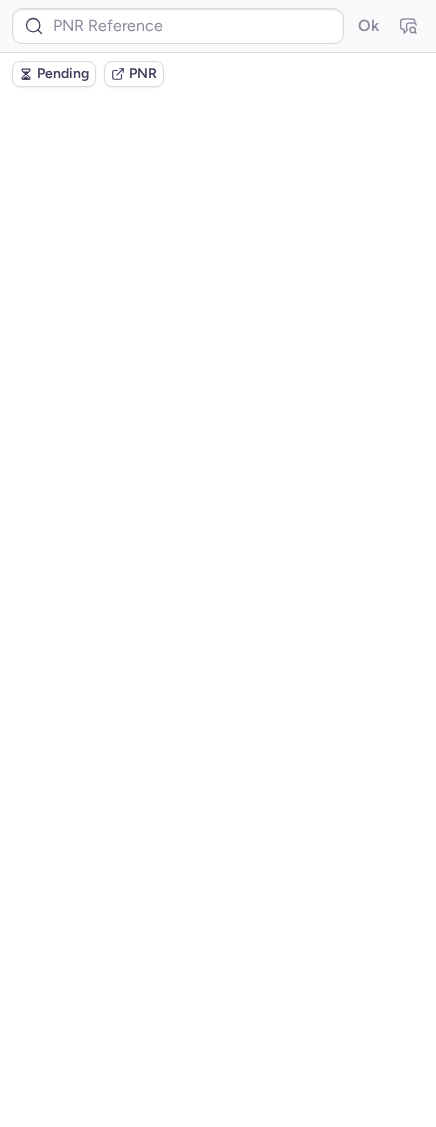 scroll, scrollTop: 0, scrollLeft: 0, axis: both 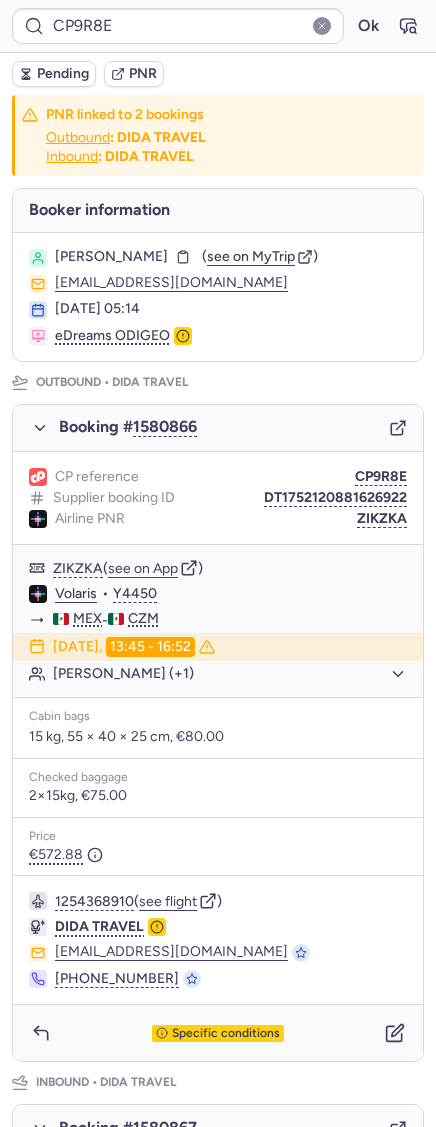 type on "CPGPX2" 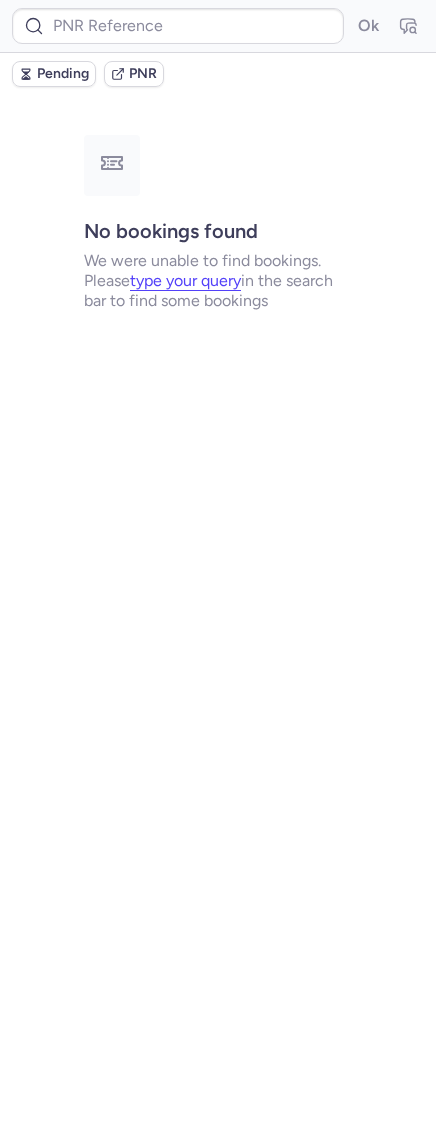 type on "CPGPX2" 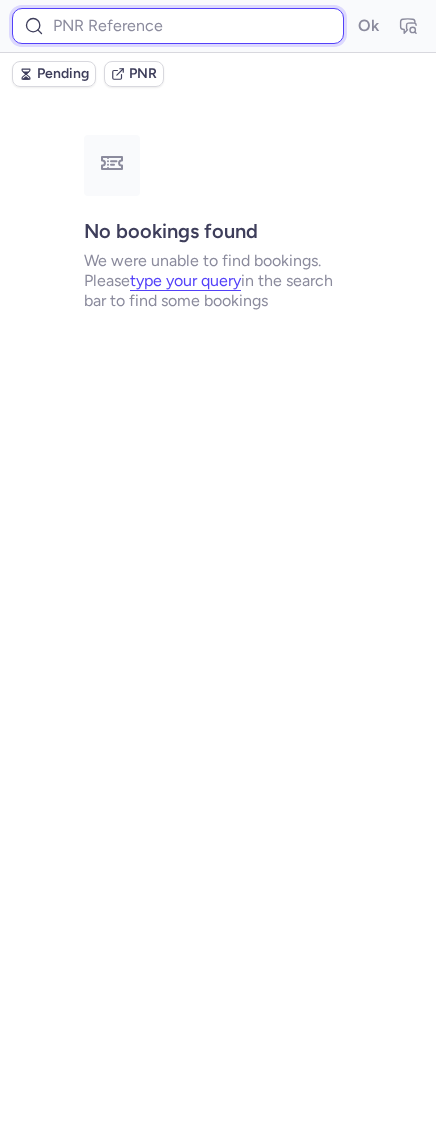 click at bounding box center [178, 26] 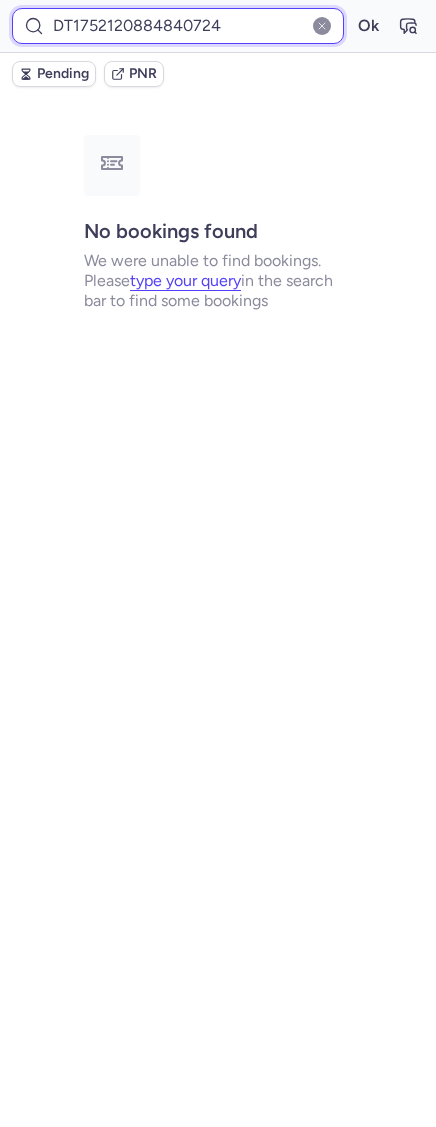 type on "DT1752120884840724" 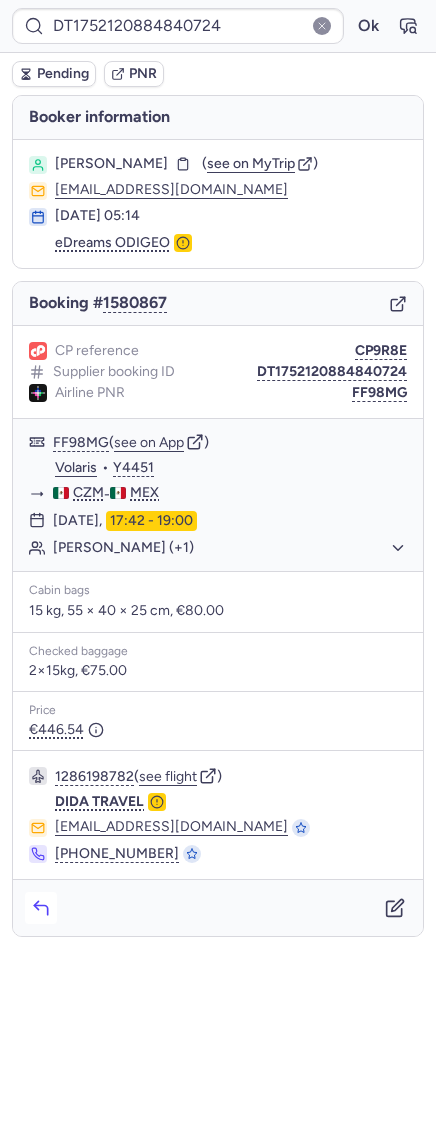 click 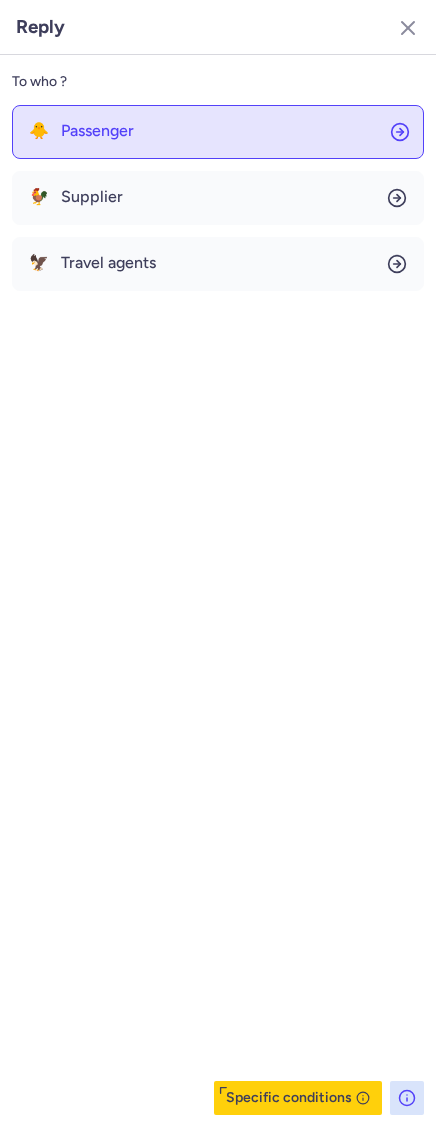 click on "Passenger" at bounding box center [97, 131] 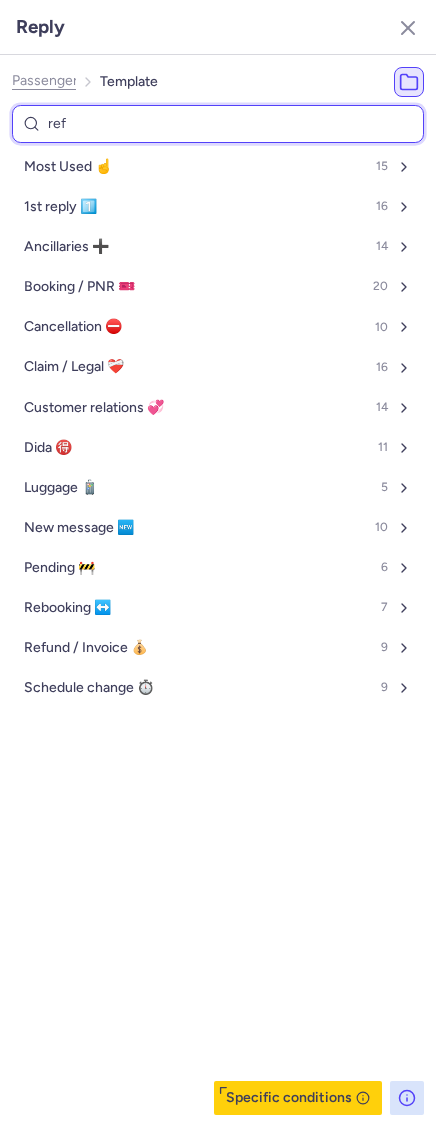 type on "refe" 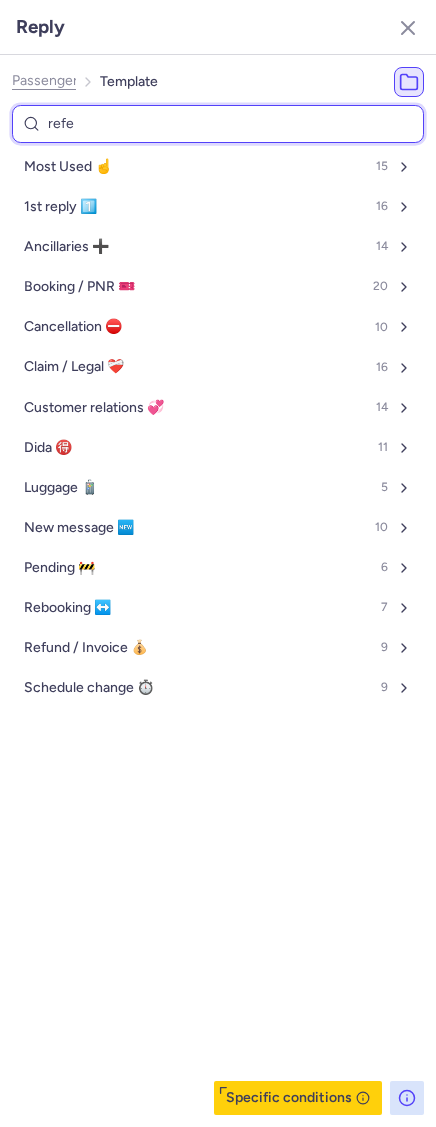 select on "en" 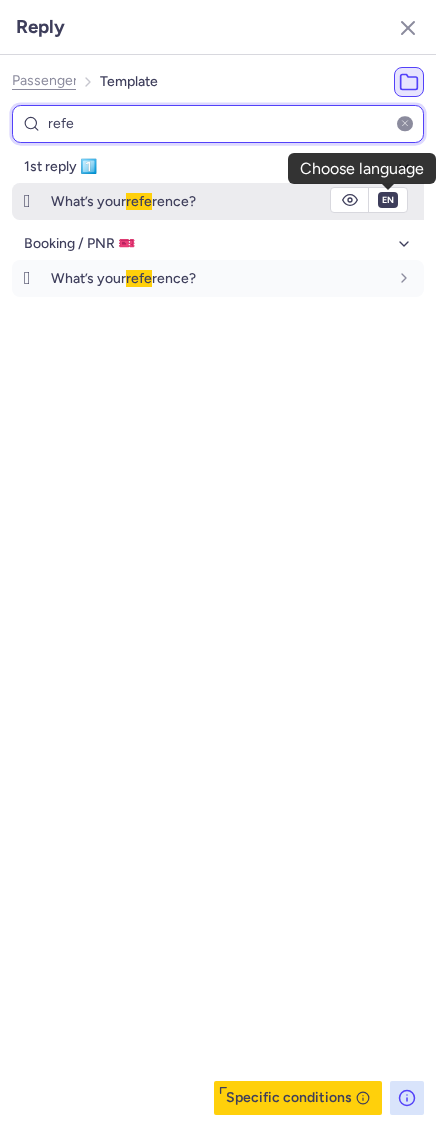 type on "refe" 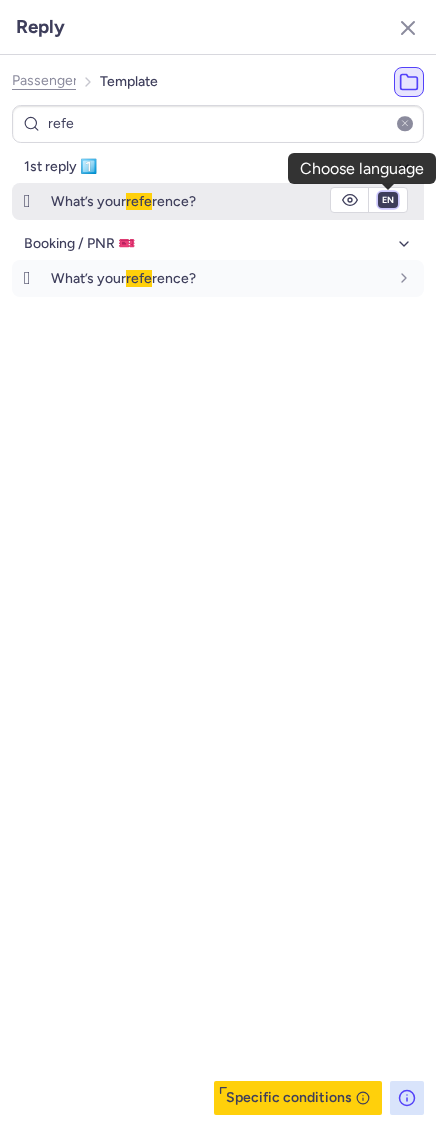 click on "fr en de nl pt es it ru" at bounding box center (388, 200) 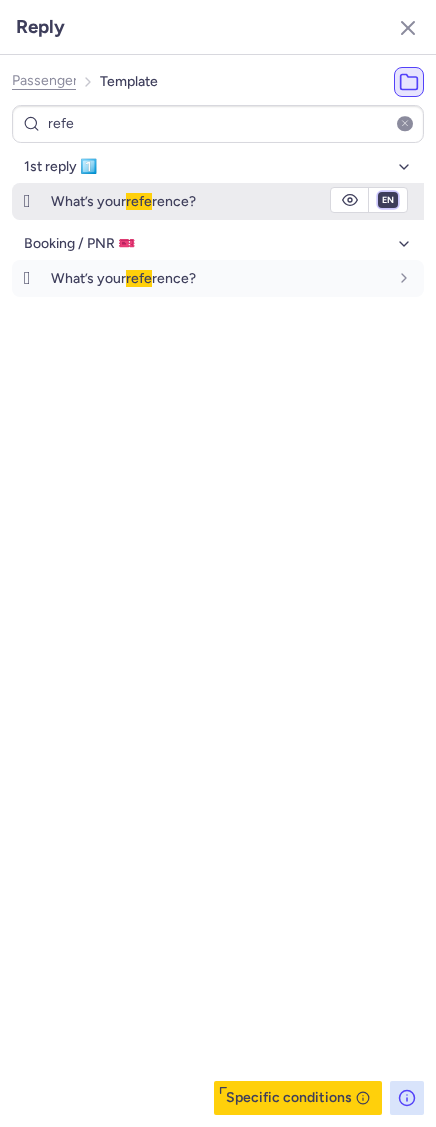 select on "fr" 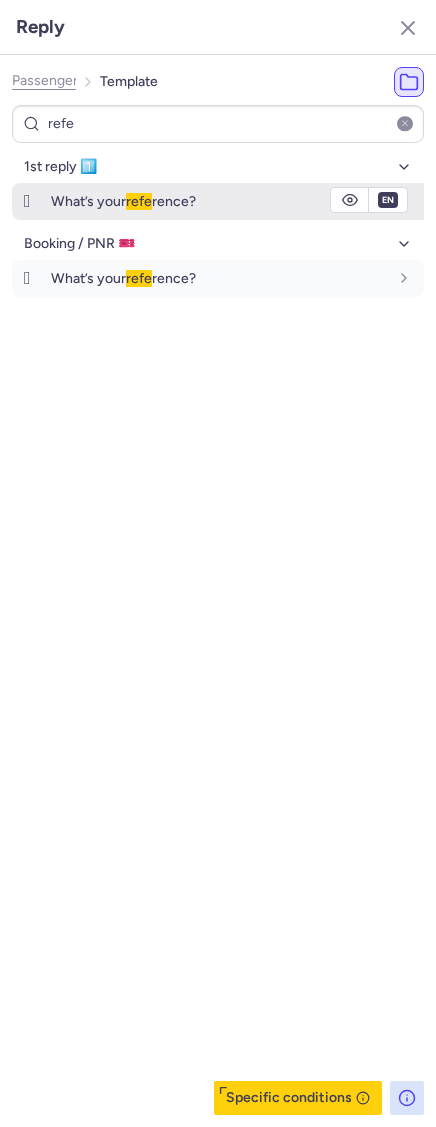 click on "fr en de nl pt es it ru" at bounding box center (388, 200) 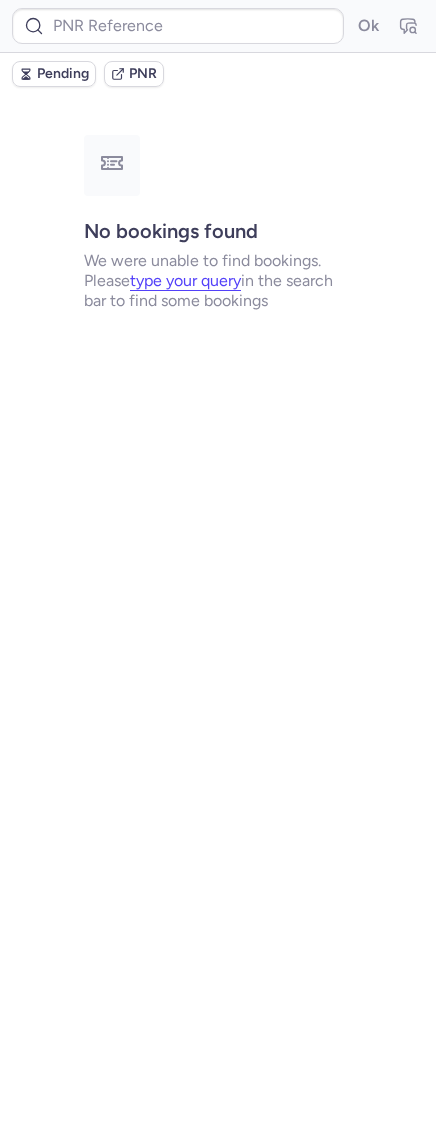 type on "CPGPX2" 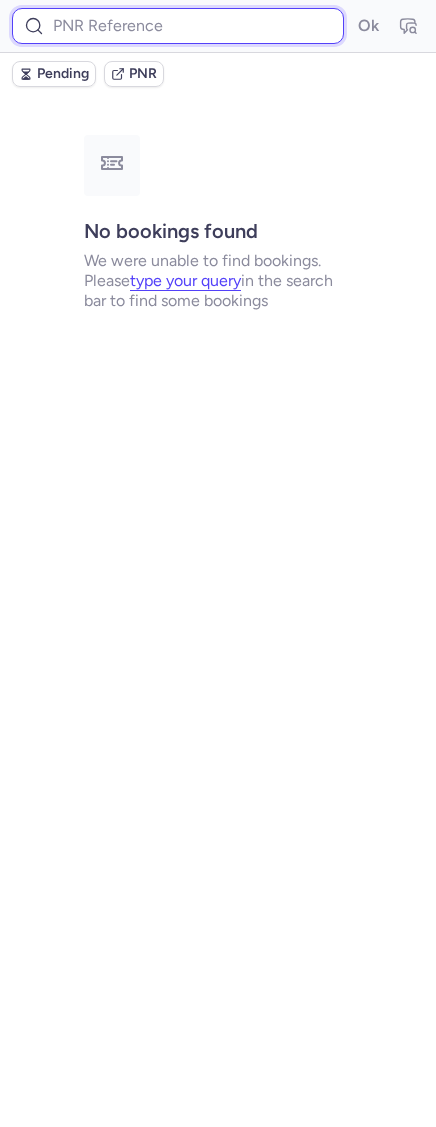 click at bounding box center (178, 26) 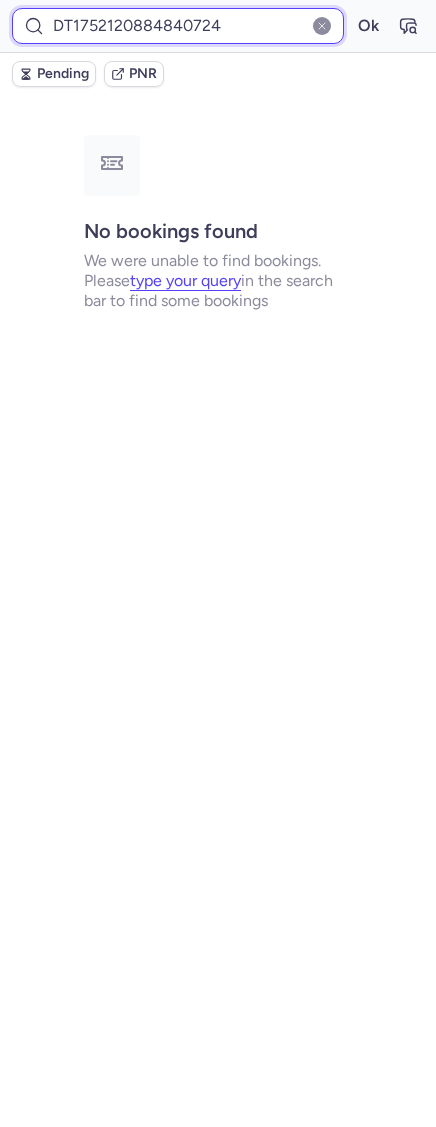 click on "Ok" at bounding box center [368, 26] 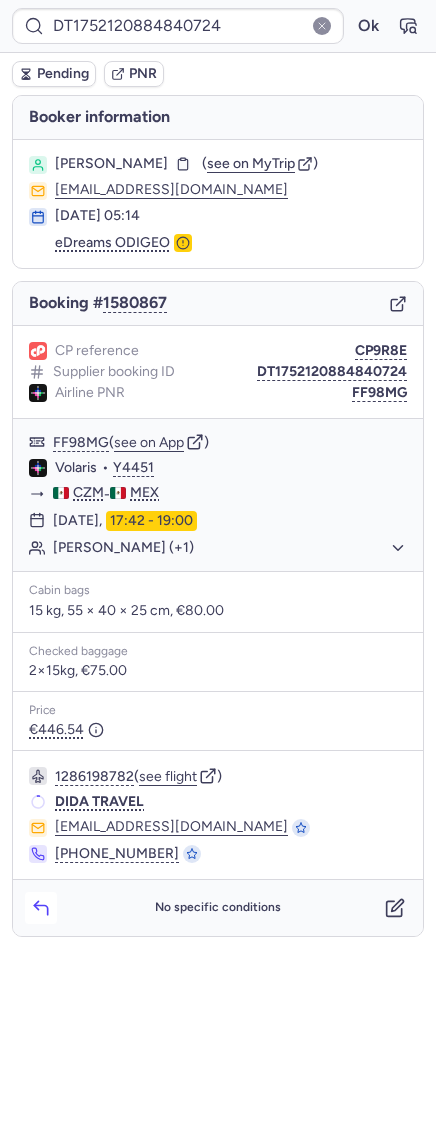 click 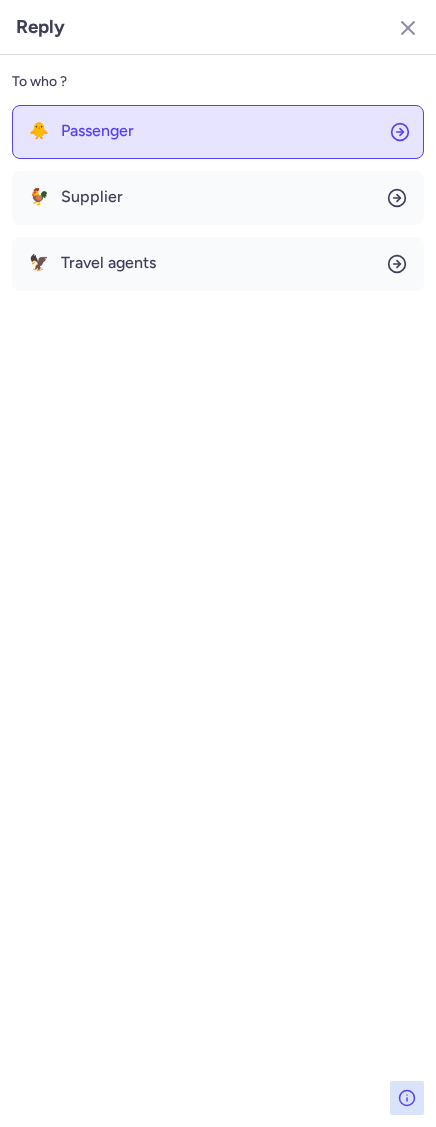 click on "🐥 Passenger" 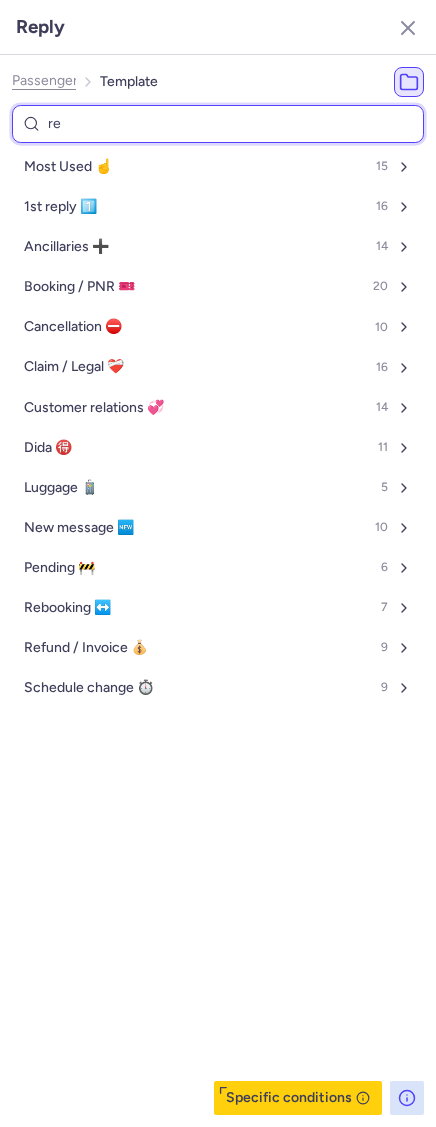 type on "ref" 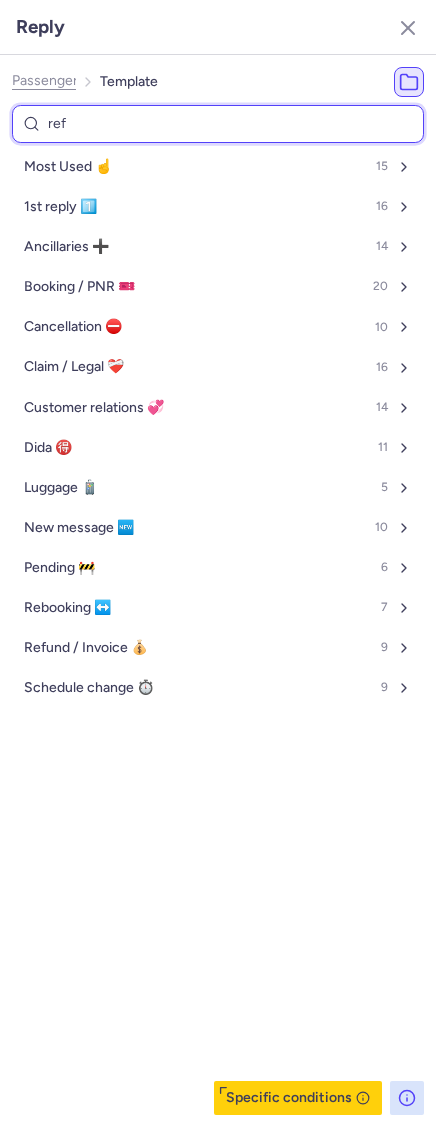 select on "en" 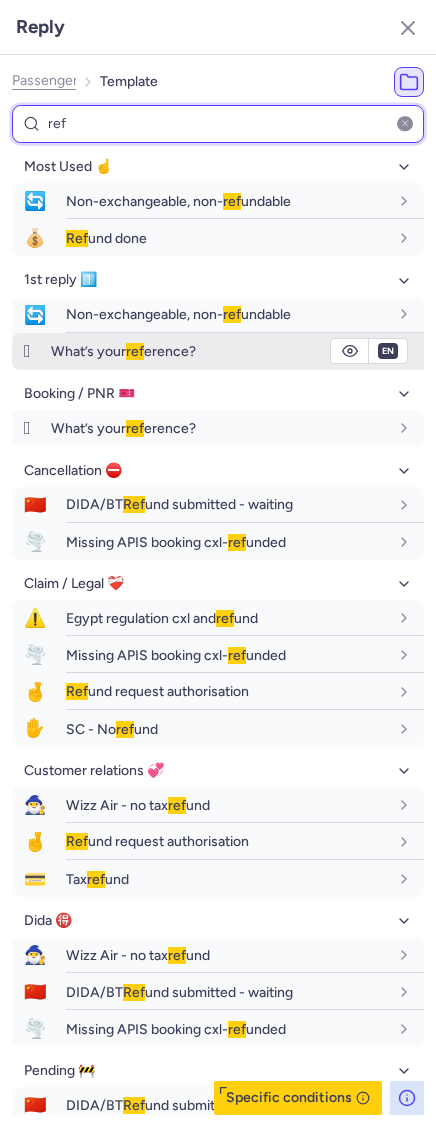 type on "ref" 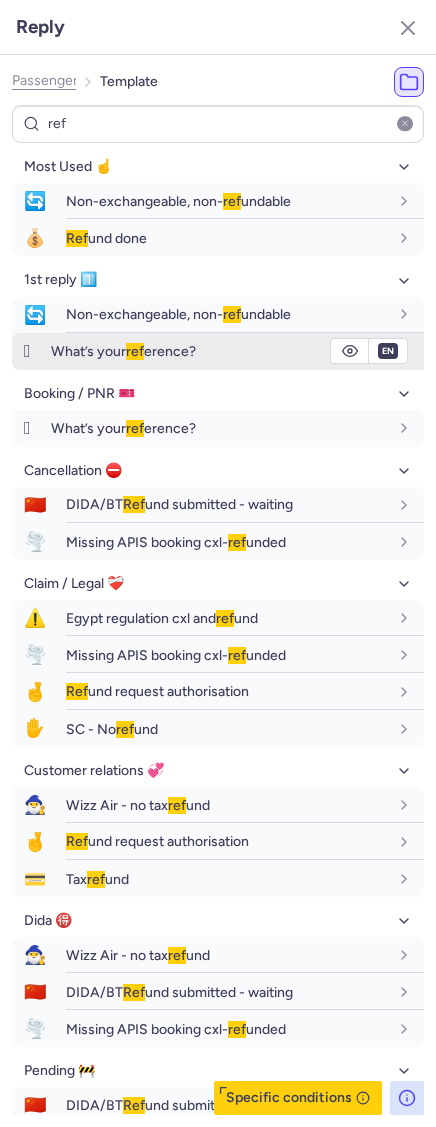 click on "What’s your  ref erence?" at bounding box center [123, 351] 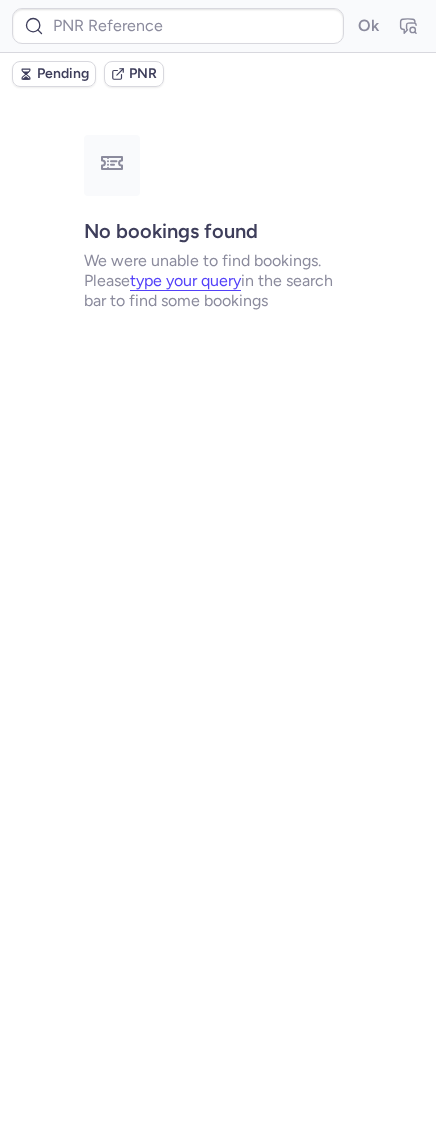 type on "CPGPX2" 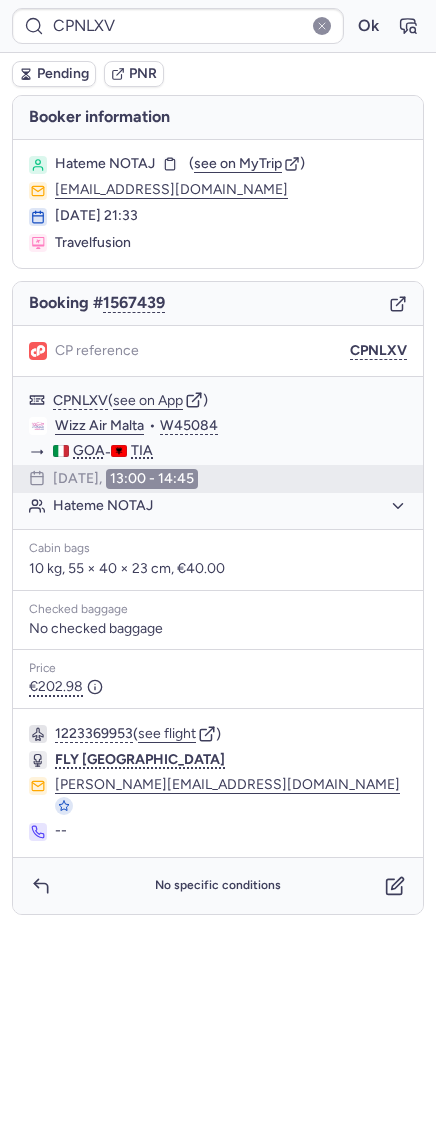 click on "Pending" at bounding box center [63, 74] 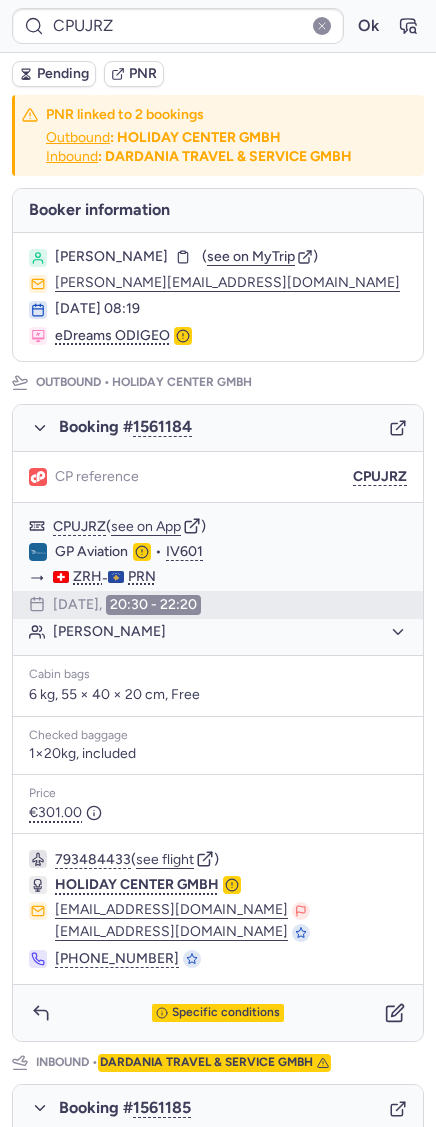 type on "CP6Y3E" 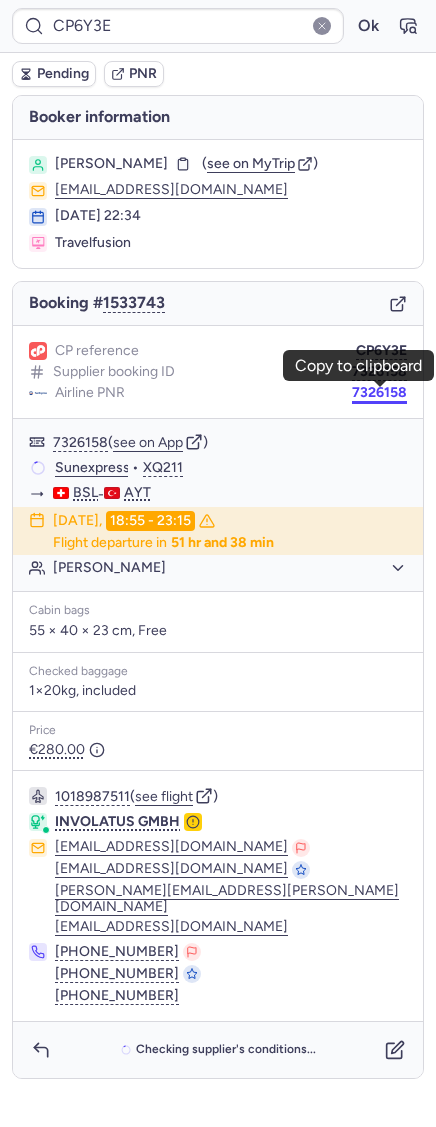 click on "7326158" at bounding box center [379, 393] 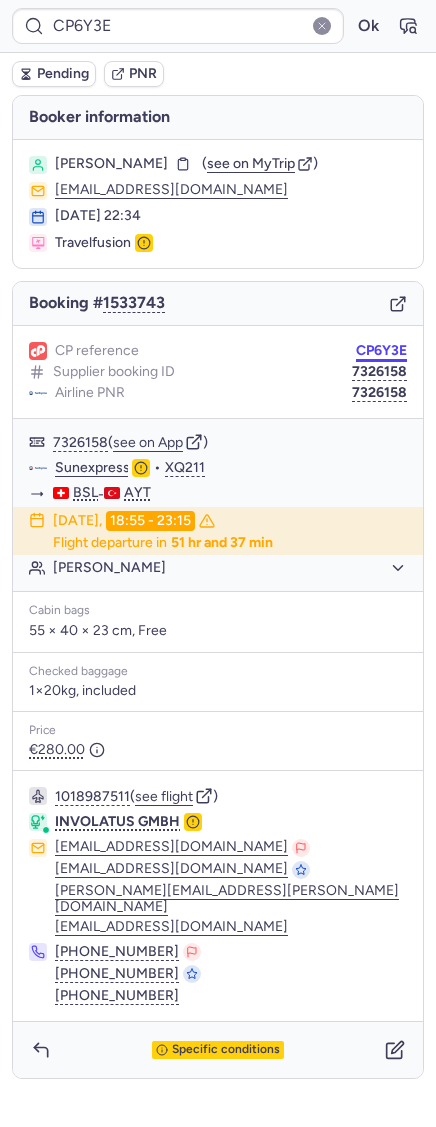 click on "CP6Y3E" at bounding box center (381, 351) 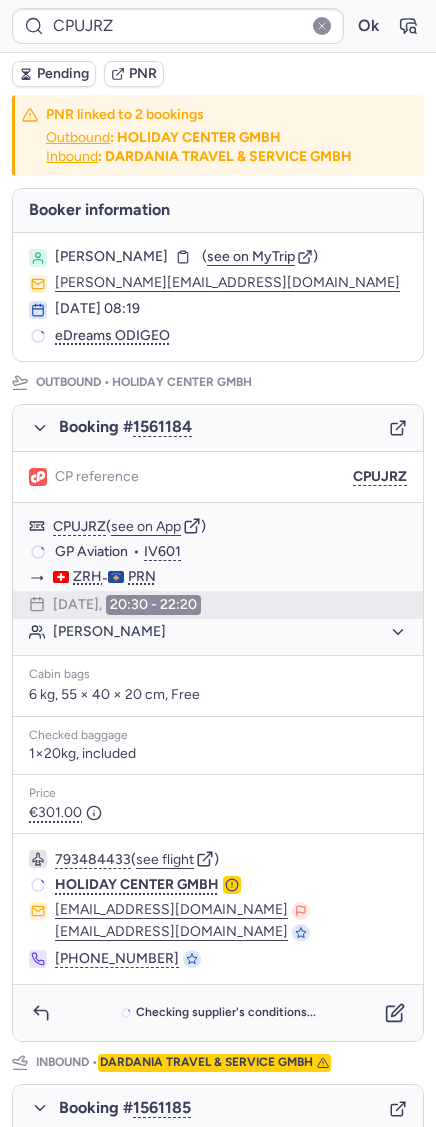 type on "CP9NUH" 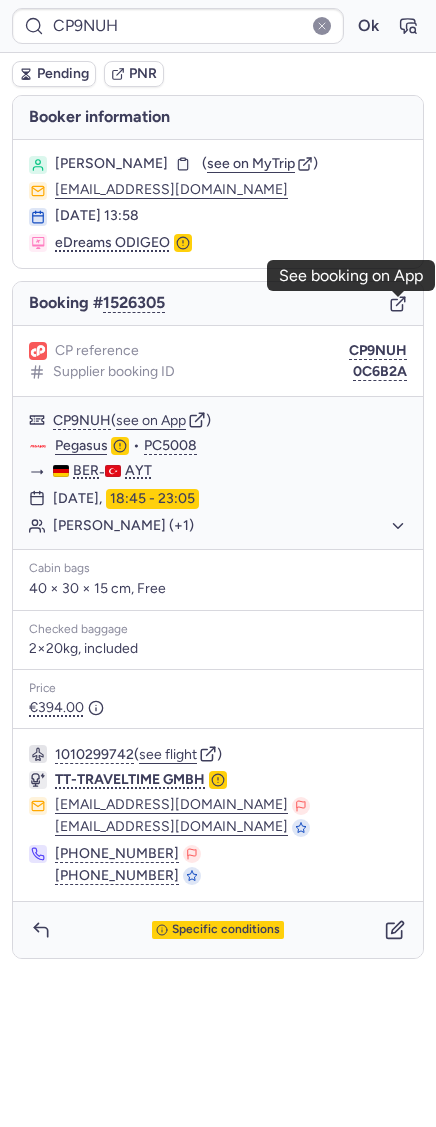 click 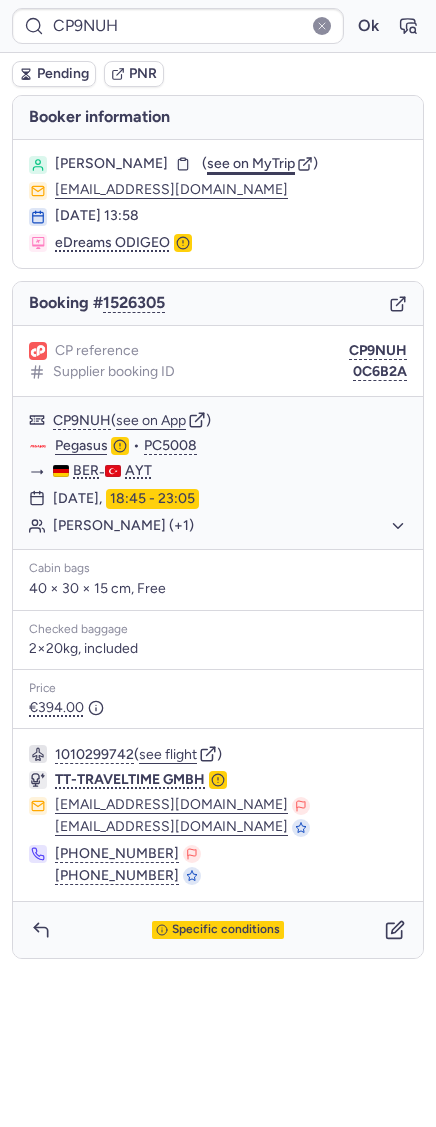click on "see on MyTrip" at bounding box center (251, 163) 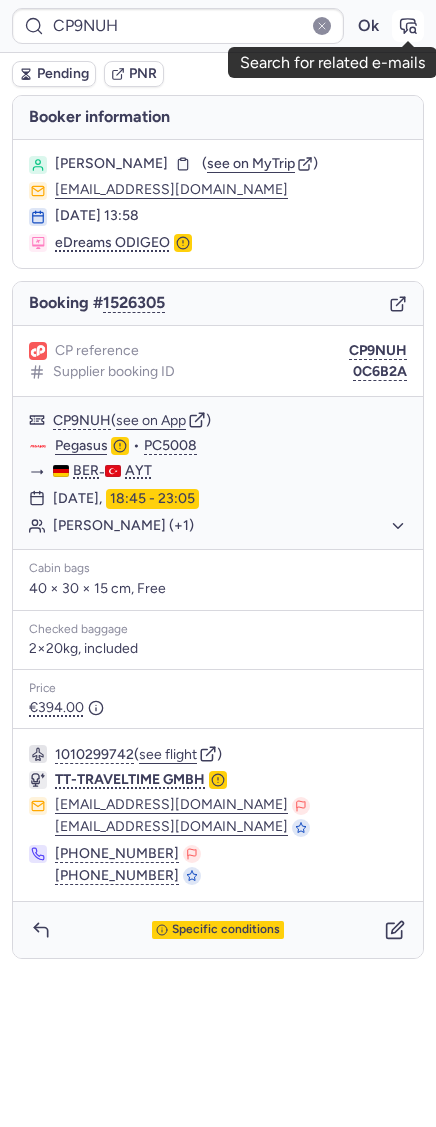click 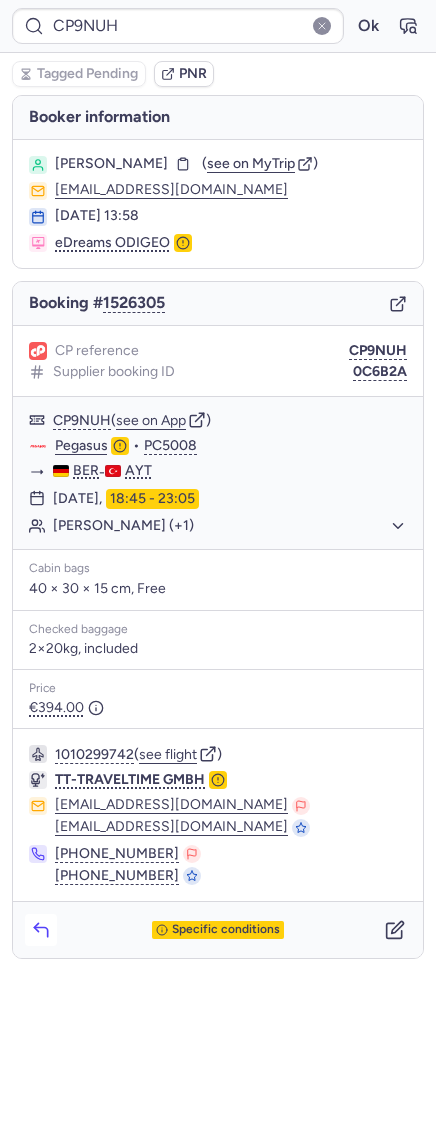 click 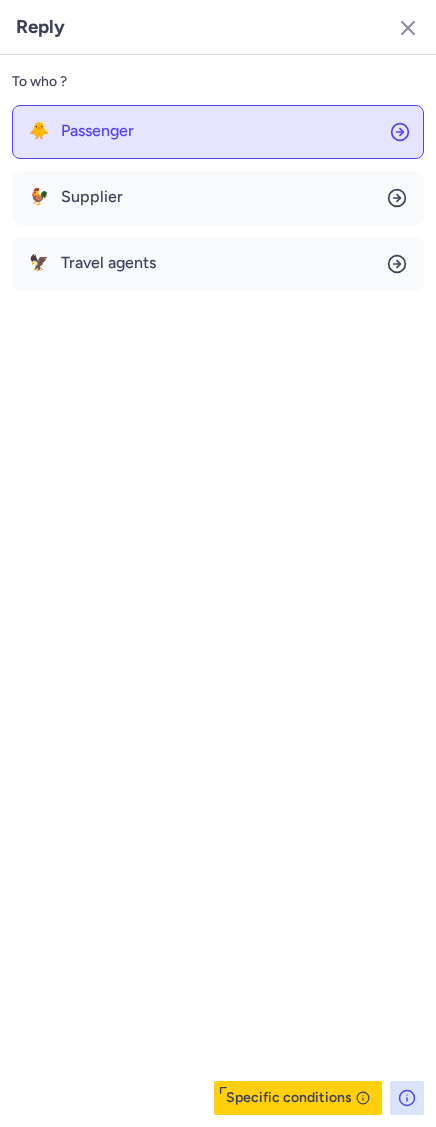 click on "🐥 Passenger" 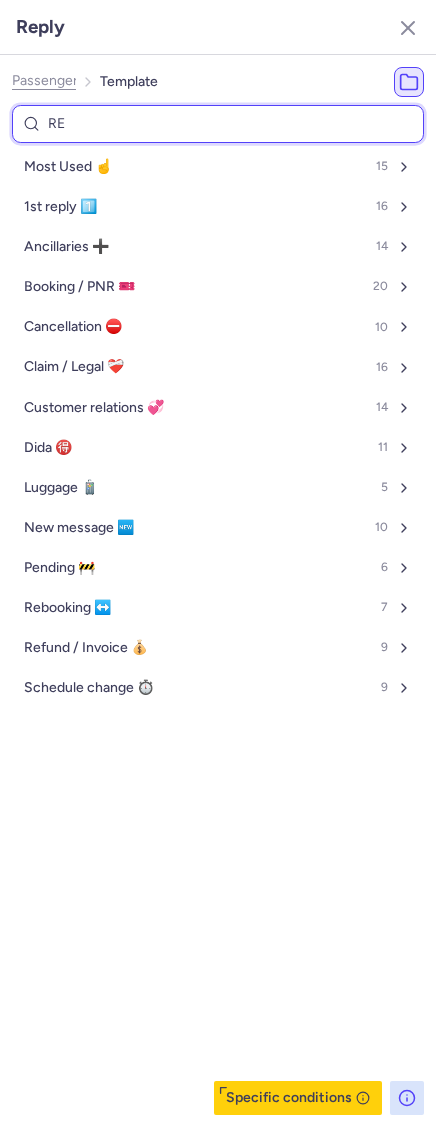 type on "RES" 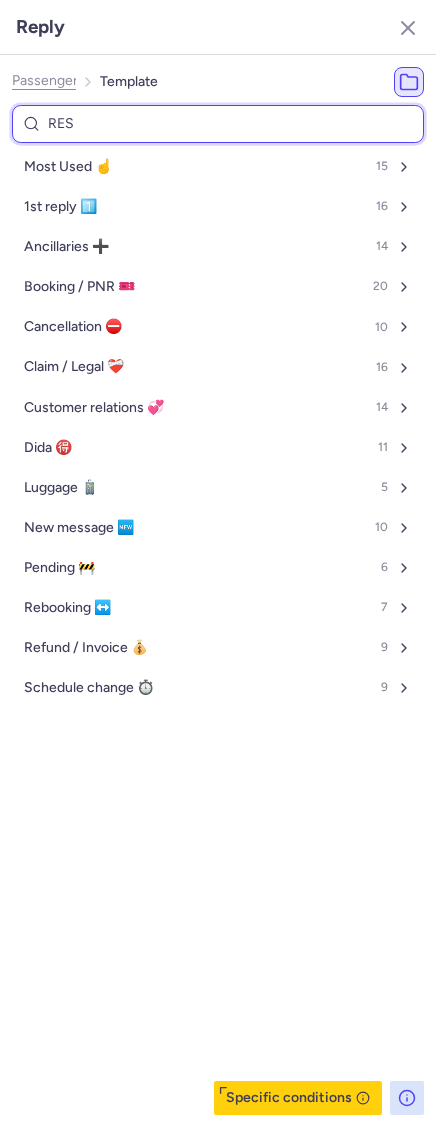select on "de" 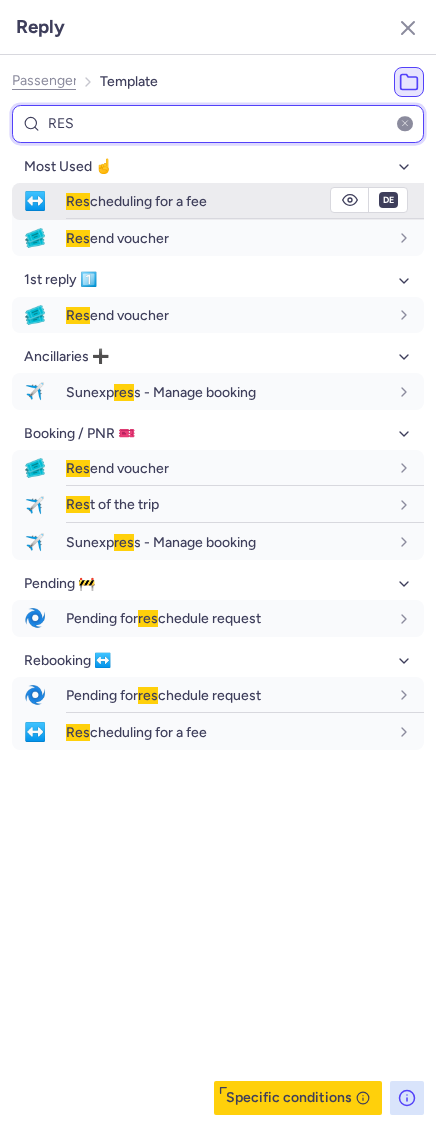 type on "RES" 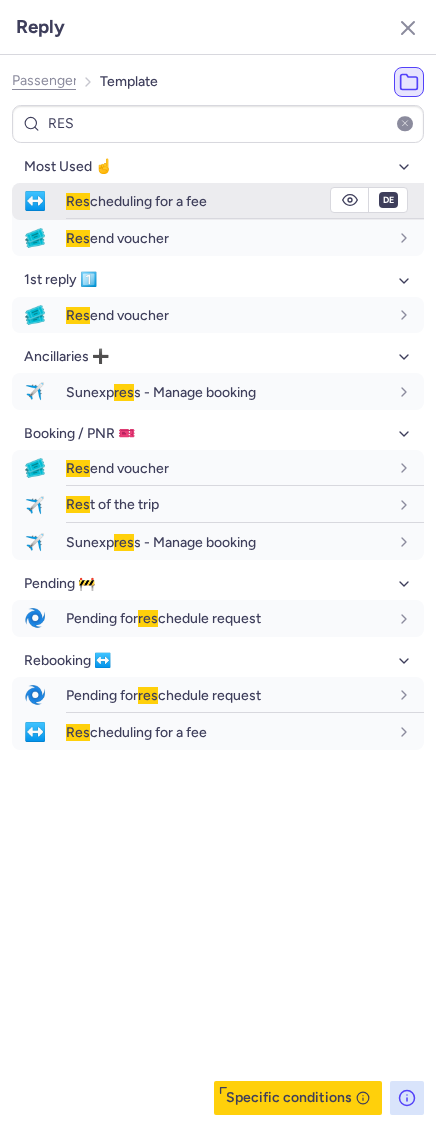 click on "Res cheduling for a fee" at bounding box center [136, 201] 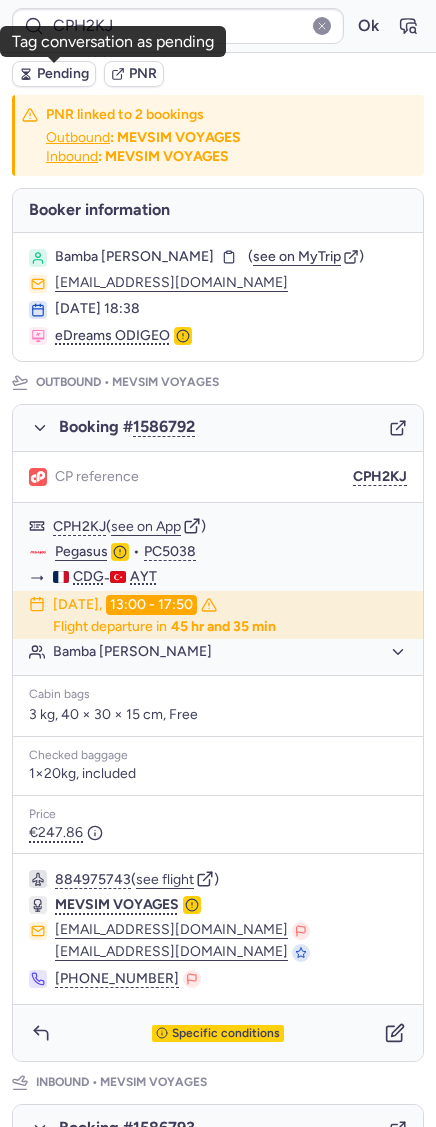 click 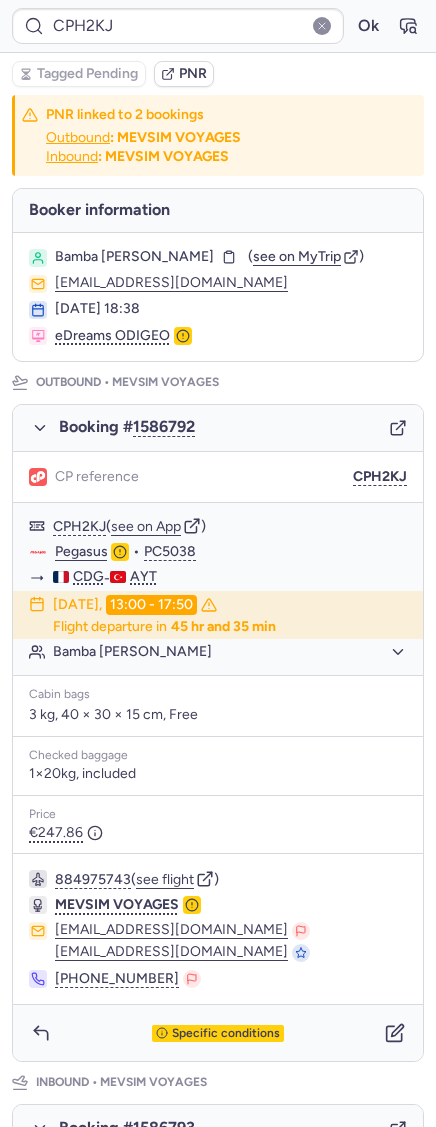type on "CPUJRZ" 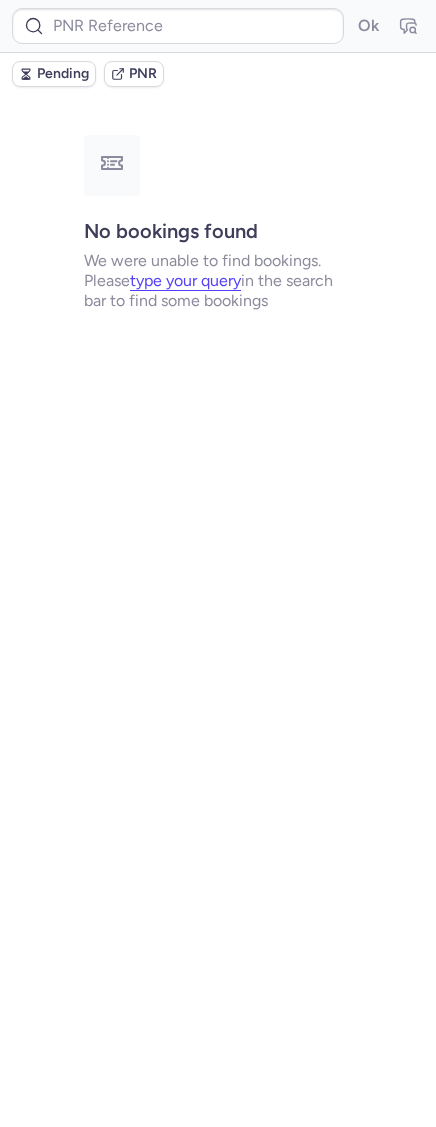 type on "CPUJRZ" 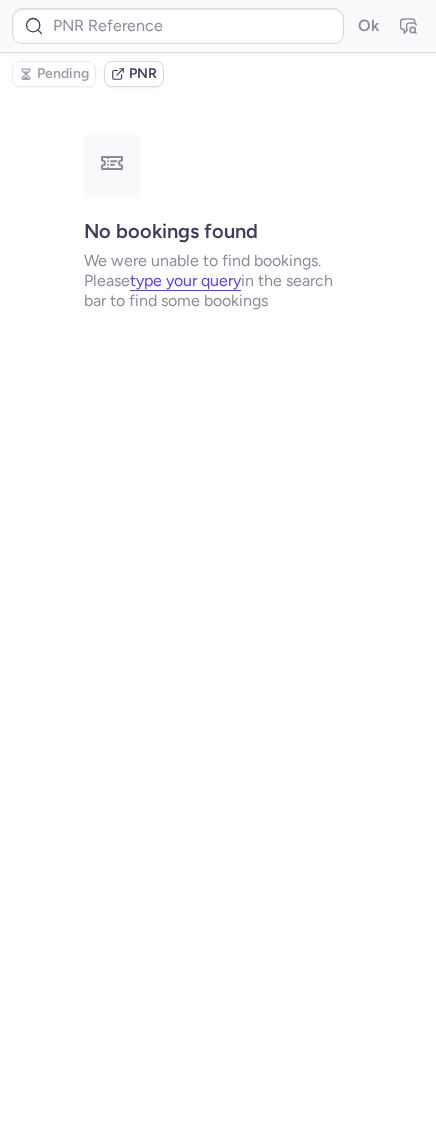 type on "CPUJRZ" 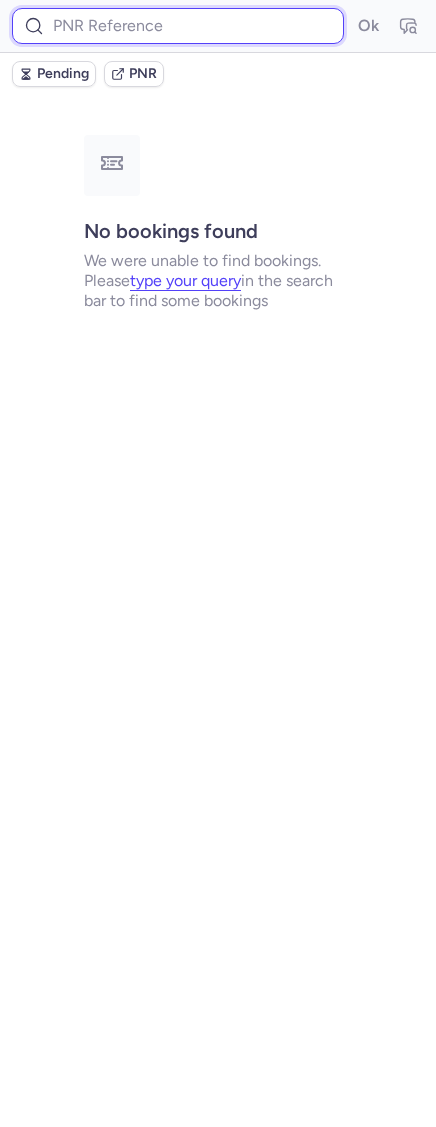 click at bounding box center (178, 26) 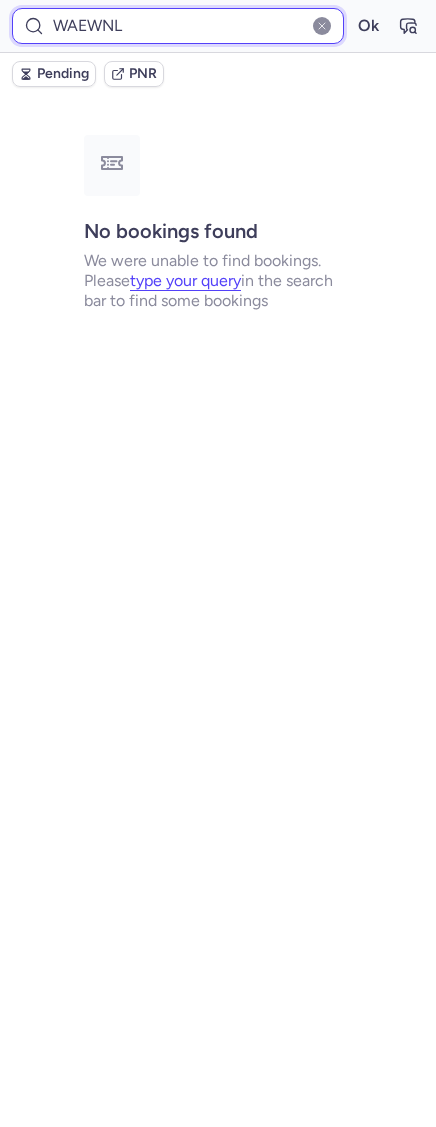 click on "Ok" at bounding box center [368, 26] 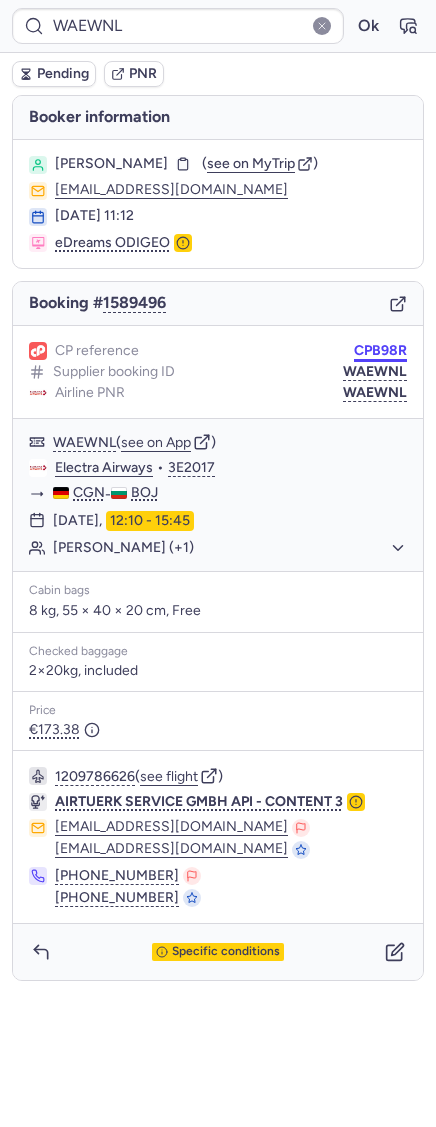 click on "CPB98R" at bounding box center (380, 351) 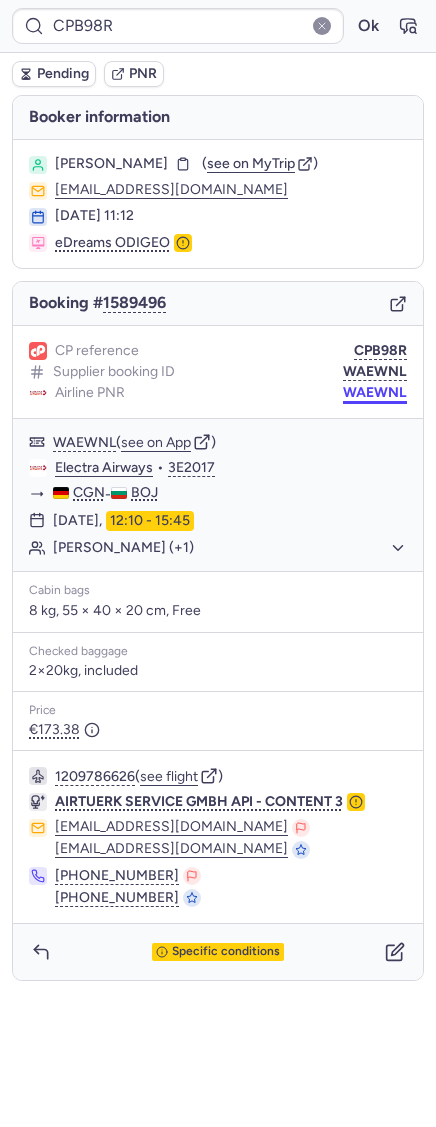 click on "WAEWNL" at bounding box center (375, 393) 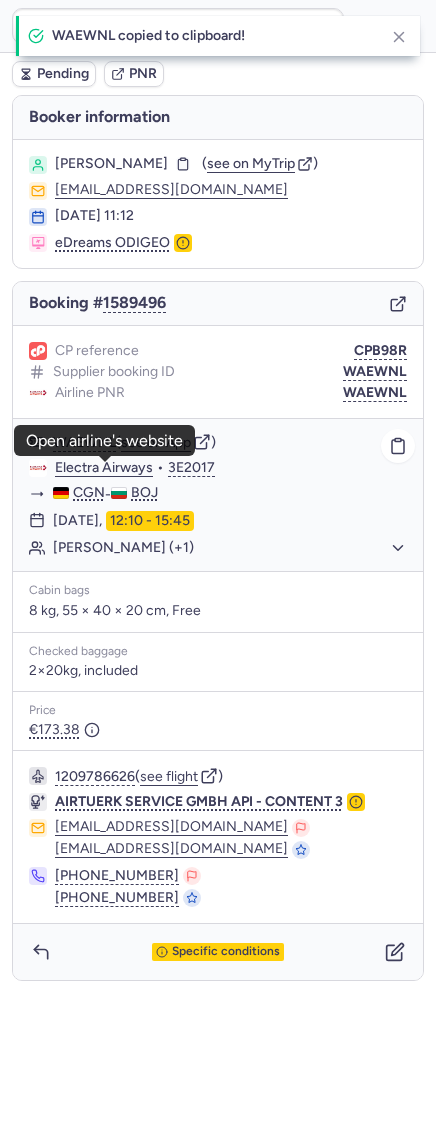 click on "Electra Airways" 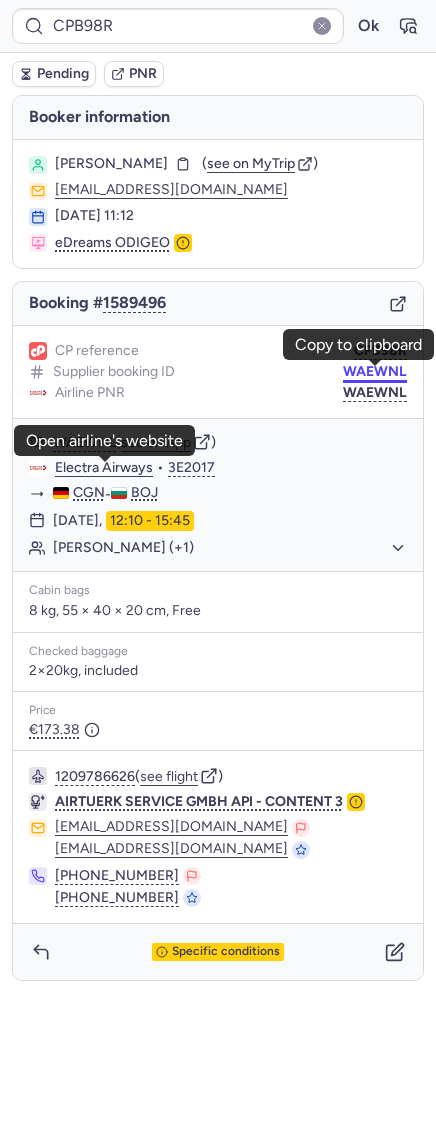 click on "WAEWNL" at bounding box center [375, 372] 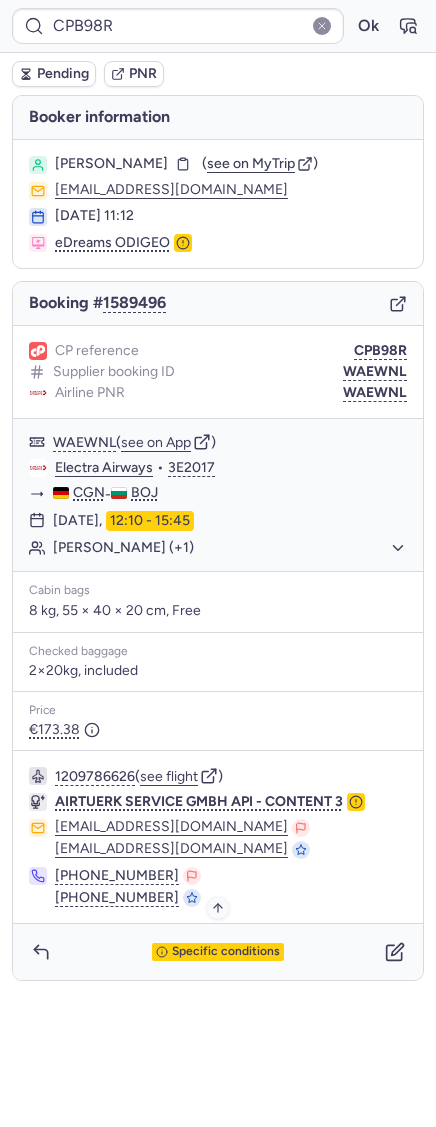 click on "Specific conditions" at bounding box center [226, 952] 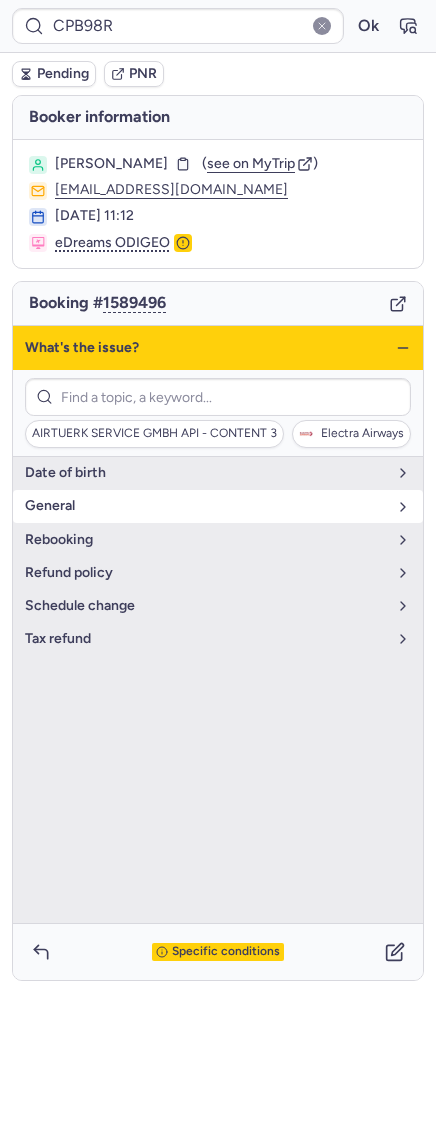 click on "general" at bounding box center [218, 506] 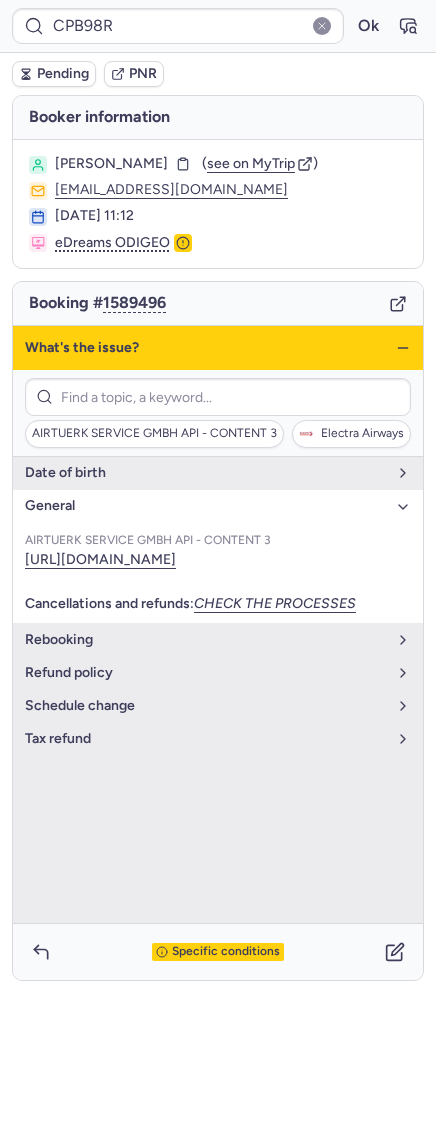 click 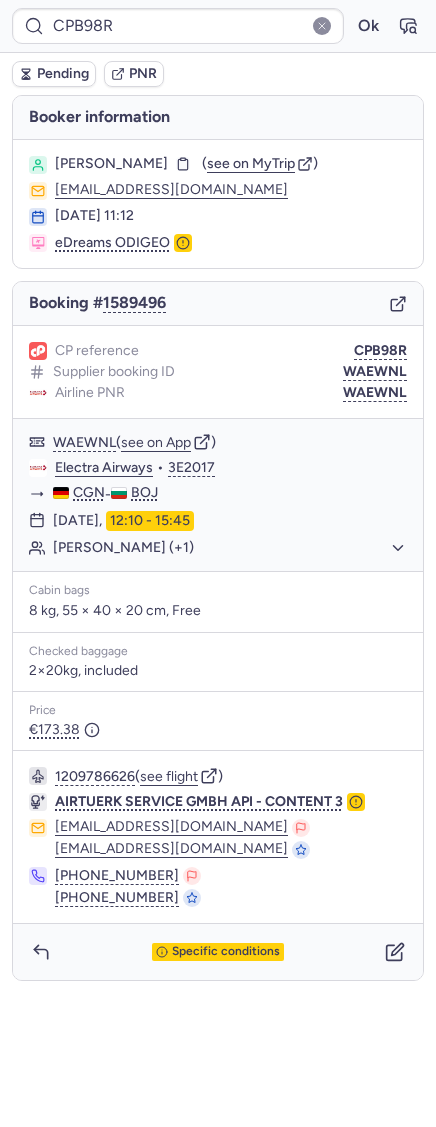 drag, startPoint x: 222, startPoint y: 161, endPoint x: 361, endPoint y: 140, distance: 140.57738 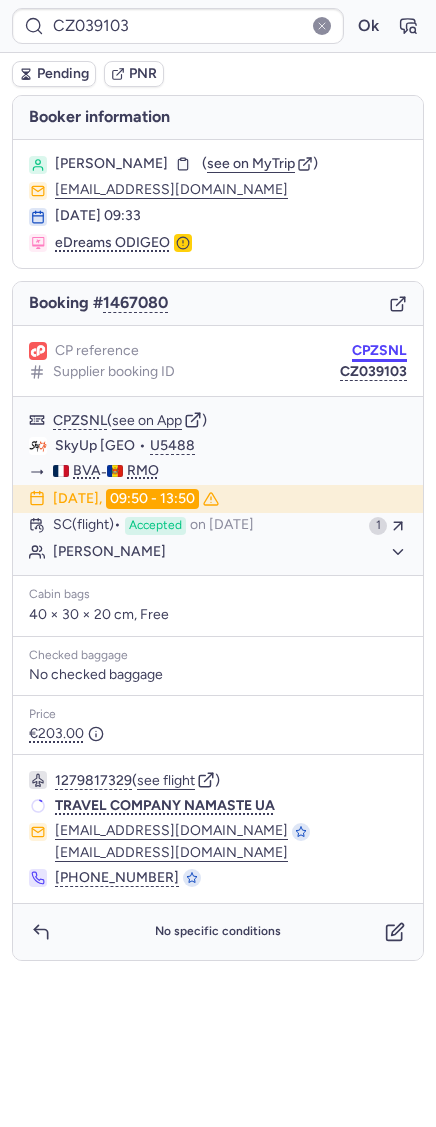 click on "CPZSNL" at bounding box center [379, 351] 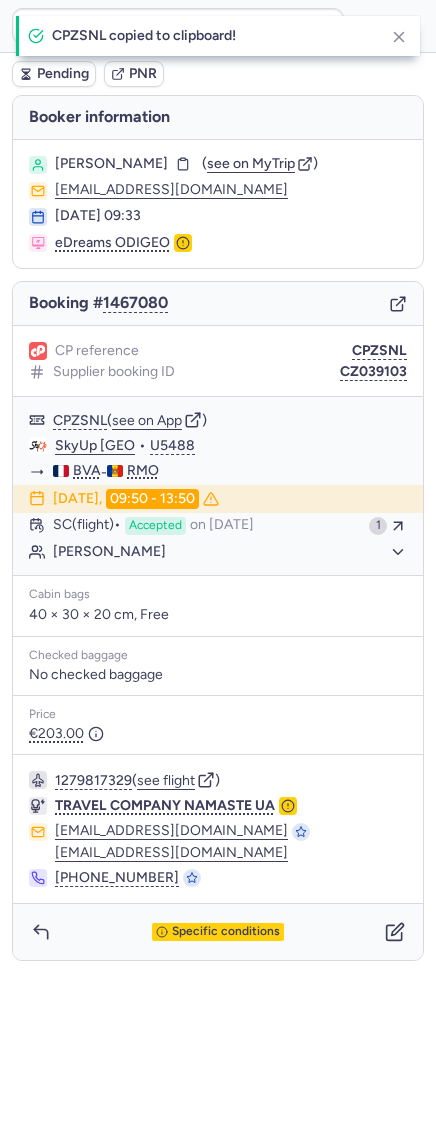type on "CPZSNL" 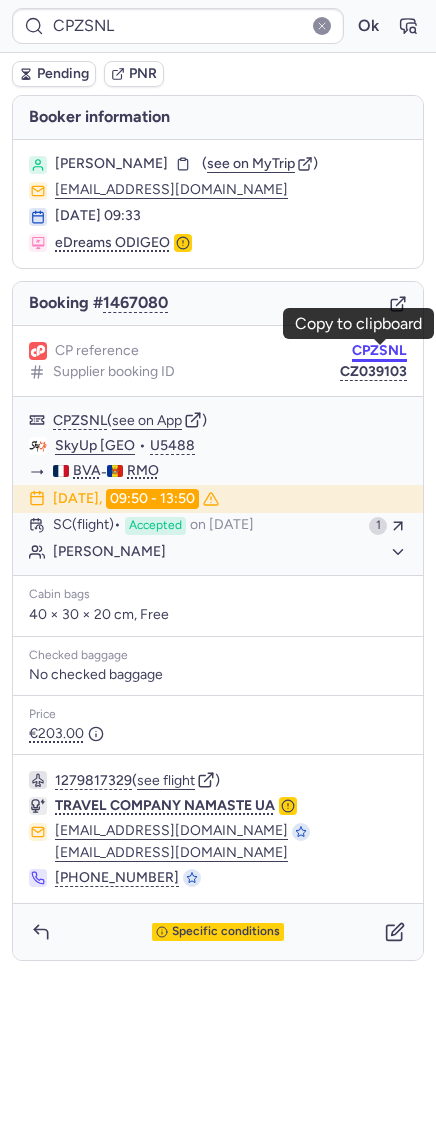 click on "CPZSNL" at bounding box center (379, 351) 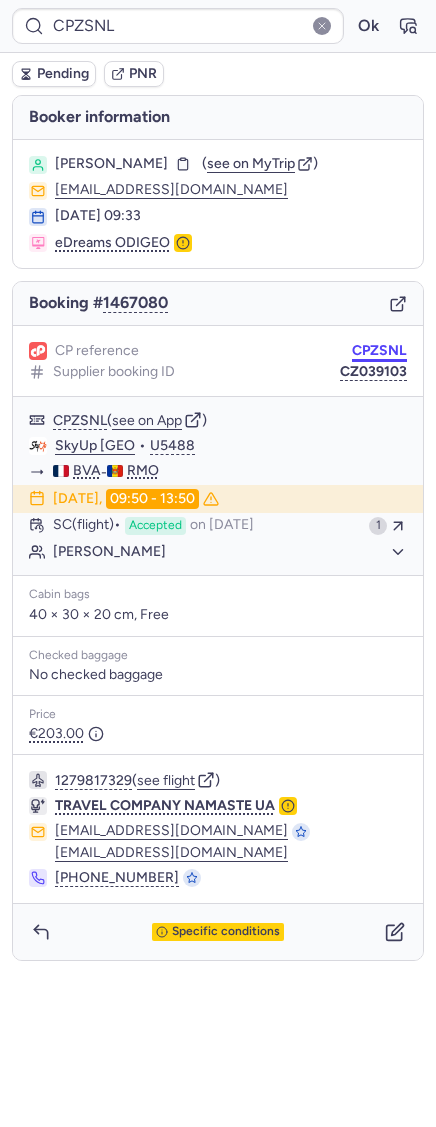click on "CPZSNL" at bounding box center [379, 351] 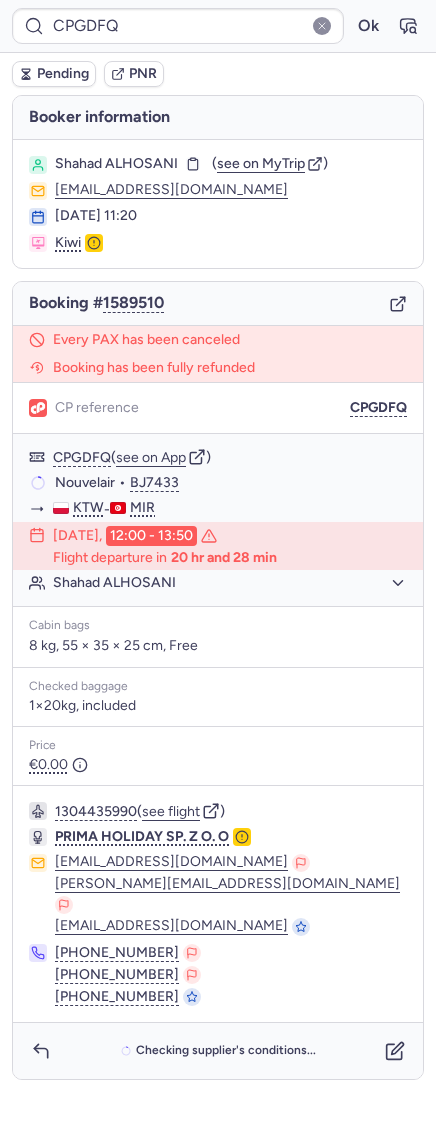 click 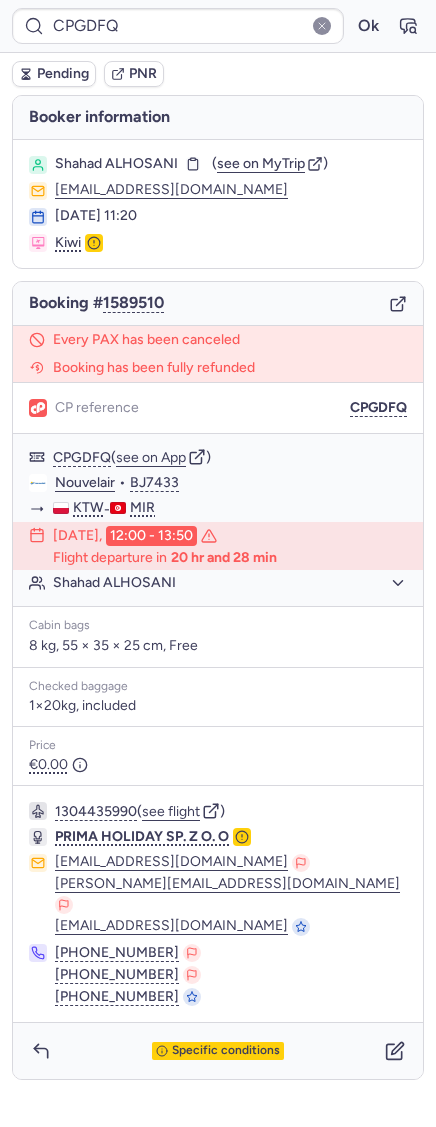 type on "CPZSNL" 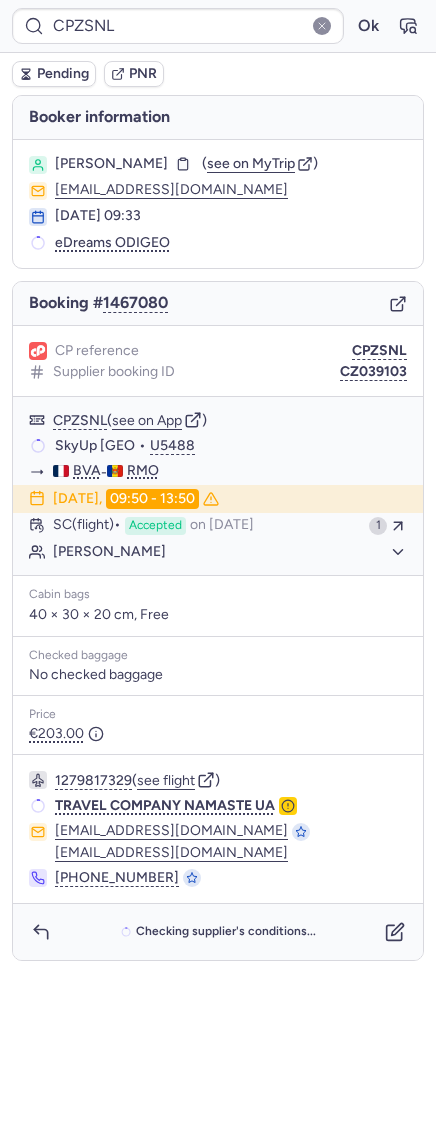 click on "Pending" at bounding box center (63, 74) 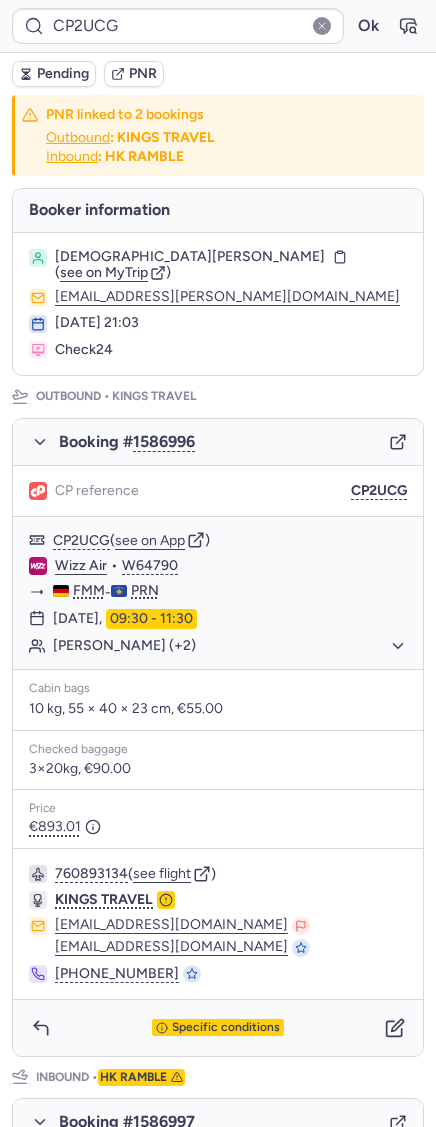 scroll, scrollTop: 696, scrollLeft: 0, axis: vertical 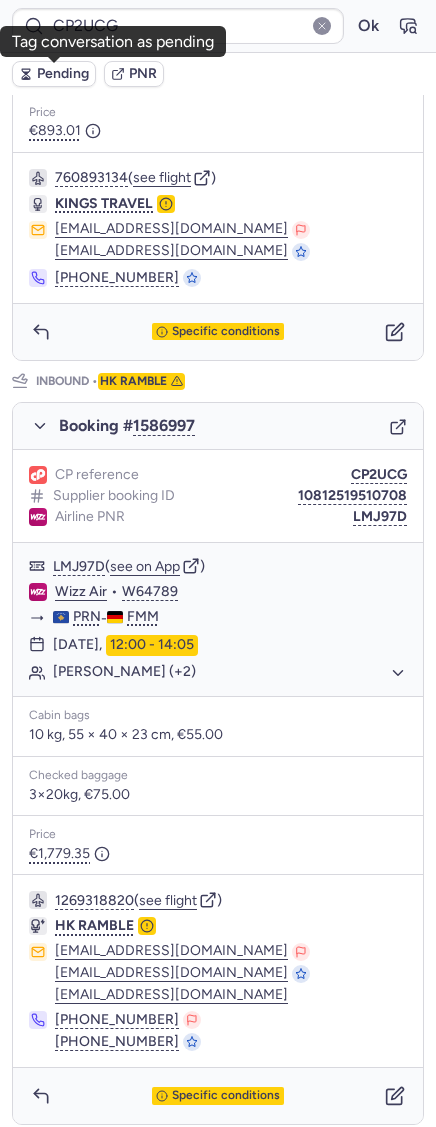 click on "Pending" at bounding box center (63, 74) 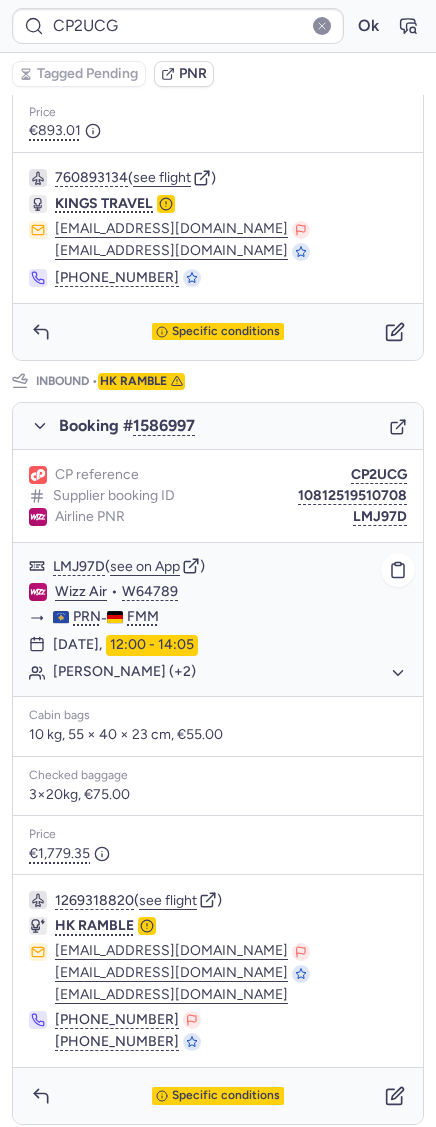 click on "[PERSON_NAME] (+2)" 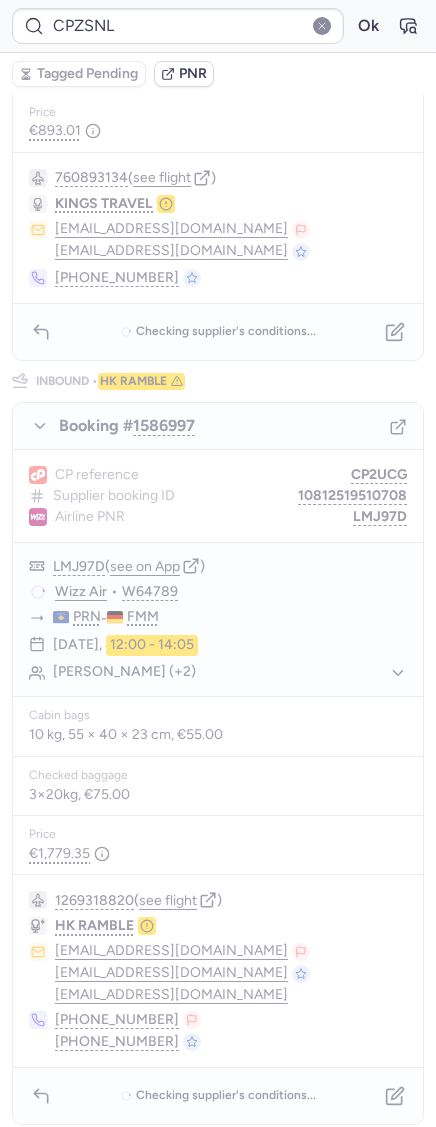 scroll, scrollTop: 0, scrollLeft: 0, axis: both 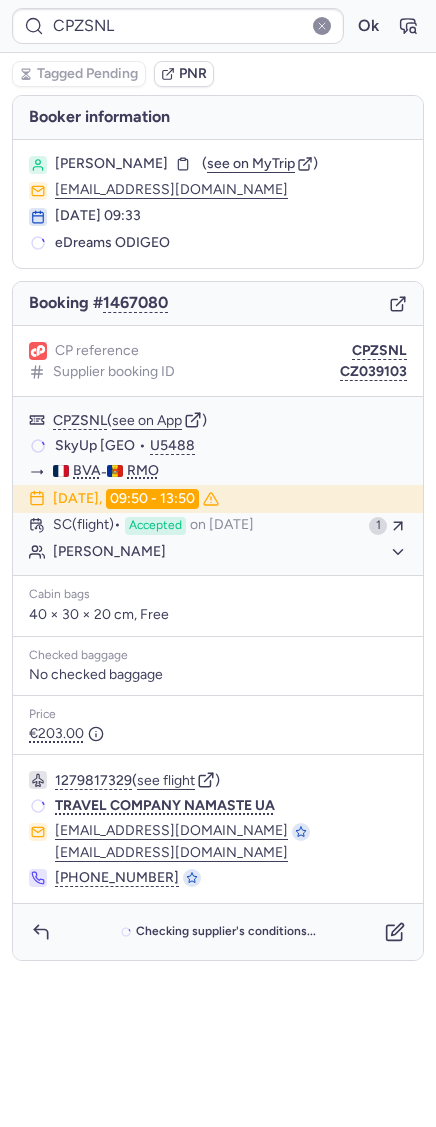 type on "CPJBJE" 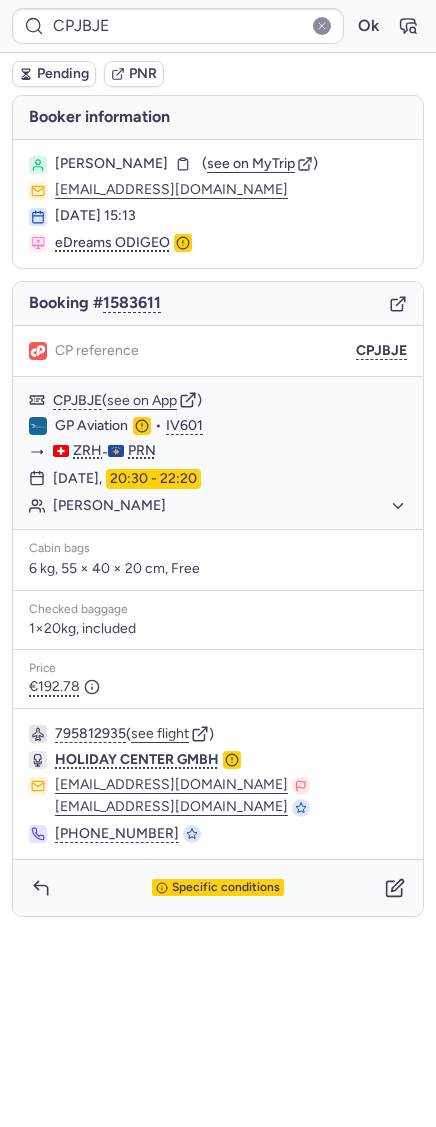 click on "Pending" at bounding box center (54, 74) 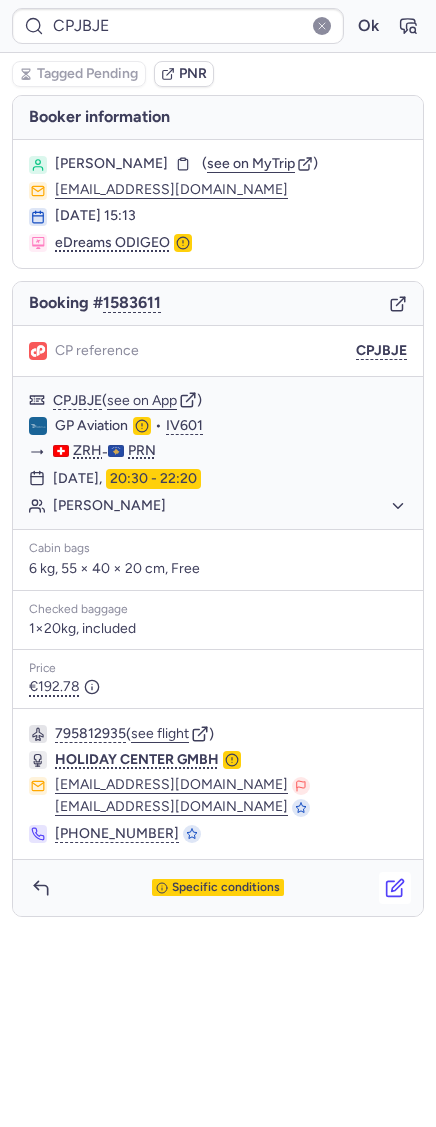 click 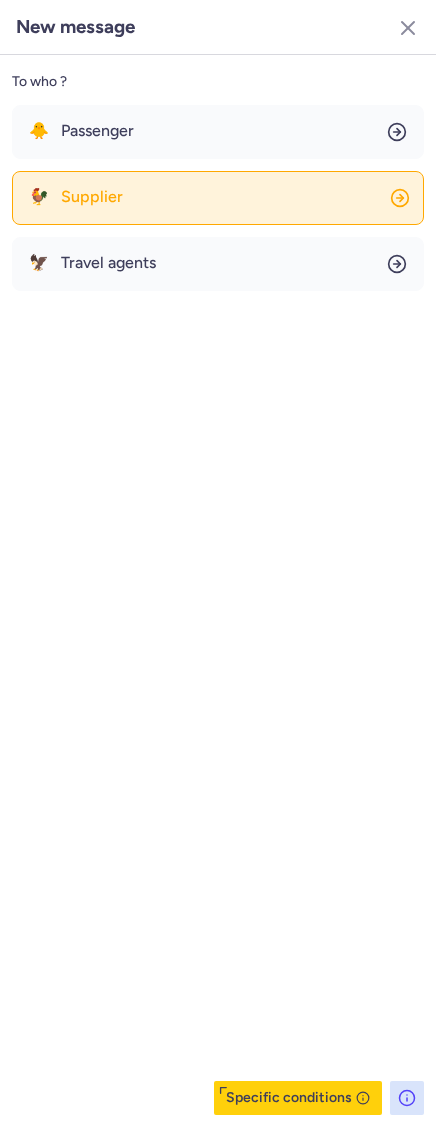 click on "🐓 Supplier" 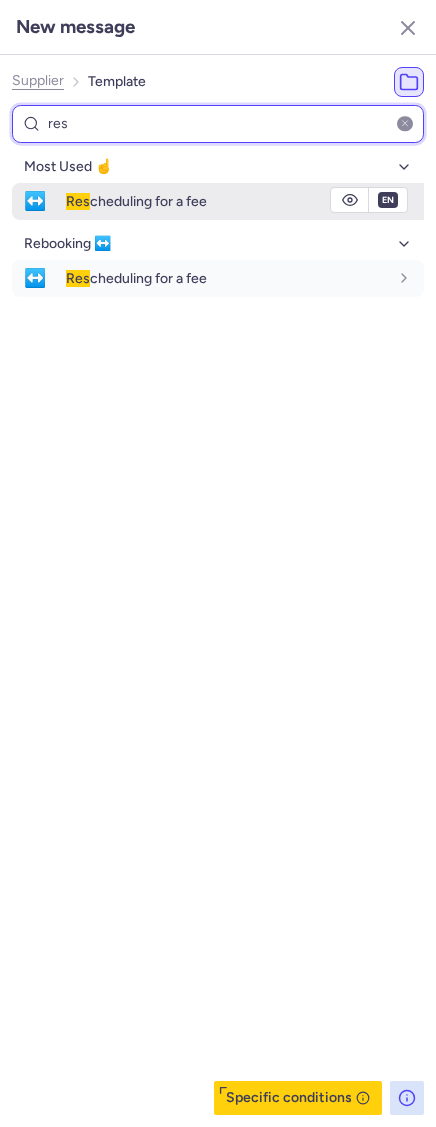 type on "res" 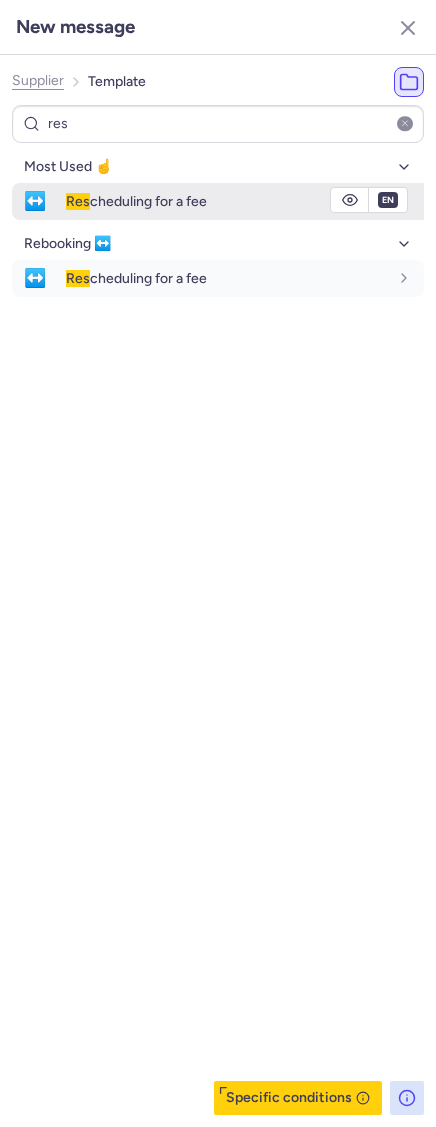 click on "Res cheduling for a fee" at bounding box center [227, 201] 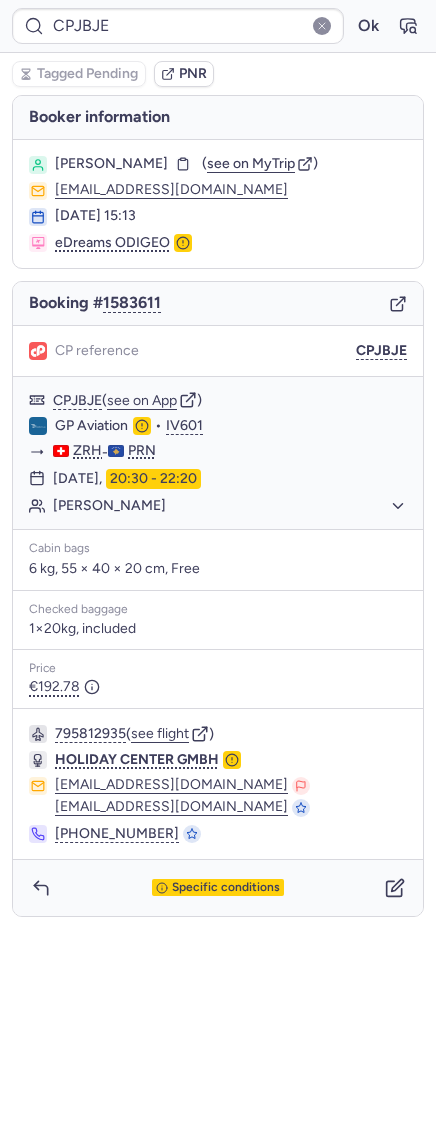 type on "CPR4VV" 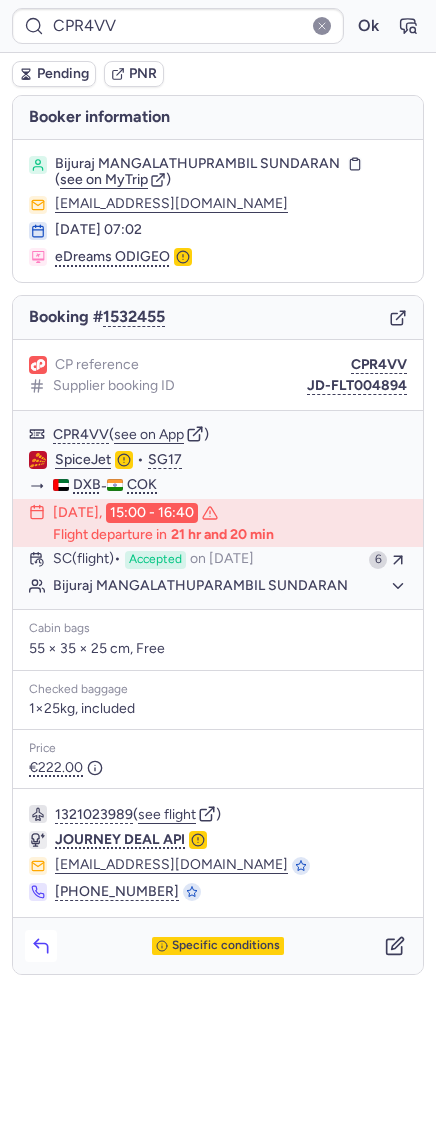 click 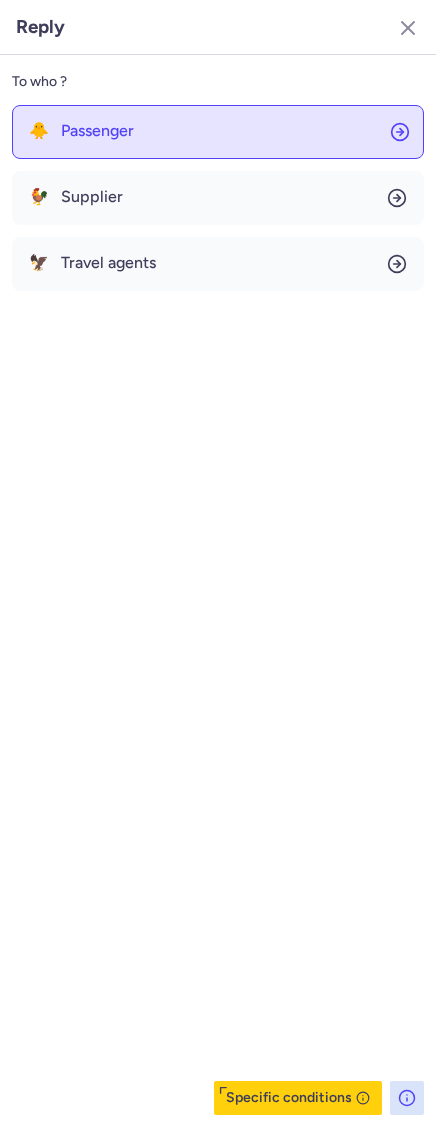 click on "Passenger" at bounding box center (97, 131) 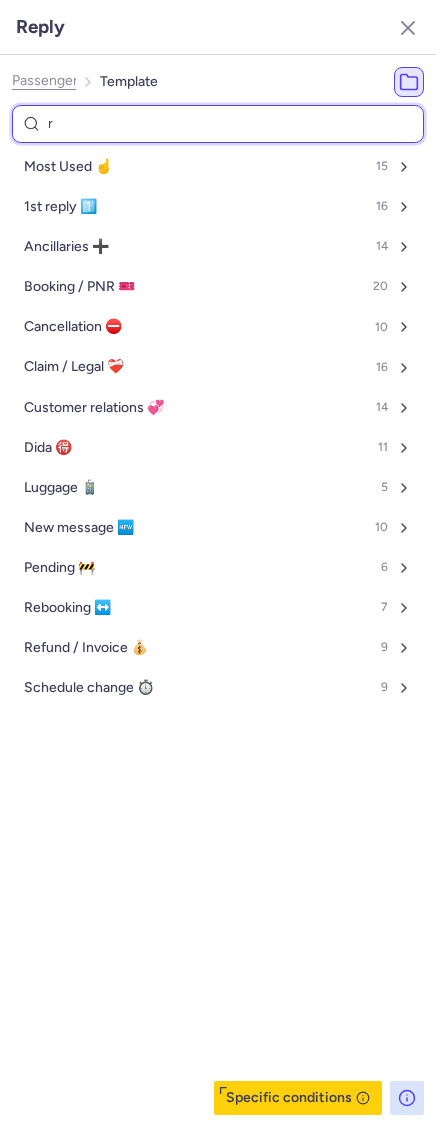 type on "re" 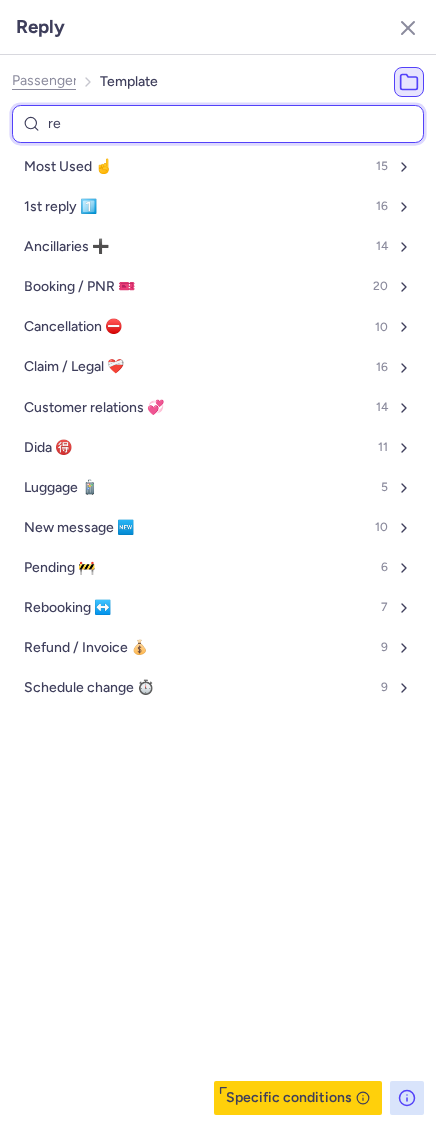 select on "en" 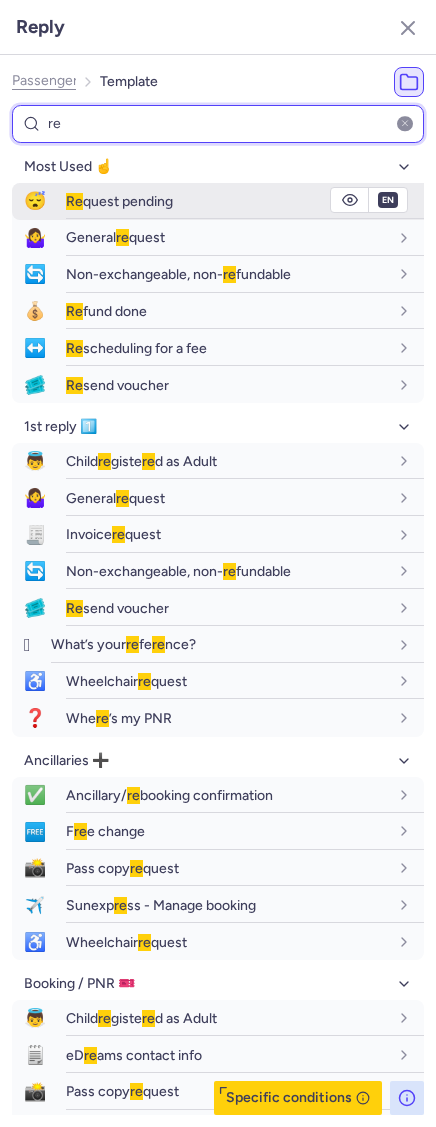 type on "re" 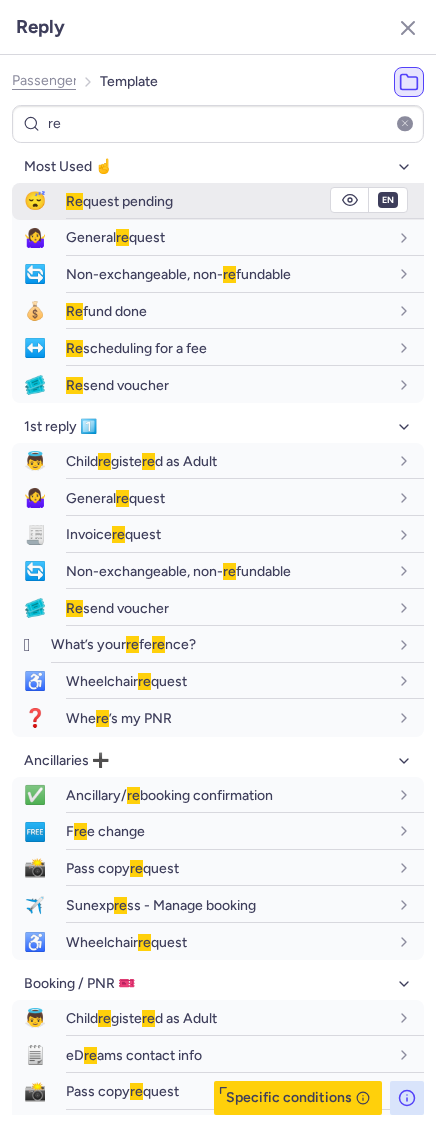 click on "Re quest pending" at bounding box center [119, 201] 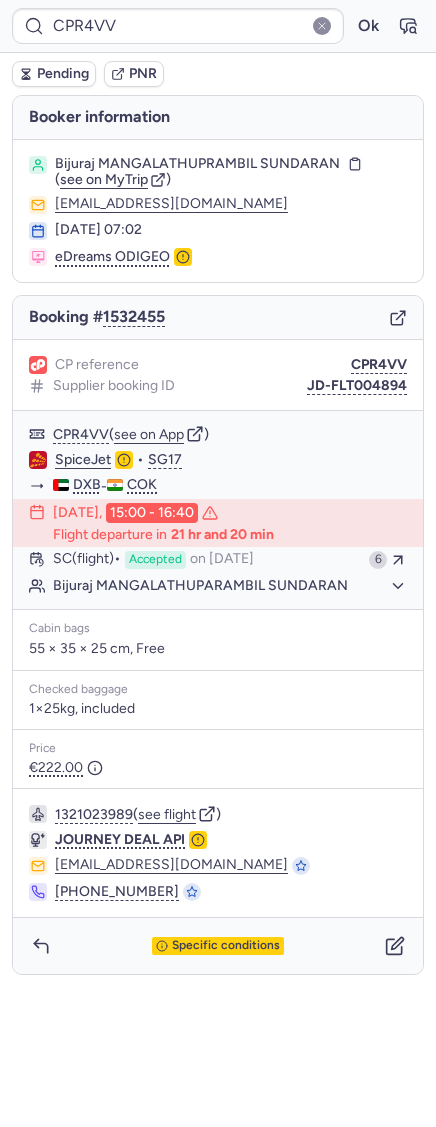 click on "Pending" at bounding box center [63, 74] 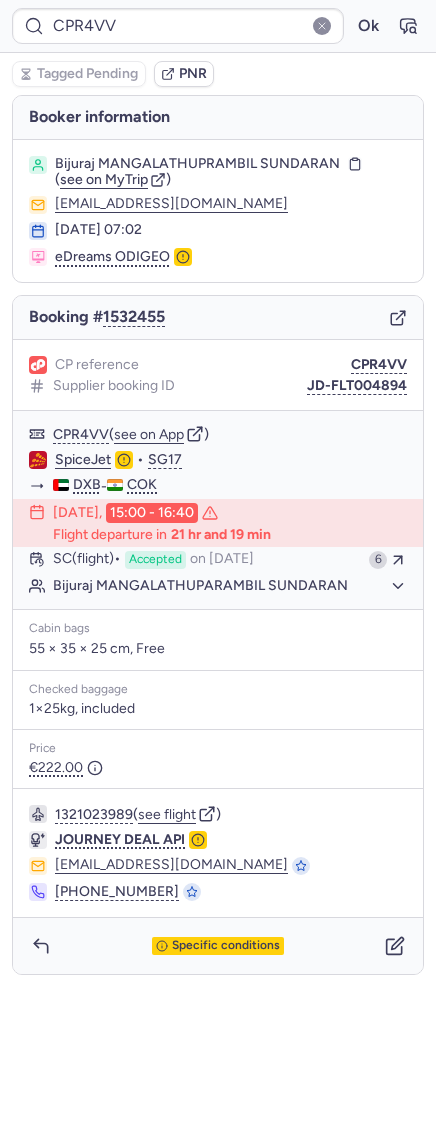 click on "Bijuraj MANGALATHUPRAMBIL SUNDARAN" at bounding box center (197, 164) 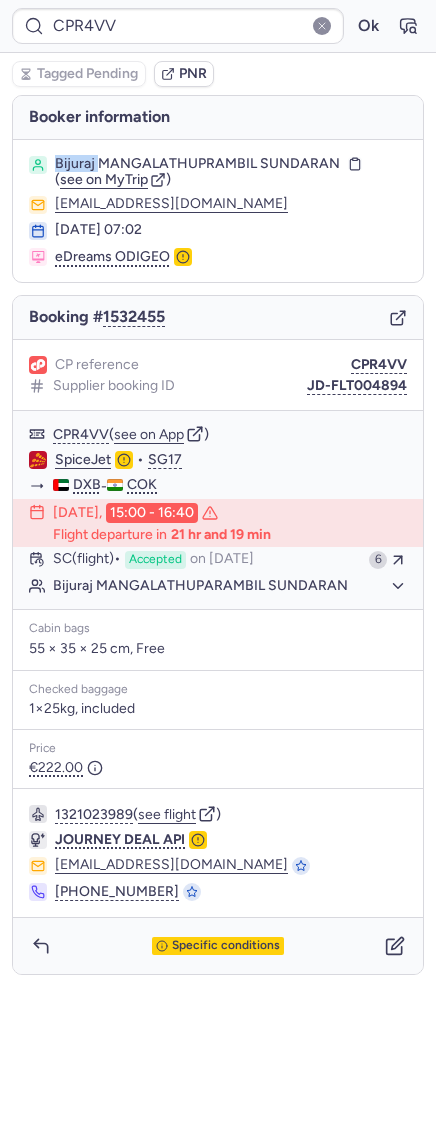click on "Bijuraj MANGALATHUPRAMBIL SUNDARAN" at bounding box center (197, 164) 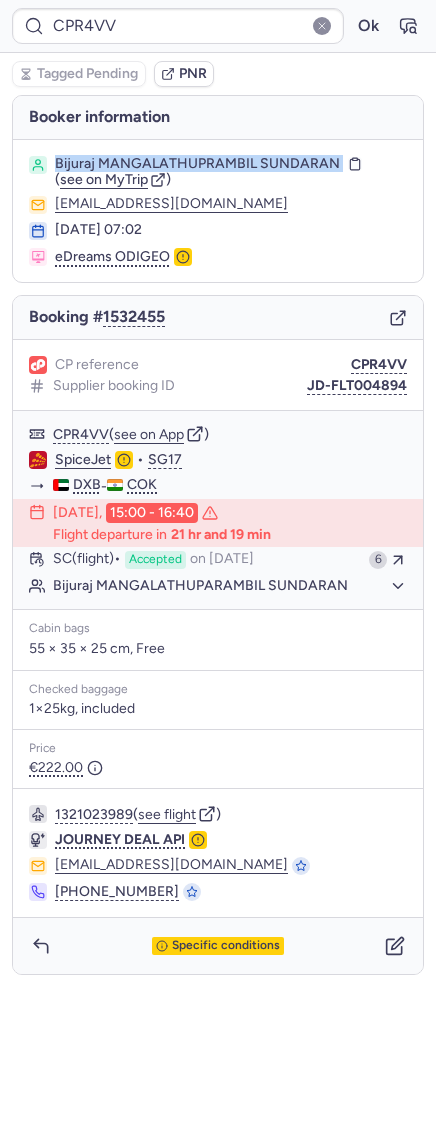 click on "Bijuraj MANGALATHUPRAMBIL SUNDARAN" at bounding box center [197, 164] 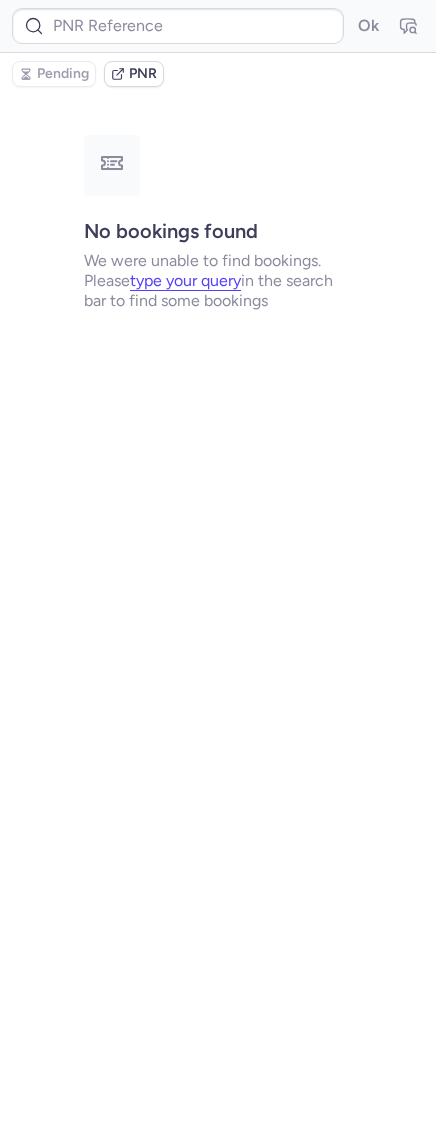 type on "CPR4VV" 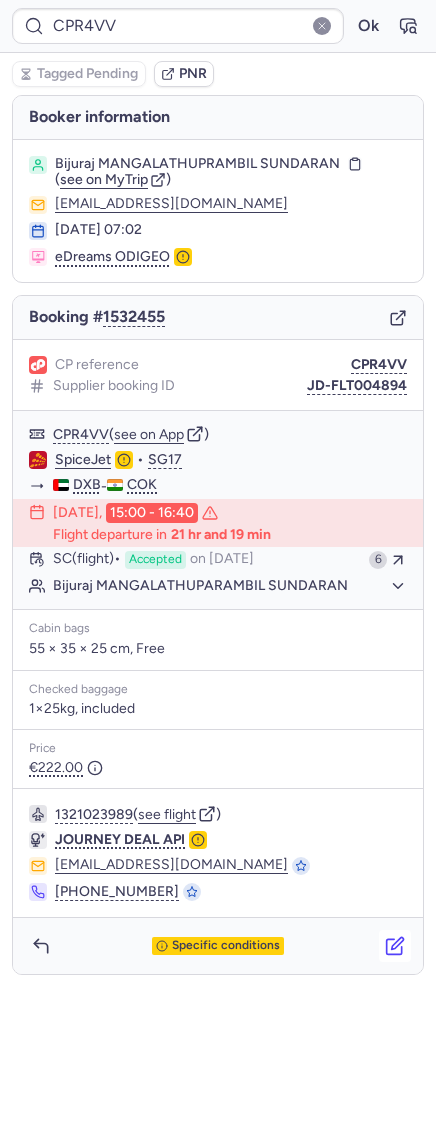 click 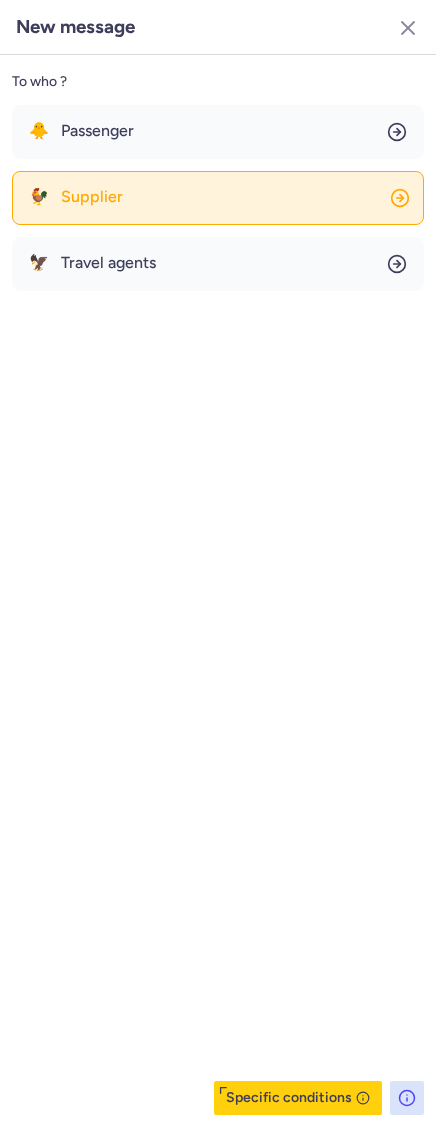 click on "Supplier" at bounding box center (92, 197) 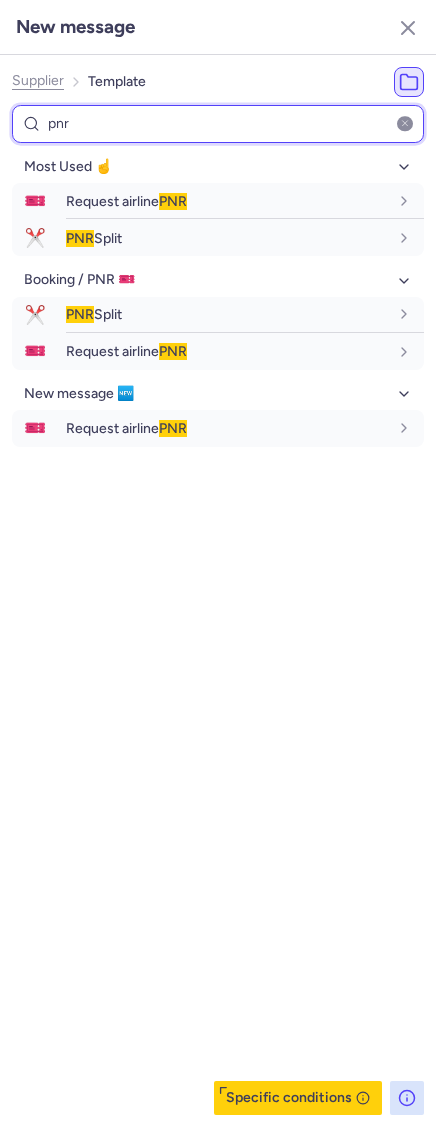 type on "pnr" 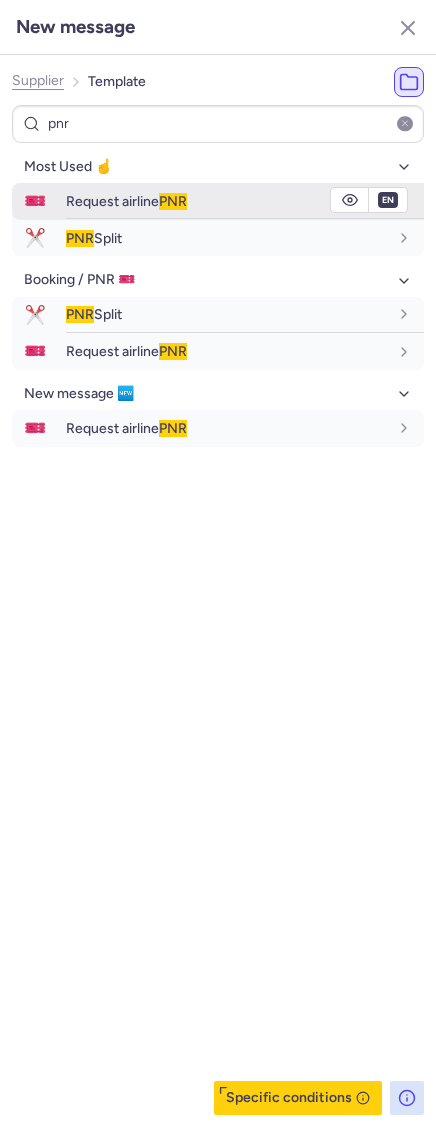 click on "Request airline  PNR" at bounding box center (126, 201) 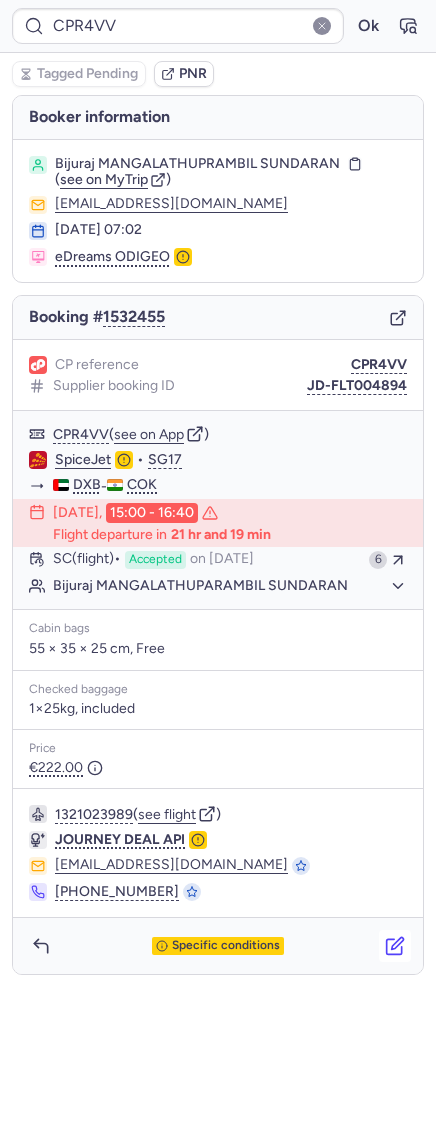 click 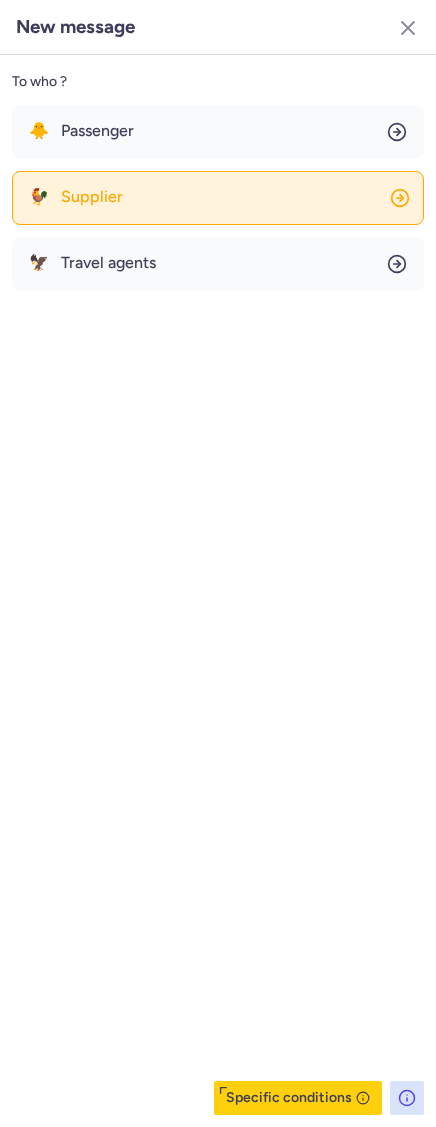 click on "🐓 Supplier" 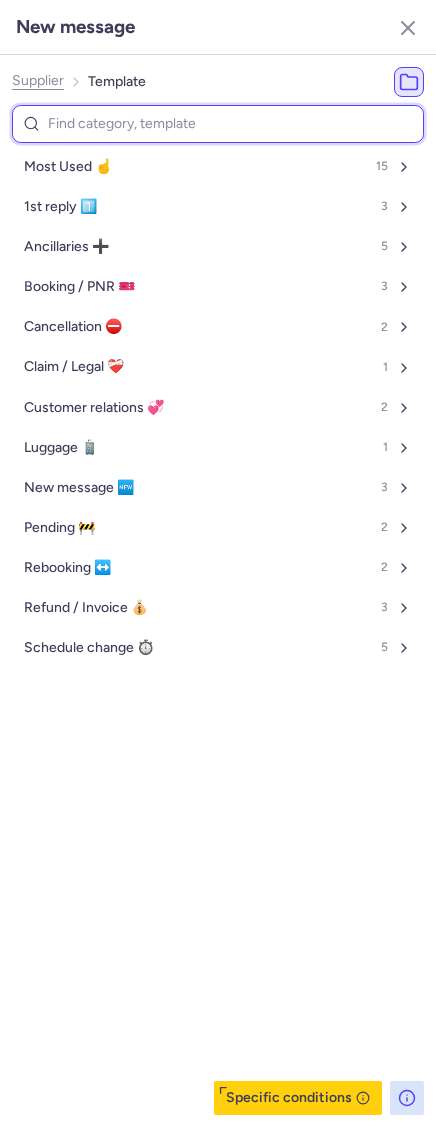 type on "n" 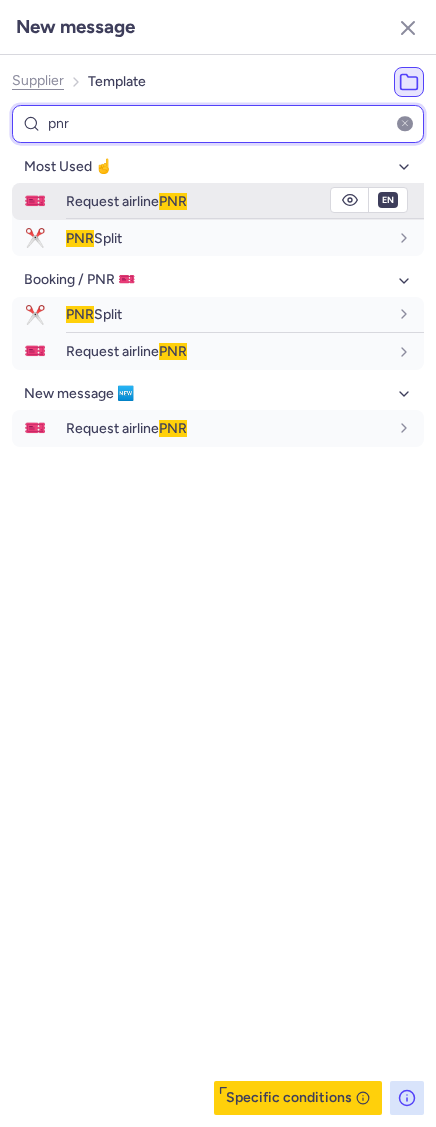 type on "pnr" 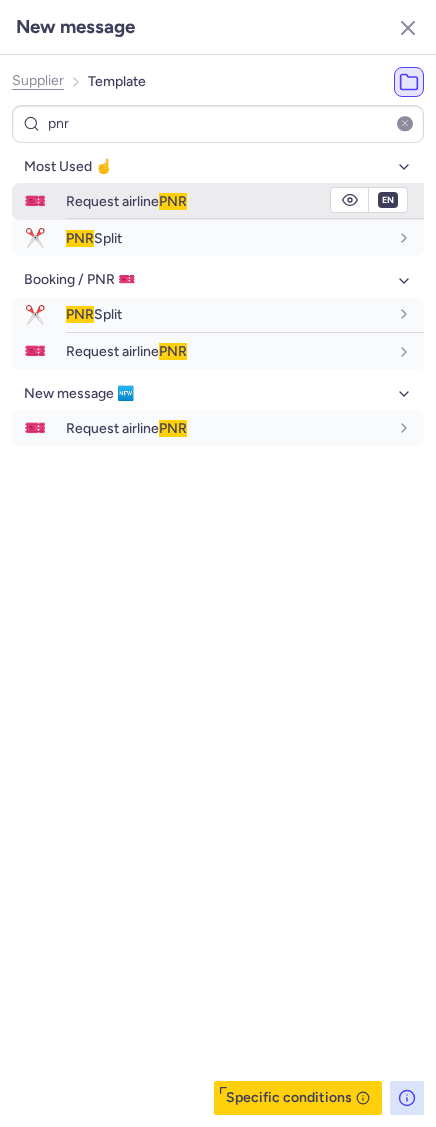 click on "Request airline  PNR" at bounding box center (126, 201) 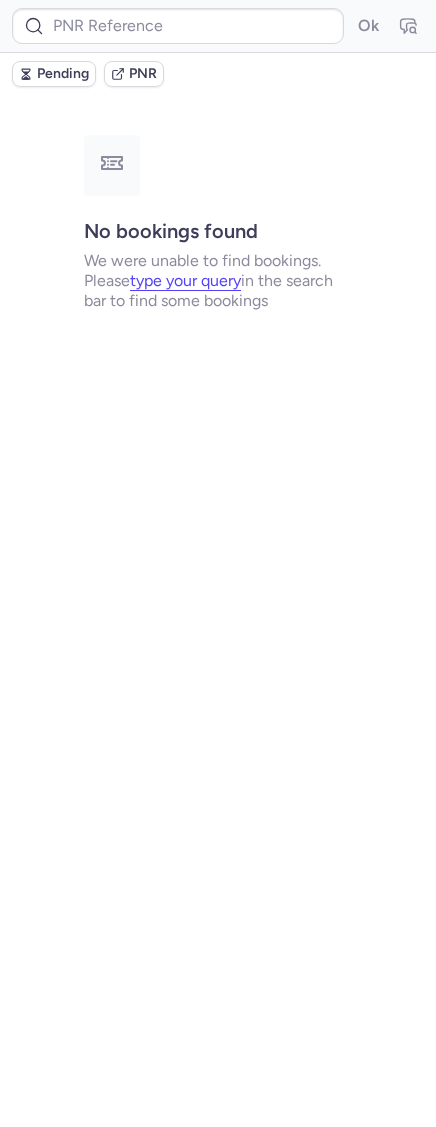 type on "CPR4VV" 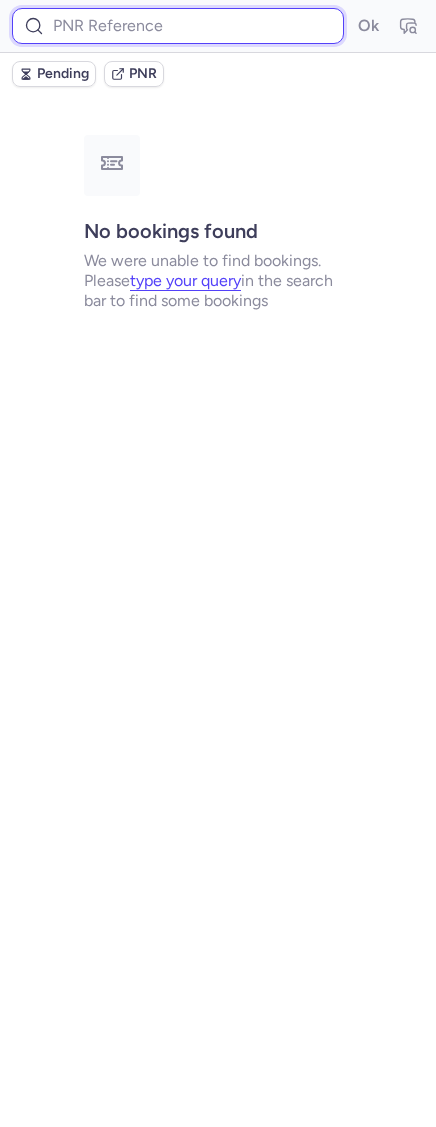 click at bounding box center (178, 26) 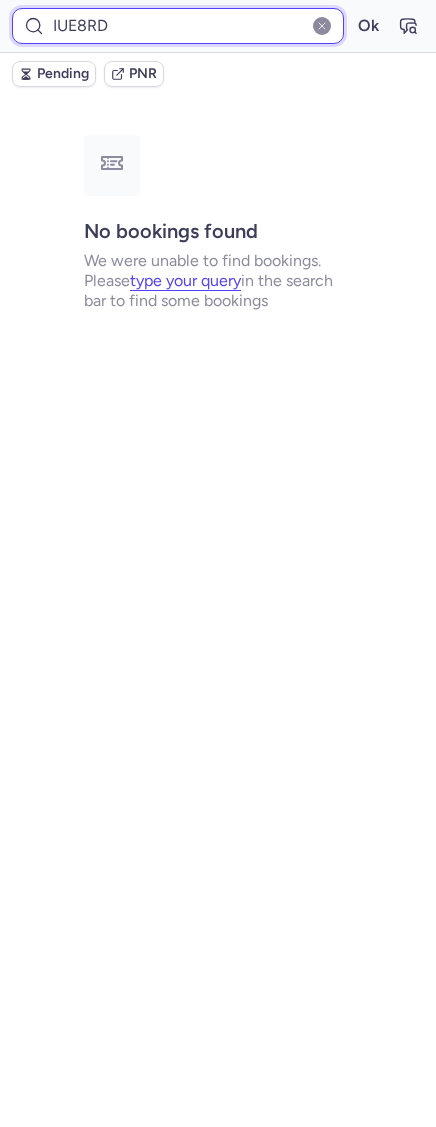 type on "IUE8RD" 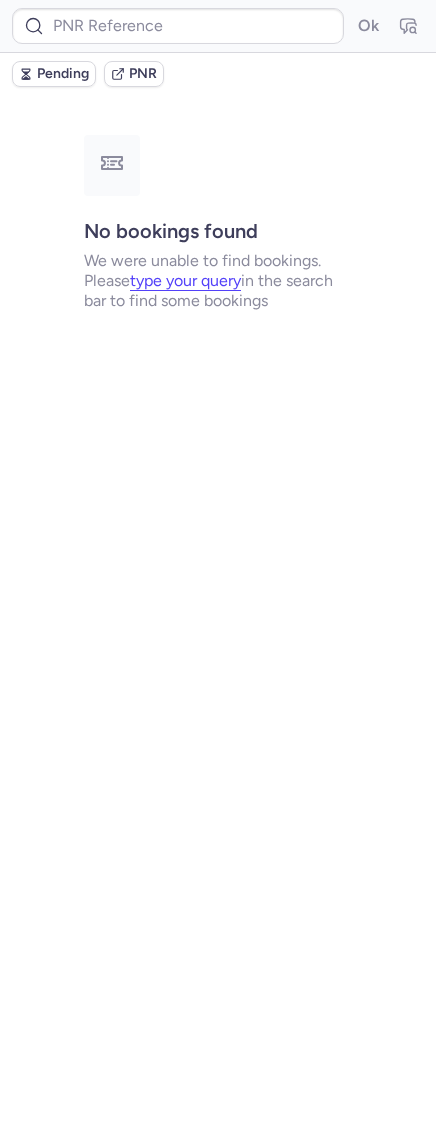 type on "CPZEVT" 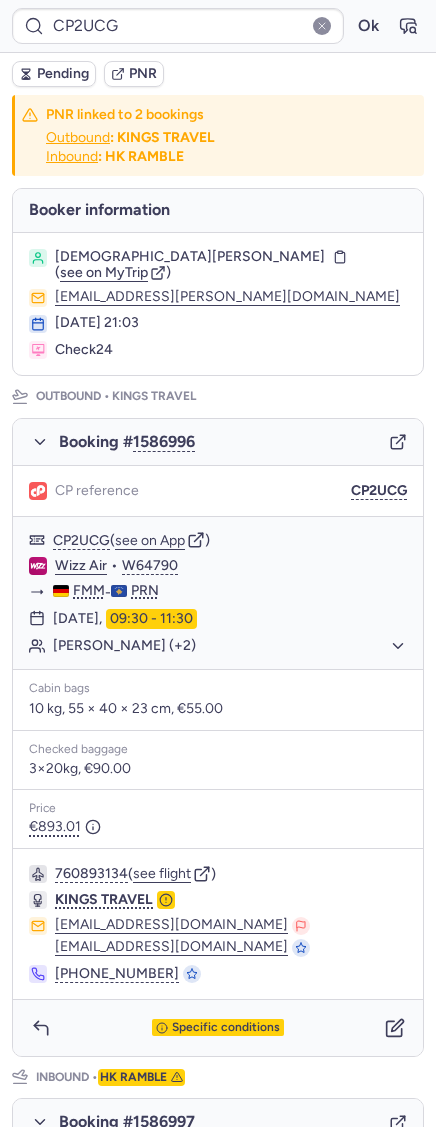 type on "CPBRXS" 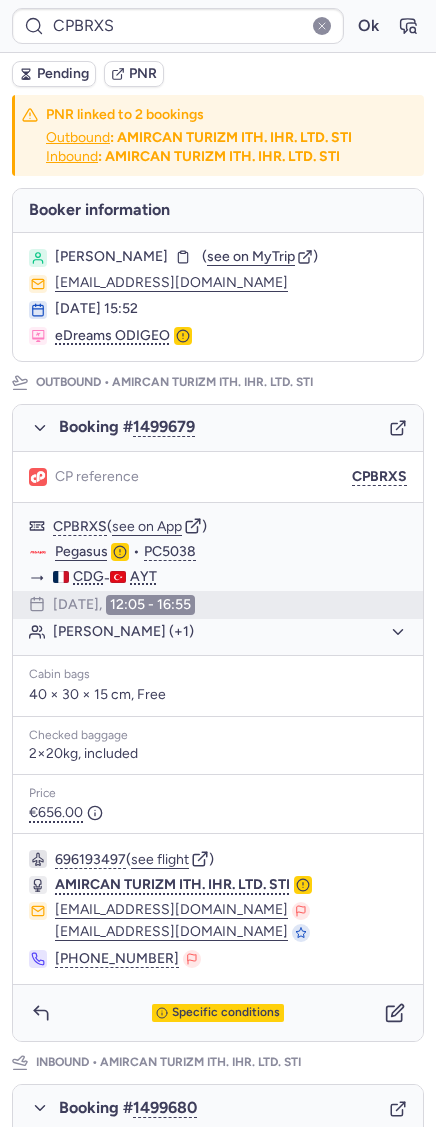 scroll, scrollTop: 612, scrollLeft: 0, axis: vertical 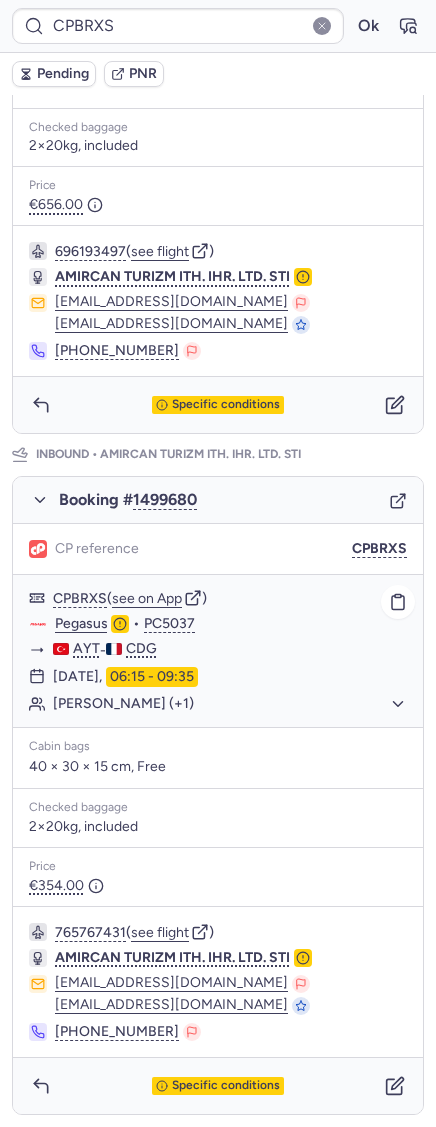 click on "[PERSON_NAME] (+1)" 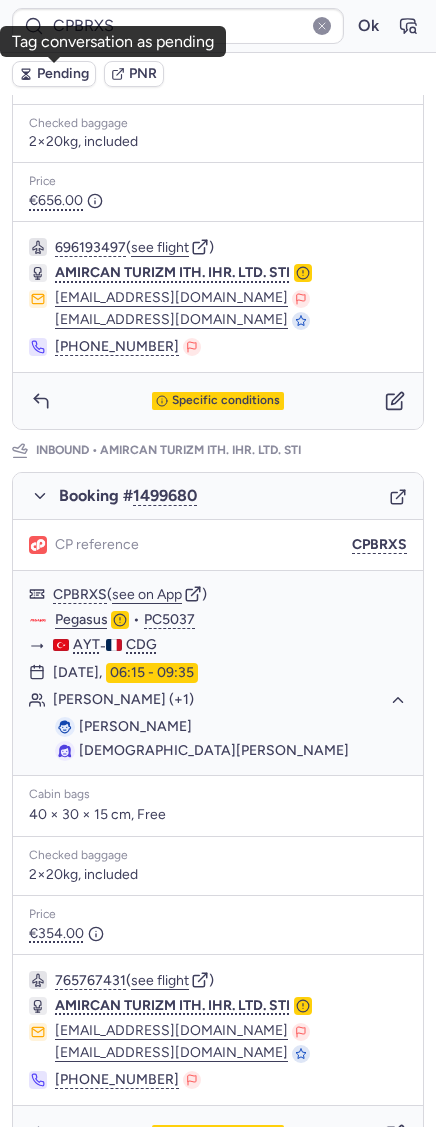 click on "Pending" at bounding box center [54, 74] 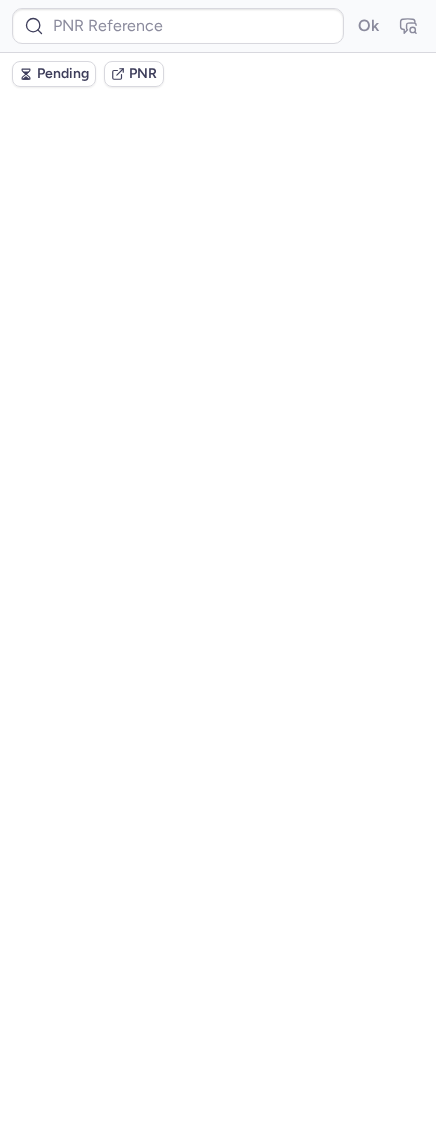 scroll, scrollTop: 0, scrollLeft: 0, axis: both 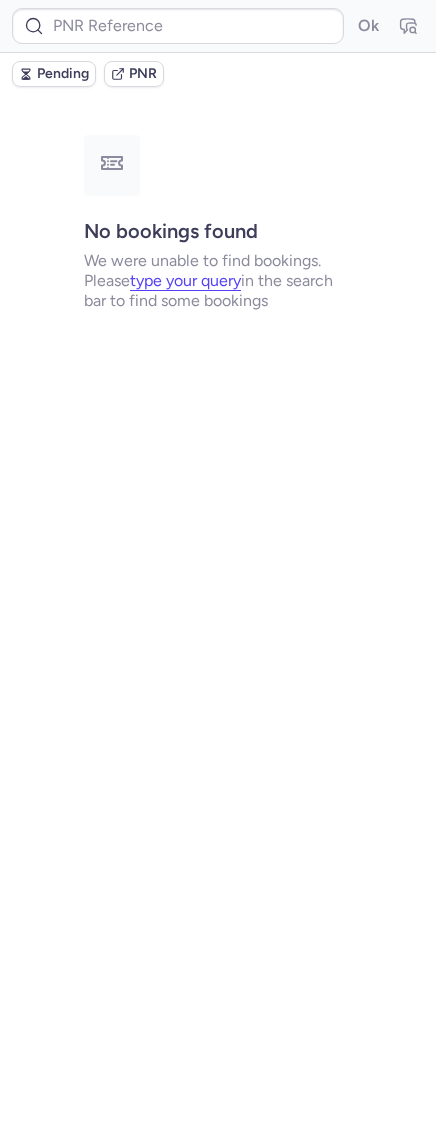 type on "CPGPX2" 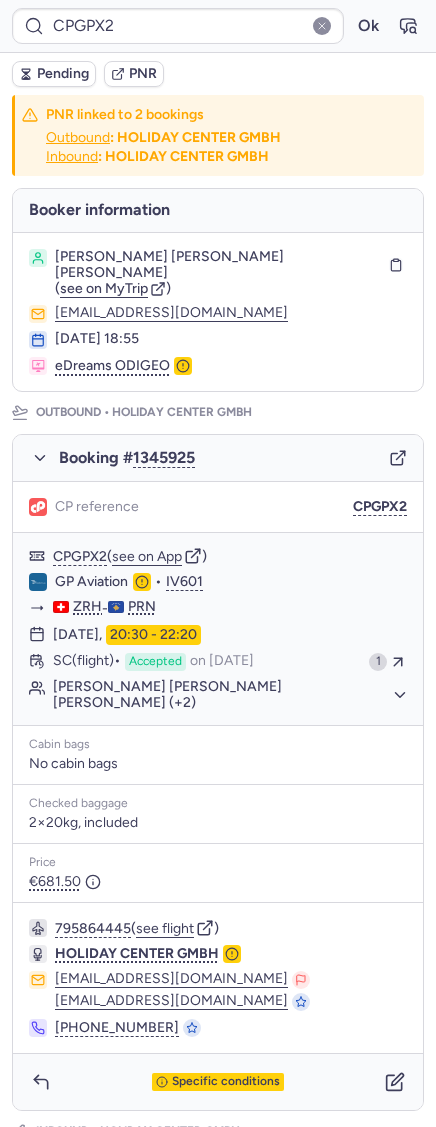 click on "Pending" at bounding box center (63, 74) 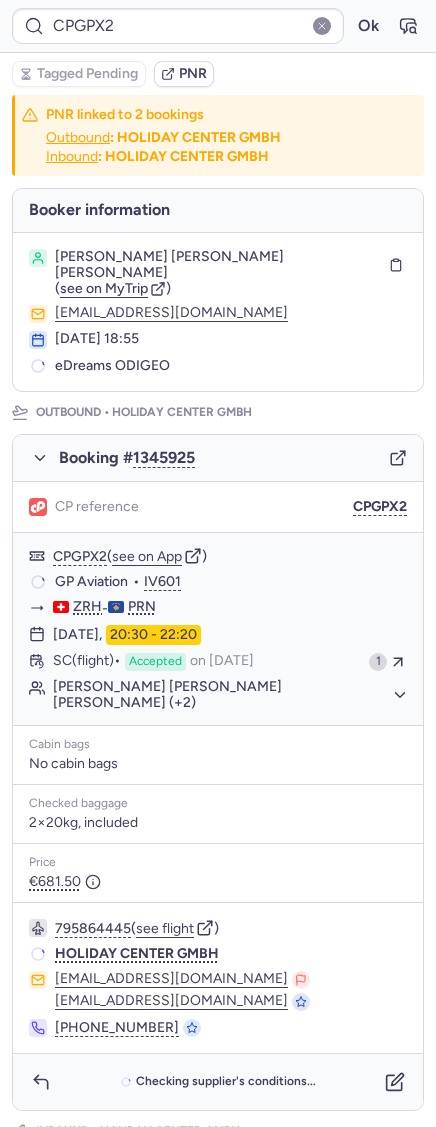 type on "CPVPD3" 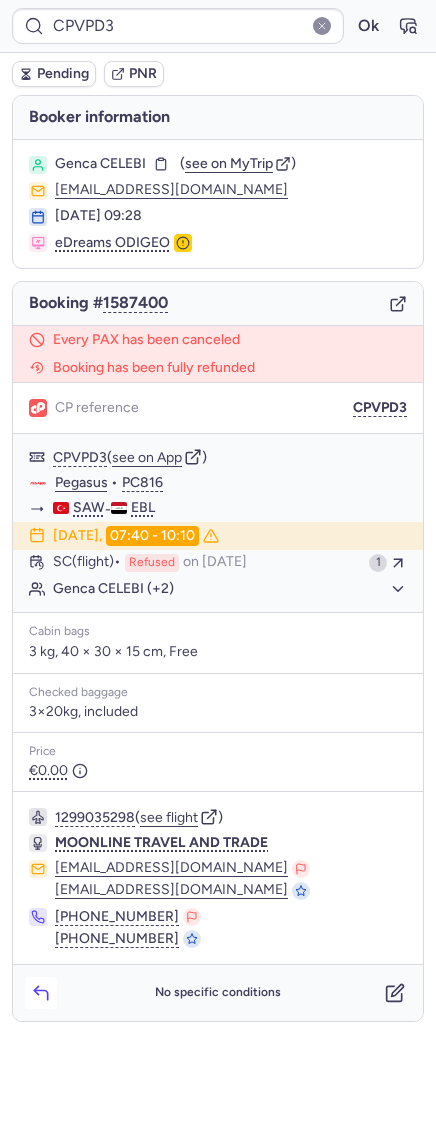 click 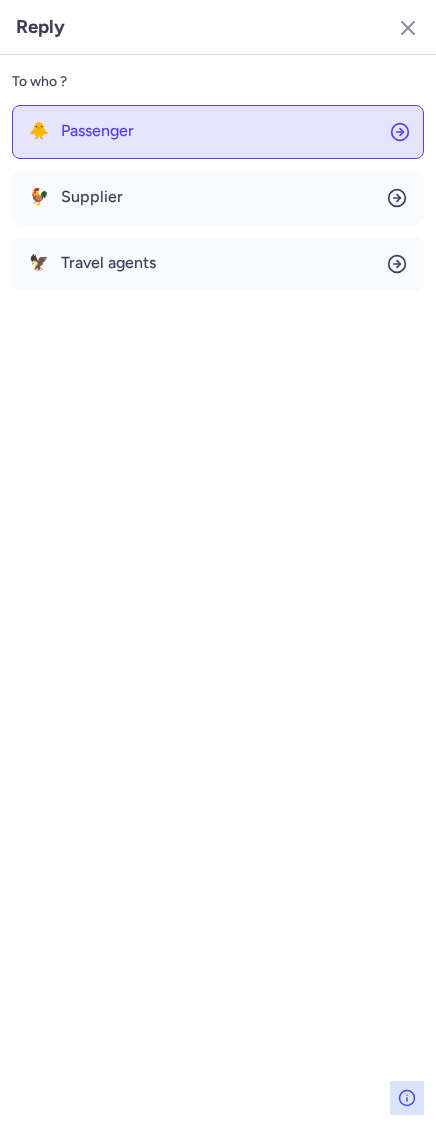 click on "Passenger" at bounding box center (97, 131) 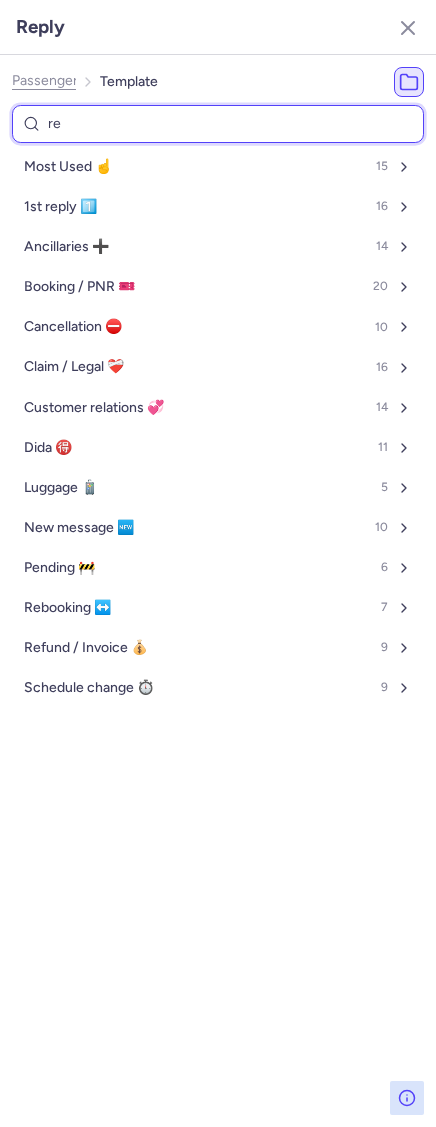 type on "ref" 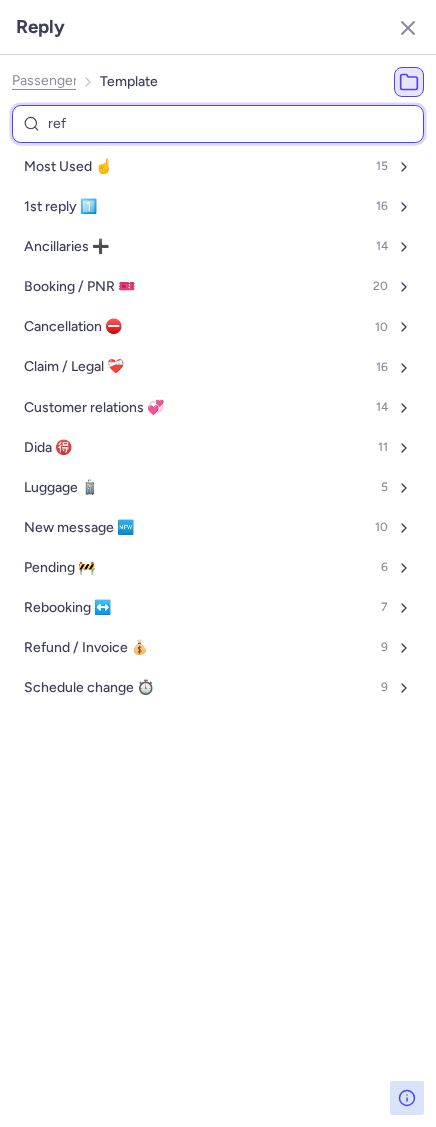 select on "en" 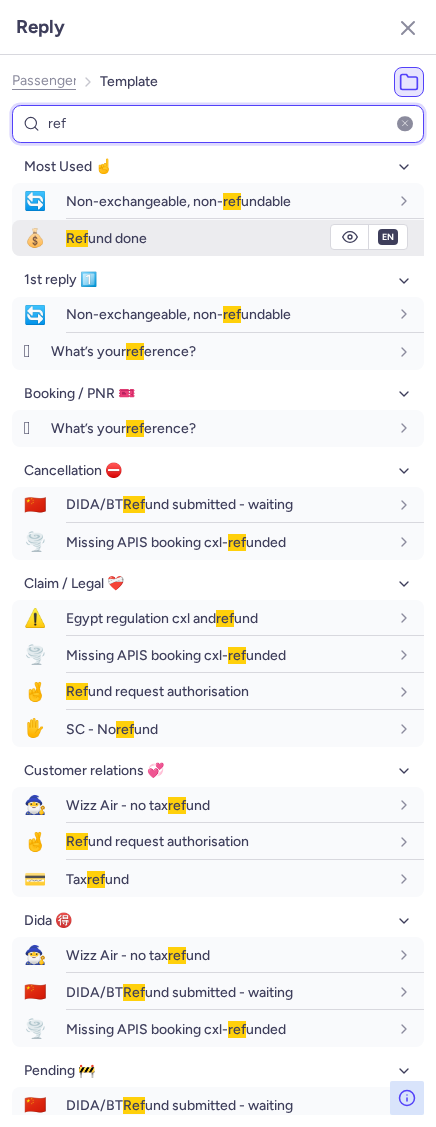 type on "ref" 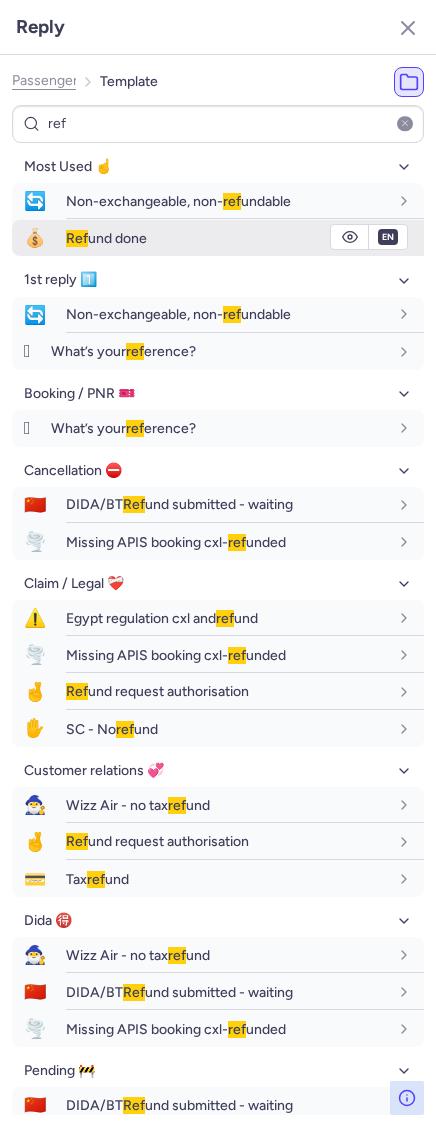 click on "Ref und done" at bounding box center [106, 238] 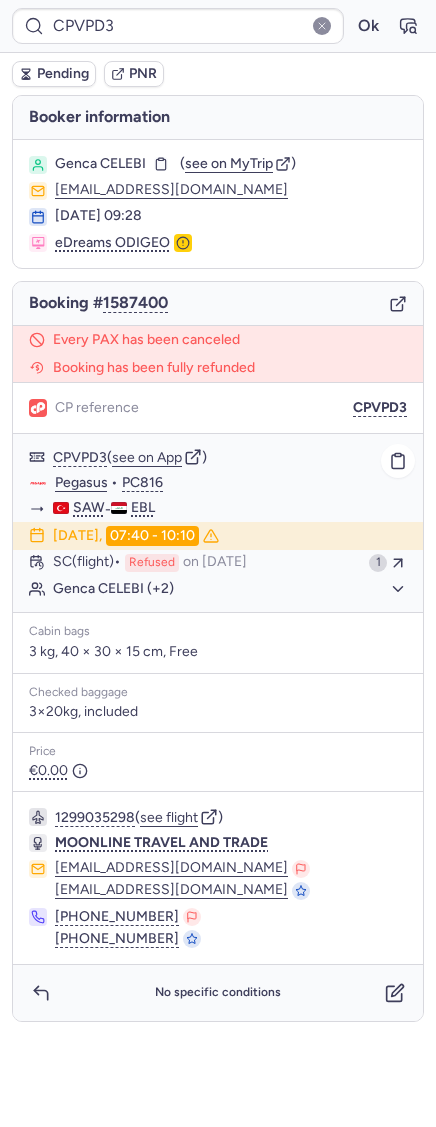 click on "Genca CELEBI (+2)" 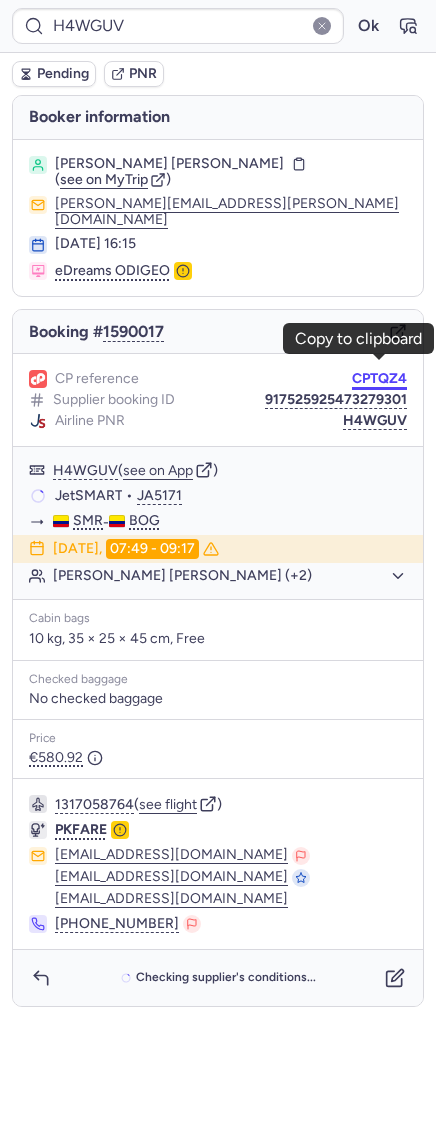 click on "CPTQZ4" at bounding box center (379, 379) 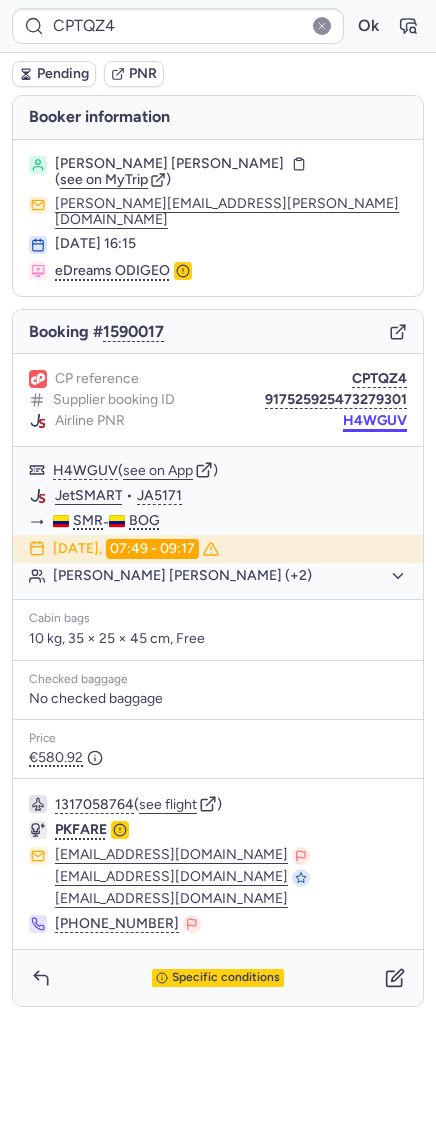 click on "H4WGUV" at bounding box center (375, 421) 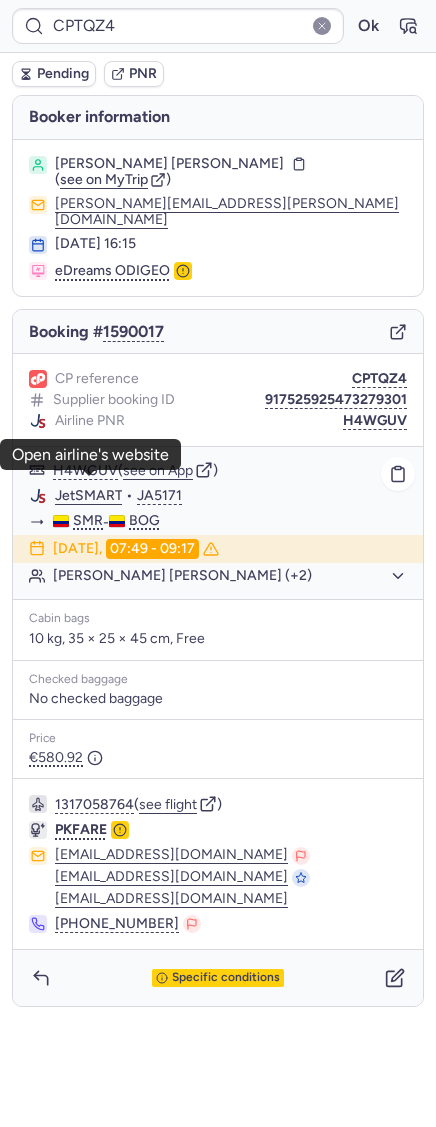 click on "JetSMART" 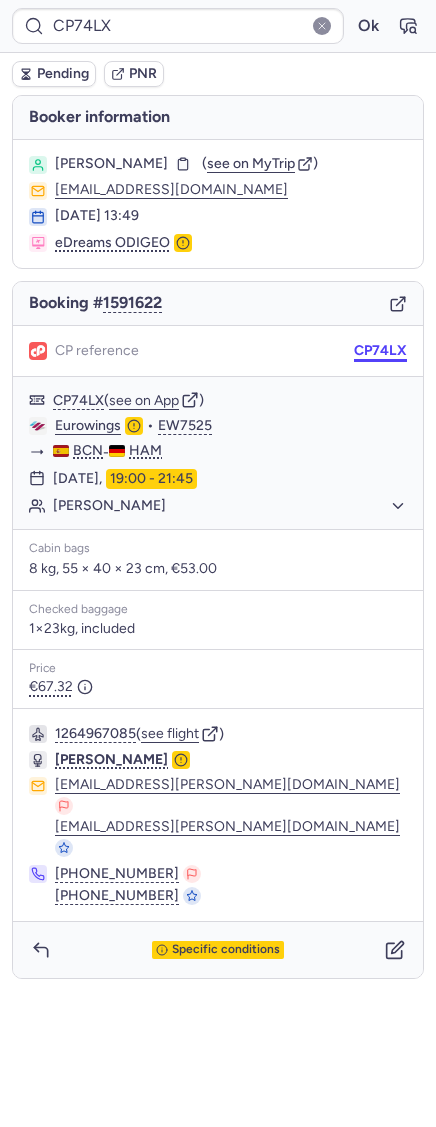 click on "CP74LX" at bounding box center [380, 351] 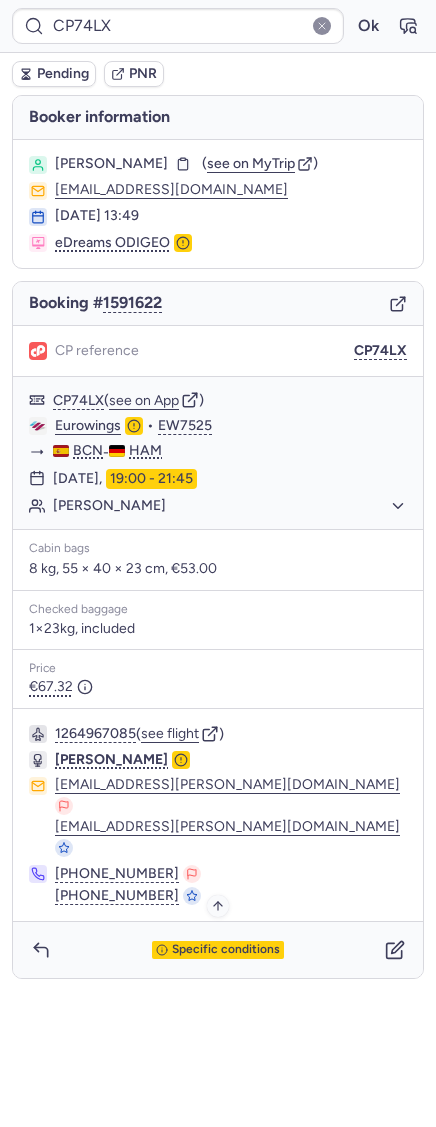 click on "Specific conditions" at bounding box center (226, 950) 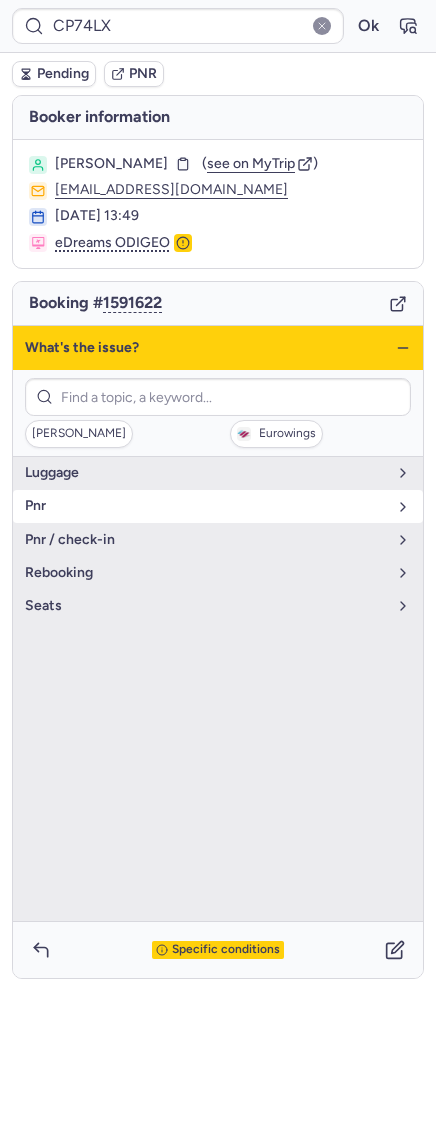 click on "pnr" at bounding box center [206, 506] 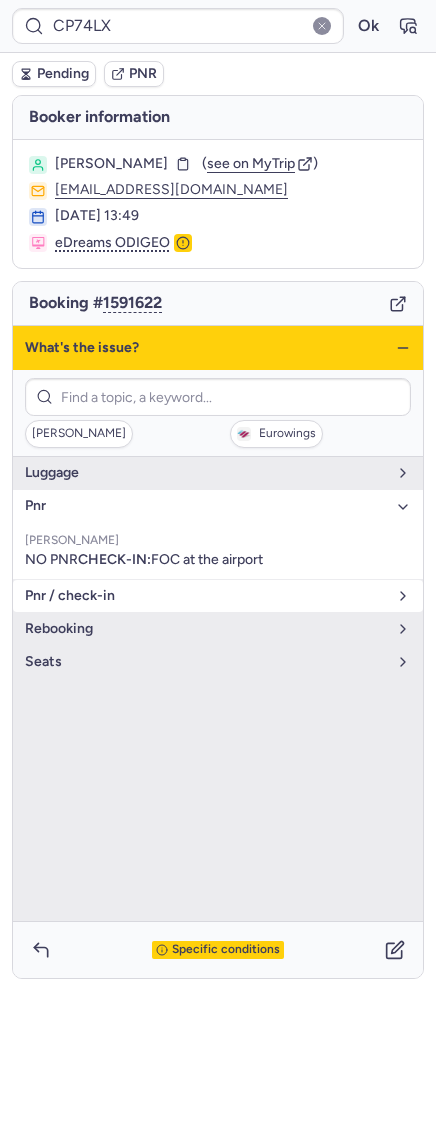 click on "pnr / check-in" at bounding box center (206, 596) 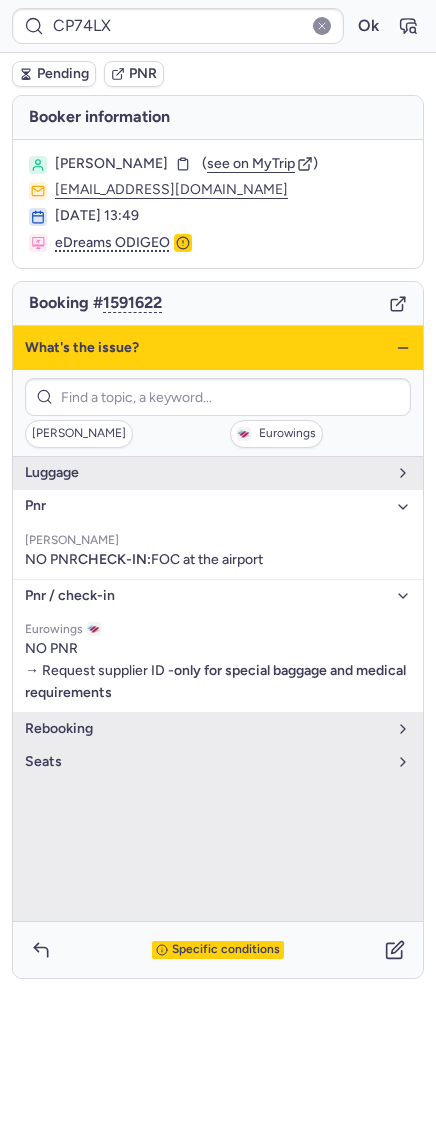 click 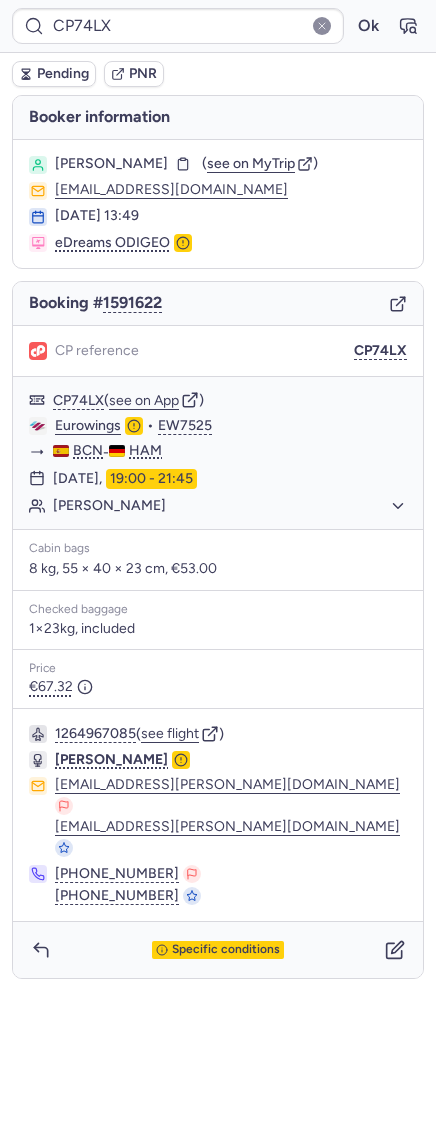 drag, startPoint x: 179, startPoint y: 160, endPoint x: 188, endPoint y: 130, distance: 31.320919 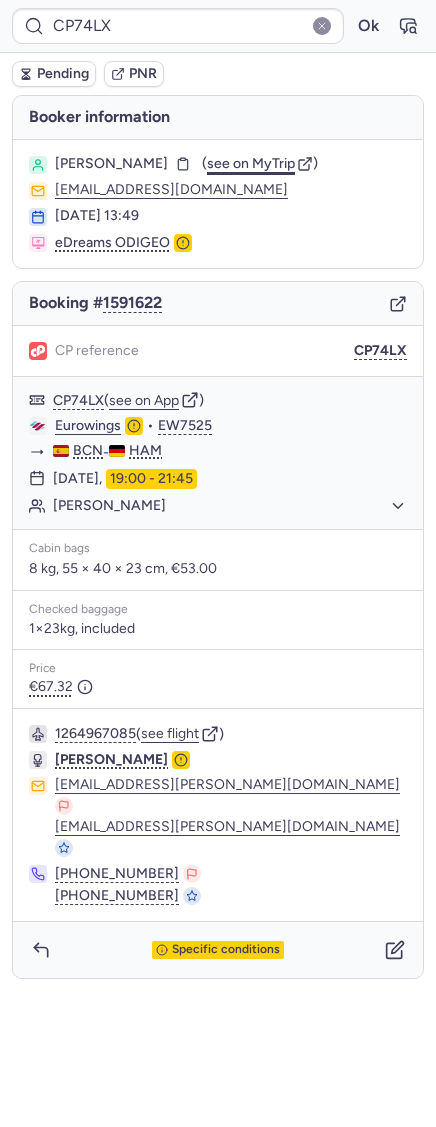 click on "see on MyTrip" at bounding box center (251, 163) 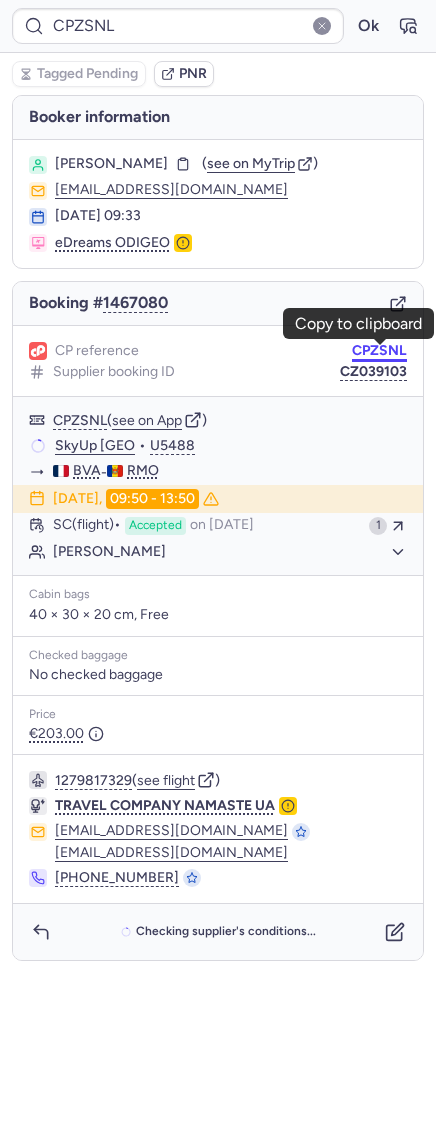 click on "CPZSNL" at bounding box center [379, 351] 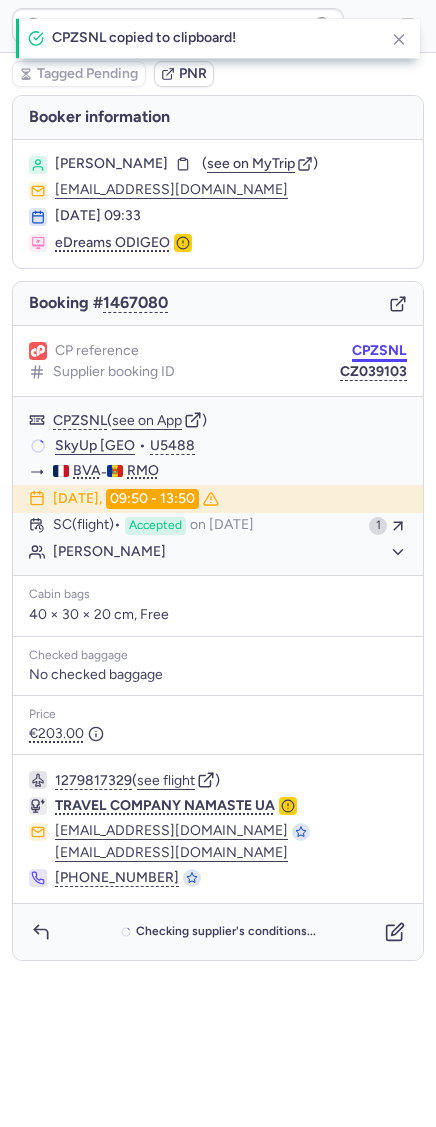 click on "CPZSNL" at bounding box center [379, 351] 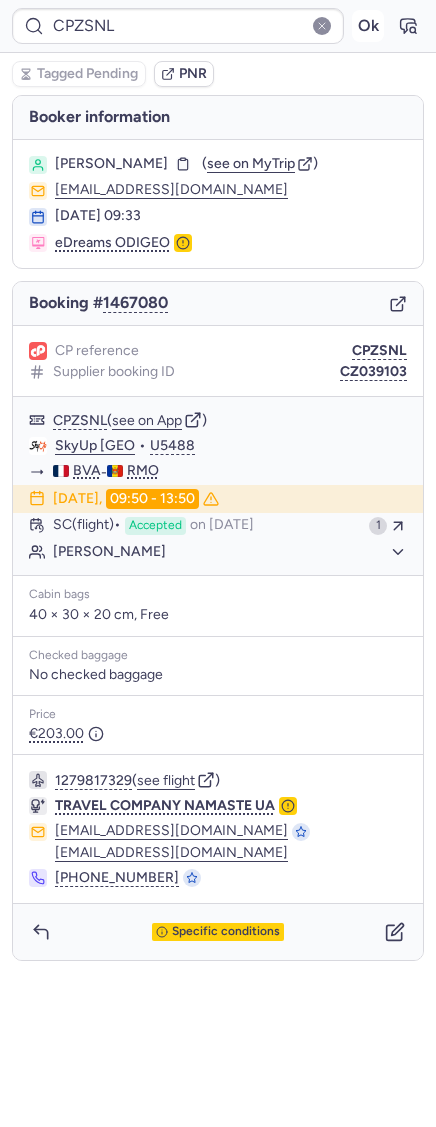 click on "Ok" at bounding box center (368, 26) 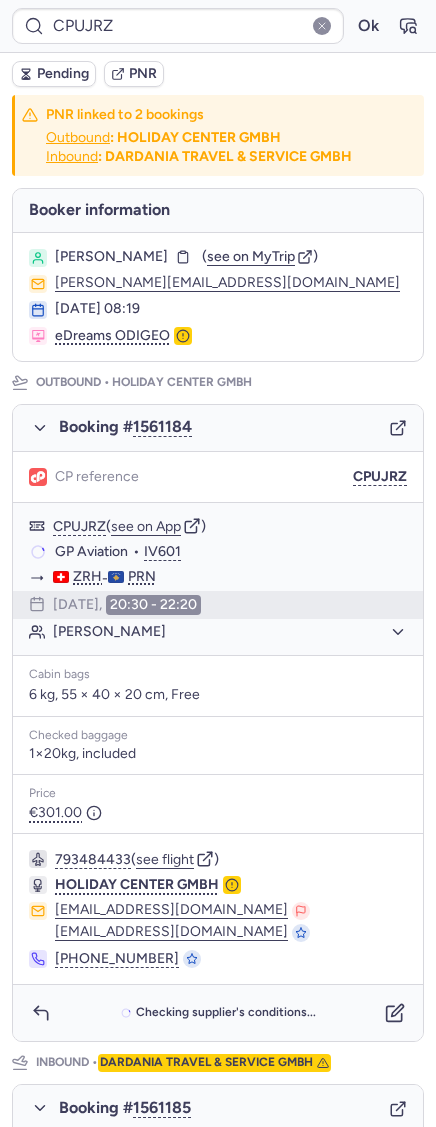 type on "CP2ES3" 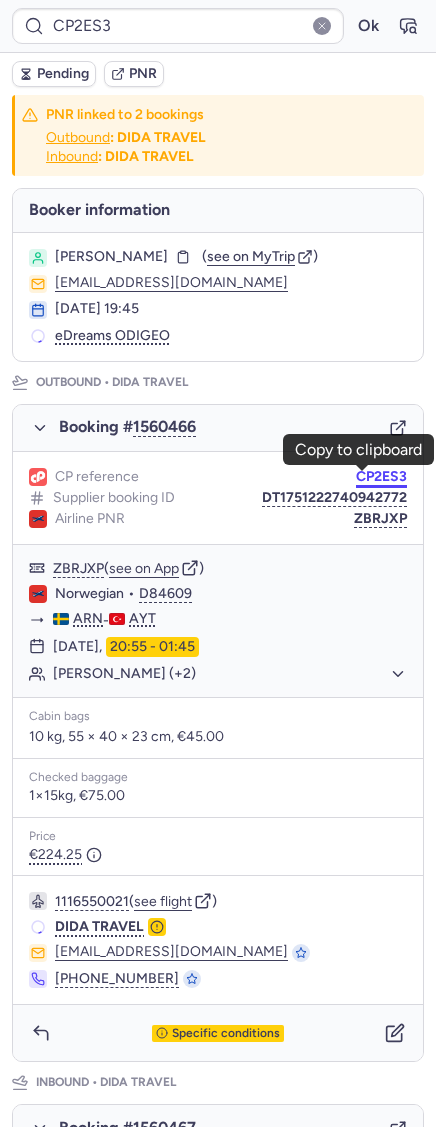 click on "CP2ES3" at bounding box center [381, 477] 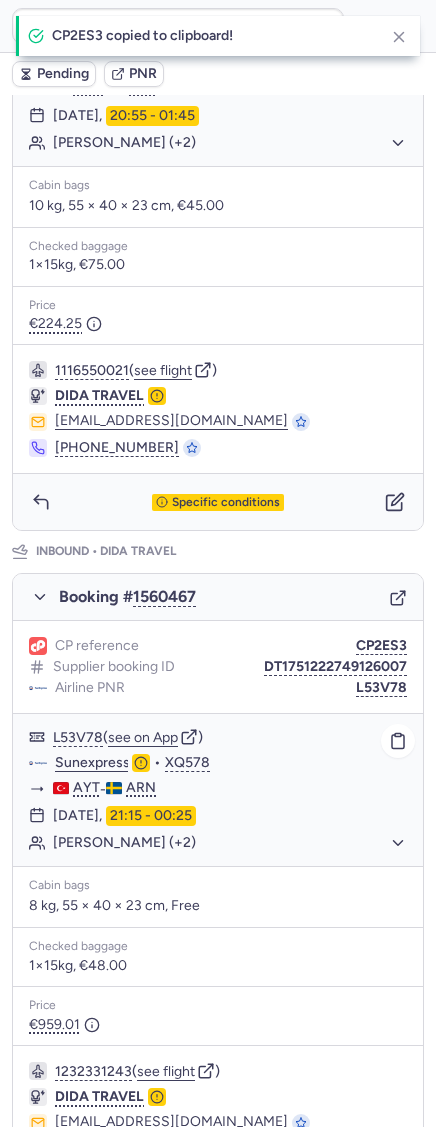 scroll, scrollTop: 652, scrollLeft: 0, axis: vertical 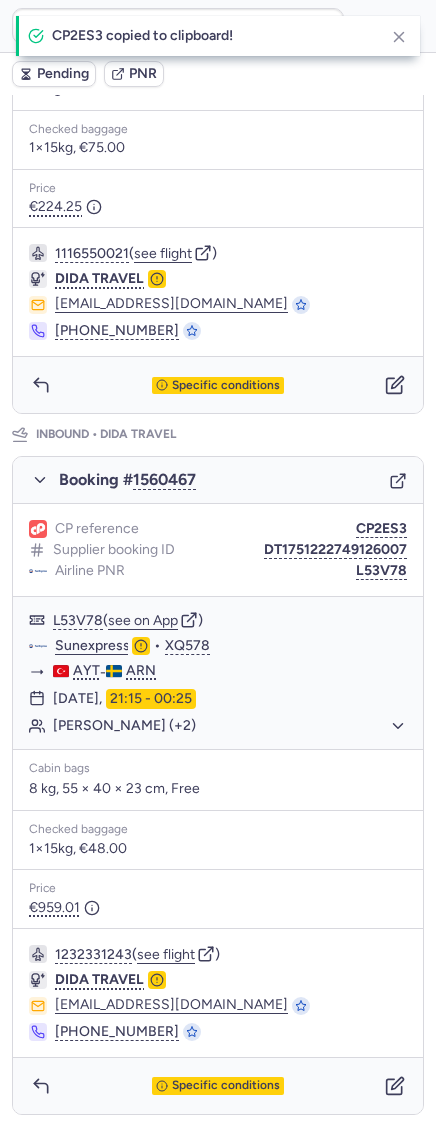 click on "Specific conditions" at bounding box center (218, 385) 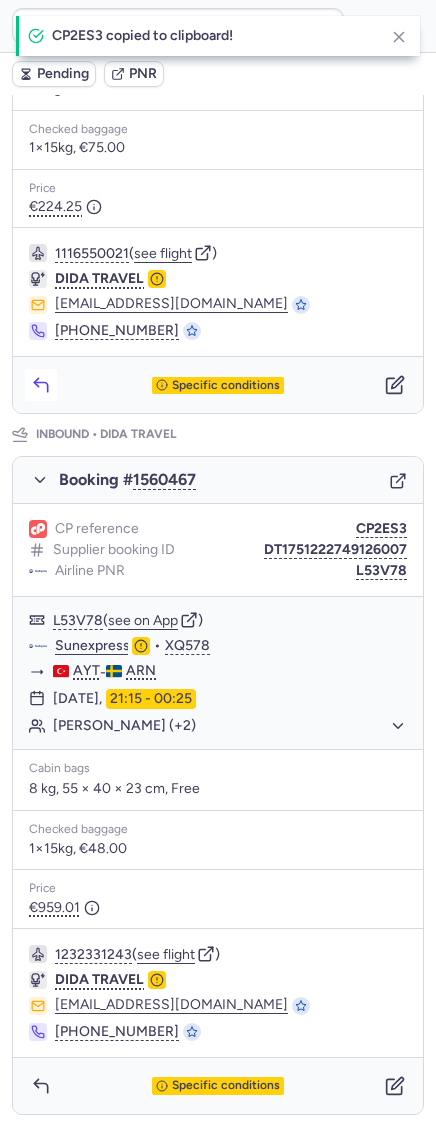 click 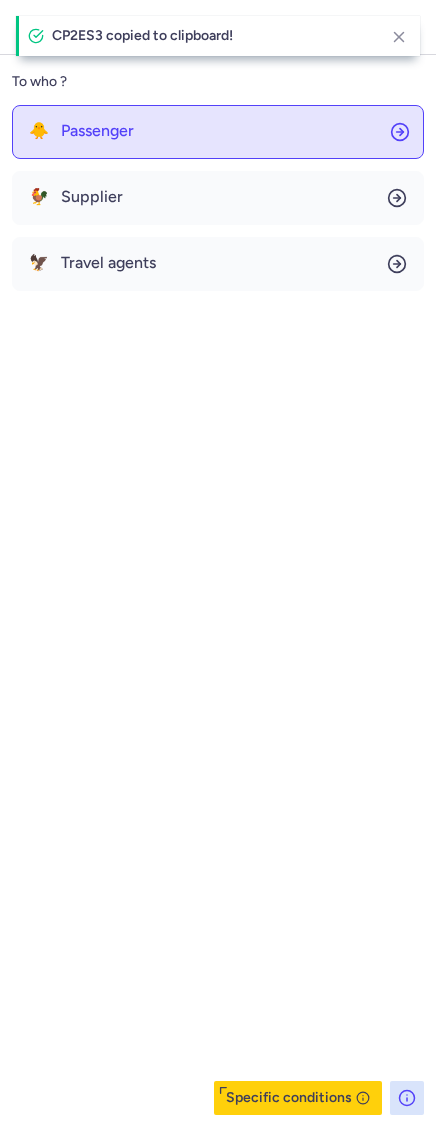 click on "Passenger" at bounding box center [97, 131] 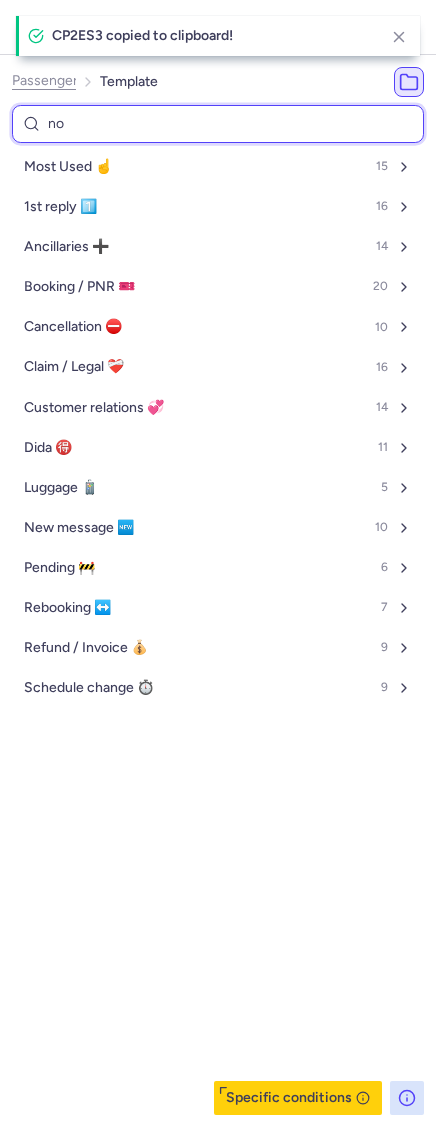 type on "non" 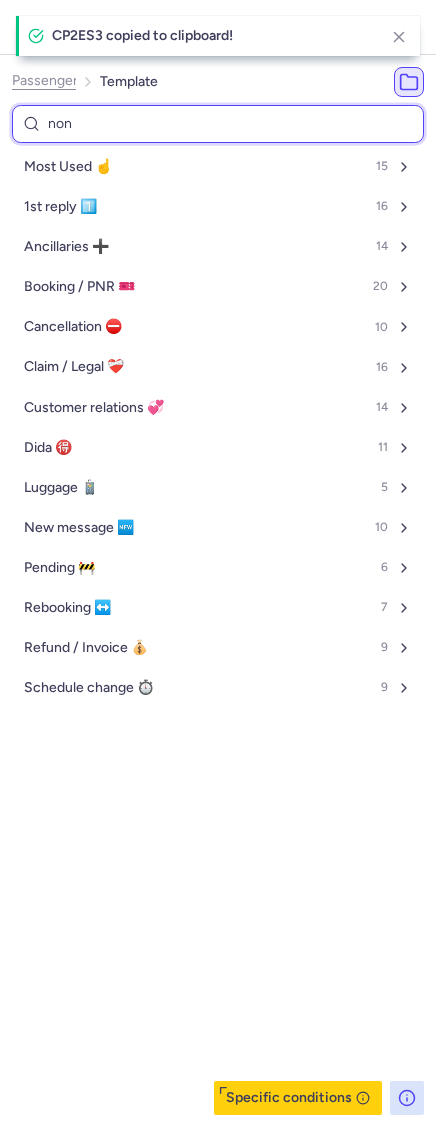 select on "en" 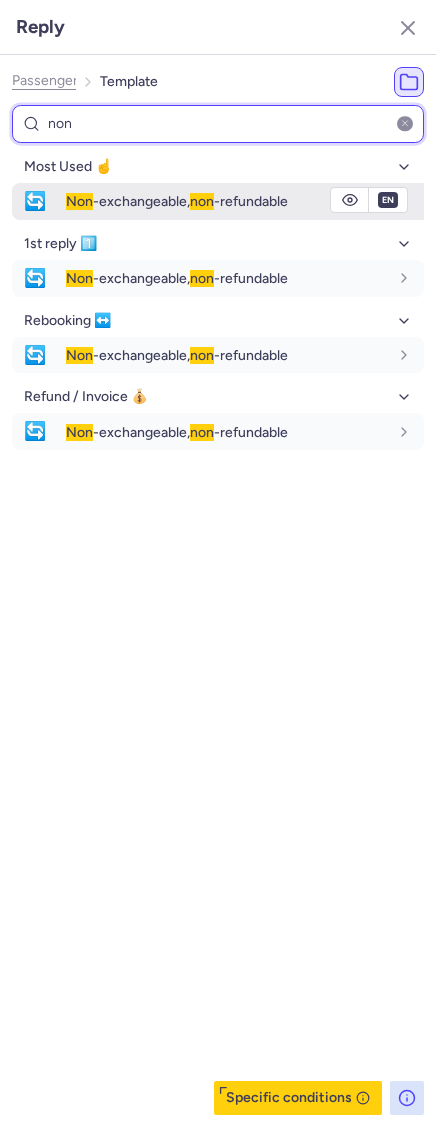 type on "non" 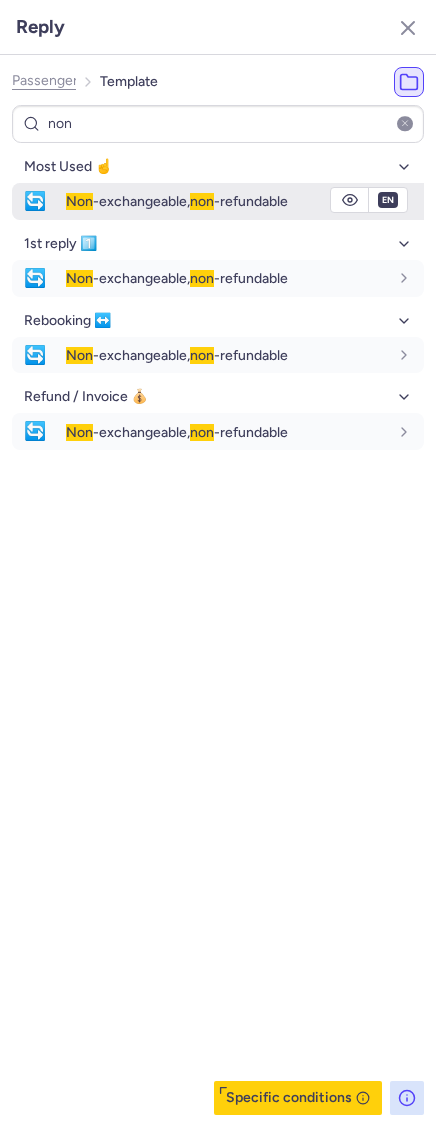 click on "Non -exchangeable,  non -refundable" at bounding box center [177, 201] 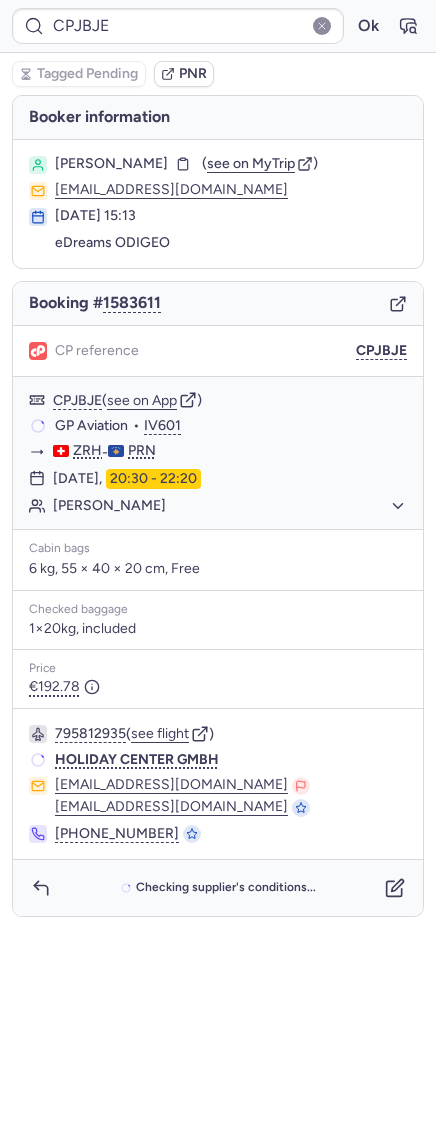 scroll, scrollTop: 0, scrollLeft: 0, axis: both 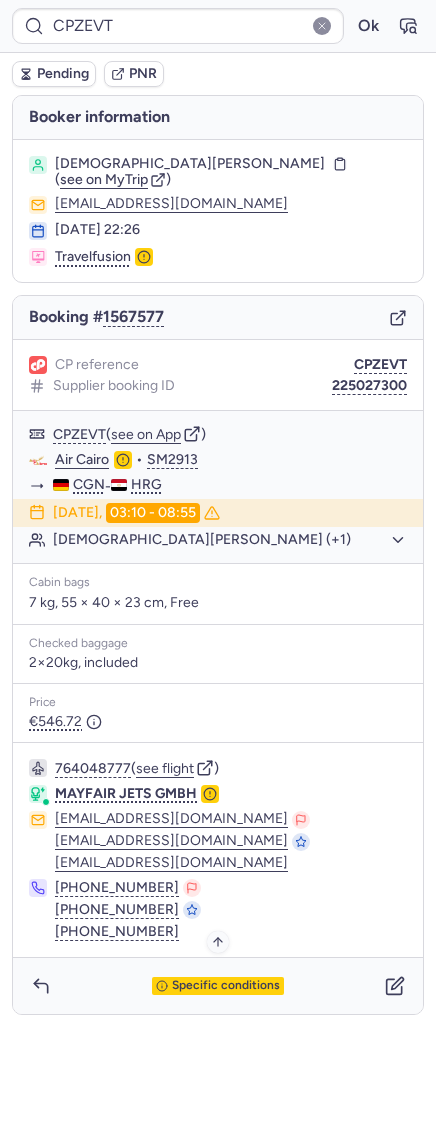 drag, startPoint x: 239, startPoint y: 976, endPoint x: 243, endPoint y: 986, distance: 10.770329 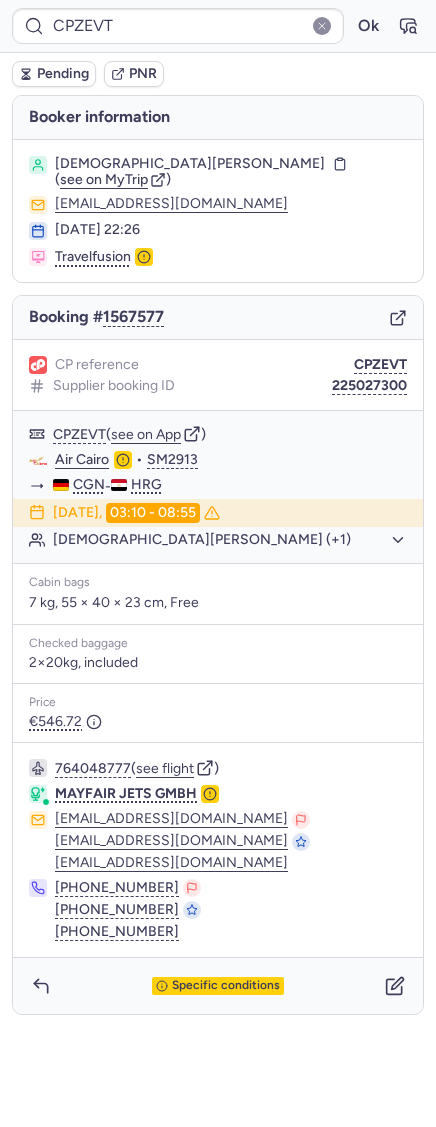 click on "Specific conditions" at bounding box center [218, 986] 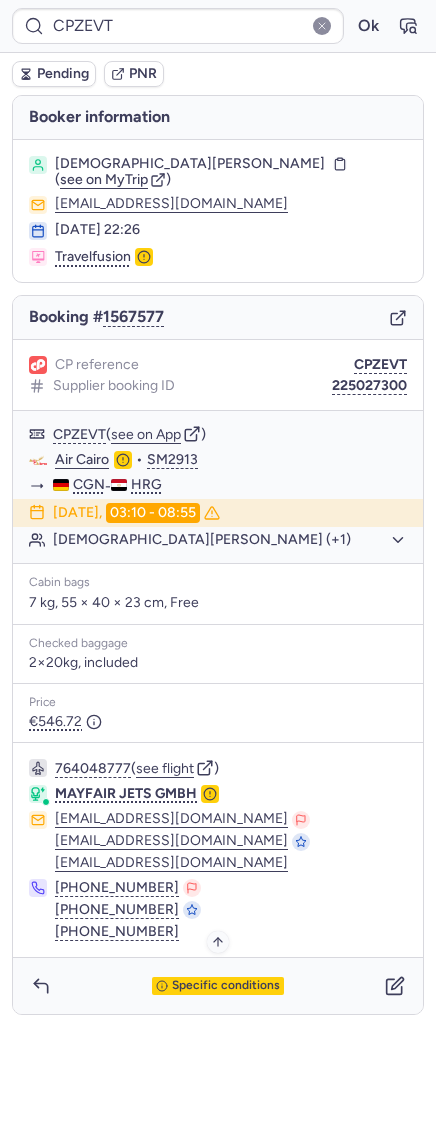 click on "Specific conditions" at bounding box center [218, 986] 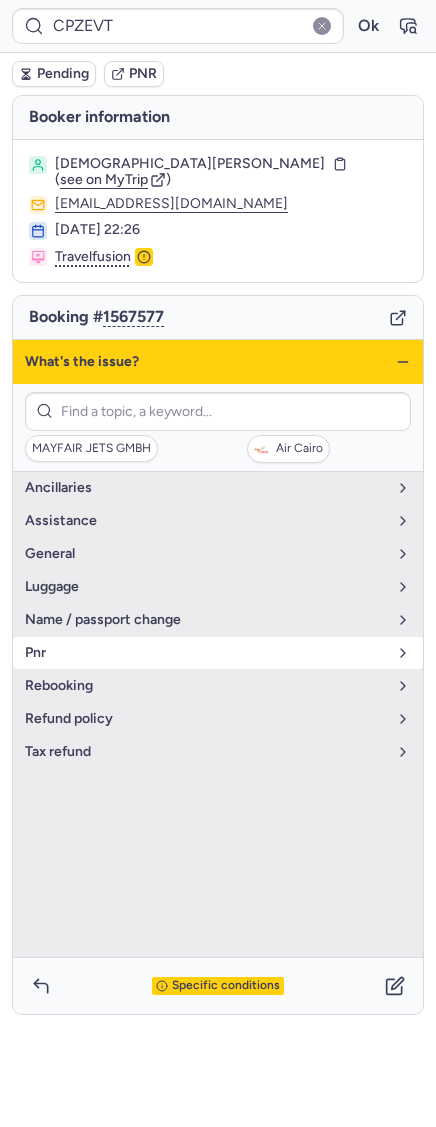 click on "pnr" at bounding box center [206, 653] 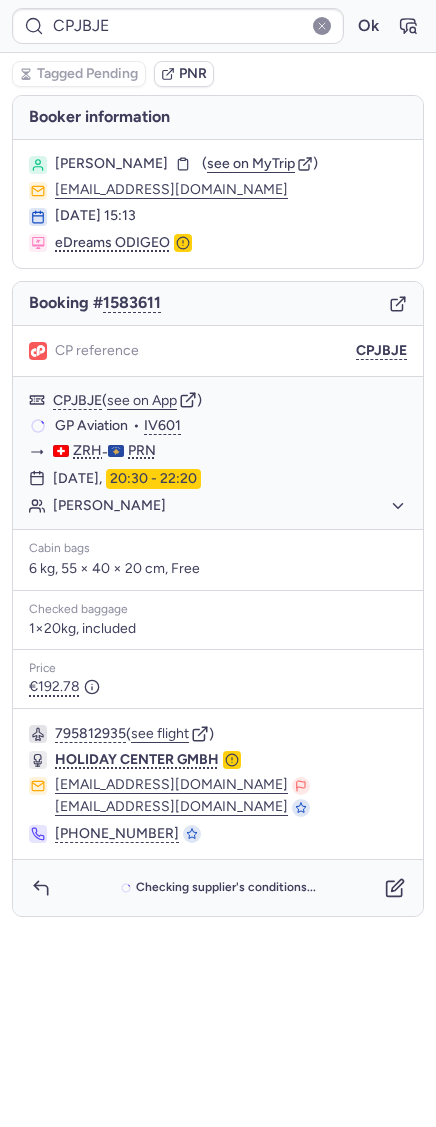 type on "CPODKQ" 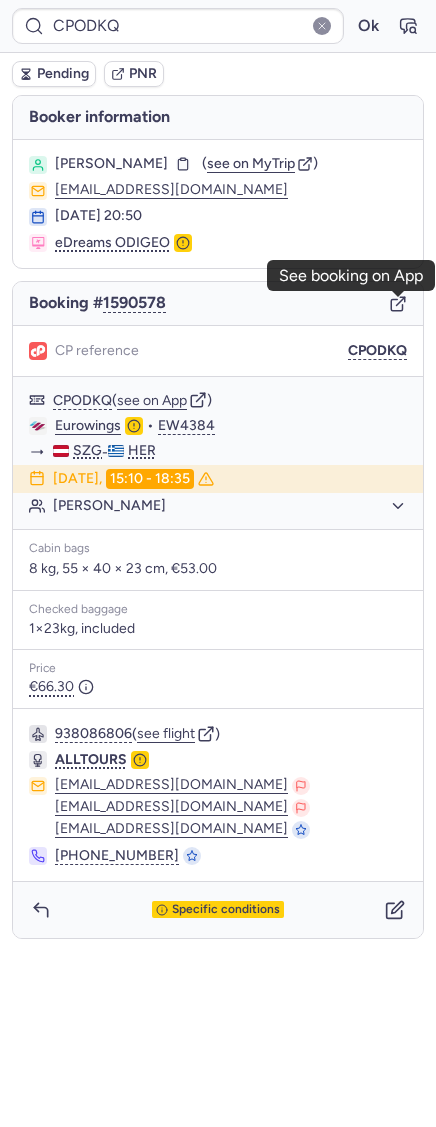 click 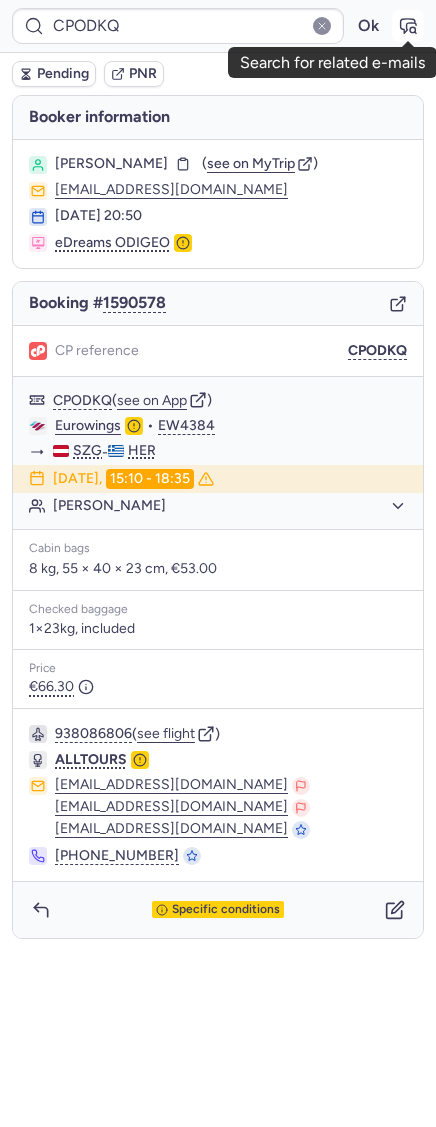 click 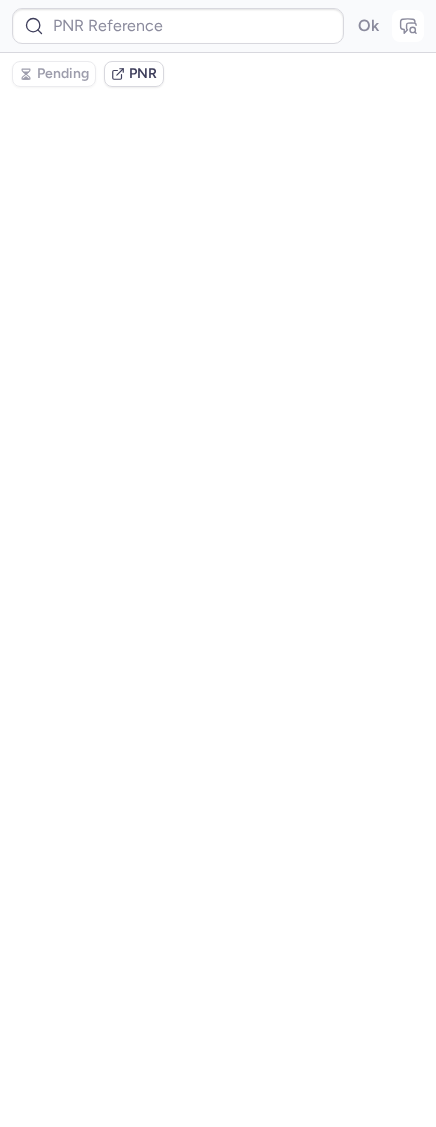type on "CPODKQ" 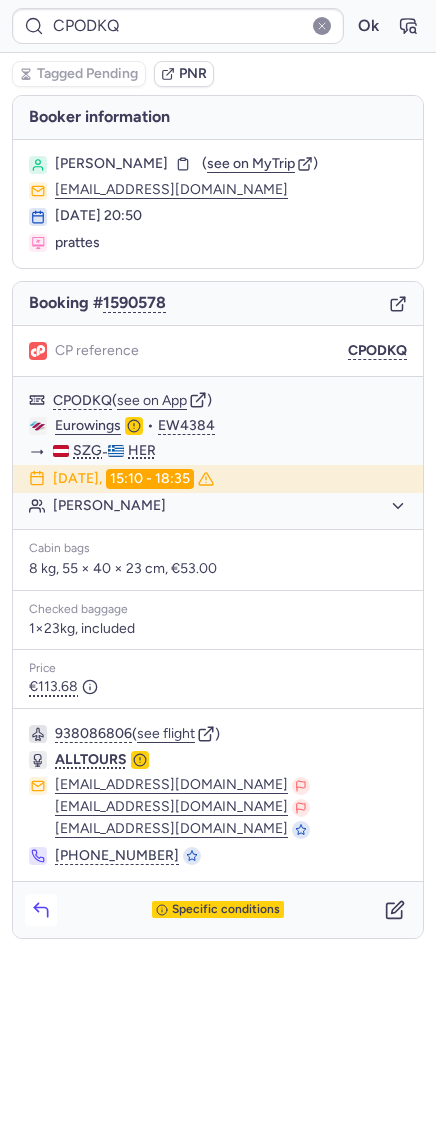 click 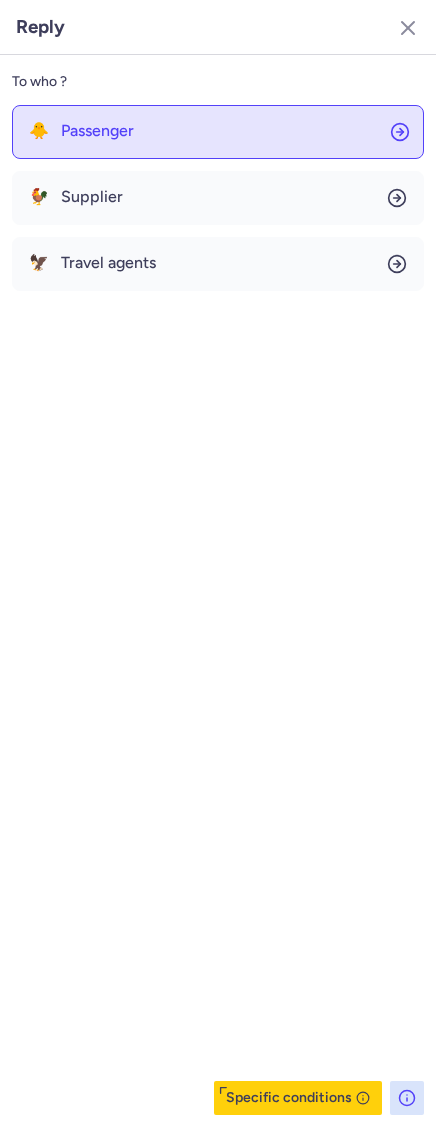 click on "🐥 Passenger" 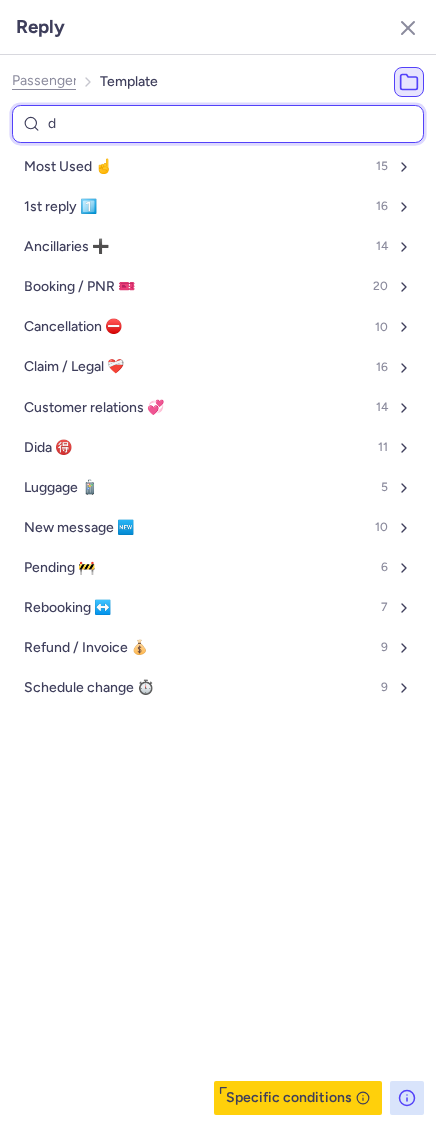 type on "dd" 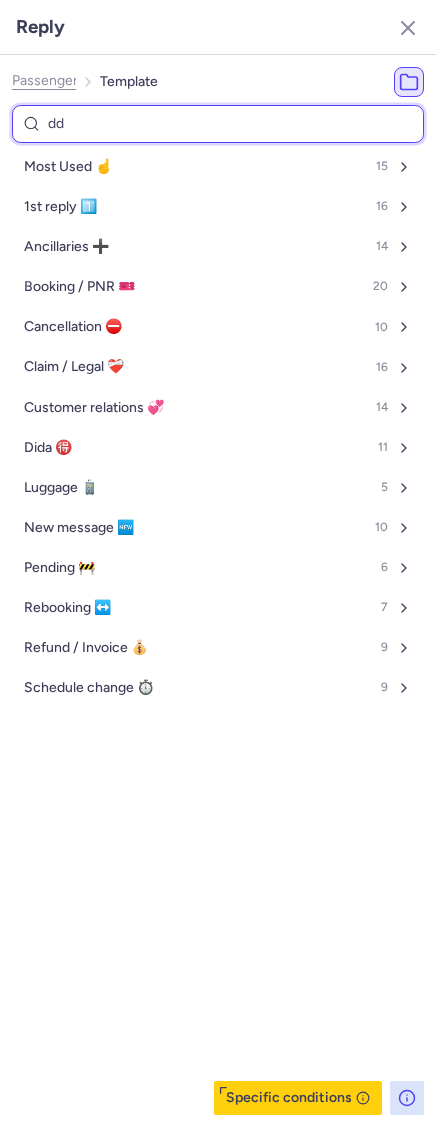 select on "en" 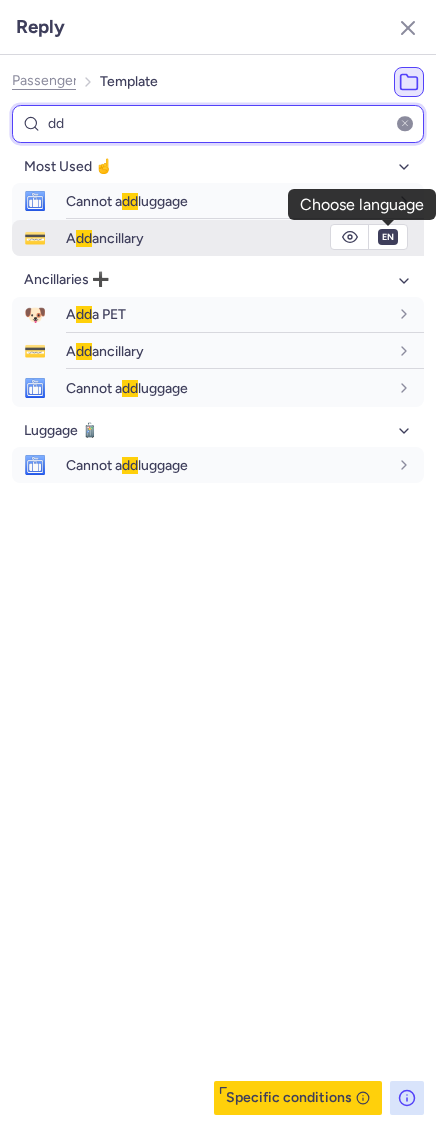 type 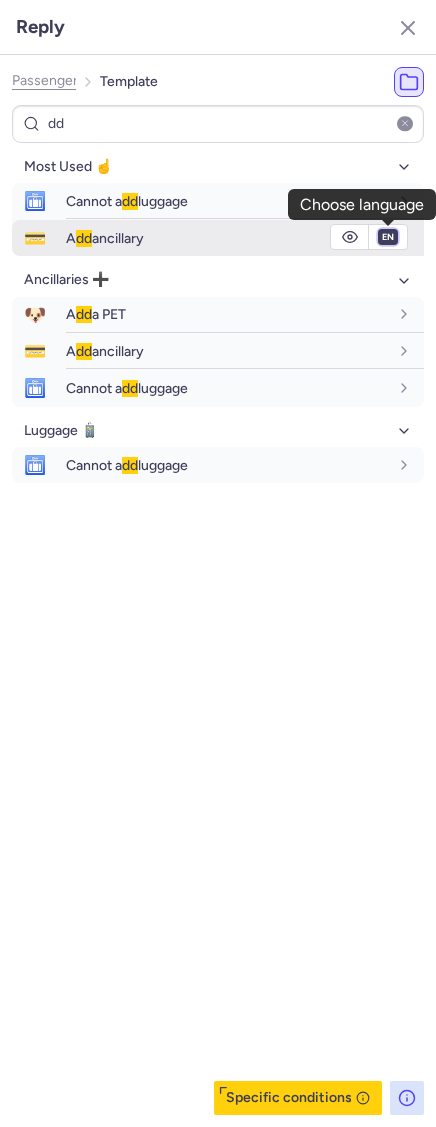 click on "fr en de nl pt es it ru" at bounding box center [388, 237] 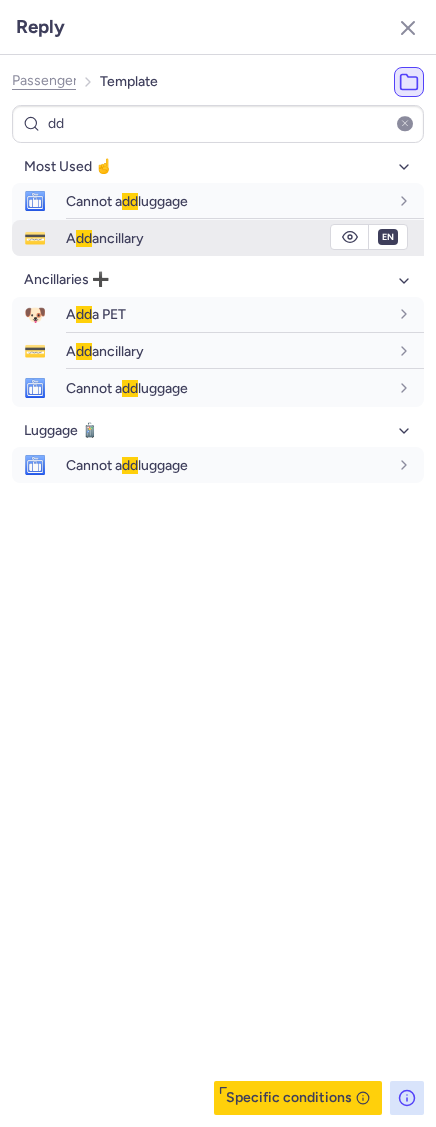 click on "fr en de nl pt es it ru" at bounding box center (388, 237) 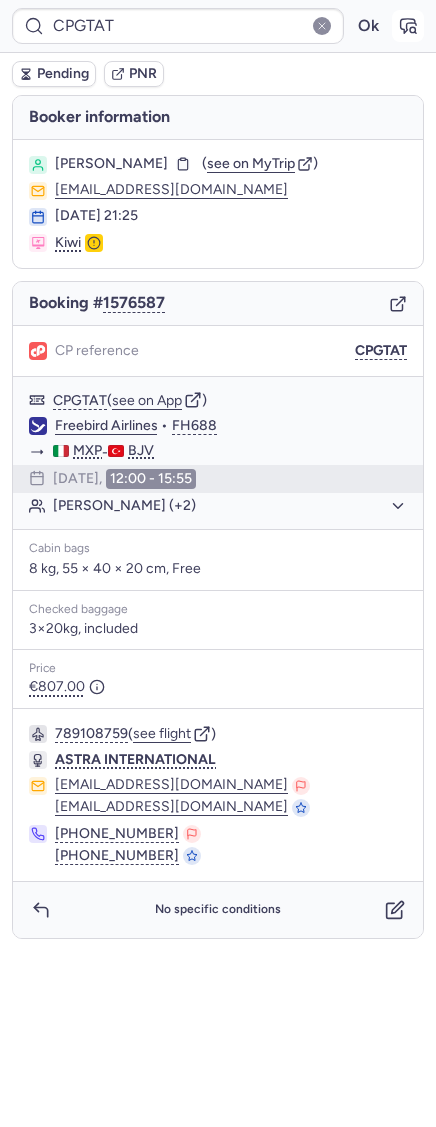 click 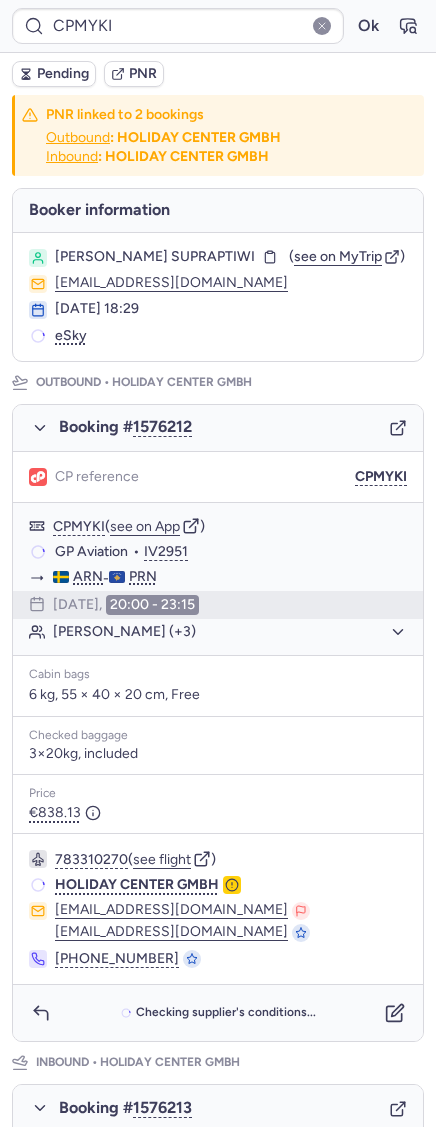 scroll, scrollTop: 612, scrollLeft: 0, axis: vertical 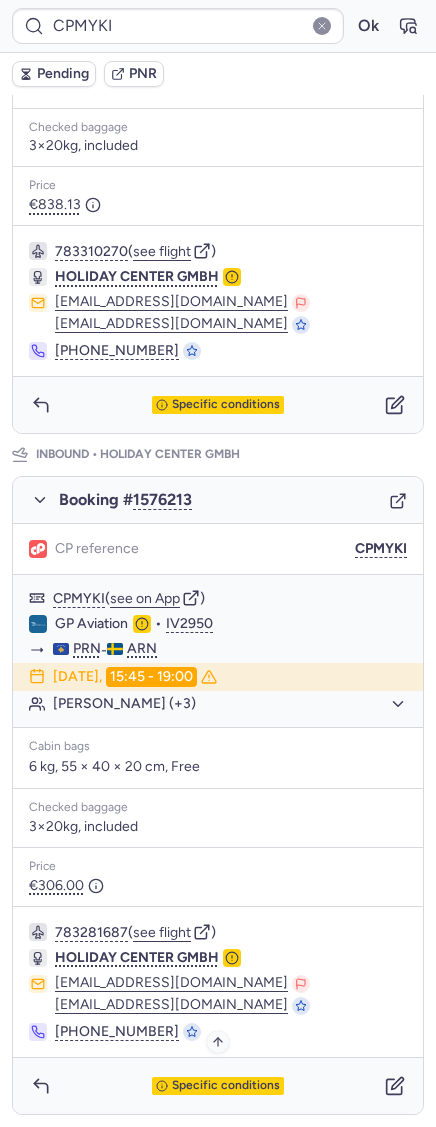 click on "Specific conditions" at bounding box center [226, 1086] 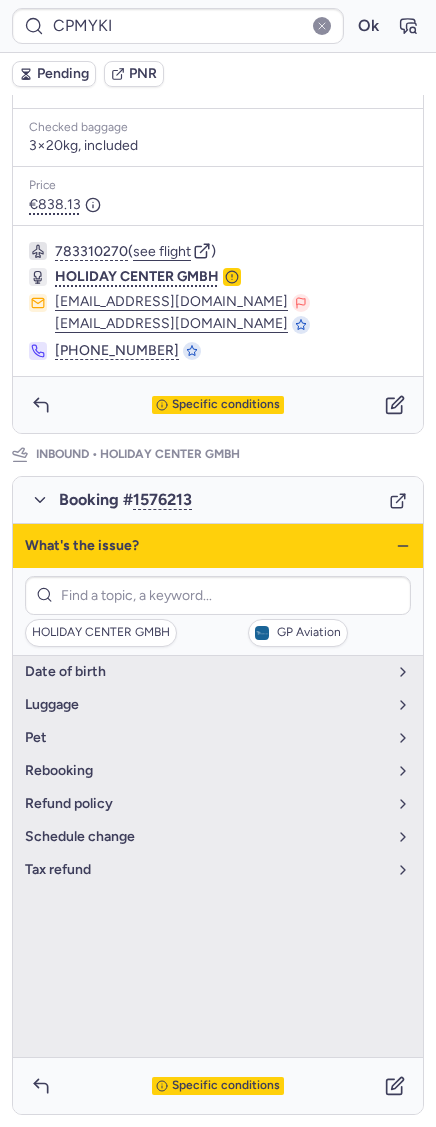 click on "What's the issue?" at bounding box center [218, 546] 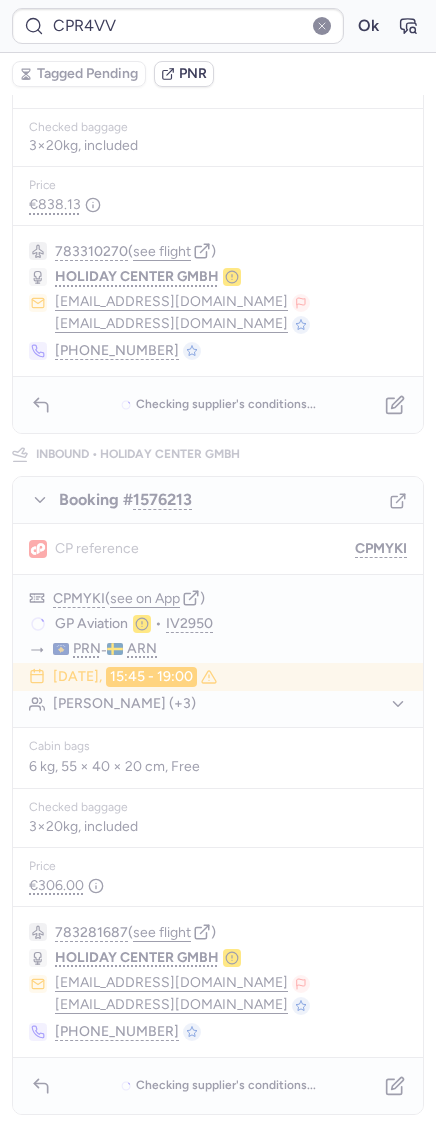 scroll, scrollTop: 0, scrollLeft: 0, axis: both 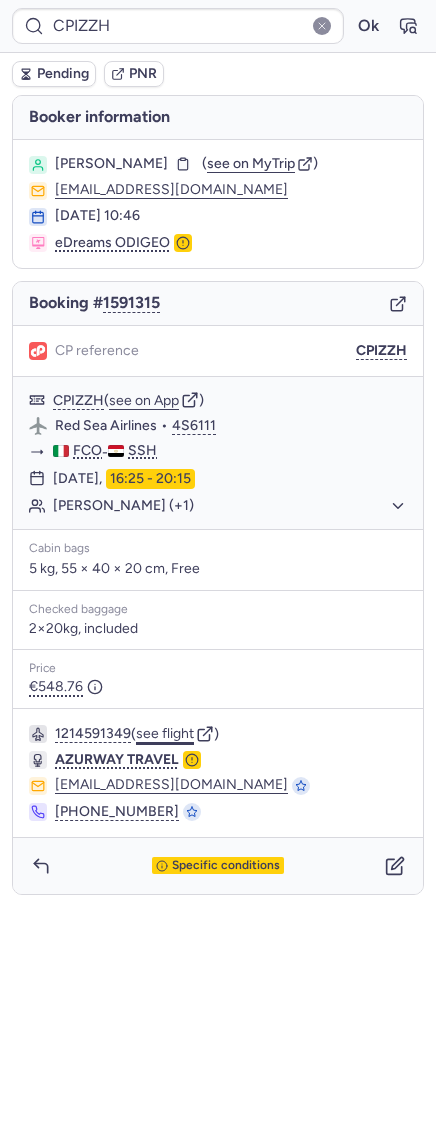 click on "see flight" 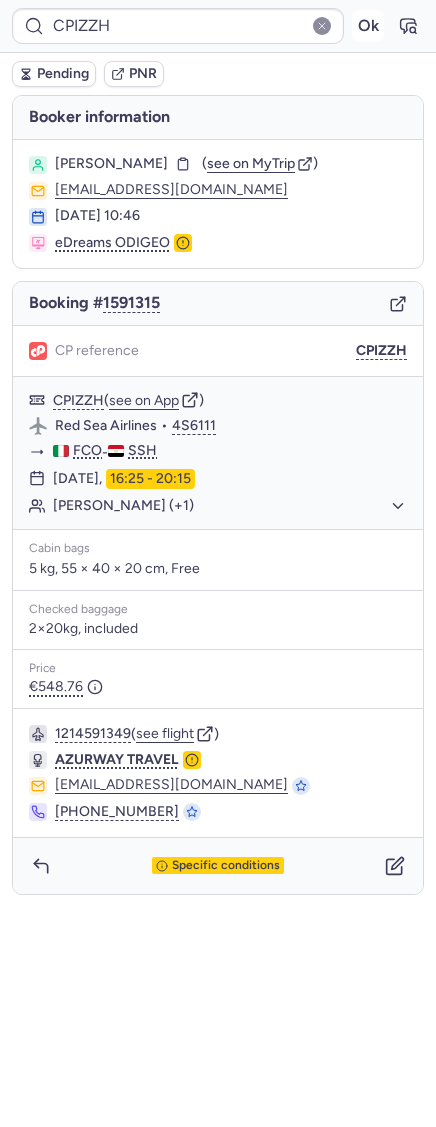 click on "Ok" at bounding box center (368, 26) 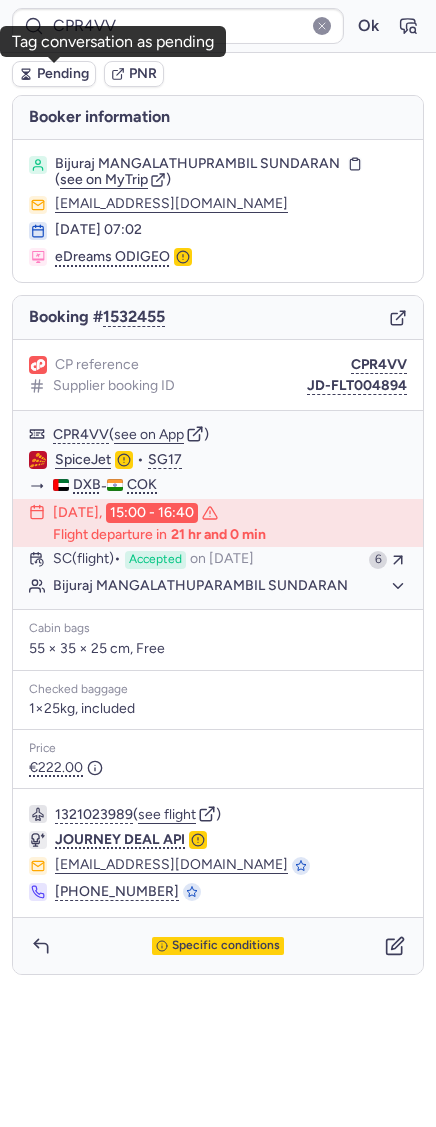 click on "Pending" at bounding box center (63, 74) 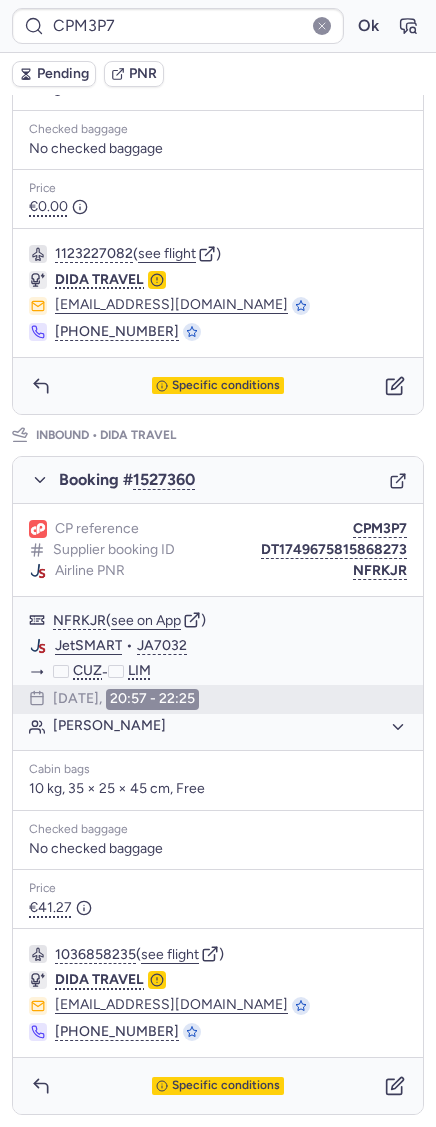 scroll, scrollTop: 0, scrollLeft: 0, axis: both 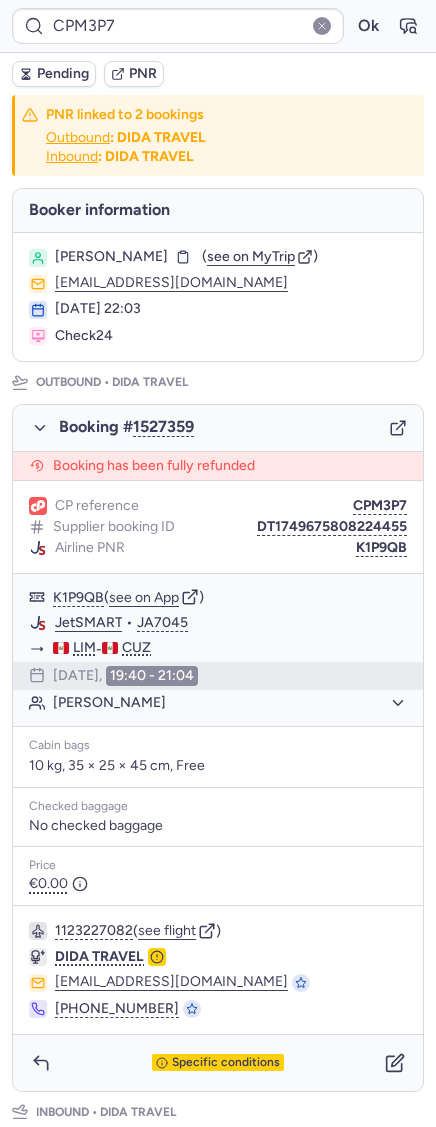 click 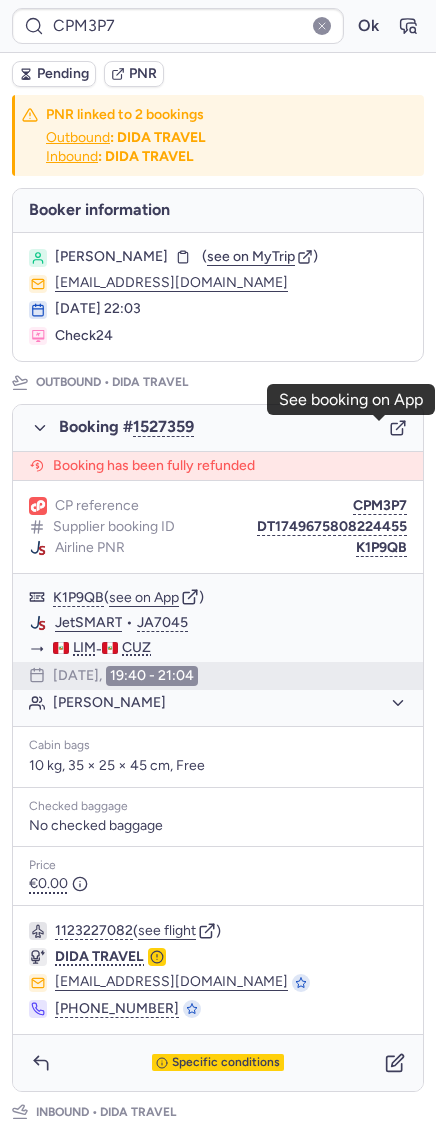 scroll, scrollTop: 682, scrollLeft: 0, axis: vertical 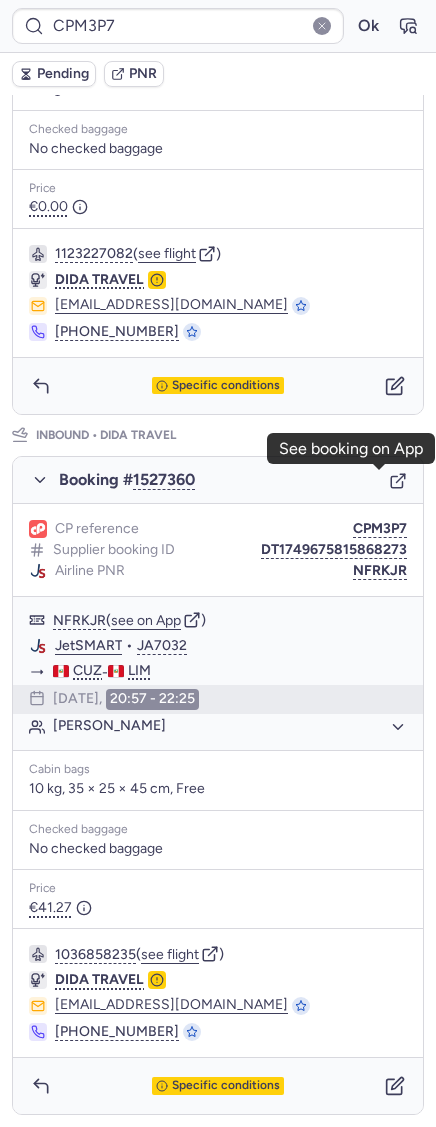 click 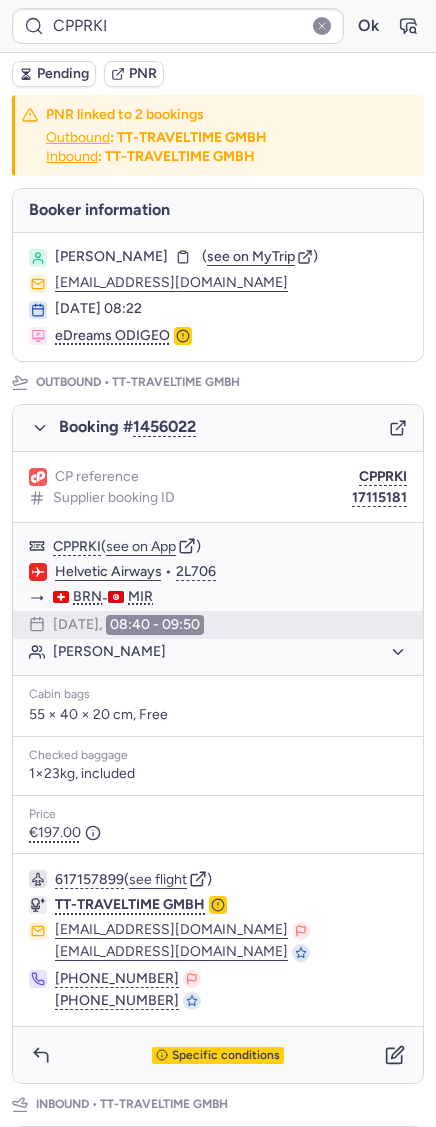 scroll, scrollTop: 696, scrollLeft: 0, axis: vertical 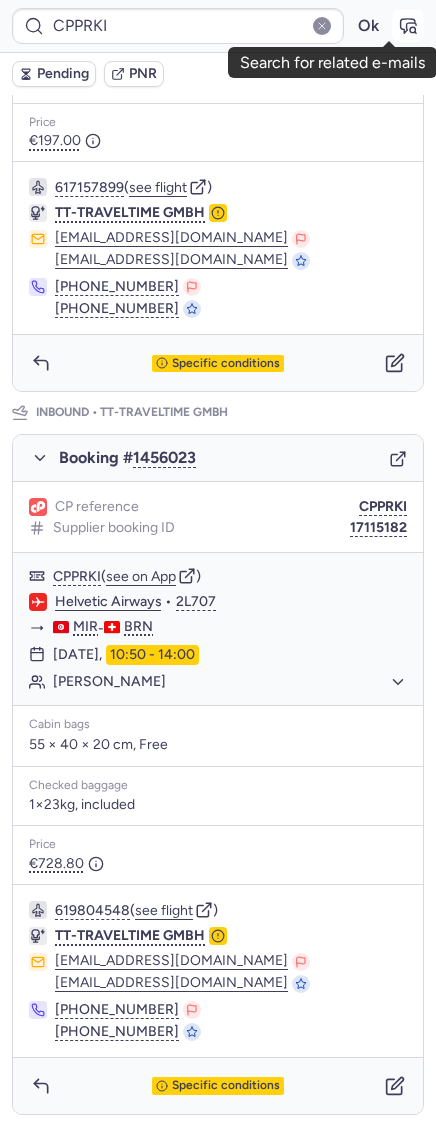 click 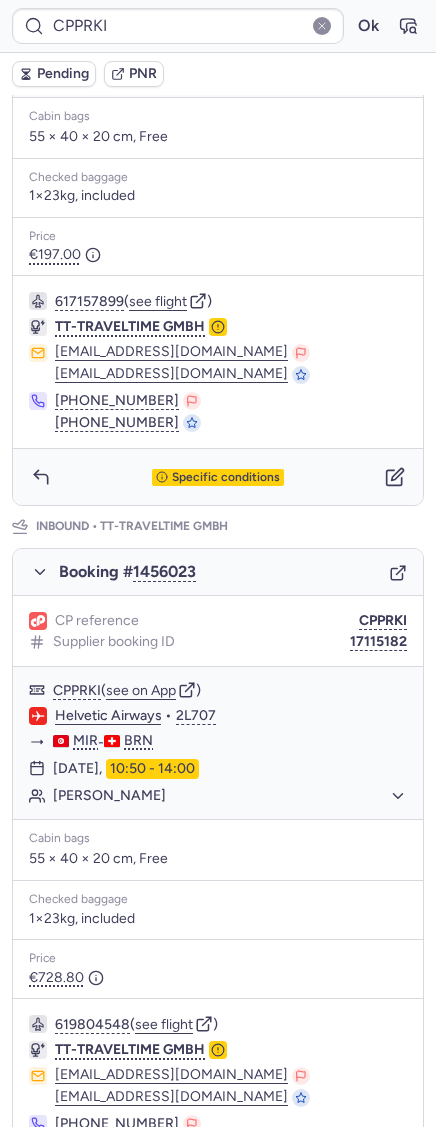 scroll, scrollTop: 696, scrollLeft: 0, axis: vertical 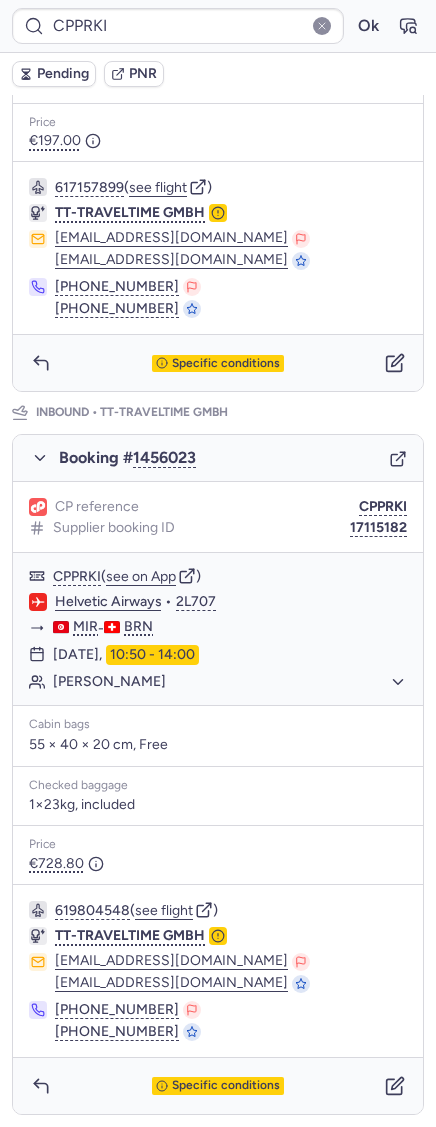 click on "Booking # 1456023" at bounding box center (218, 458) 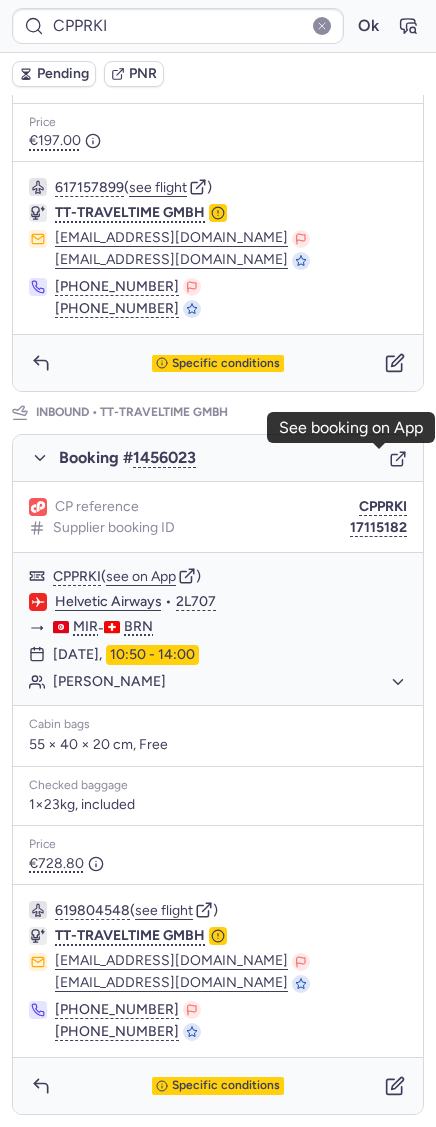 click 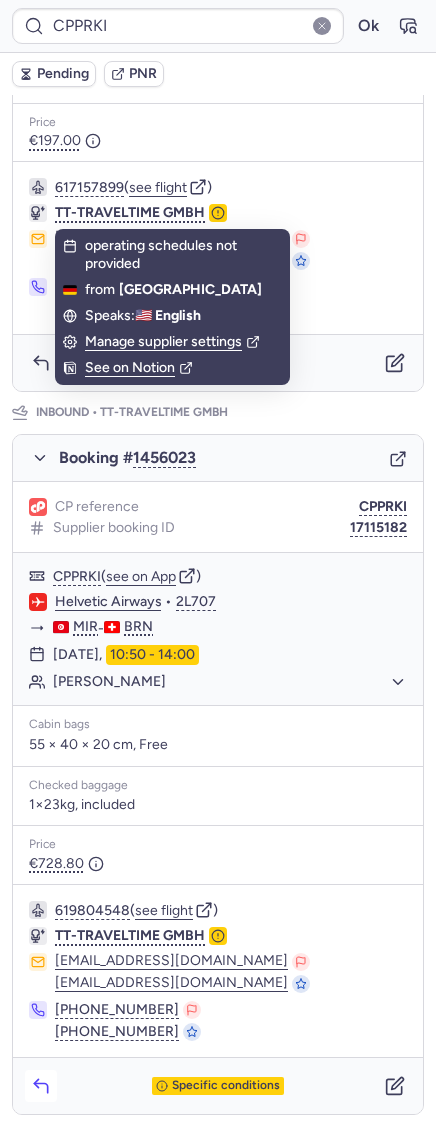 click 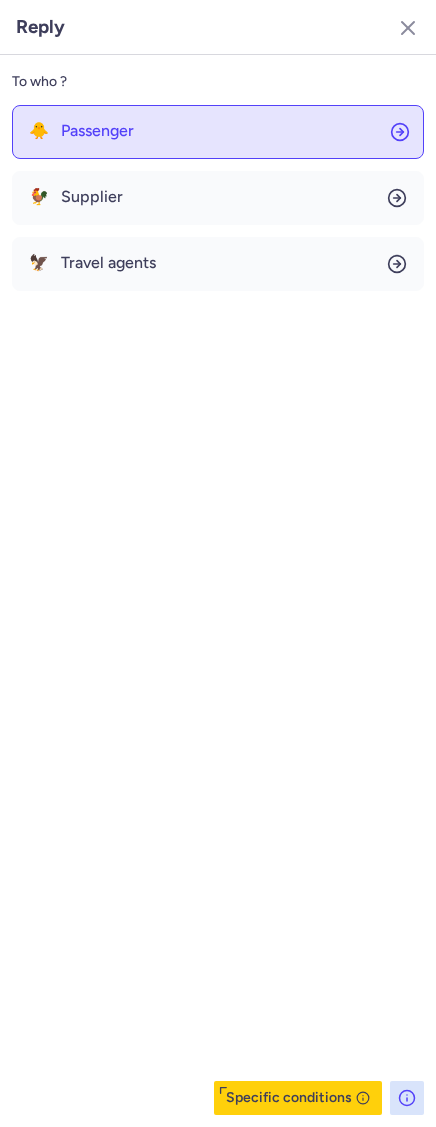 click on "🐥 Passenger" 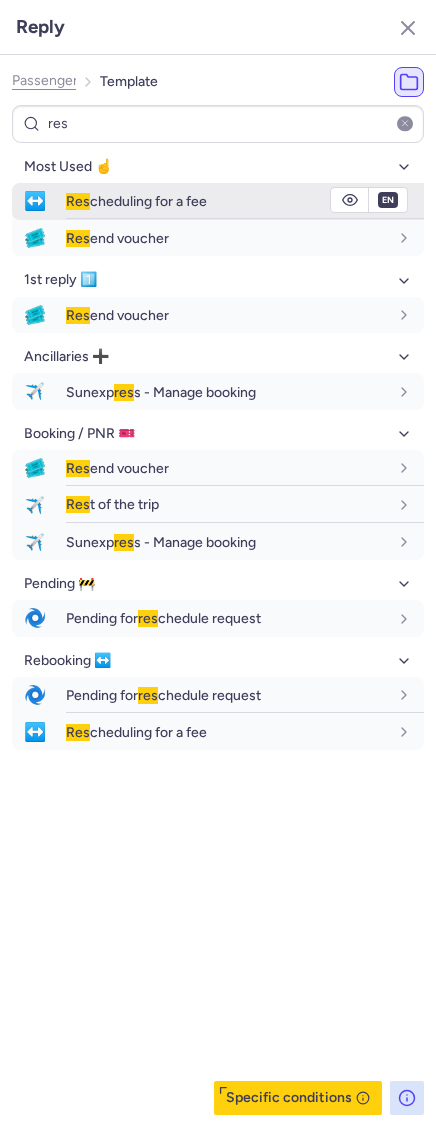 click on "Res cheduling for a fee" at bounding box center (136, 201) 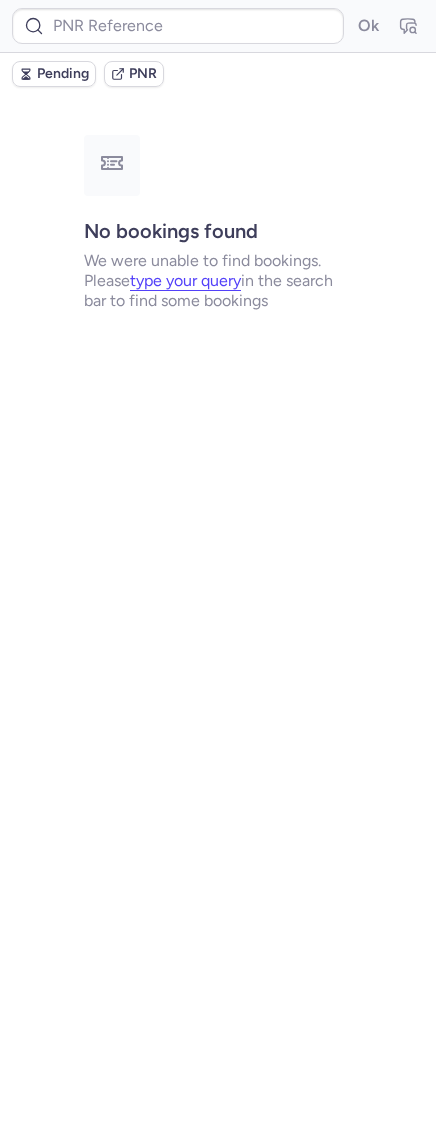 scroll, scrollTop: 0, scrollLeft: 0, axis: both 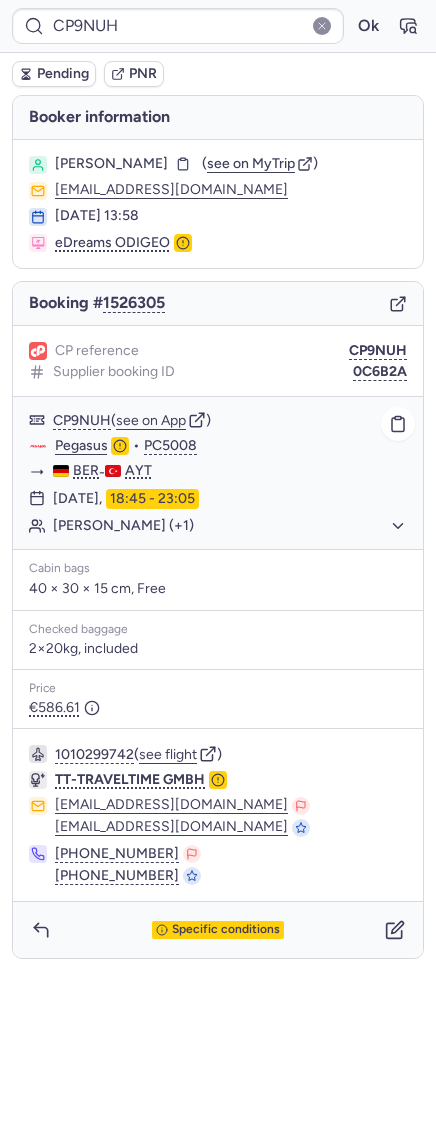click on "[PERSON_NAME] (+1)" 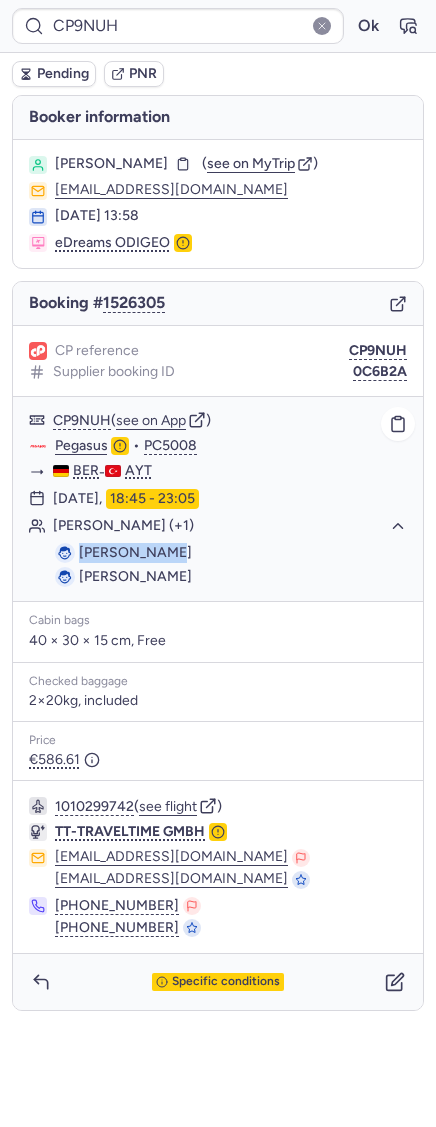 drag, startPoint x: 78, startPoint y: 553, endPoint x: 212, endPoint y: 547, distance: 134.13426 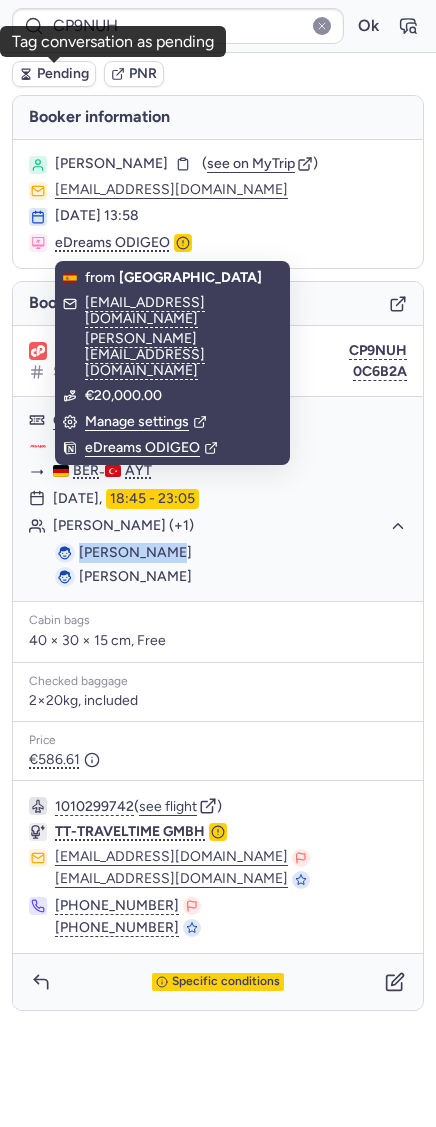 click on "Pending" at bounding box center (63, 74) 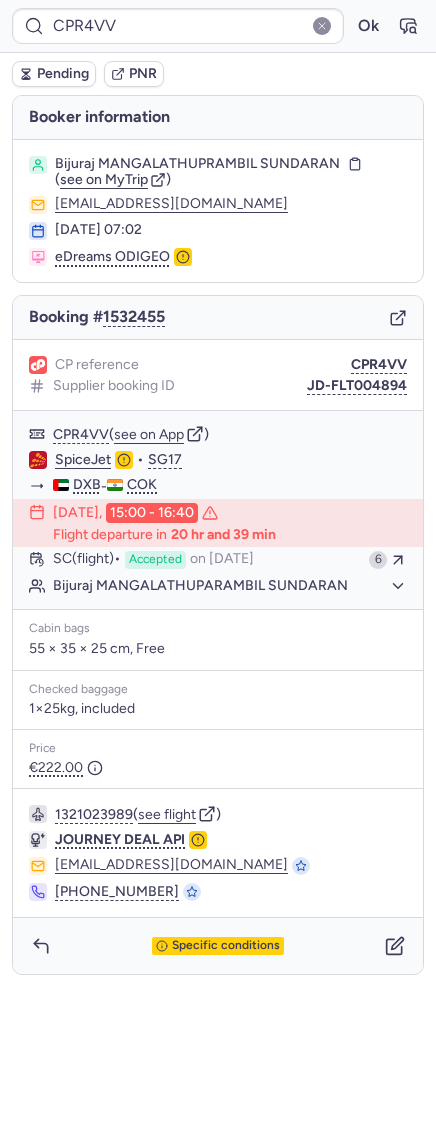 click on "Pending" at bounding box center [54, 74] 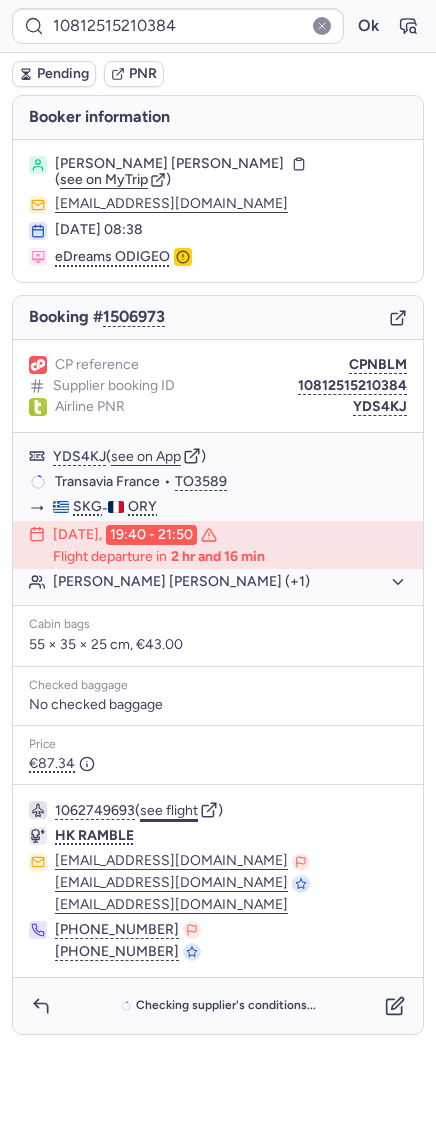 click on "see flight" 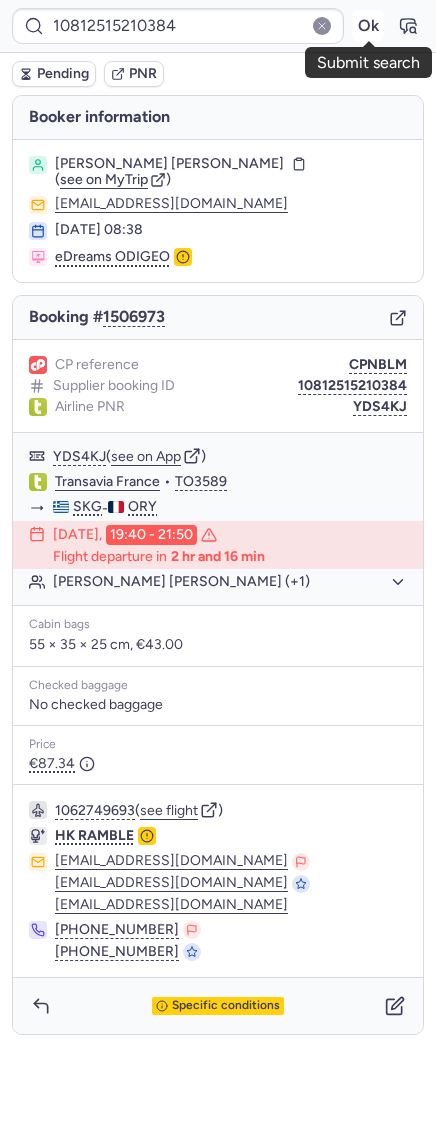 click on "Ok" at bounding box center [368, 26] 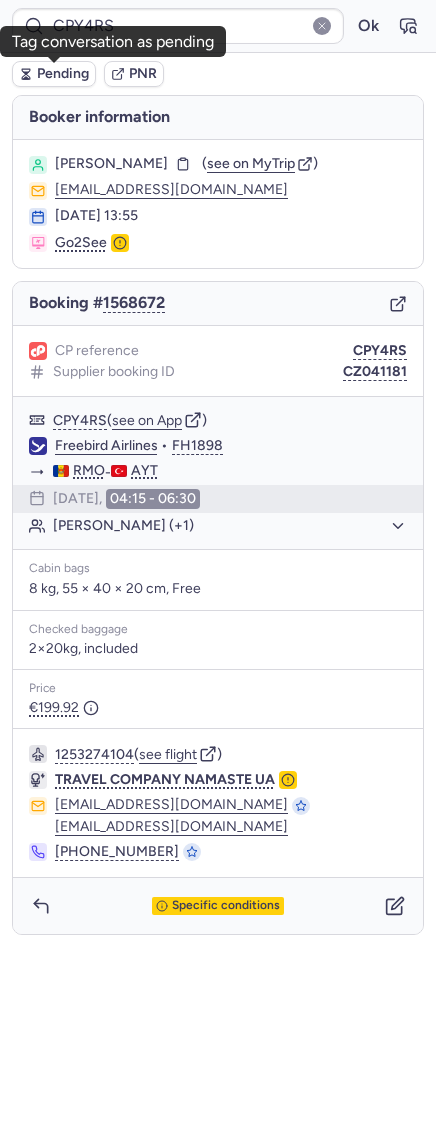 click 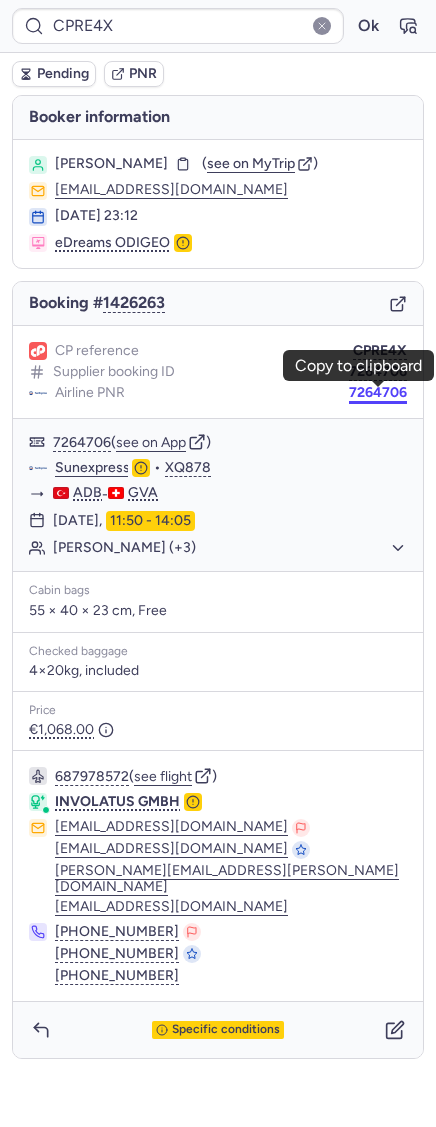 click on "7264706" at bounding box center [378, 393] 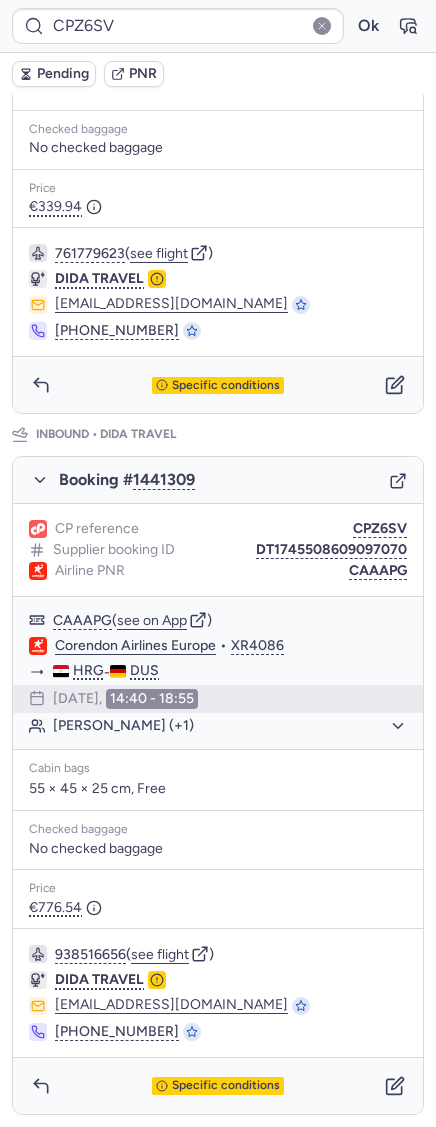 scroll, scrollTop: 0, scrollLeft: 0, axis: both 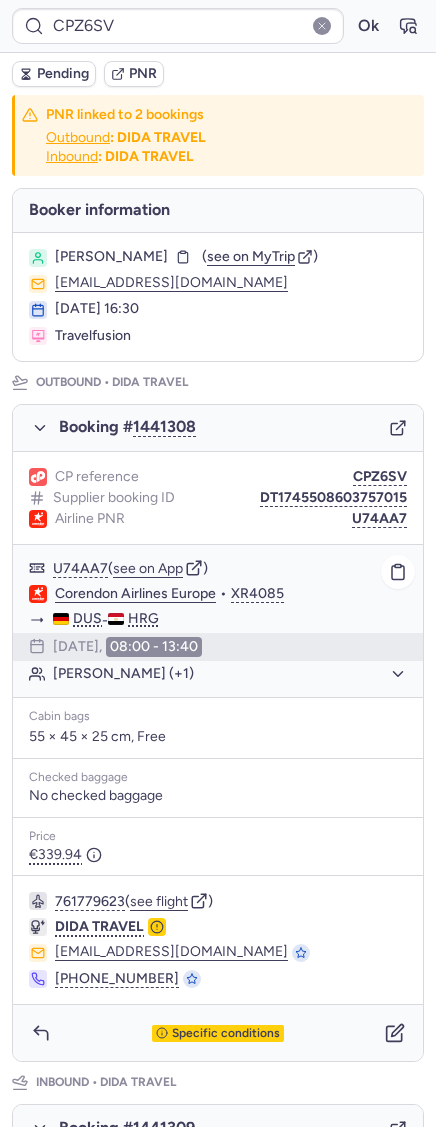 click on "[PERSON_NAME] (+1)" 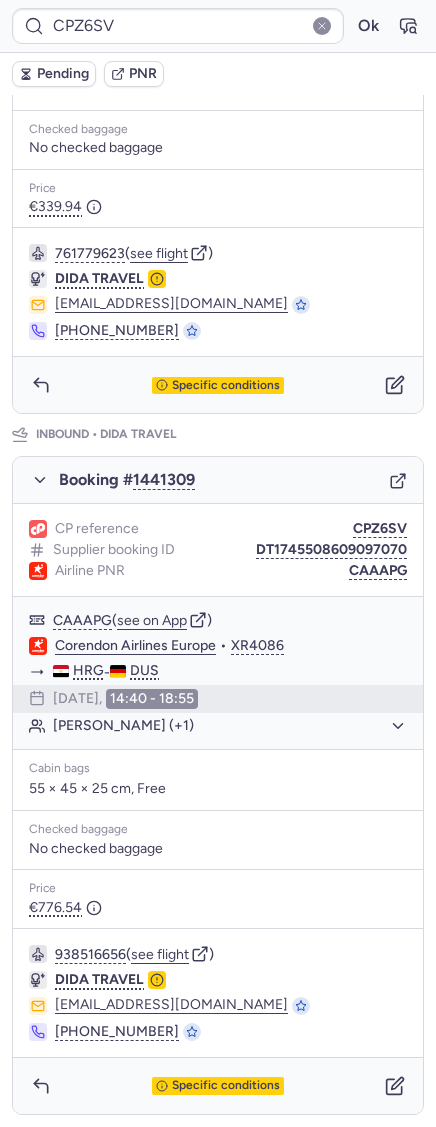 scroll, scrollTop: 0, scrollLeft: 0, axis: both 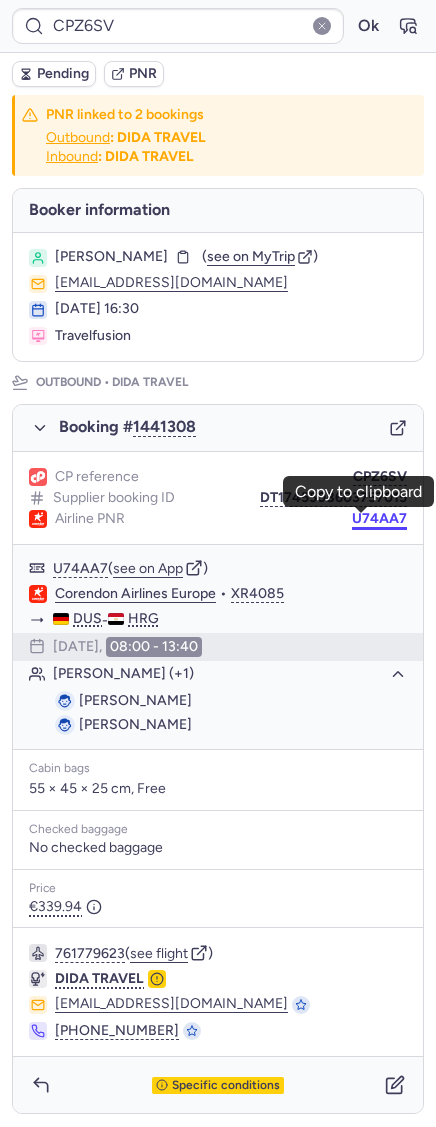 click on "U74AA7" at bounding box center (379, 519) 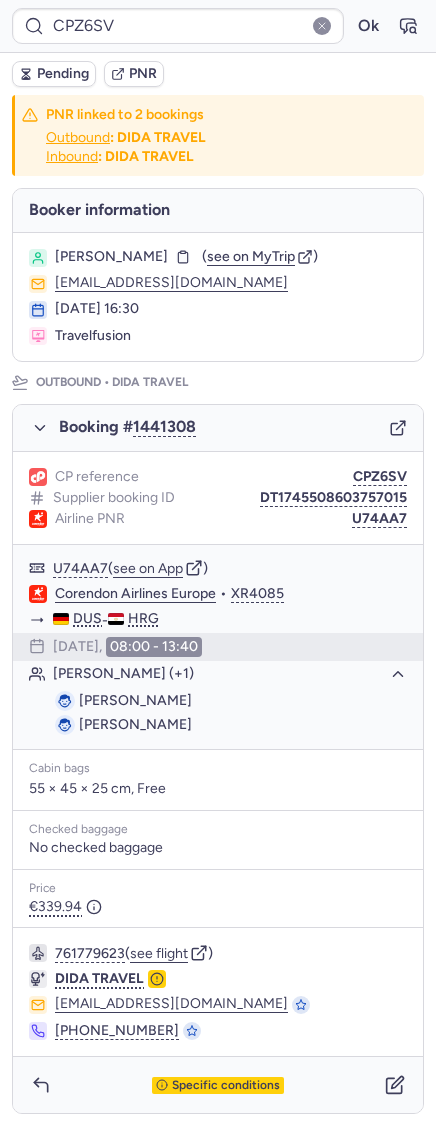 scroll, scrollTop: 705, scrollLeft: 0, axis: vertical 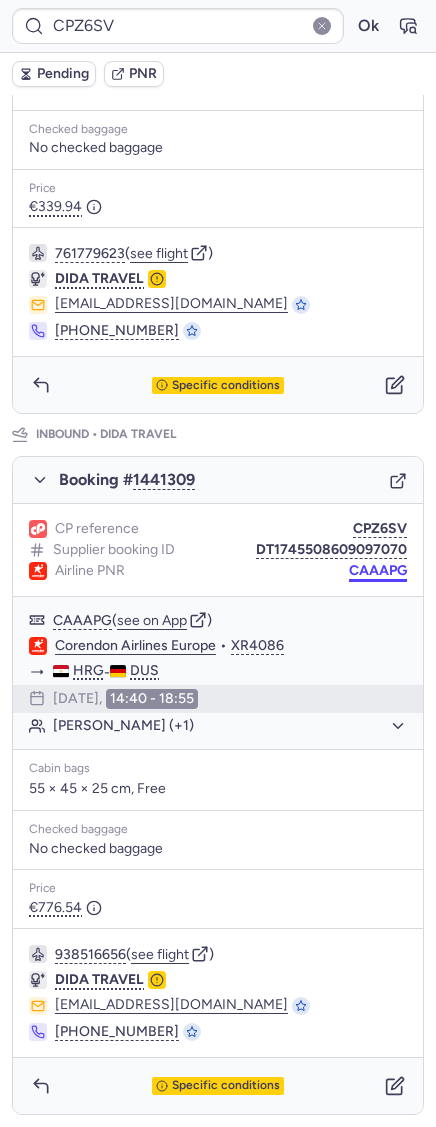 click on "CAAAPG" at bounding box center (378, 571) 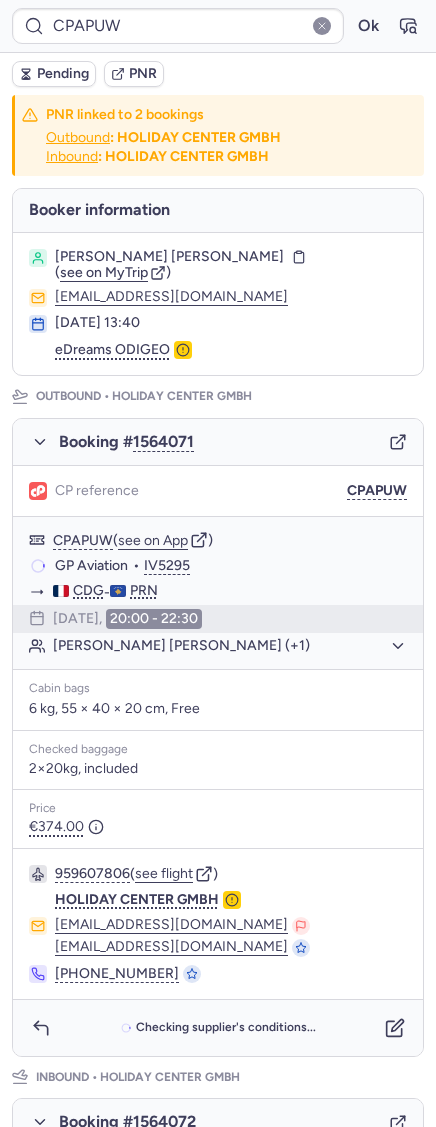 scroll, scrollTop: 716, scrollLeft: 0, axis: vertical 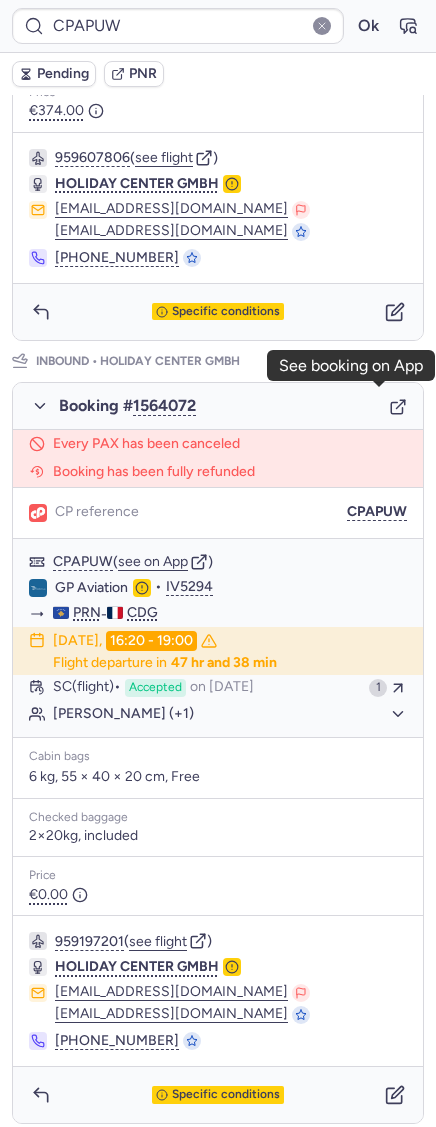 click 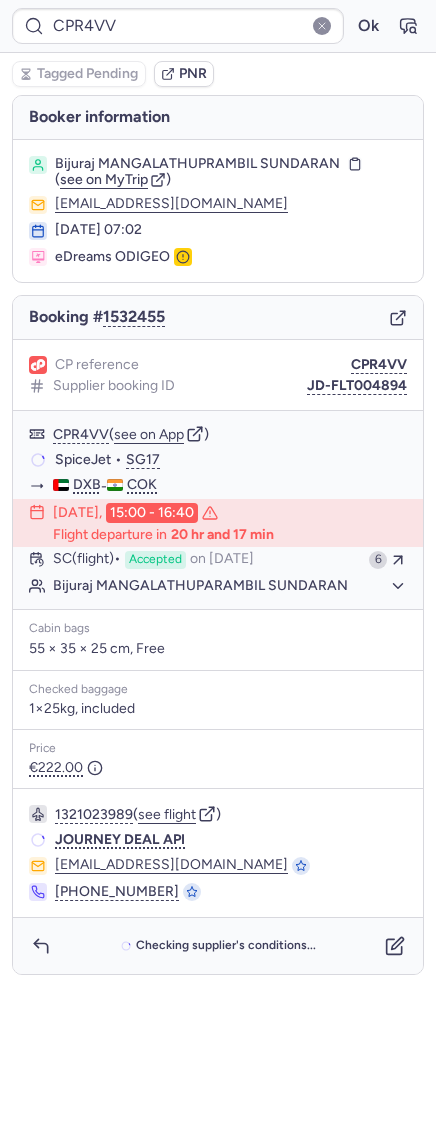 scroll, scrollTop: 0, scrollLeft: 0, axis: both 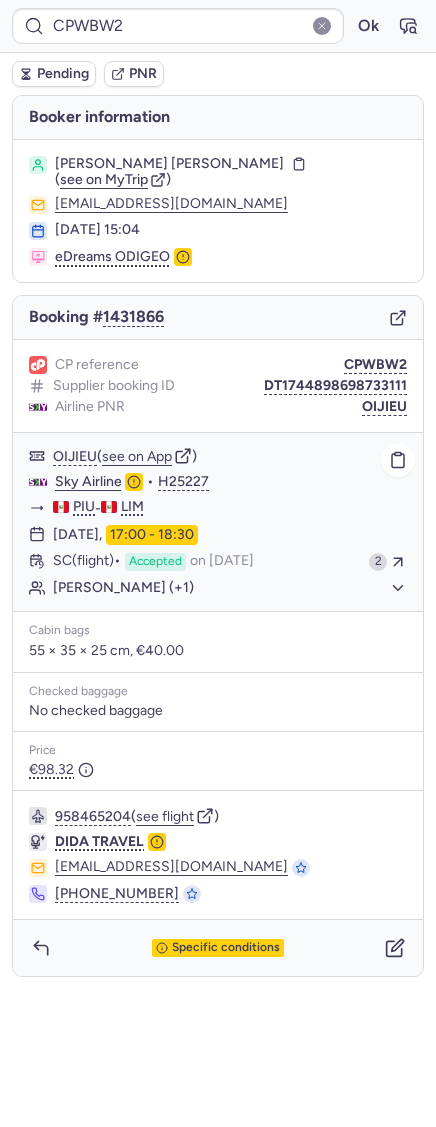 click on "[PERSON_NAME] (+1)" 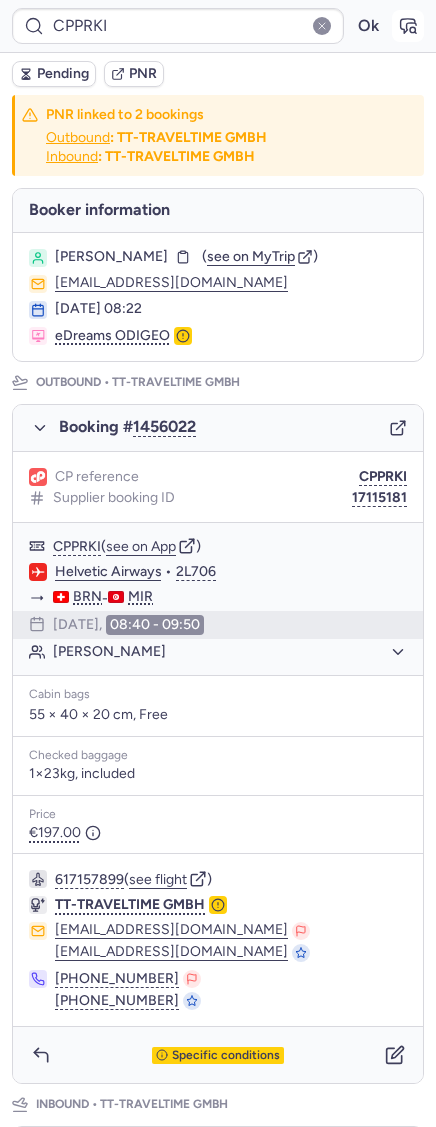 click 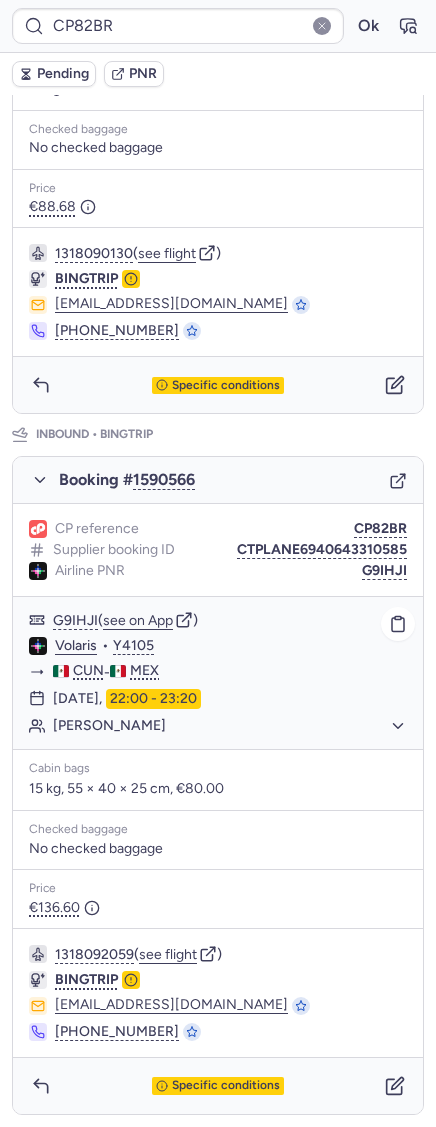 scroll, scrollTop: 0, scrollLeft: 0, axis: both 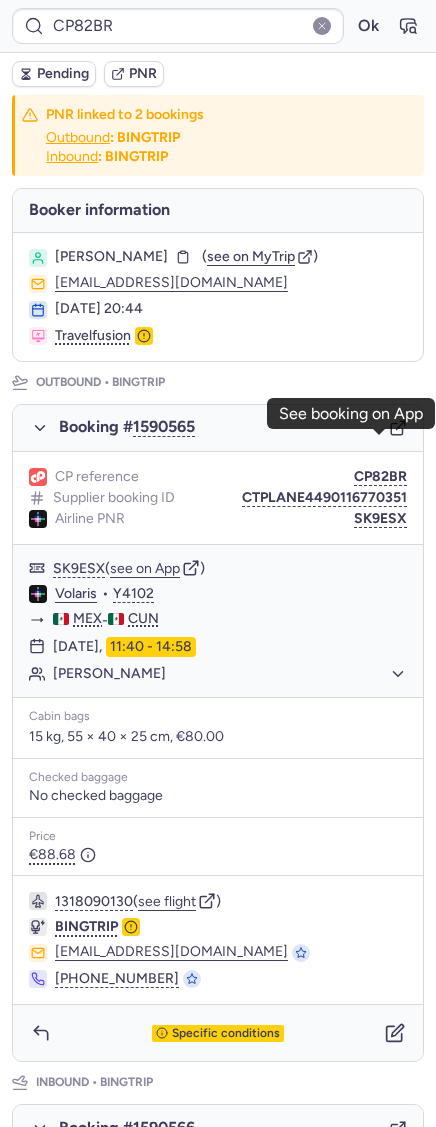 click 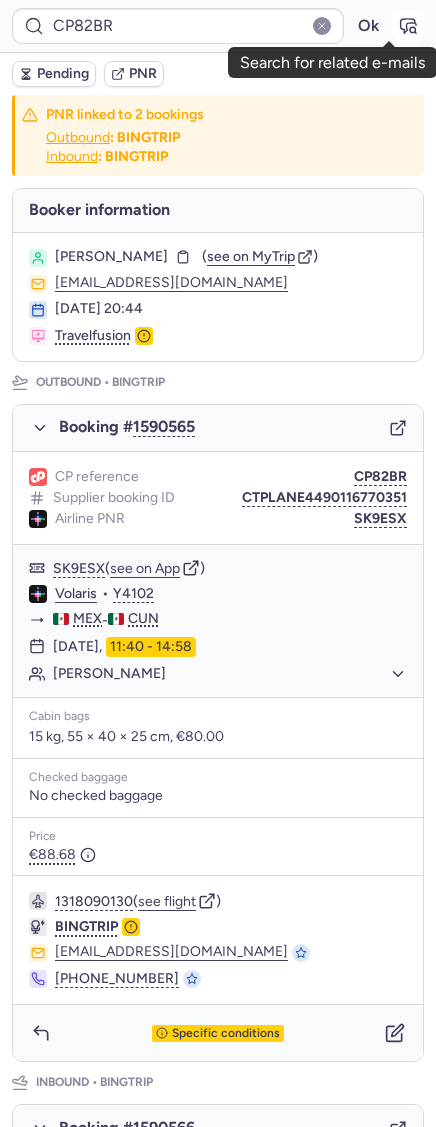 click 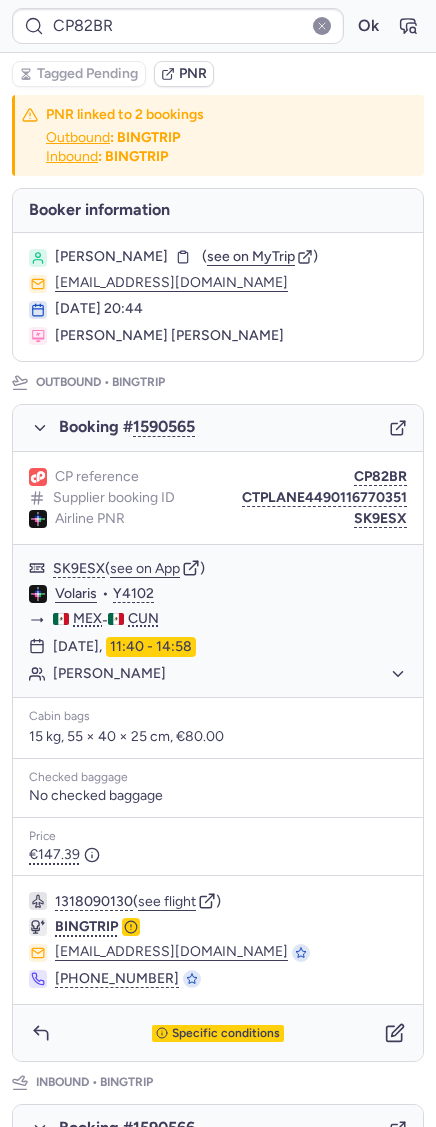 scroll, scrollTop: 667, scrollLeft: 0, axis: vertical 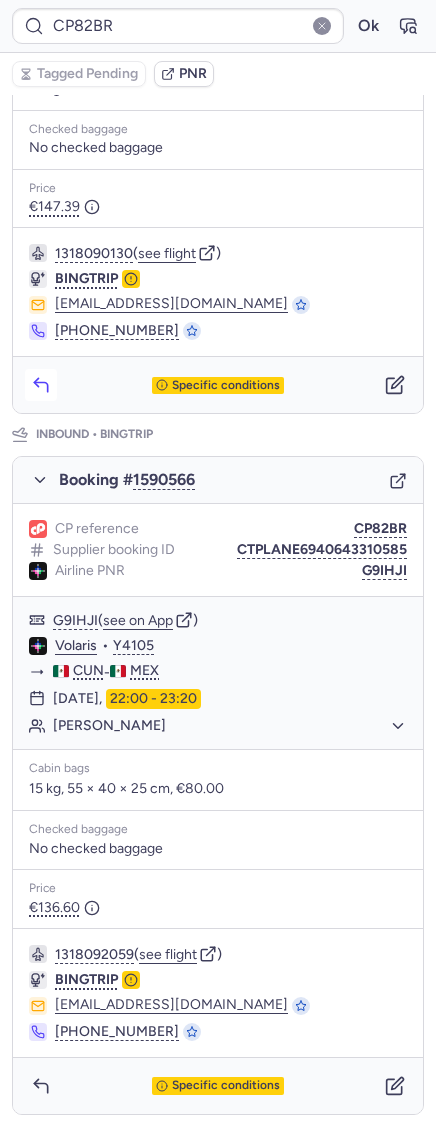 click 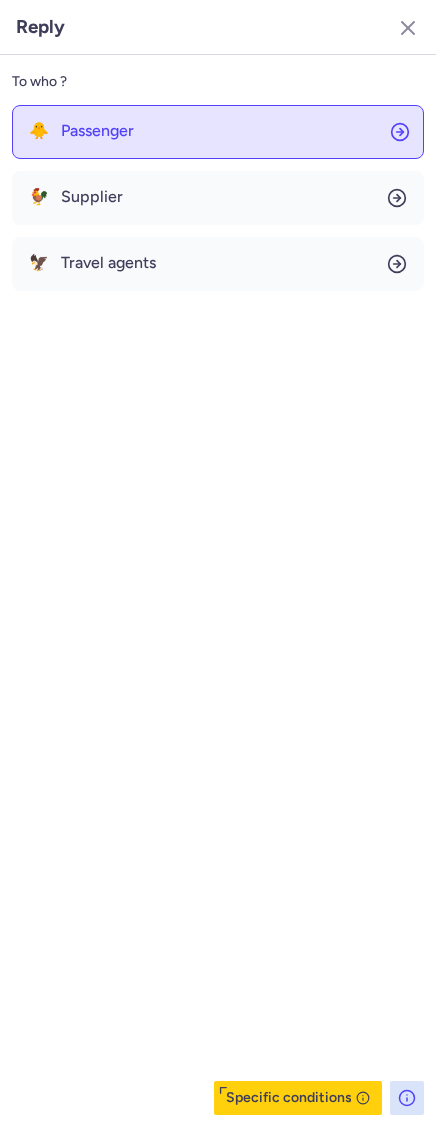 click on "🐥 Passenger" 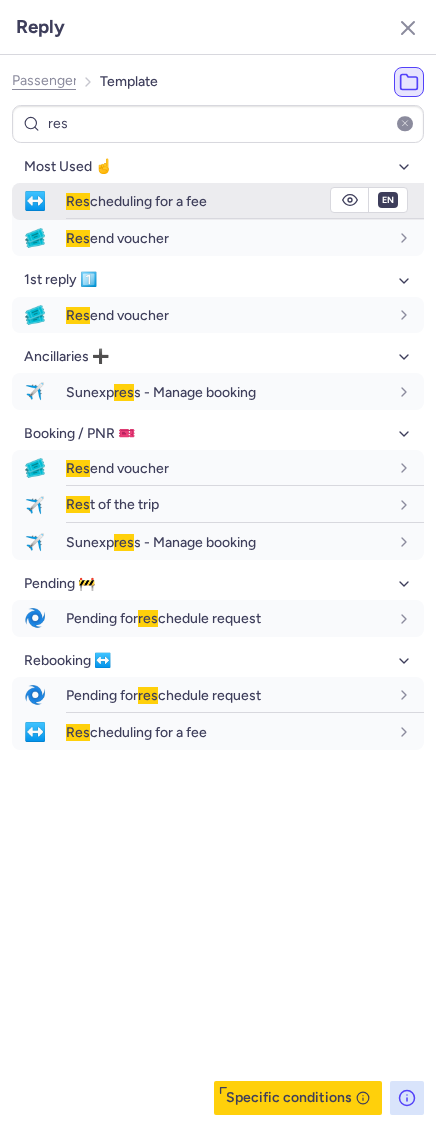 click on "↔️" at bounding box center [35, 201] 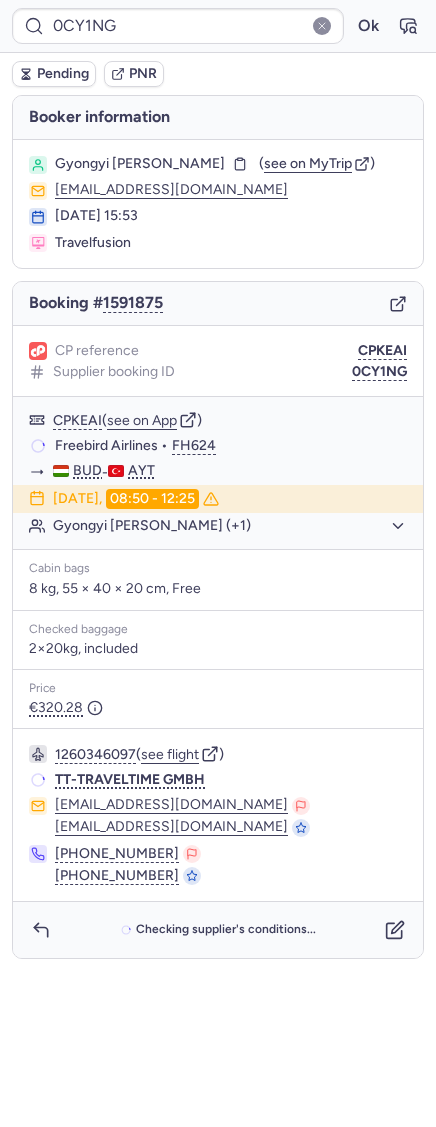 scroll, scrollTop: 0, scrollLeft: 0, axis: both 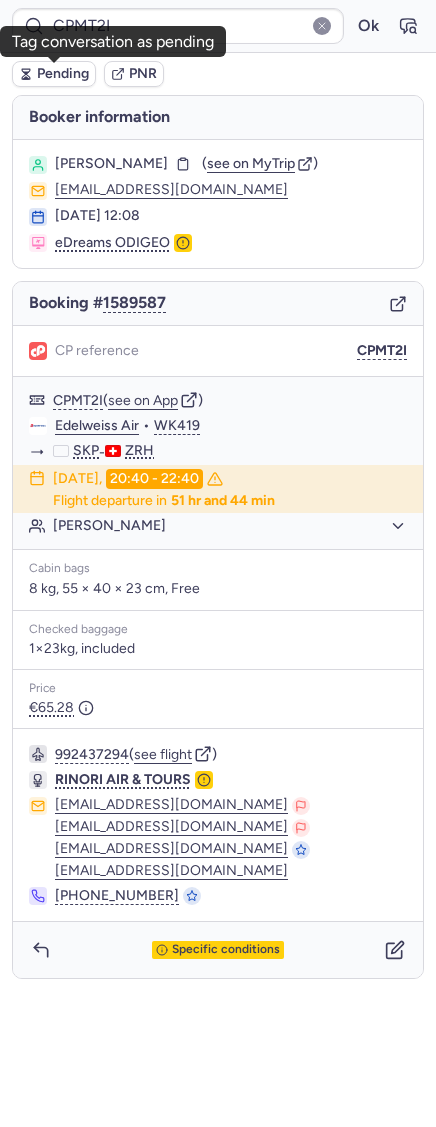 click on "Pending" at bounding box center (63, 74) 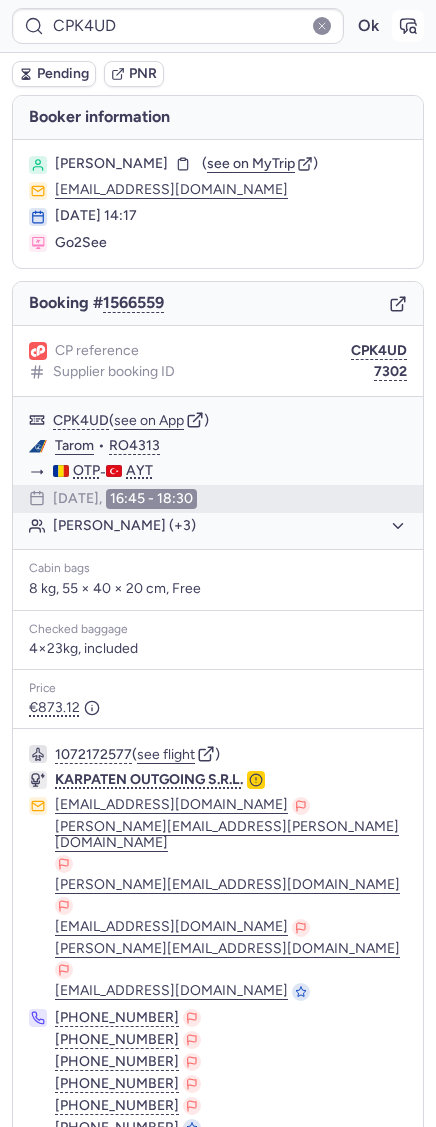 click 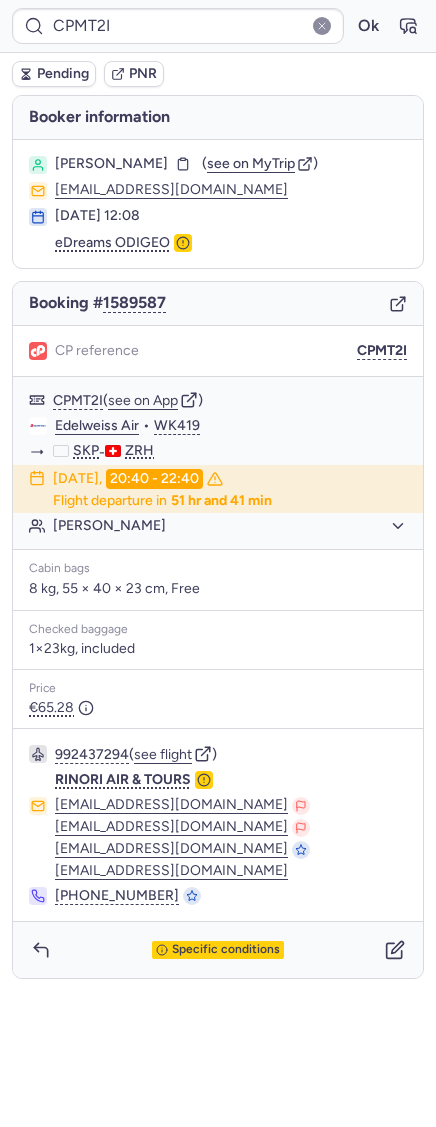 click on "Pending" at bounding box center [63, 74] 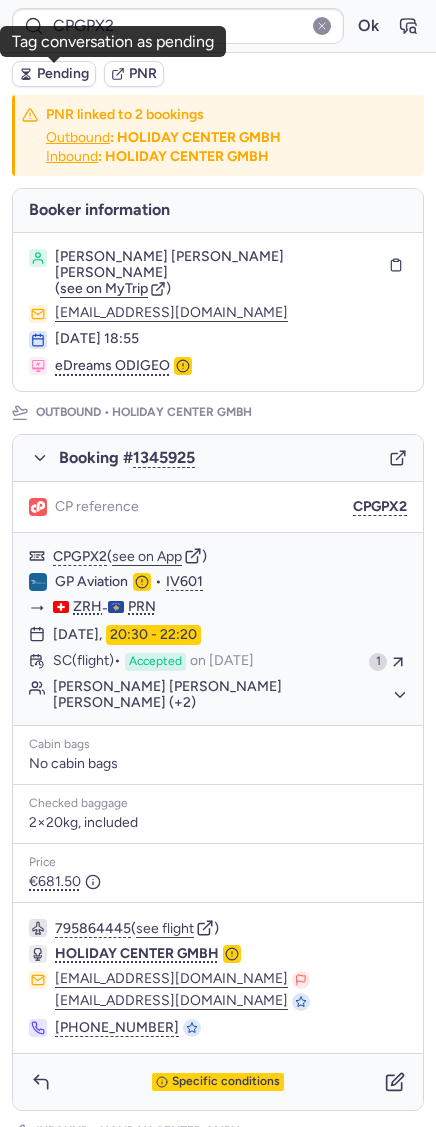click 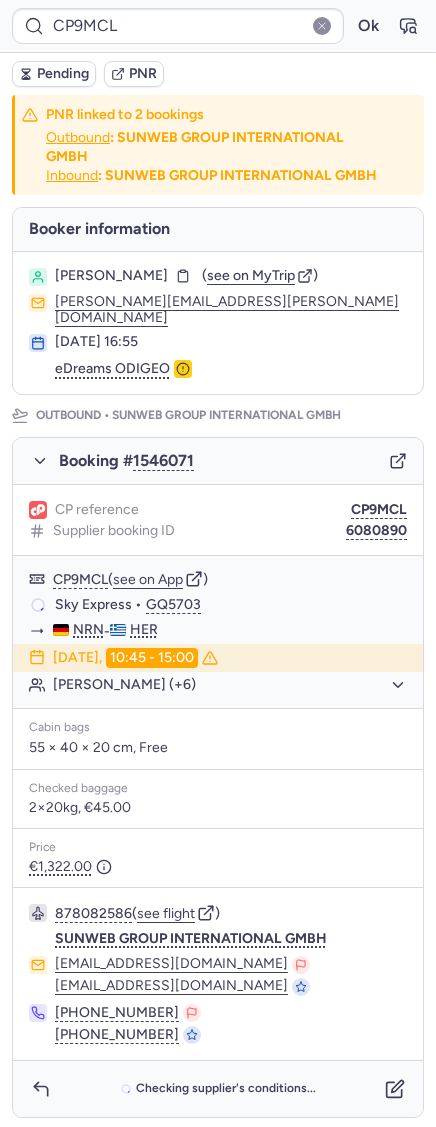 click on "Pending" at bounding box center [63, 74] 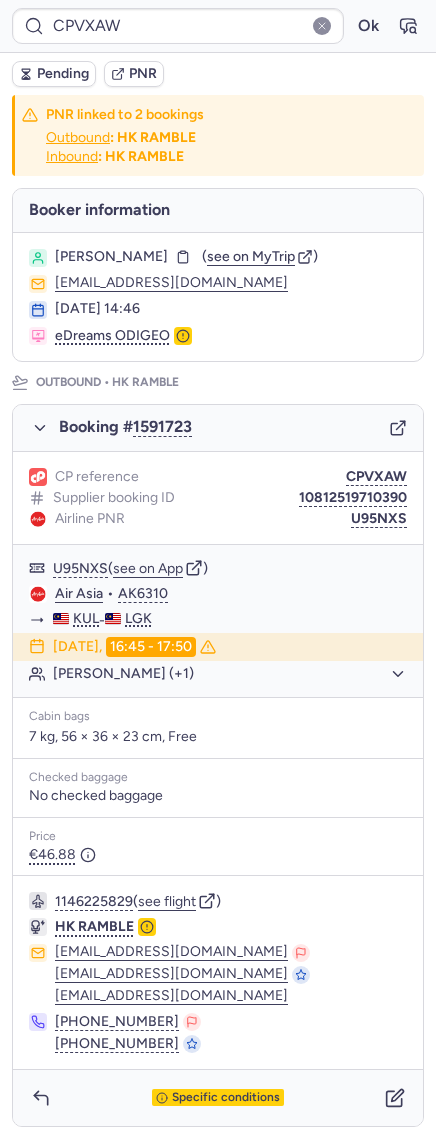 click 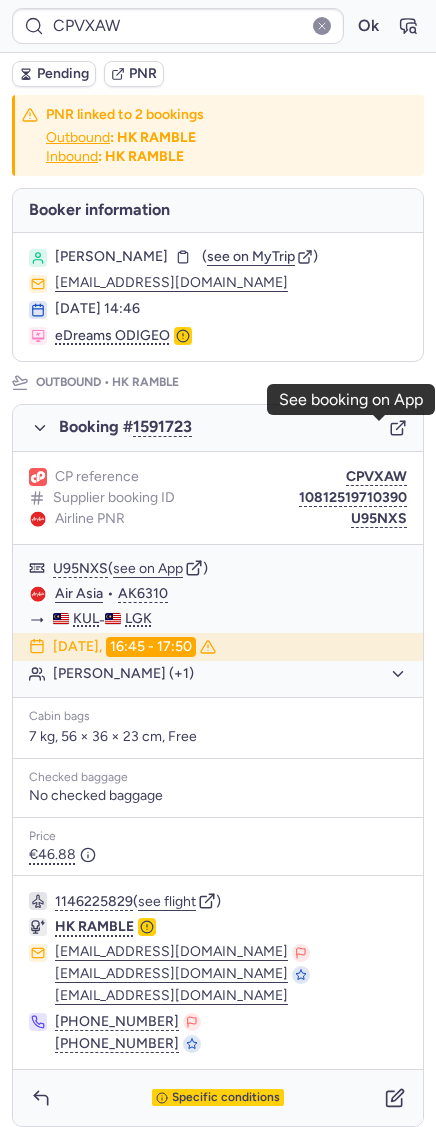 scroll, scrollTop: 781, scrollLeft: 0, axis: vertical 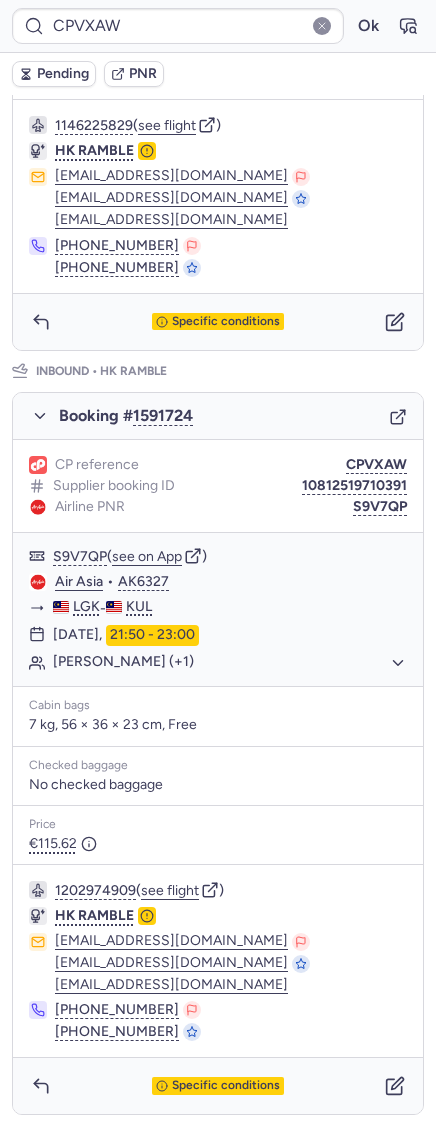 click 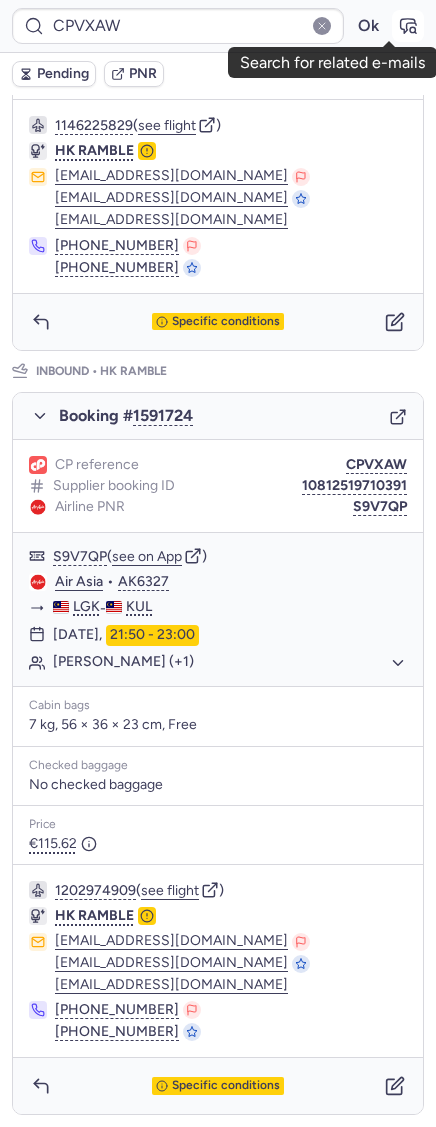 click at bounding box center (408, 26) 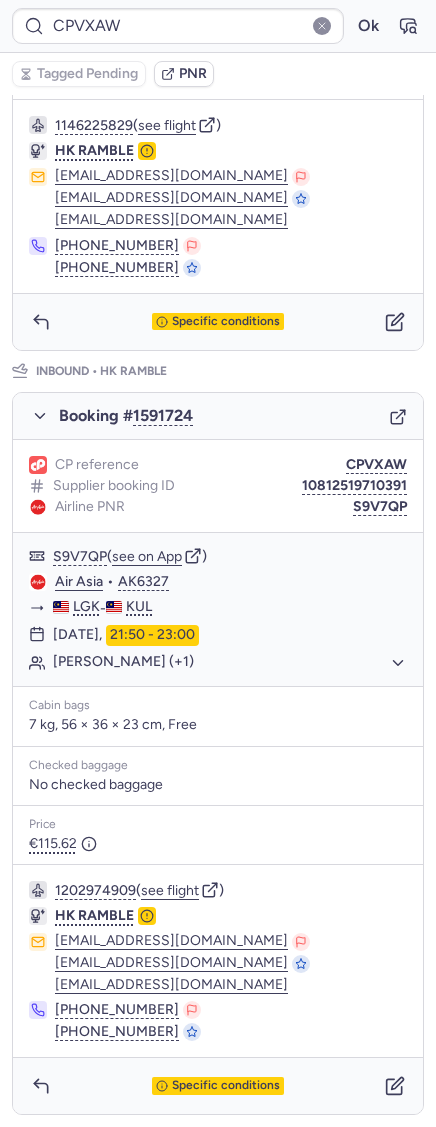 scroll, scrollTop: 0, scrollLeft: 0, axis: both 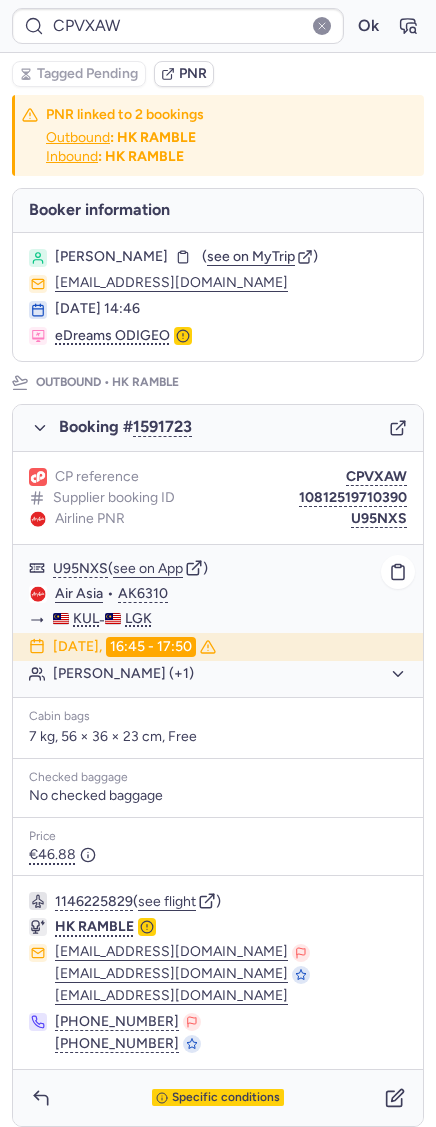 click on "[PERSON_NAME] (+1)" 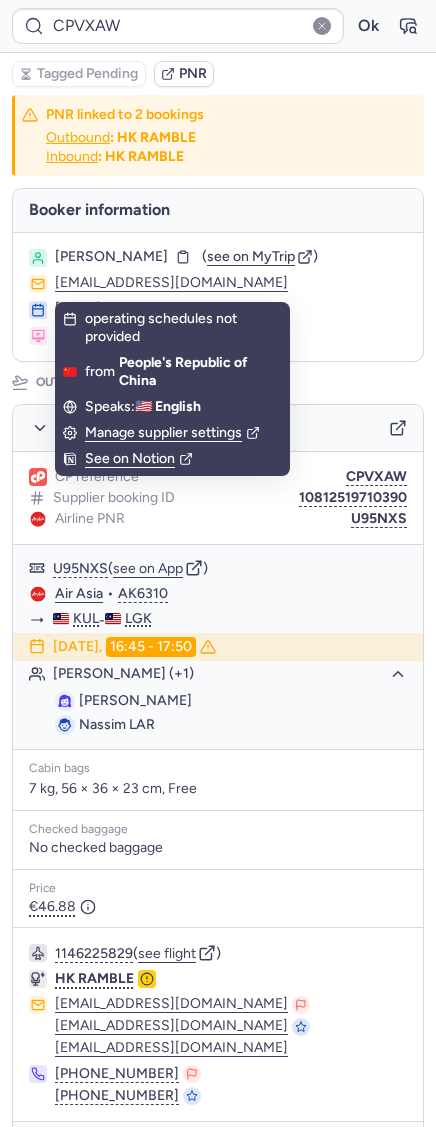 scroll, scrollTop: 832, scrollLeft: 0, axis: vertical 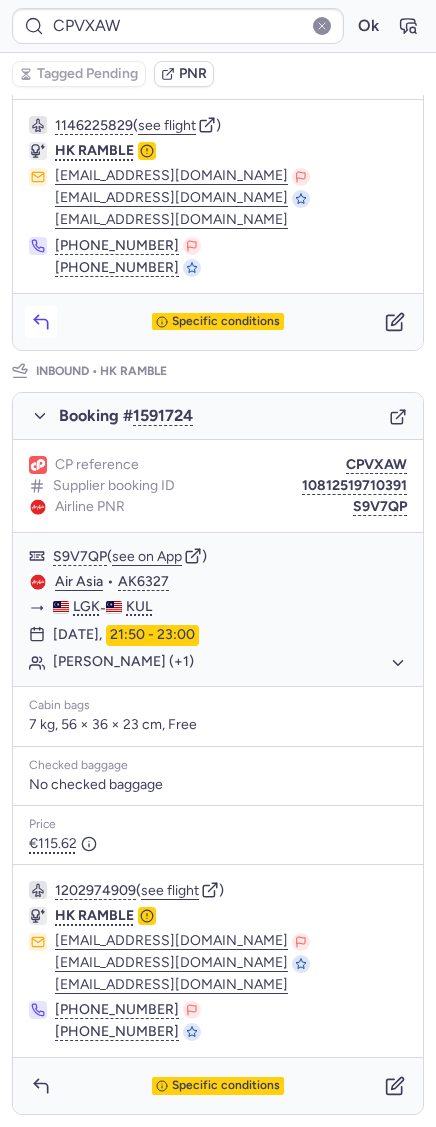 click 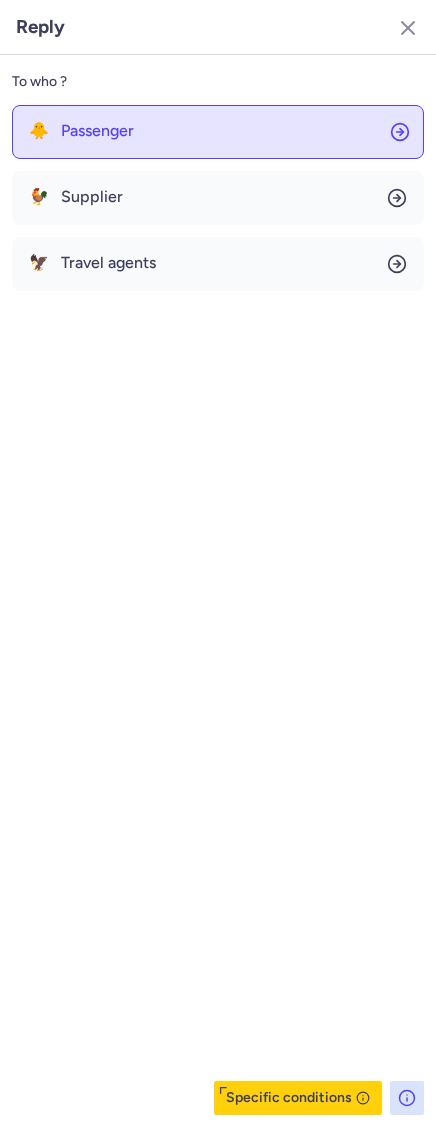 click on "Passenger" at bounding box center [97, 131] 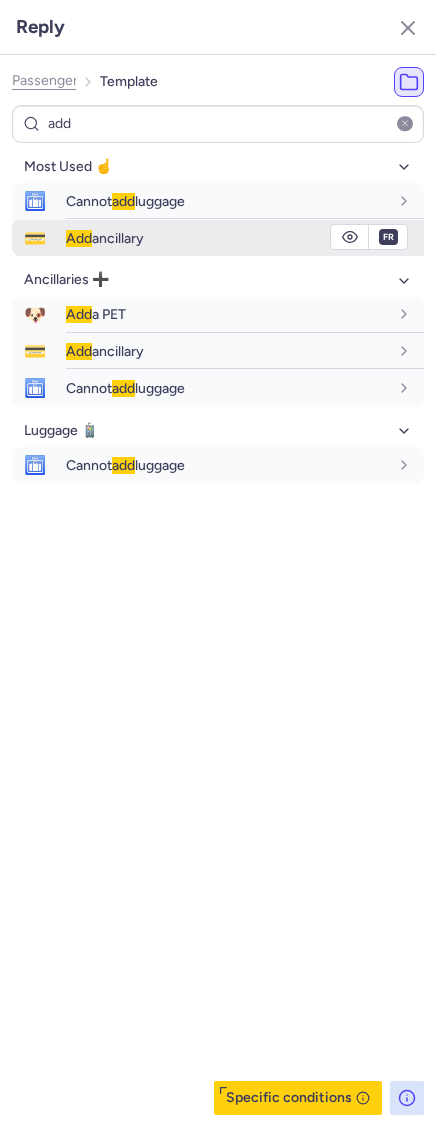 click on "Add  ancillary" at bounding box center [227, 238] 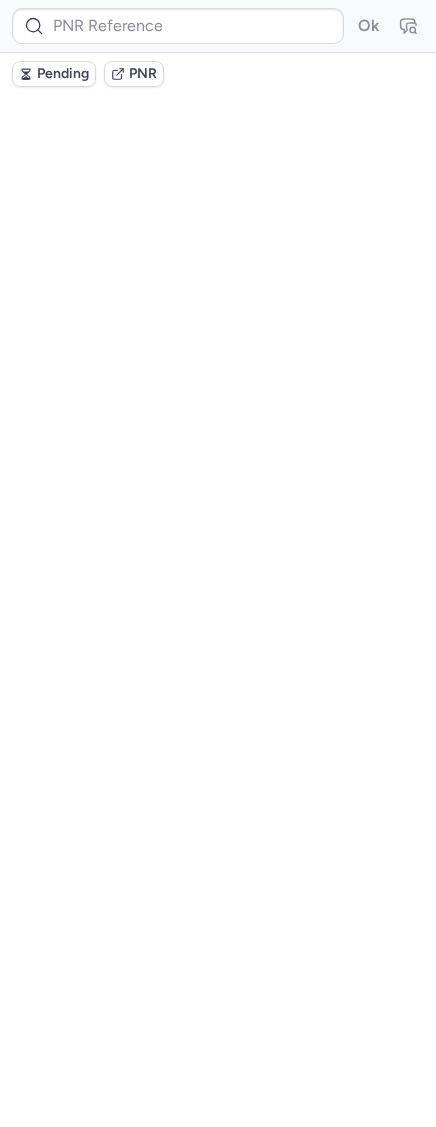 scroll, scrollTop: 0, scrollLeft: 0, axis: both 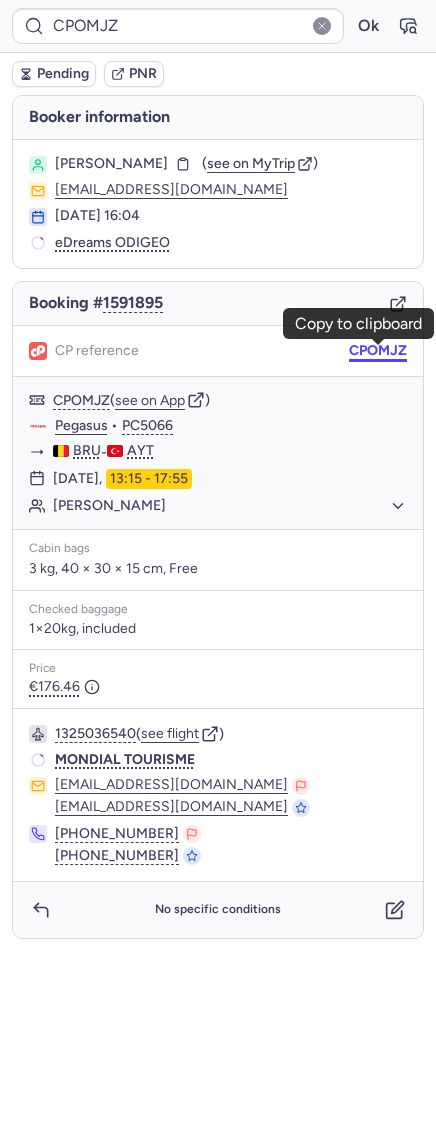 click on "CPOMJZ" at bounding box center (378, 351) 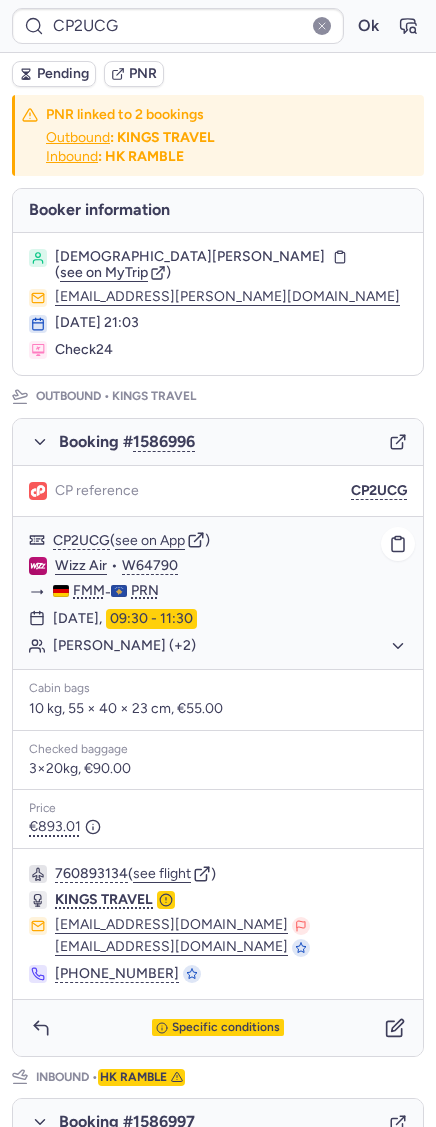 click on "[PERSON_NAME] (+2)" 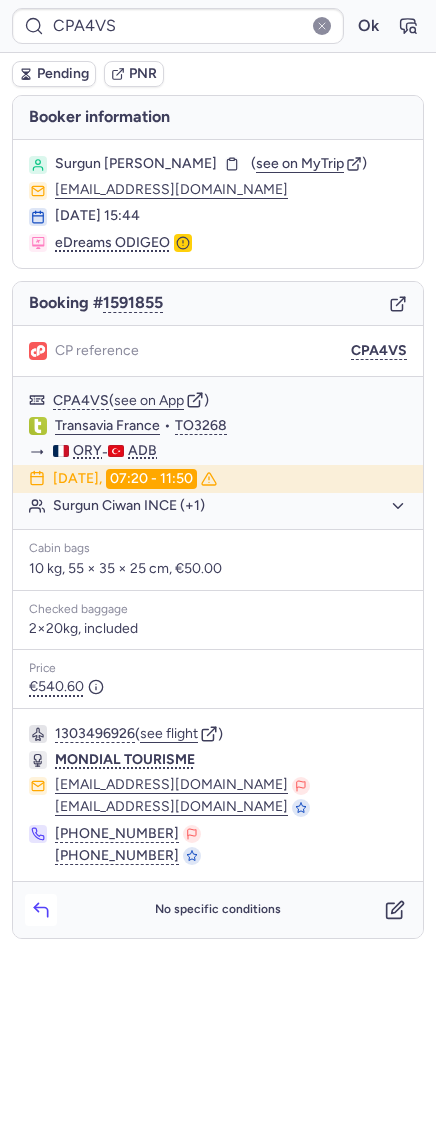 click 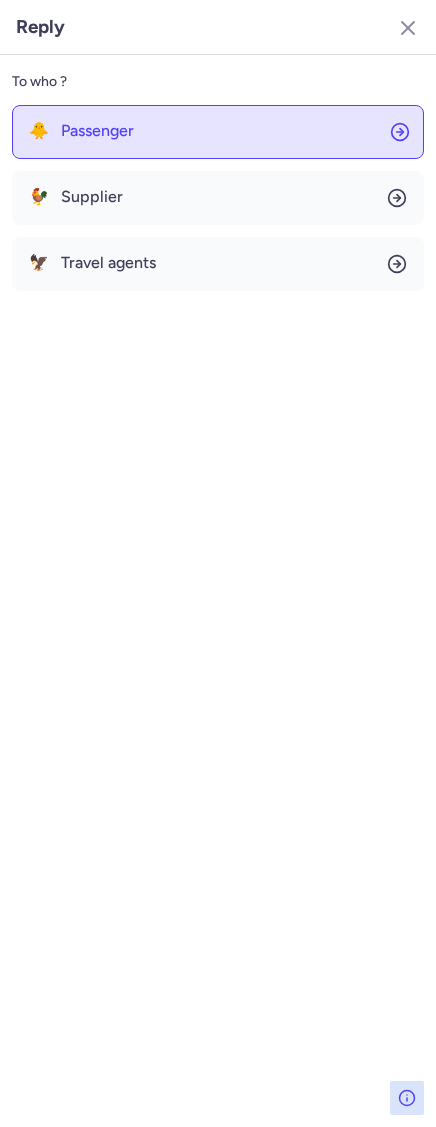 click on "🐥 Passenger" 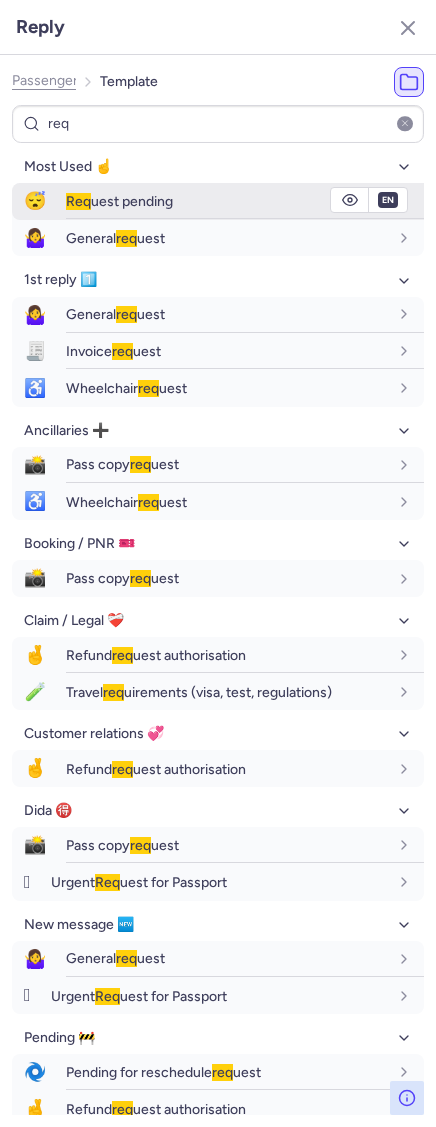 click on "Req uest pending" at bounding box center (245, 201) 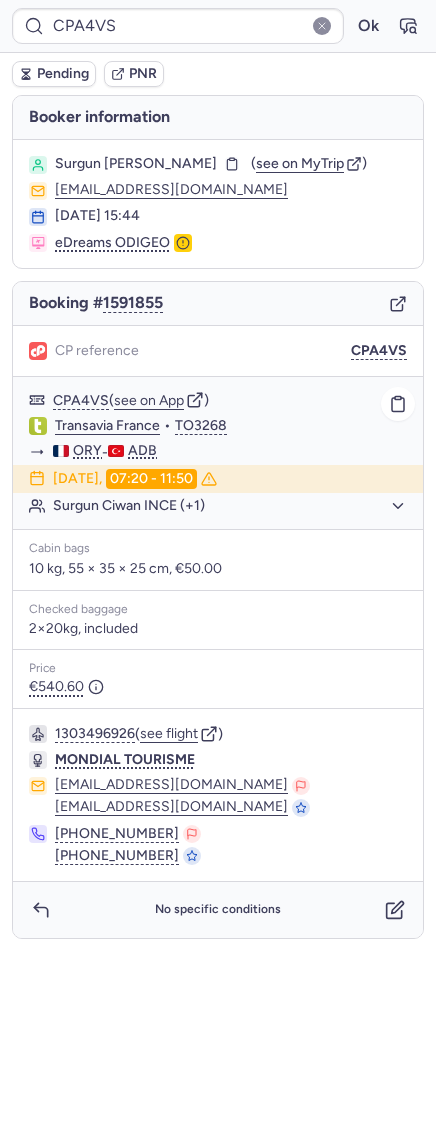 click on "Surgun Ciwan INCE (+1)" 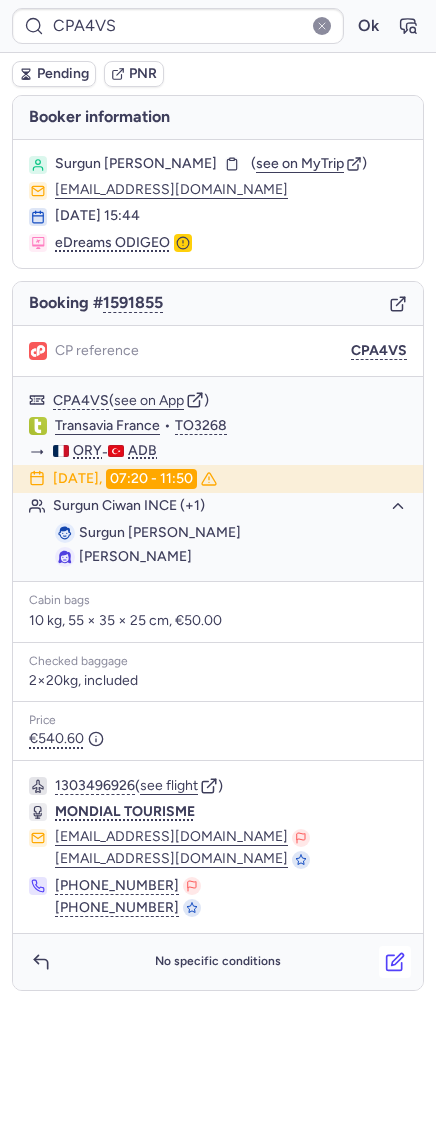 click 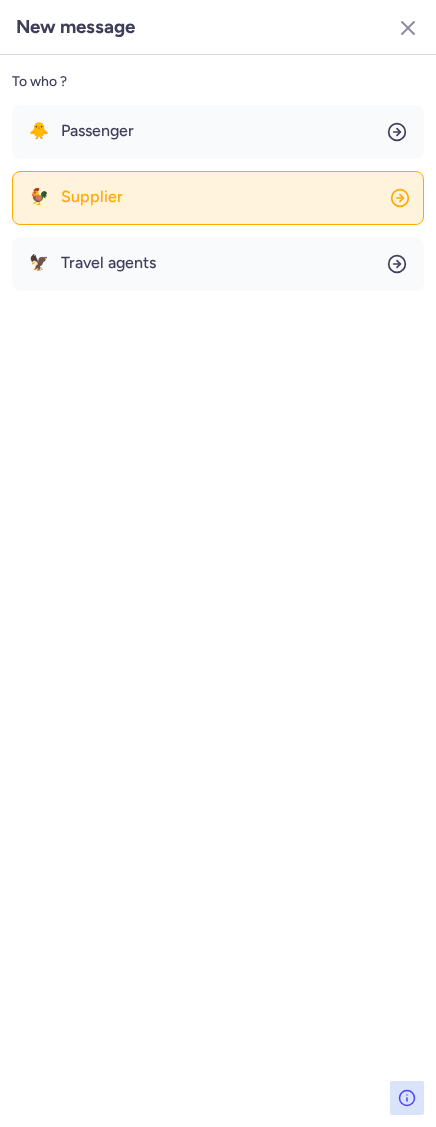 click on "🐓 Supplier" 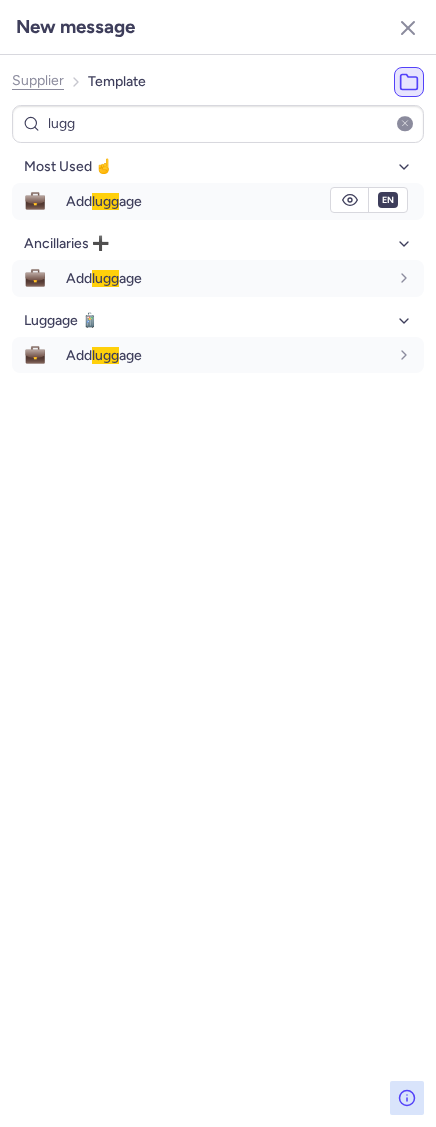 click on "Add  [PERSON_NAME] age" at bounding box center [245, 201] 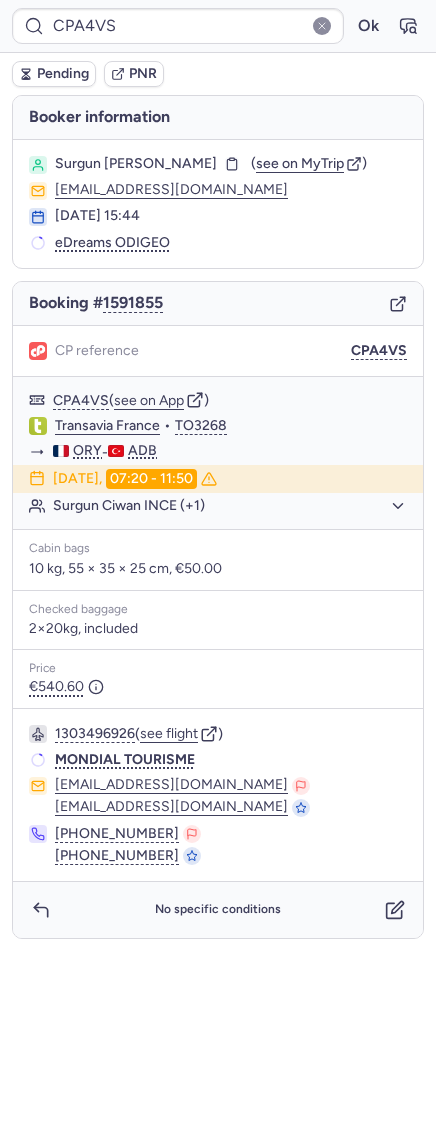 click 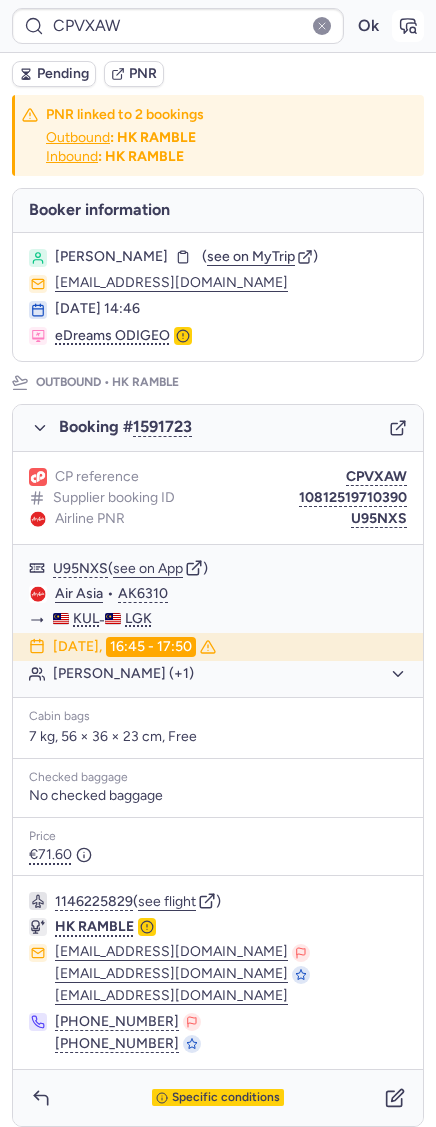 click 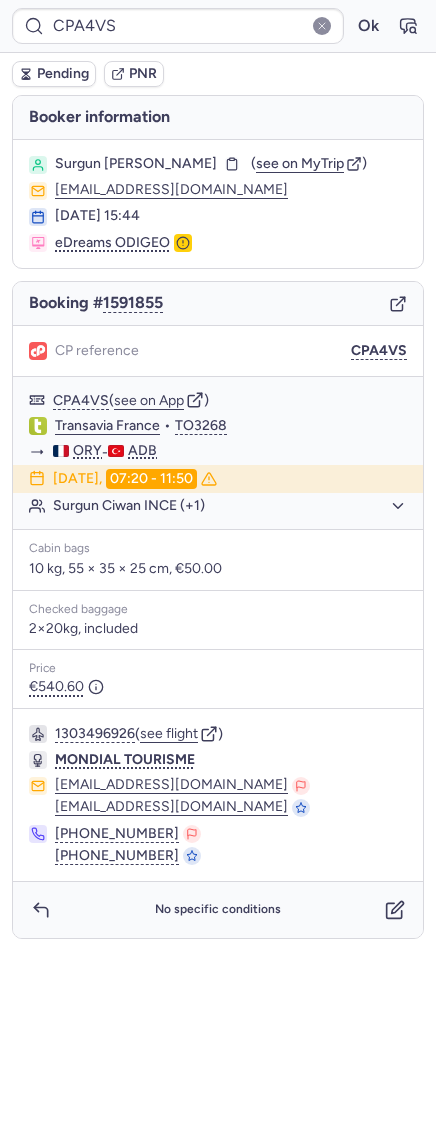 click on "Pending" at bounding box center [63, 74] 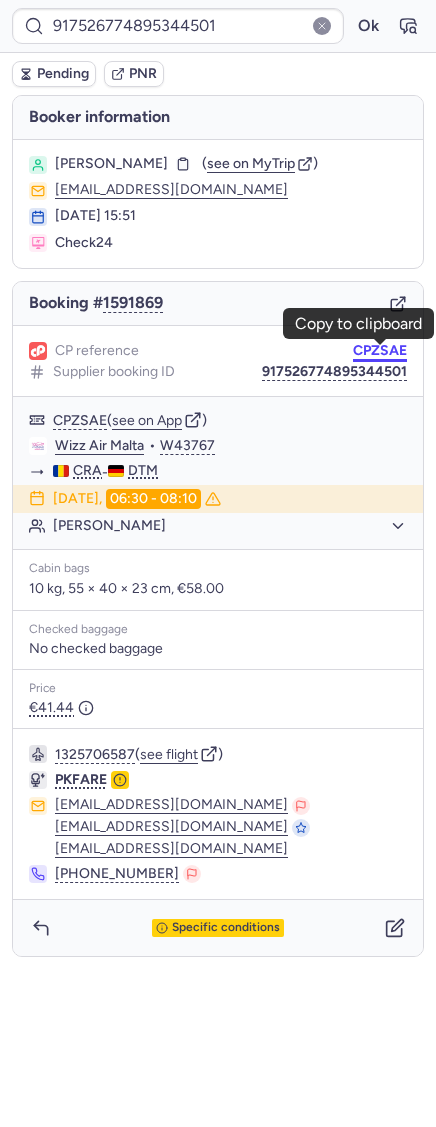 click on "CPZSAE" at bounding box center [380, 351] 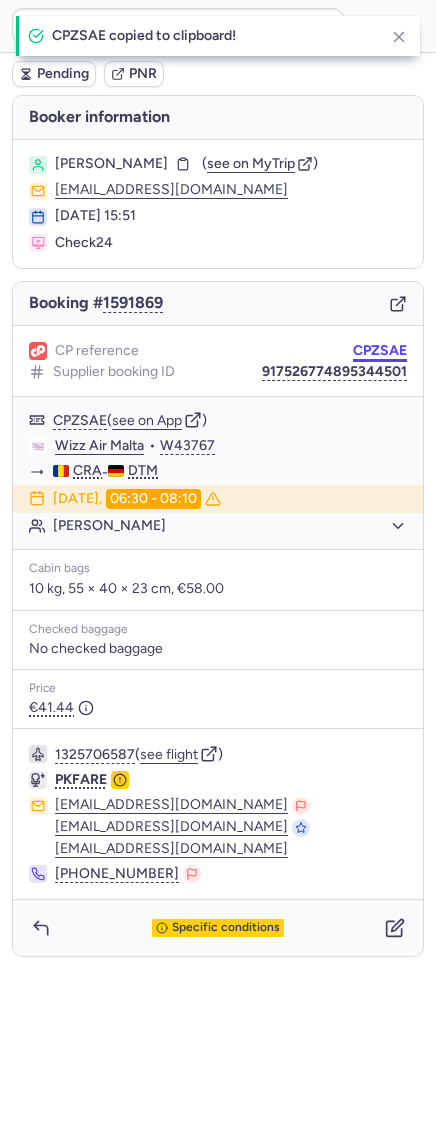 click on "CPZSAE" at bounding box center [380, 351] 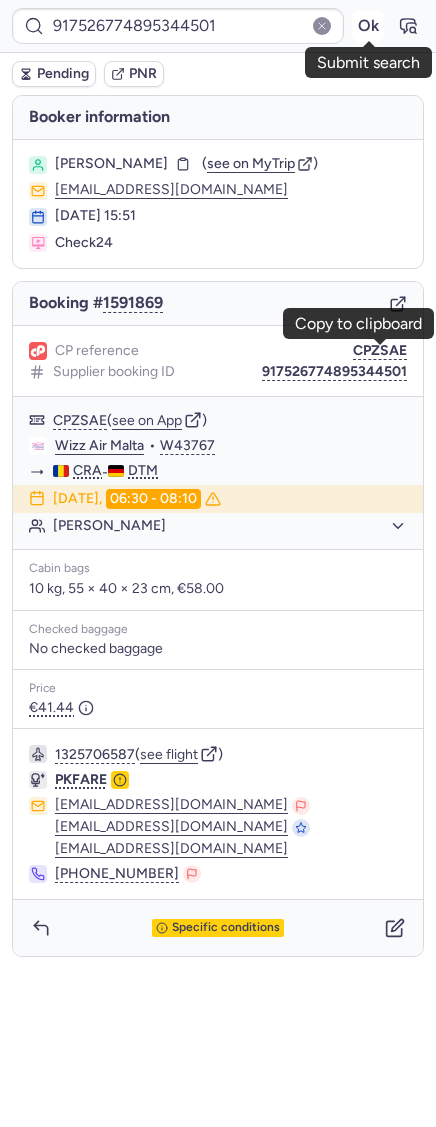 click on "Ok" at bounding box center [368, 26] 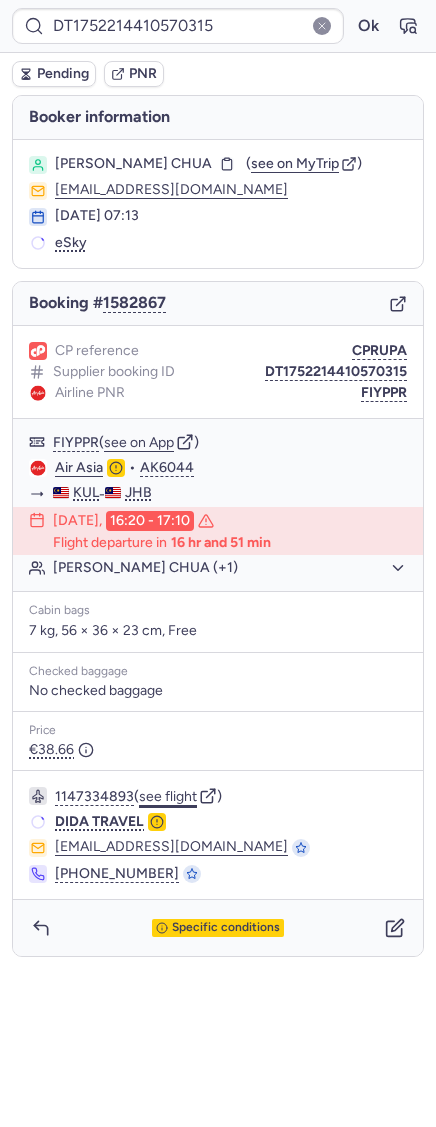 click on "see flight" 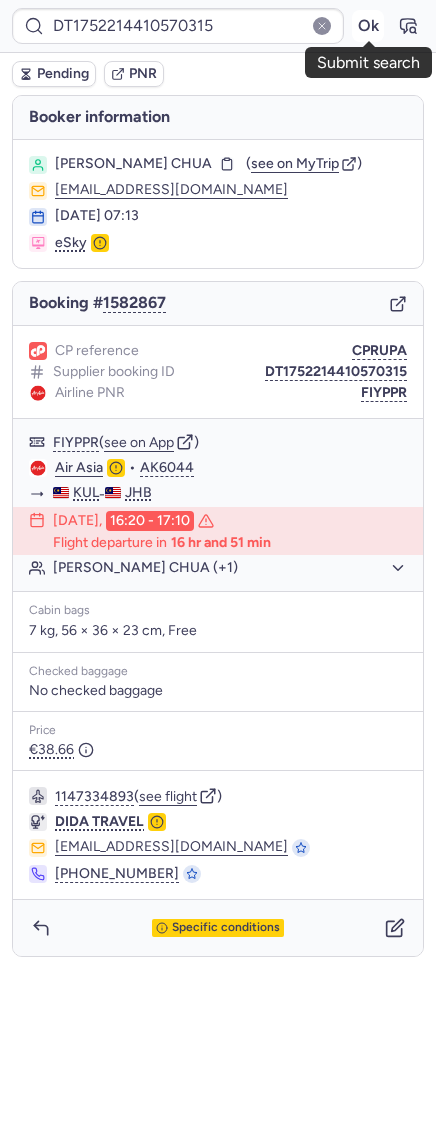 click on "Ok" at bounding box center (368, 26) 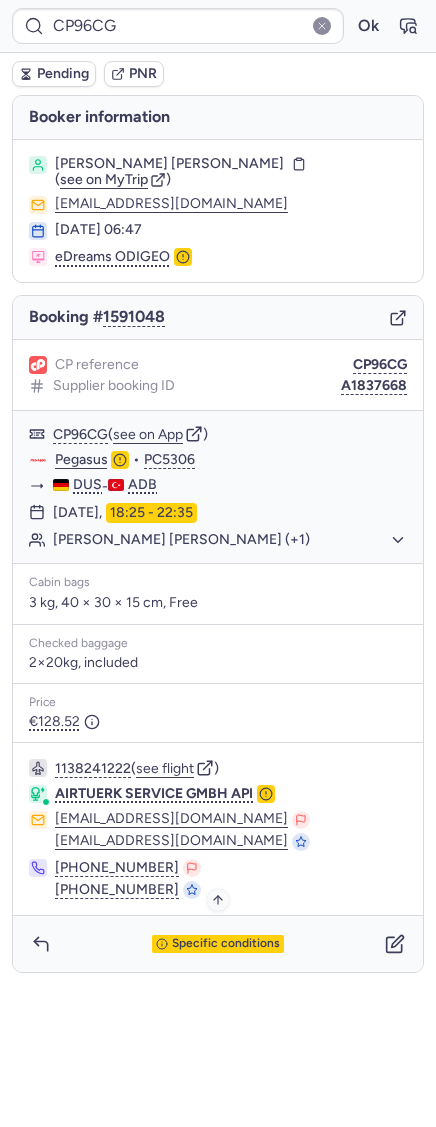 click 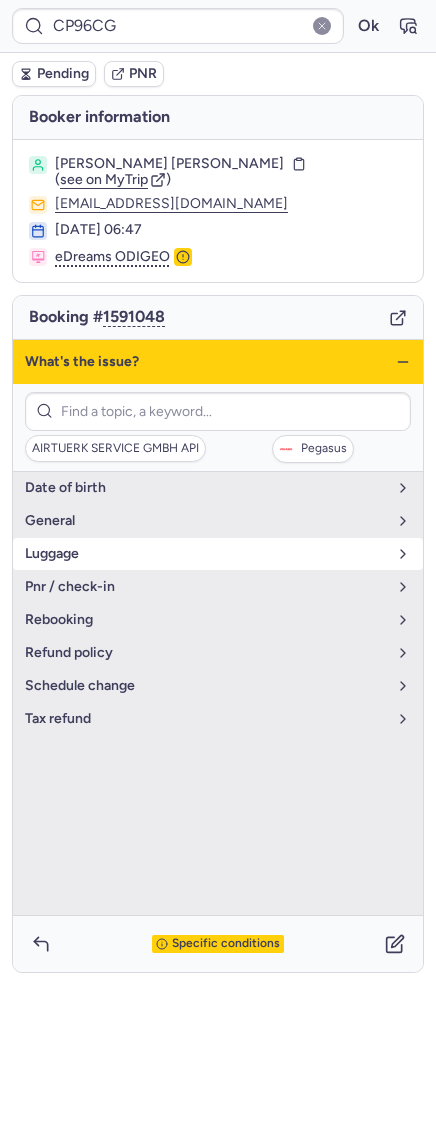 click on "luggage" at bounding box center (218, 554) 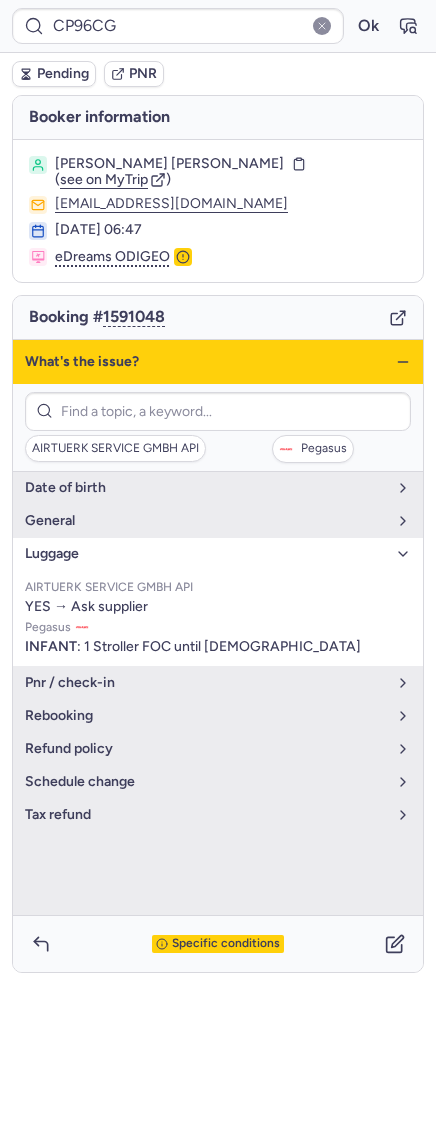 click on "luggage" at bounding box center (218, 554) 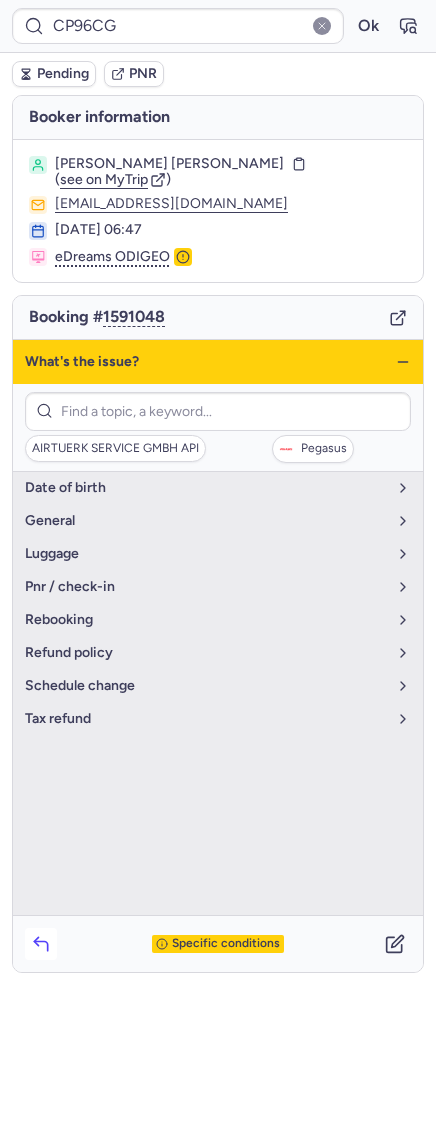 click 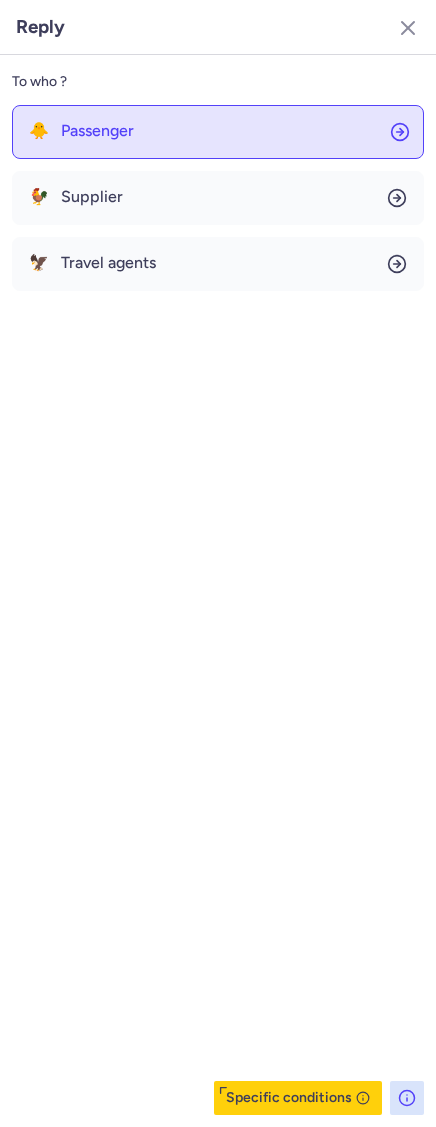 click on "Passenger" at bounding box center (97, 131) 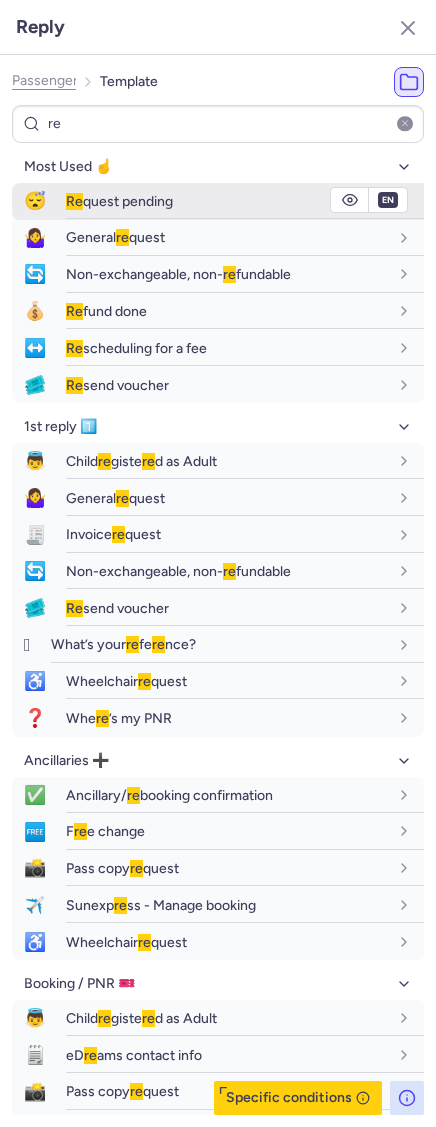 click on "Re quest pending" at bounding box center [119, 201] 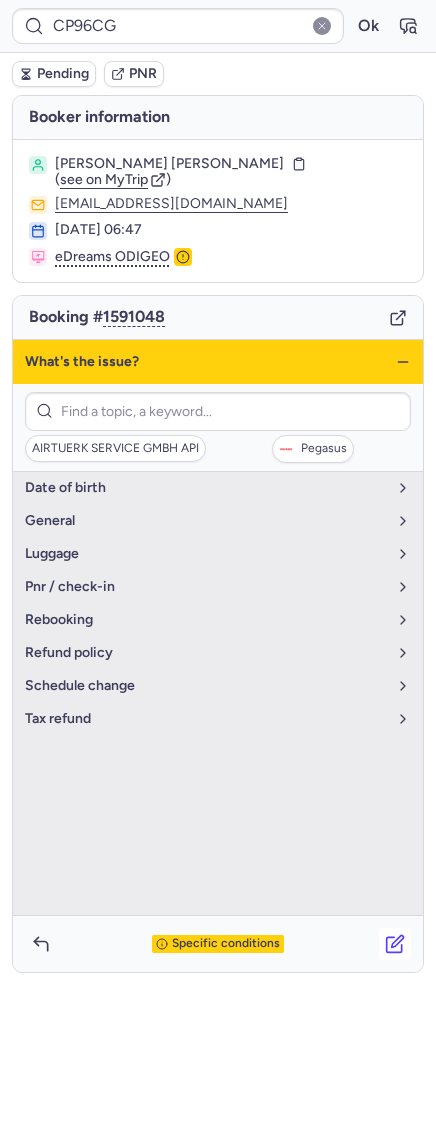 click at bounding box center (395, 944) 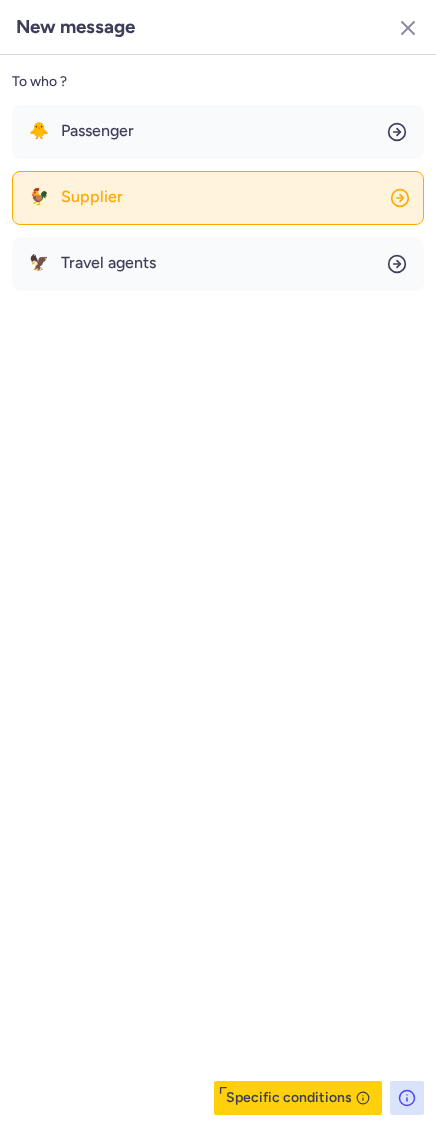 click on "Supplier" at bounding box center (92, 197) 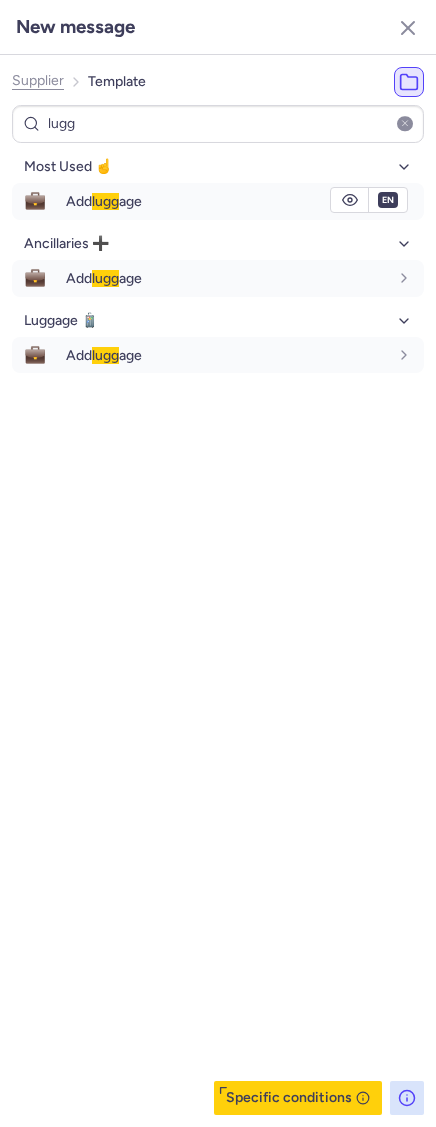 click on "lugg" at bounding box center [105, 201] 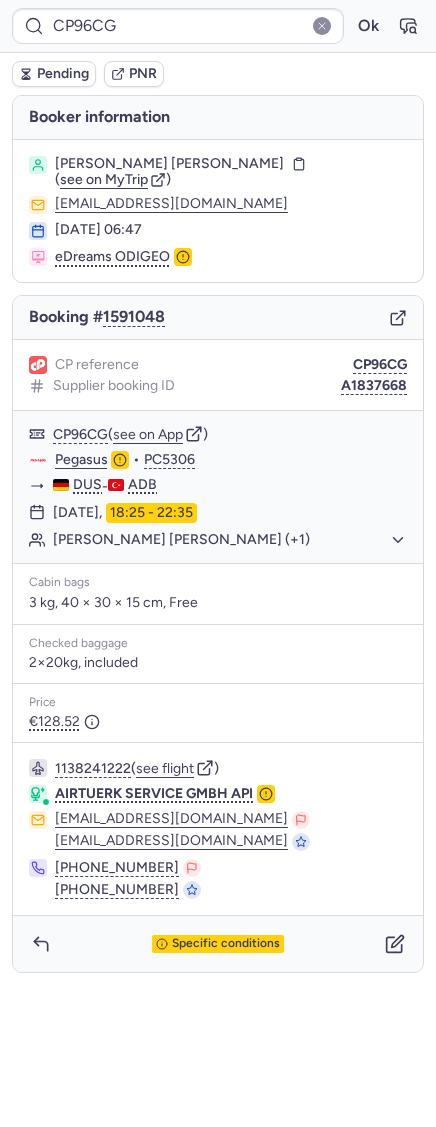 click on "Pending" at bounding box center [63, 74] 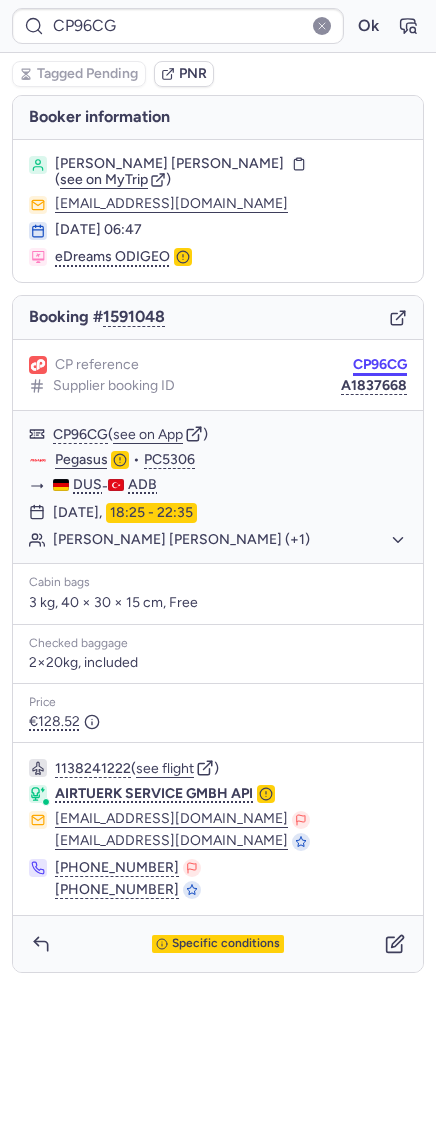 click on "CP96CG" at bounding box center [380, 365] 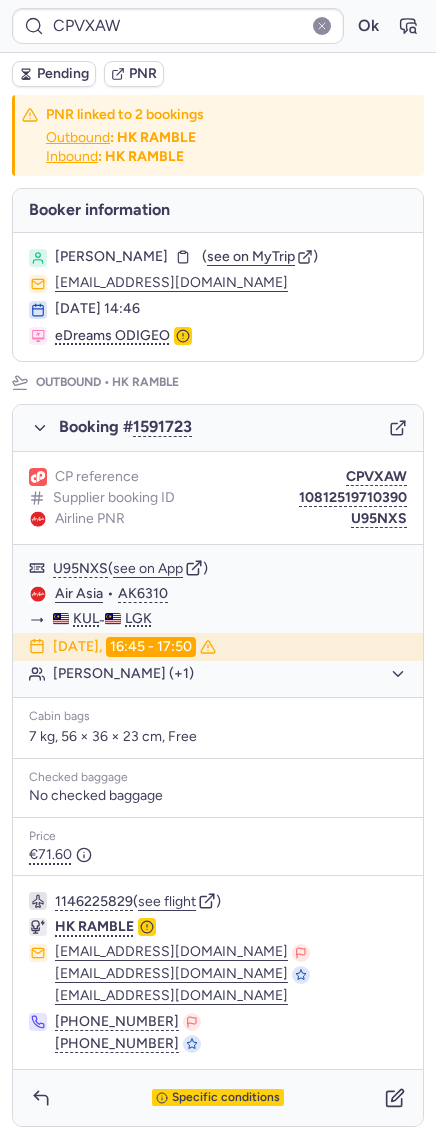 click on "Pending" at bounding box center [63, 74] 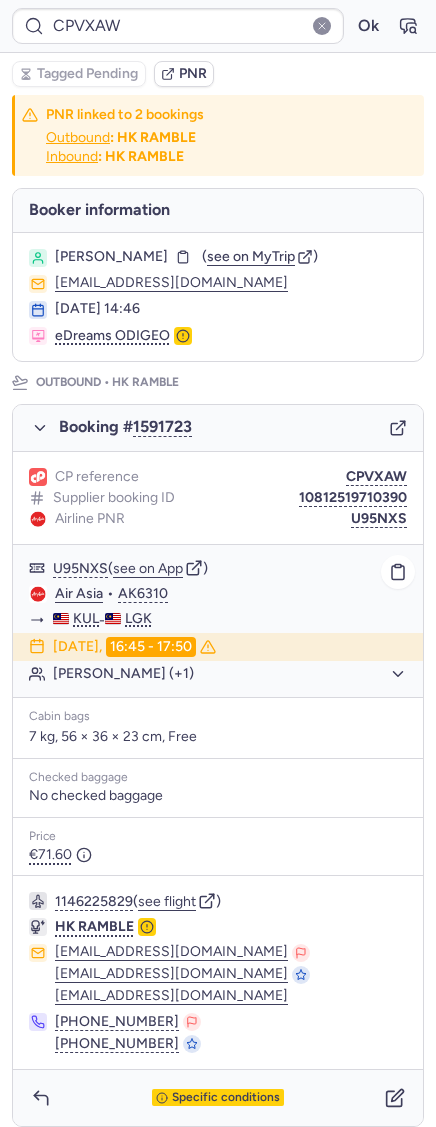 click on "[PERSON_NAME] (+1)" 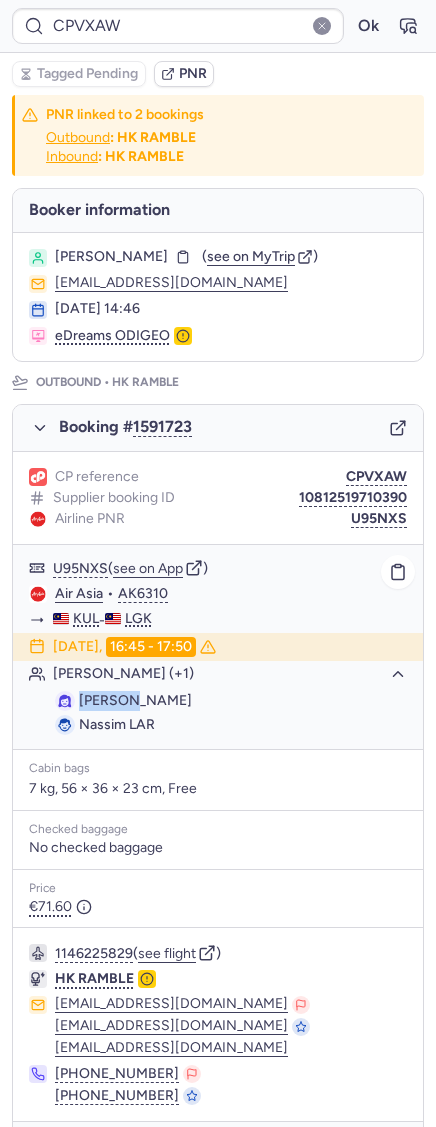 drag, startPoint x: 130, startPoint y: 703, endPoint x: 80, endPoint y: 692, distance: 51.1957 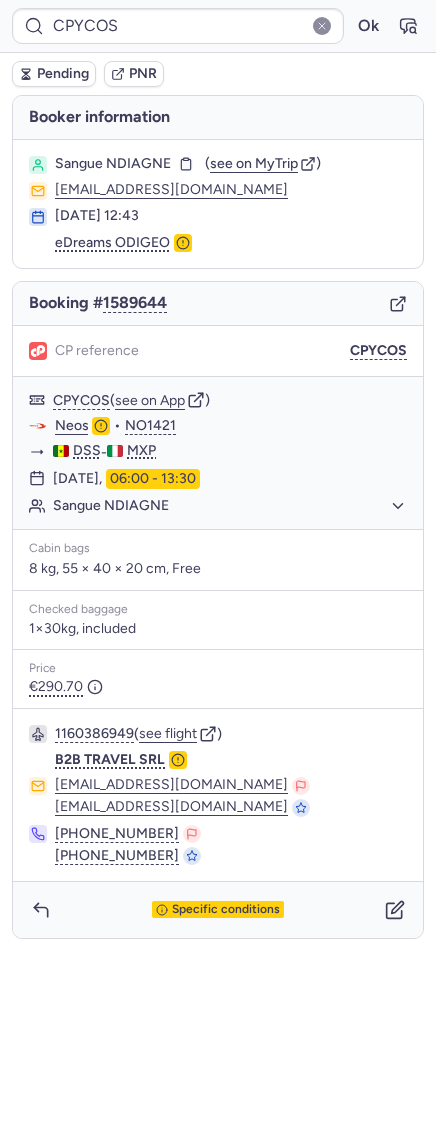 click on "Specific conditions" at bounding box center [218, 910] 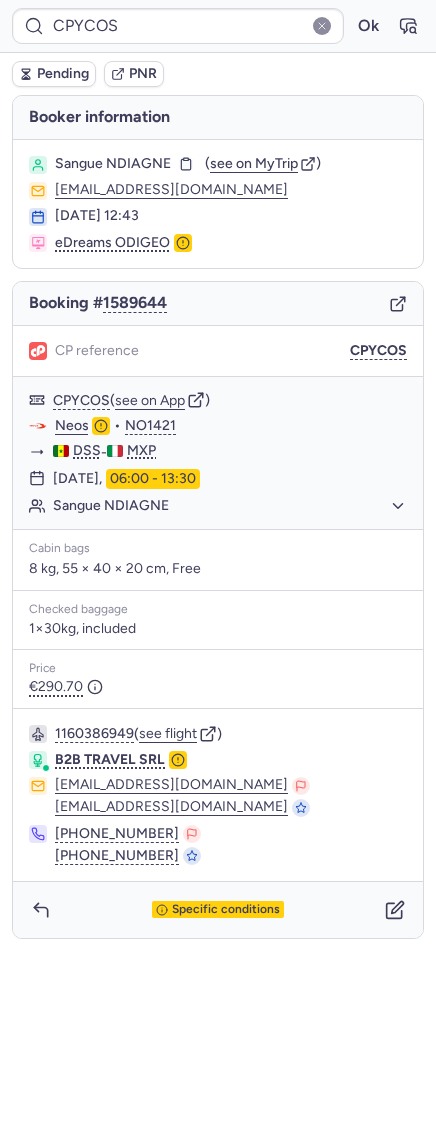 click on "Specific conditions" at bounding box center (218, 910) 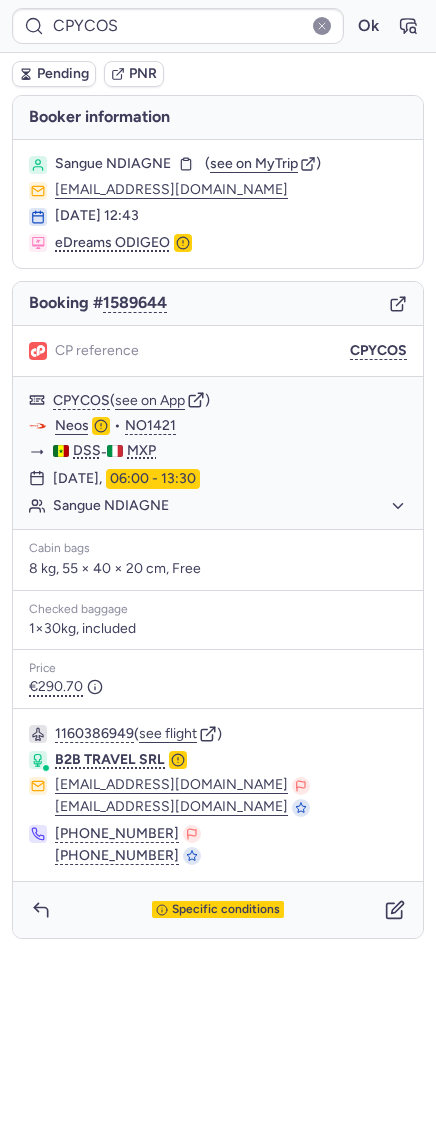 click on "Specific conditions" at bounding box center [218, 910] 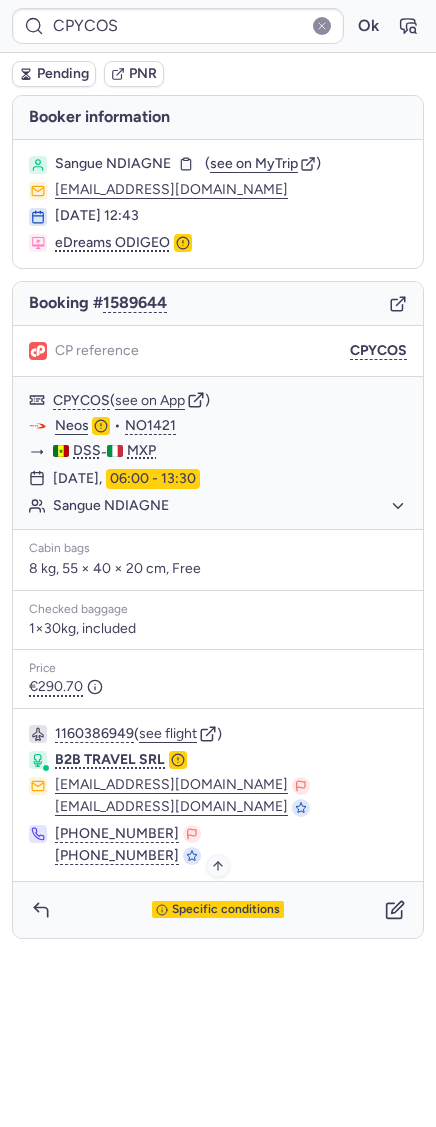 click on "Specific conditions" at bounding box center (226, 910) 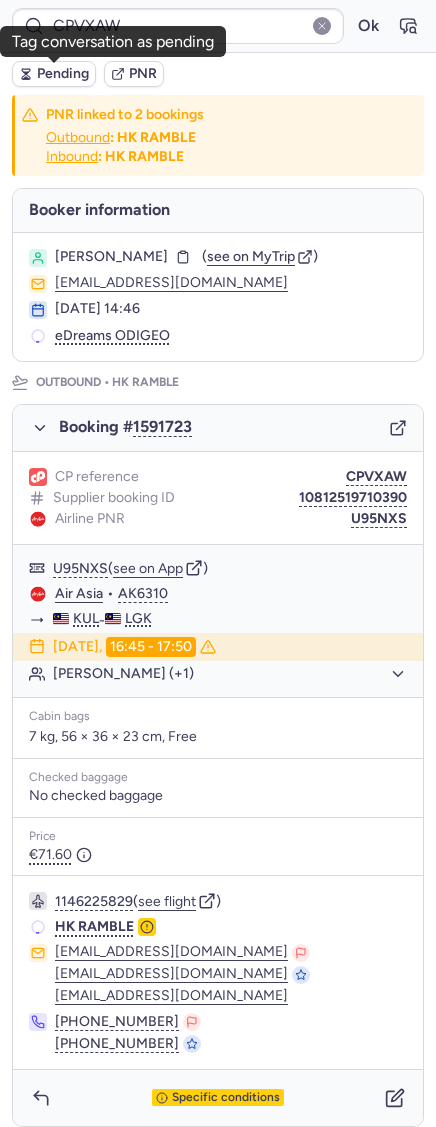 click on "Pending" at bounding box center (63, 74) 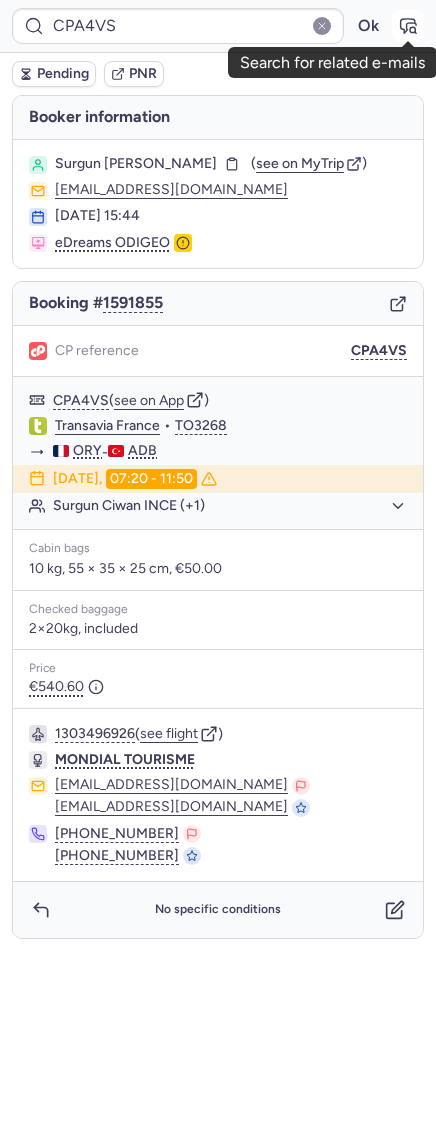 click 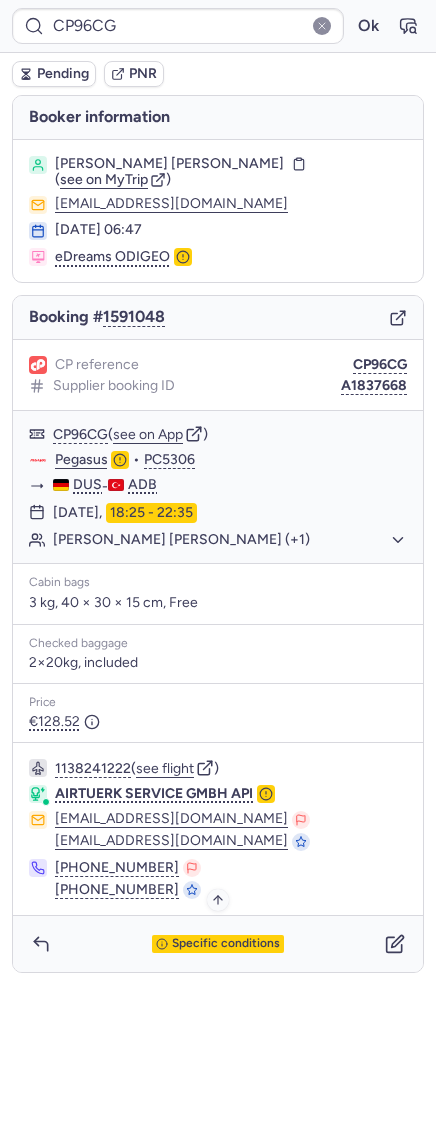 click on "Specific conditions" at bounding box center [226, 944] 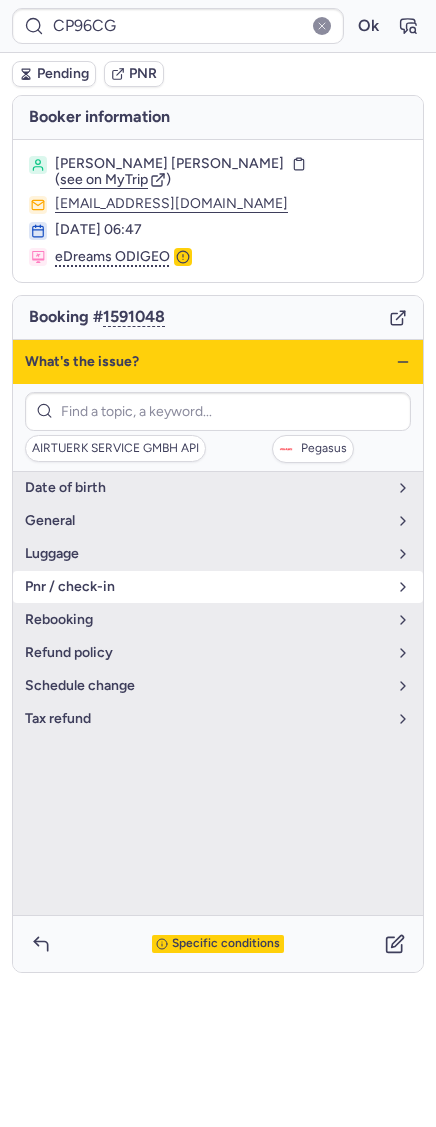 click on "pnr / check-in" at bounding box center (206, 587) 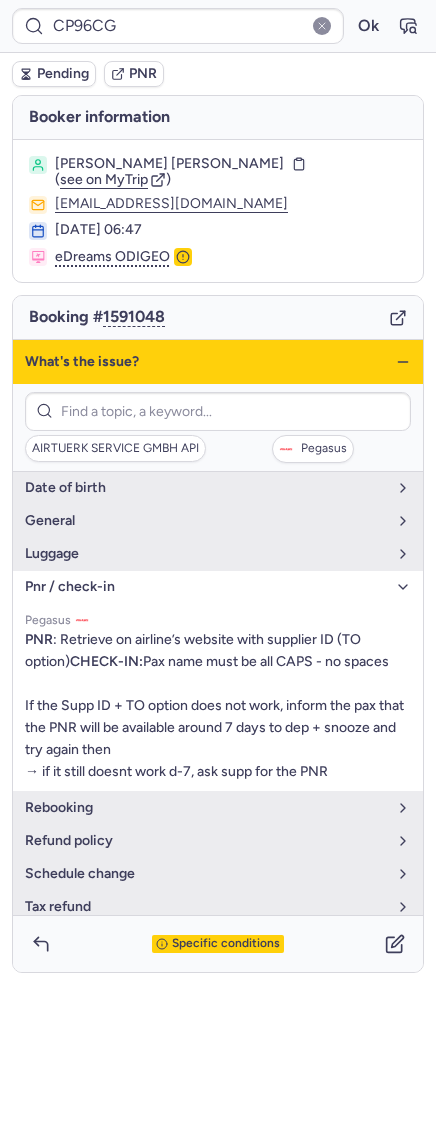 click on "pnr / check-in" at bounding box center (206, 587) 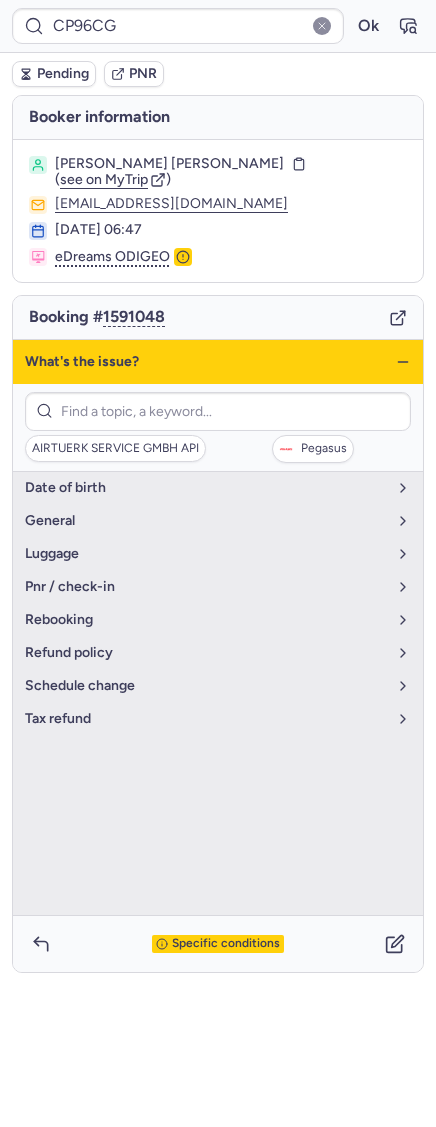 click on "What's the issue?" at bounding box center (218, 362) 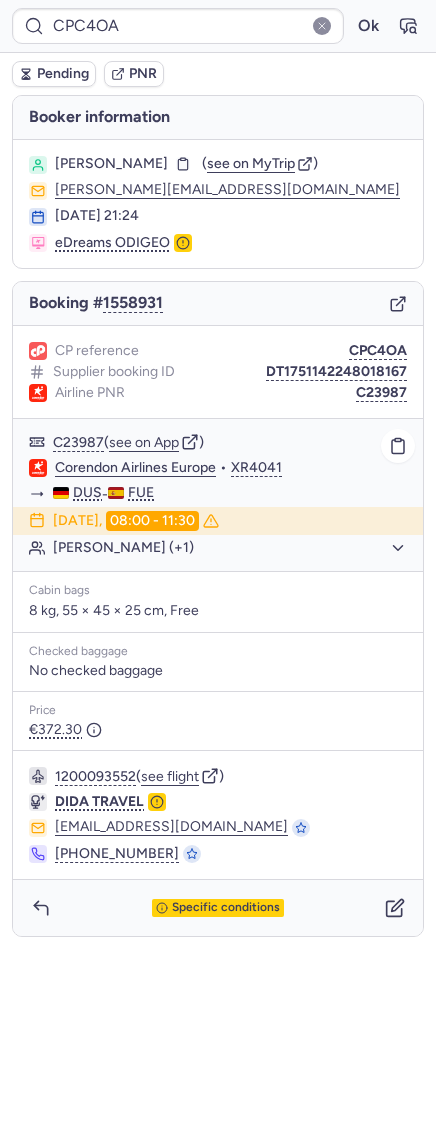 click on "Corendon Airlines Europe" 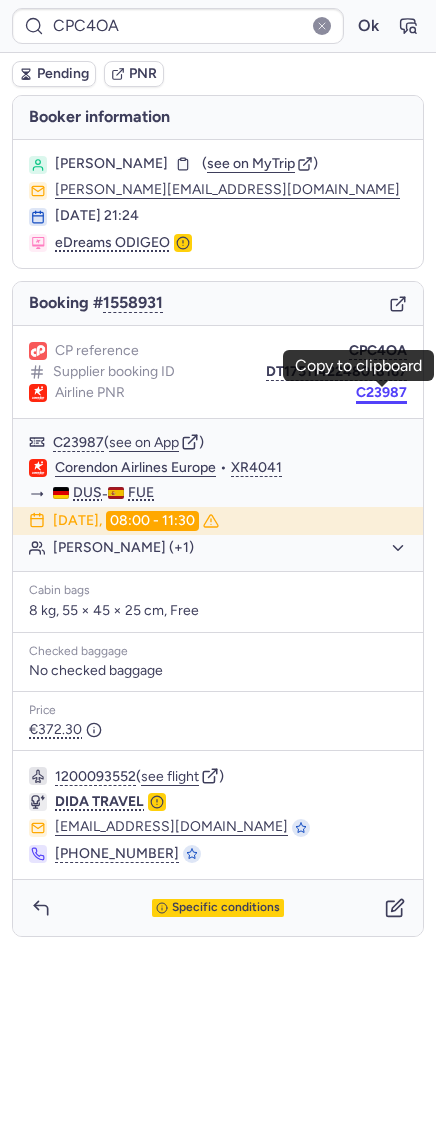 click on "C23987" at bounding box center [381, 393] 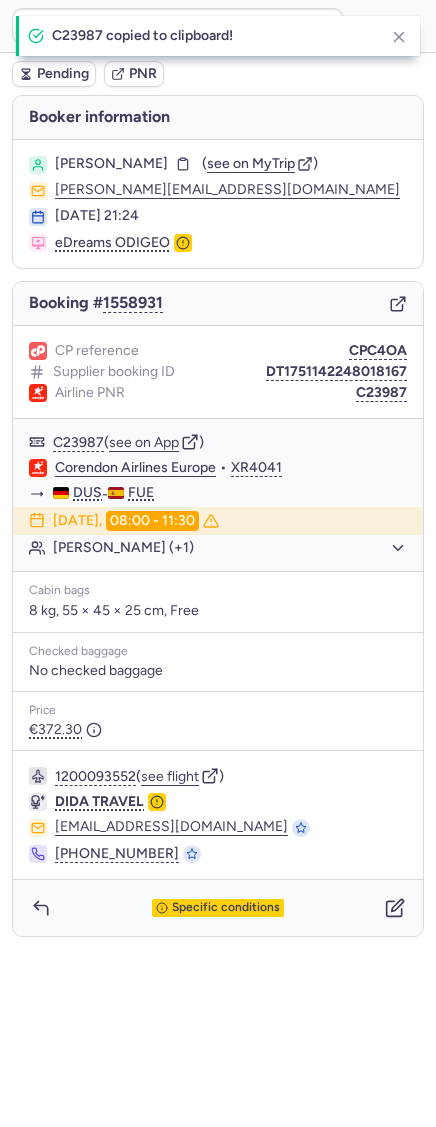 drag, startPoint x: 101, startPoint y: 165, endPoint x: 178, endPoint y: 161, distance: 77.10383 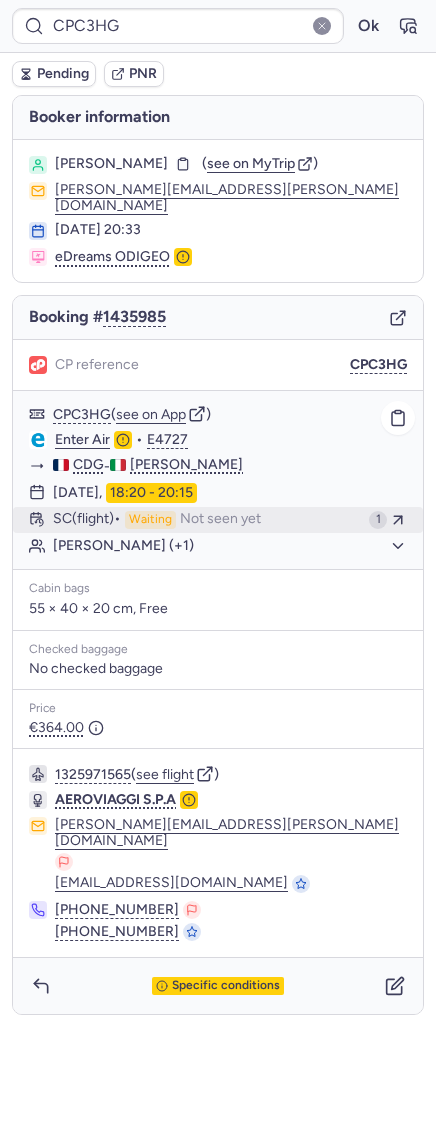 click on "SC   (flight)  Waiting Not seen yet 1" 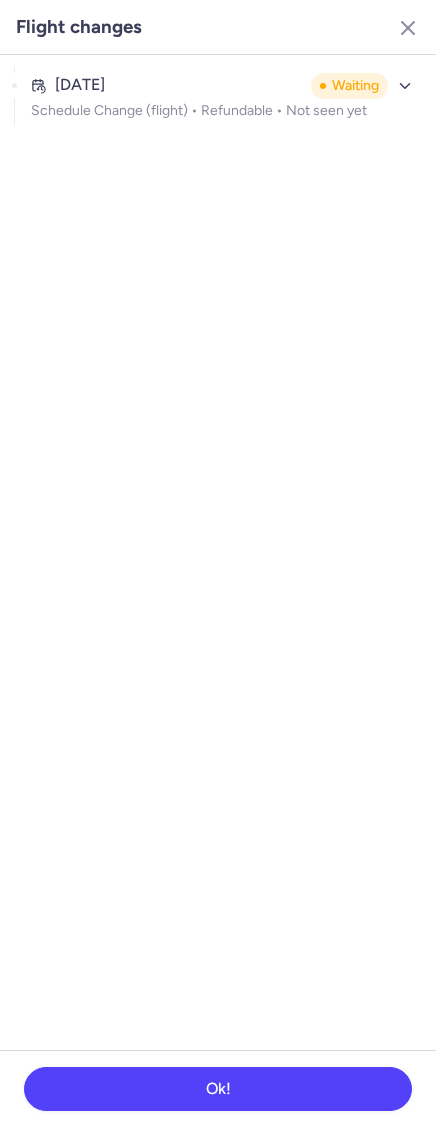 click on "[DATE] Waiting Schedule Change (flight) • Refundable • Not seen yet" 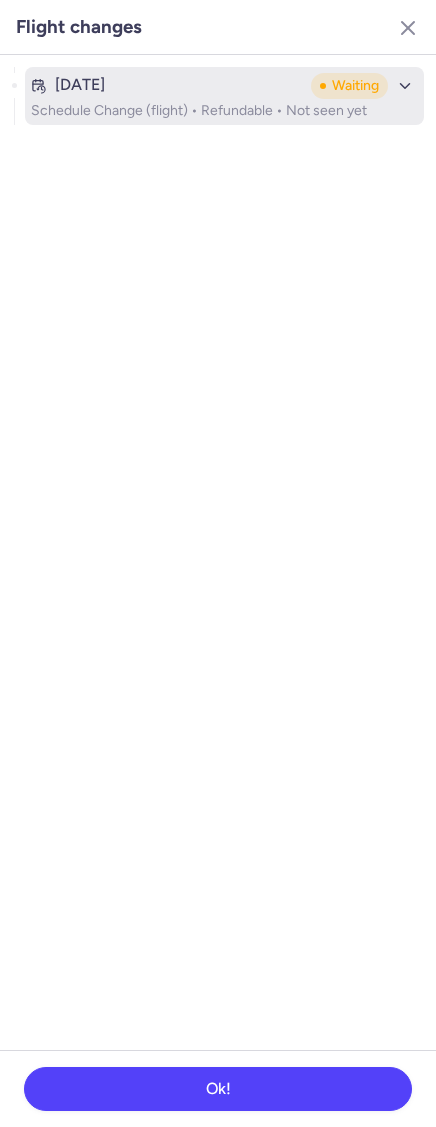 click on "Schedule Change (flight) • Refundable • Not seen yet" at bounding box center [224, 111] 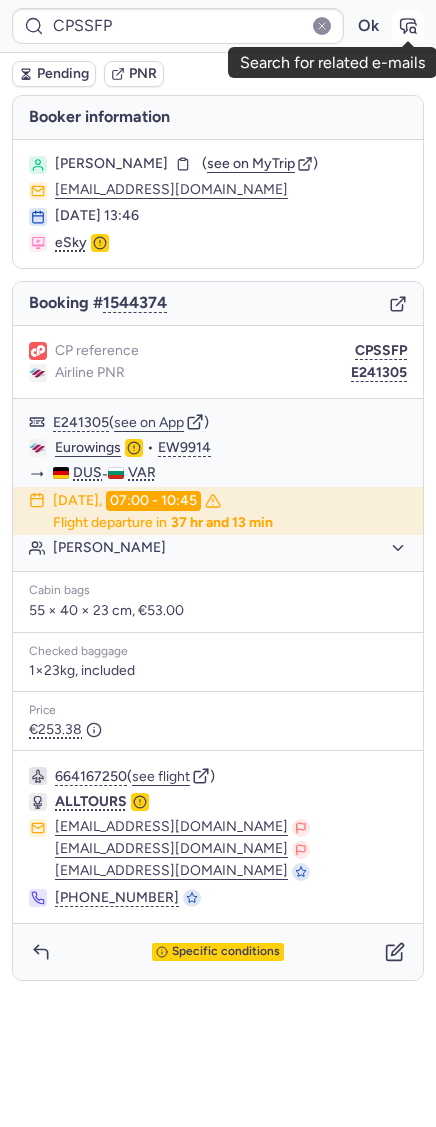 click 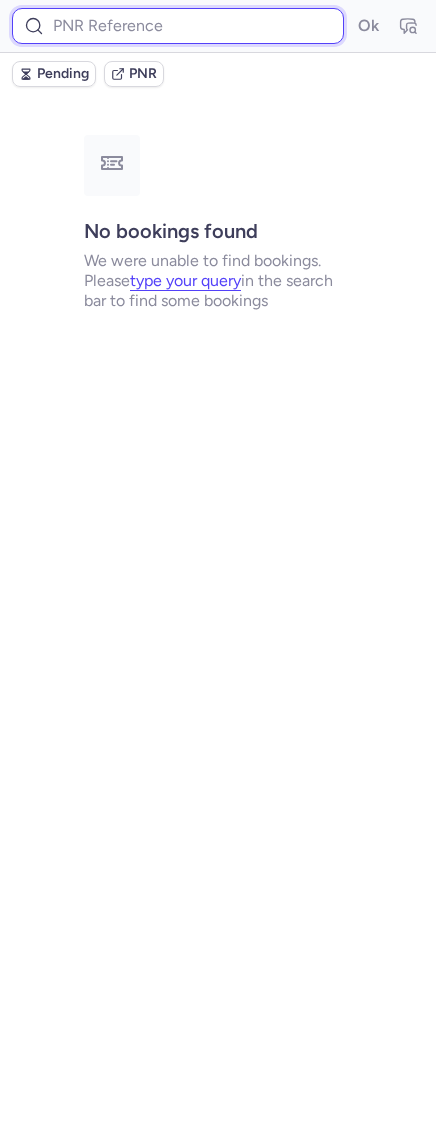click at bounding box center (178, 26) 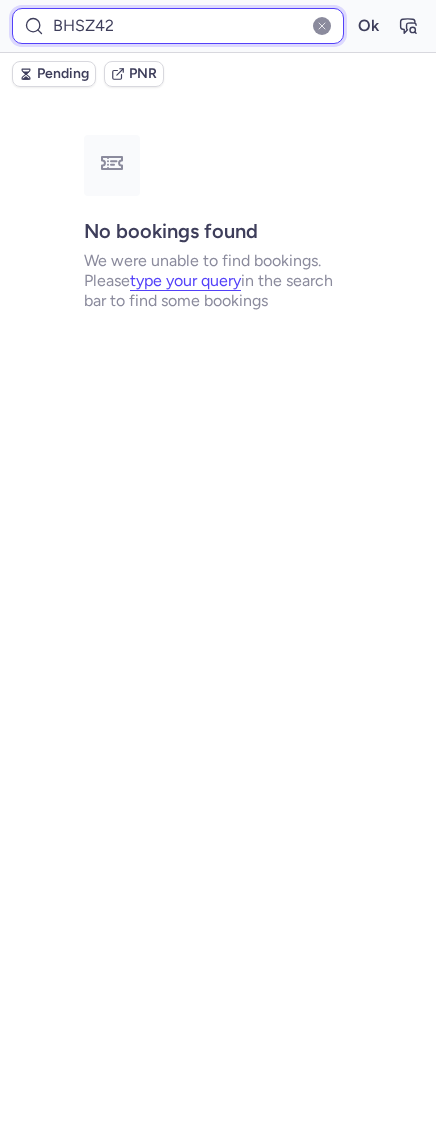 click on "Ok" at bounding box center [368, 26] 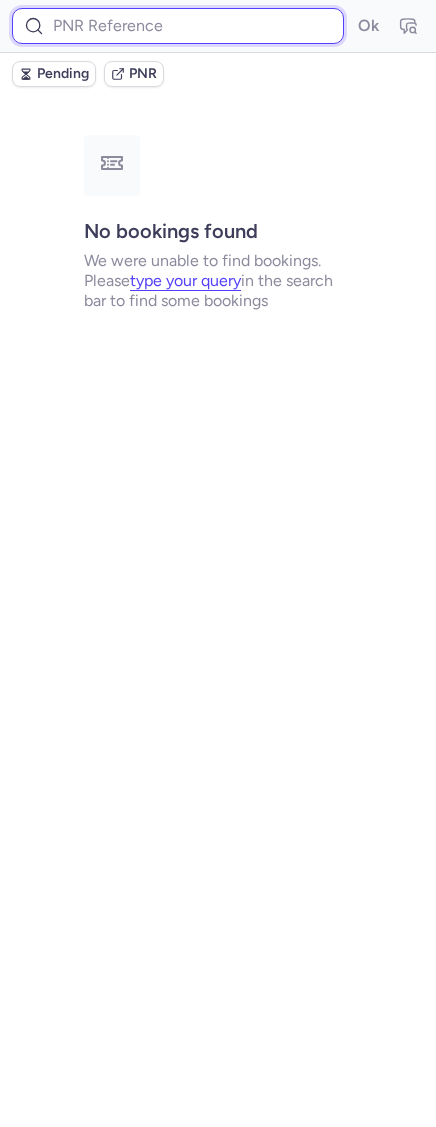 click at bounding box center [178, 26] 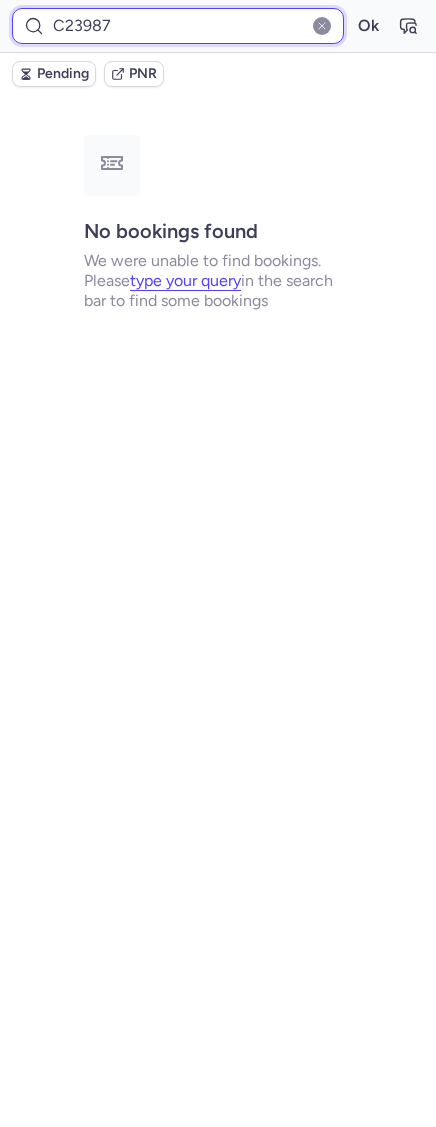 click on "Ok" at bounding box center [368, 26] 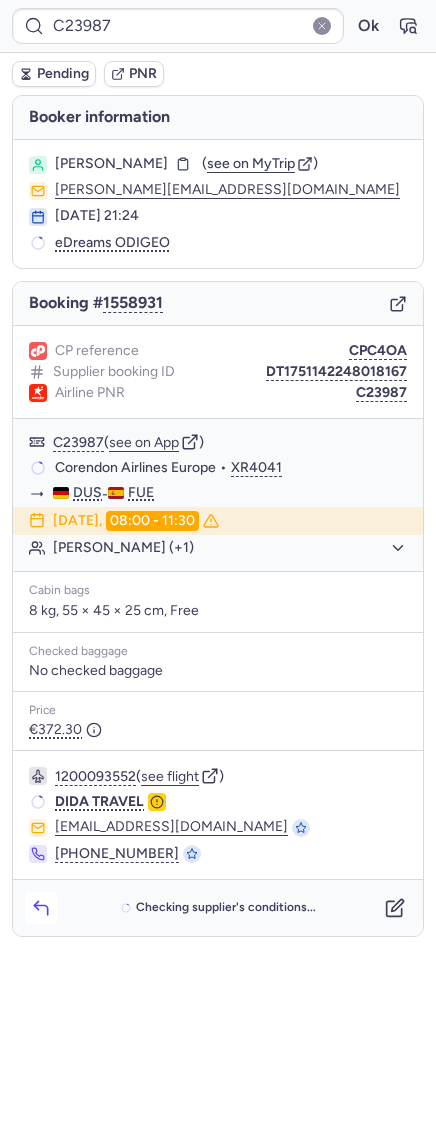 click 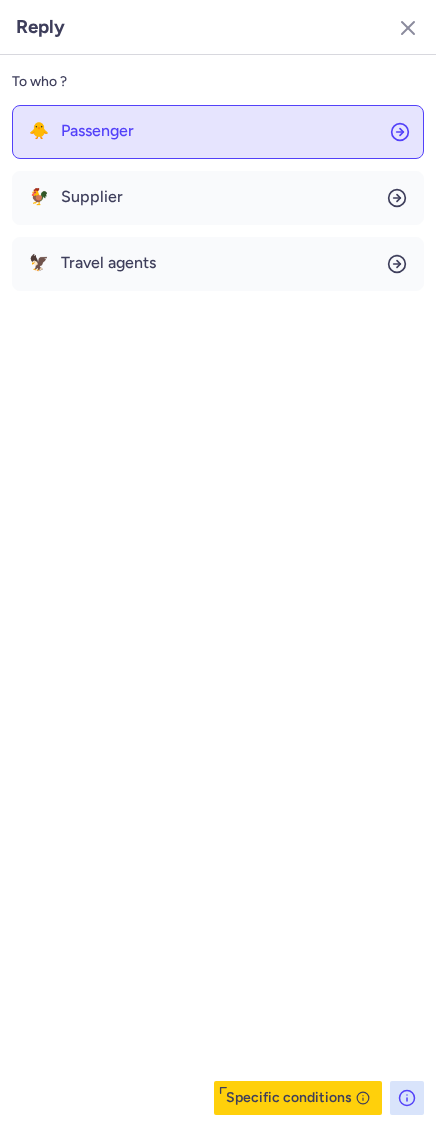 click on "🐥 Passenger" 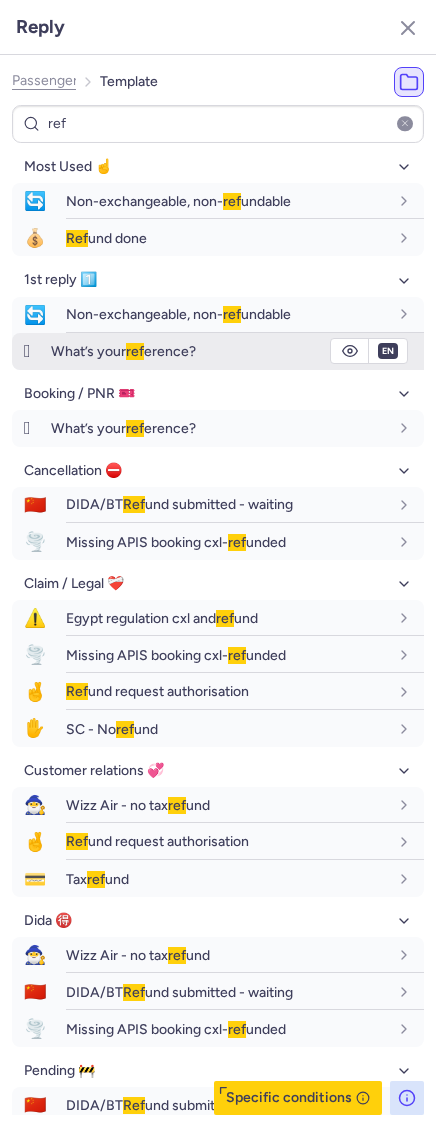 click on "ref" at bounding box center [135, 351] 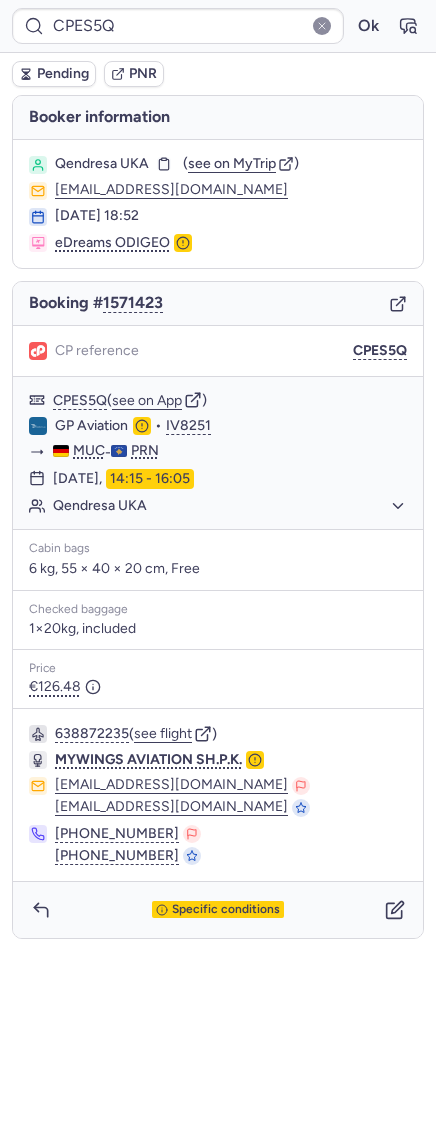 click on "Specific conditions" at bounding box center [218, 910] 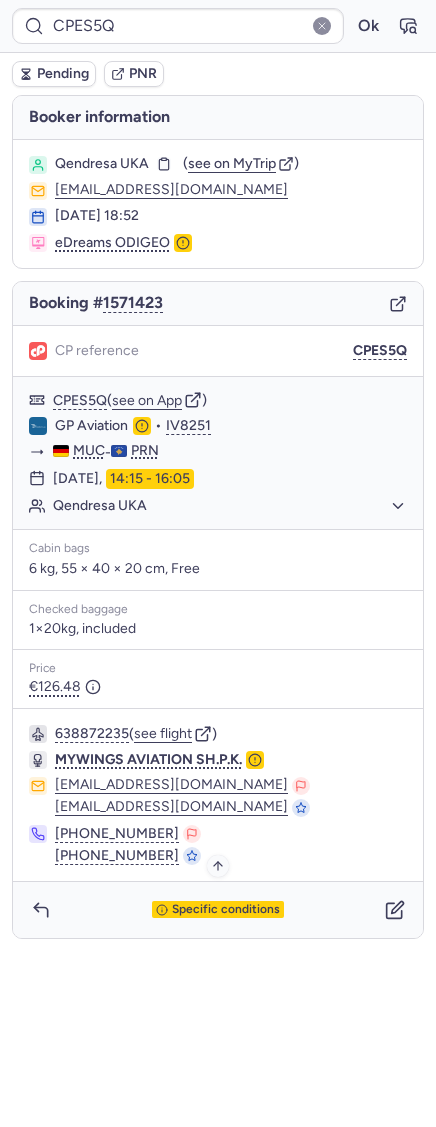 click on "Specific conditions" at bounding box center (226, 910) 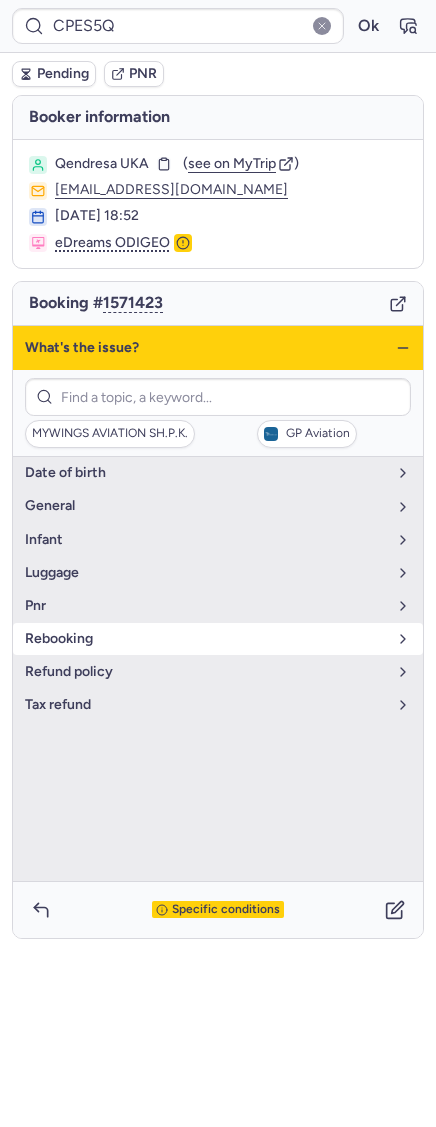 click on "rebooking" at bounding box center [206, 639] 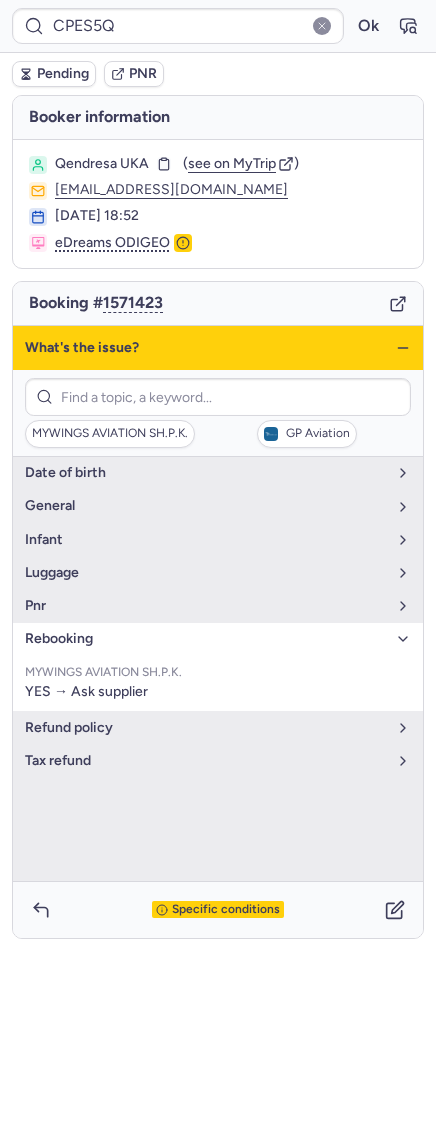 click on "rebooking" at bounding box center (206, 639) 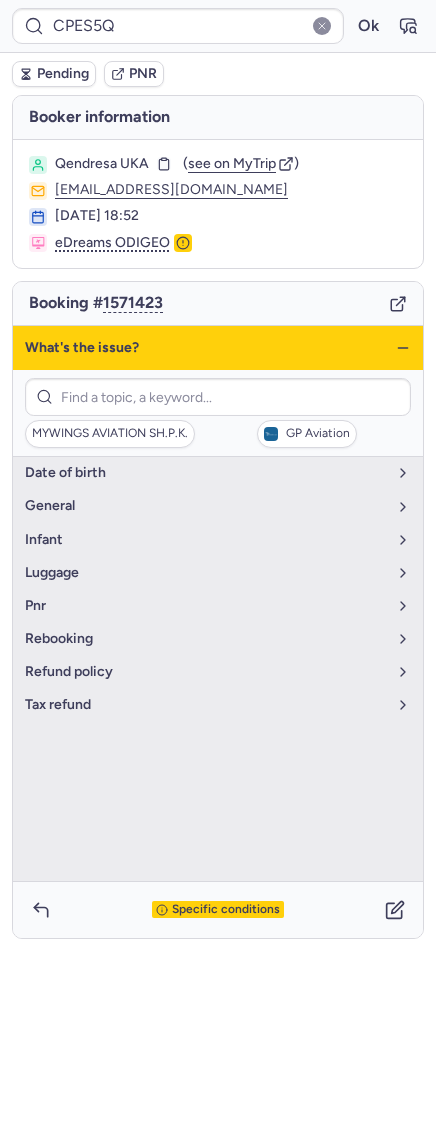 click 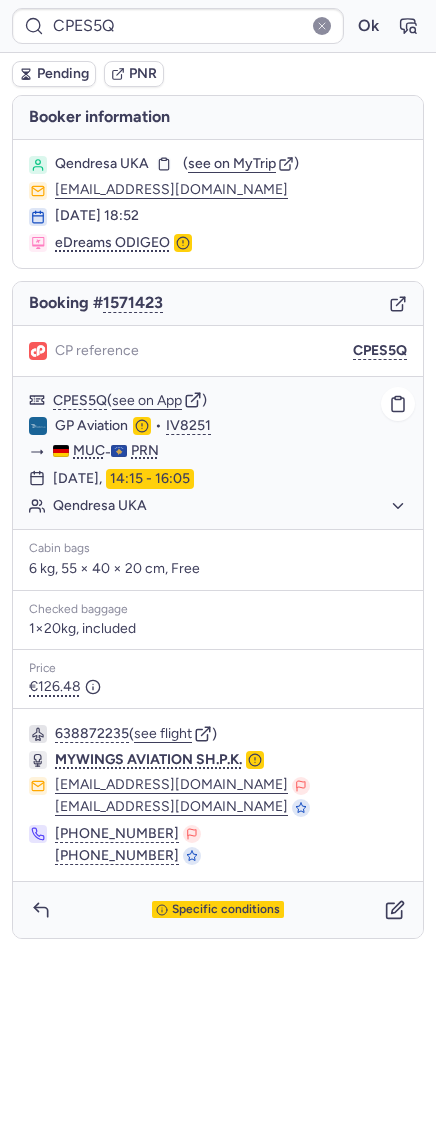 click on "Qendresa UKA" 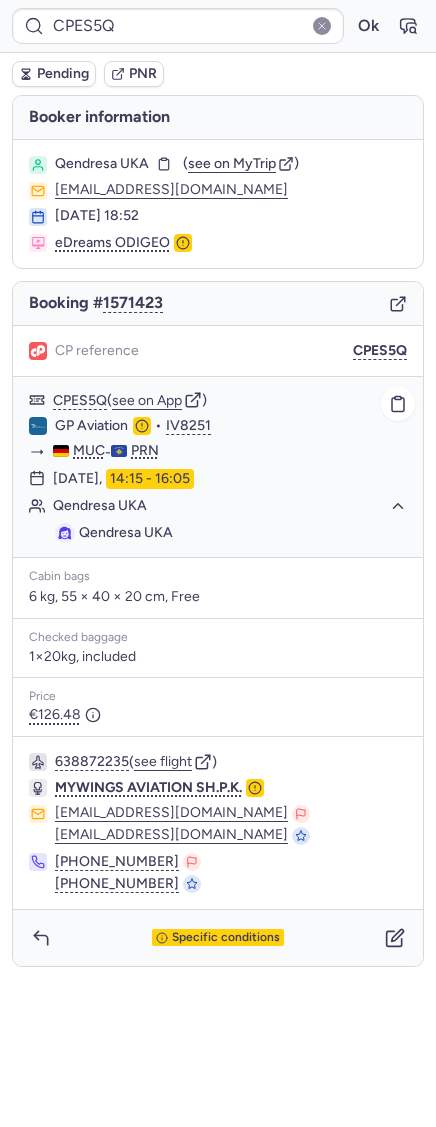 click on "Qendresa UKA" 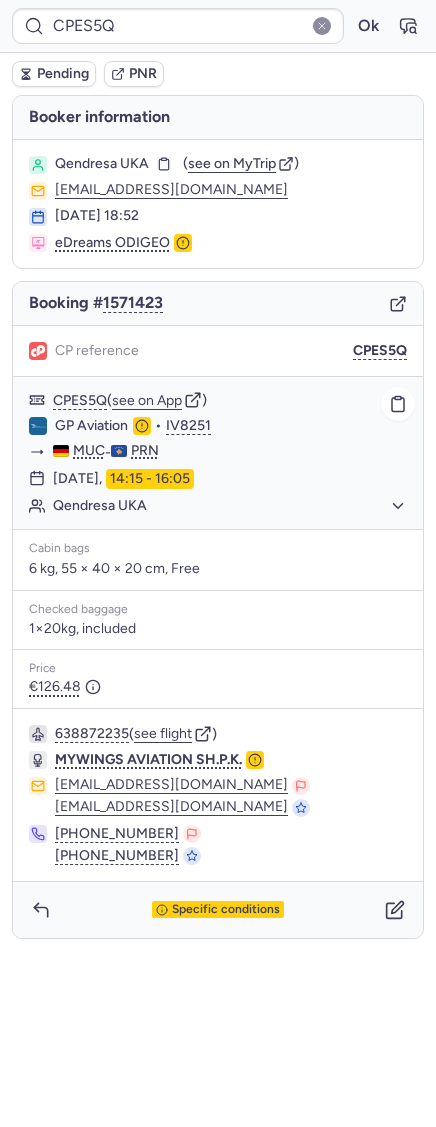 click on "Qendresa UKA" 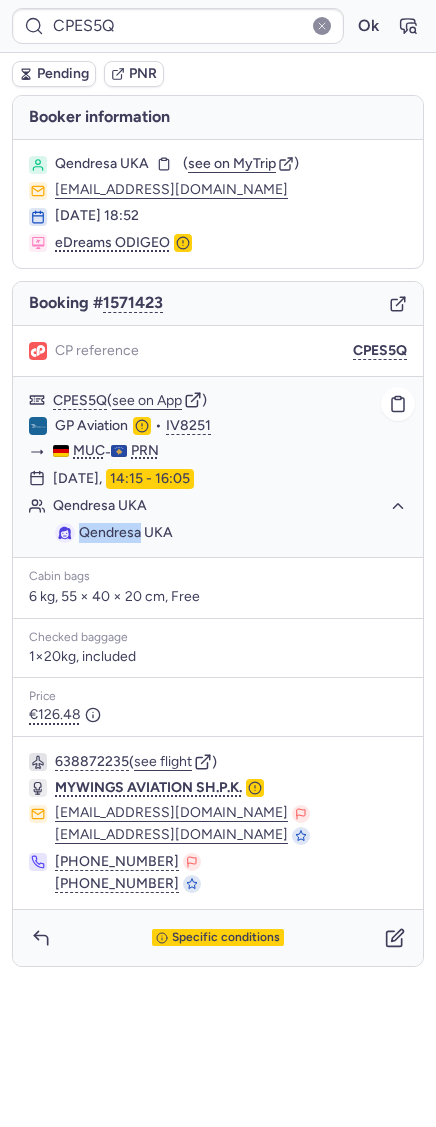 drag, startPoint x: 138, startPoint y: 530, endPoint x: 81, endPoint y: 533, distance: 57.07889 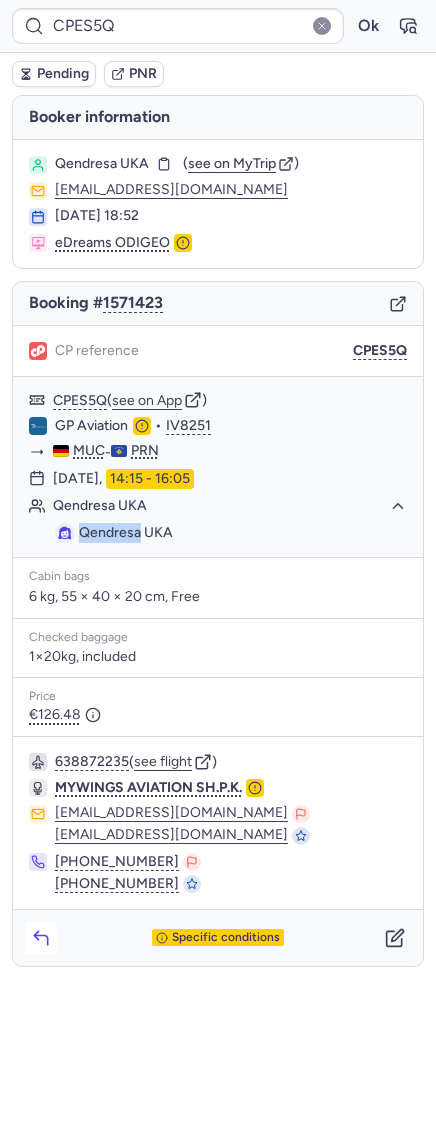 click 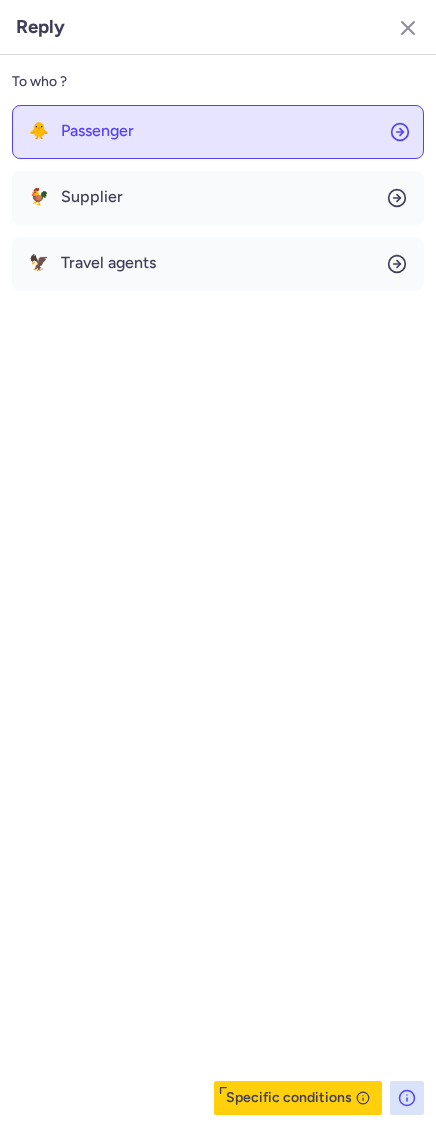 click on "🐥 Passenger" 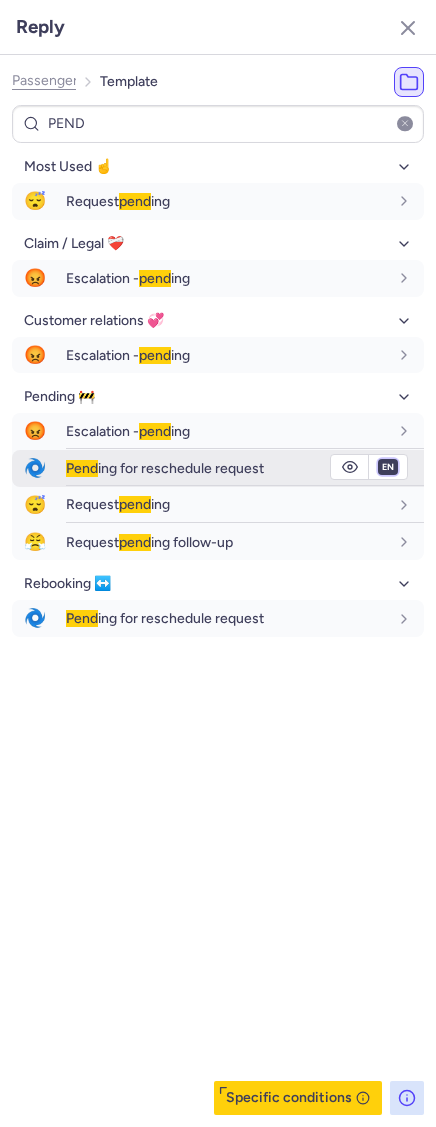 click on "fr en de nl pt es it ru" at bounding box center (388, 467) 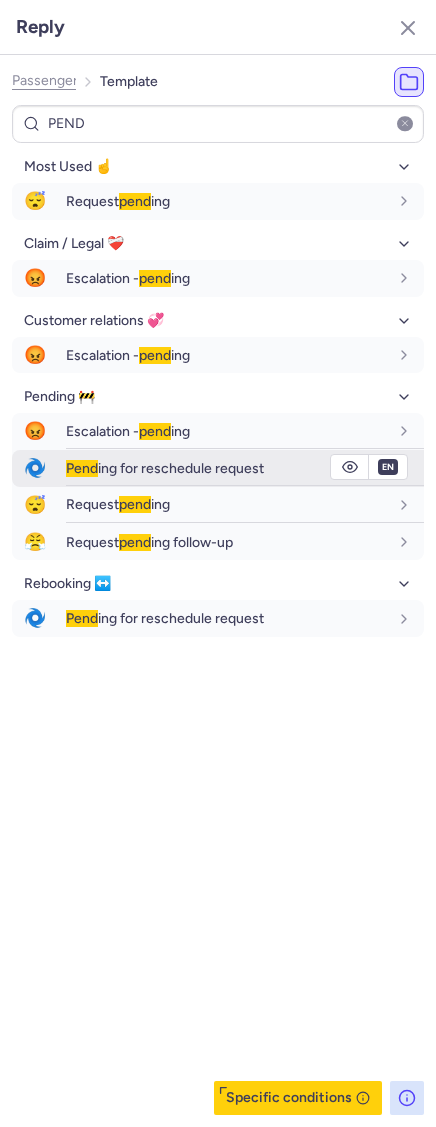 click on "fr en de nl pt es it ru" at bounding box center [388, 467] 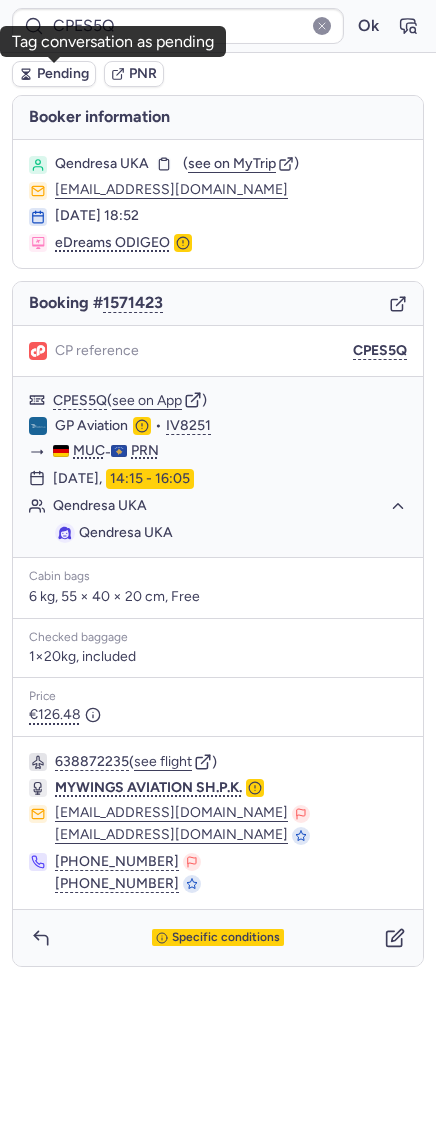 click on "Pending" at bounding box center (63, 74) 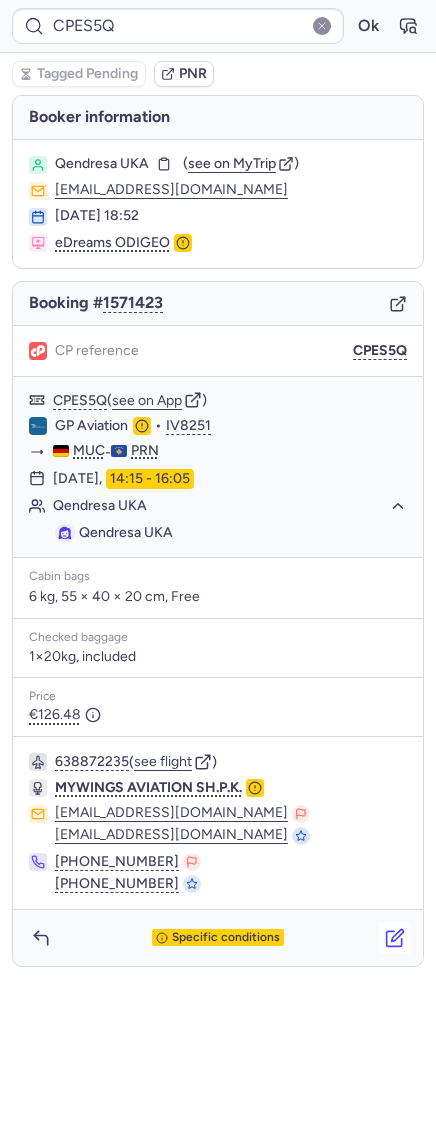 click 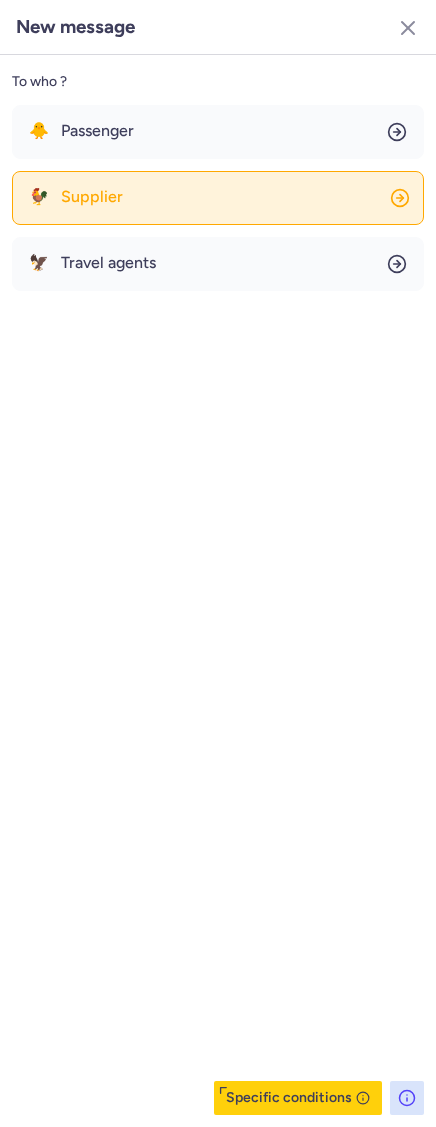 click on "Supplier" at bounding box center (92, 197) 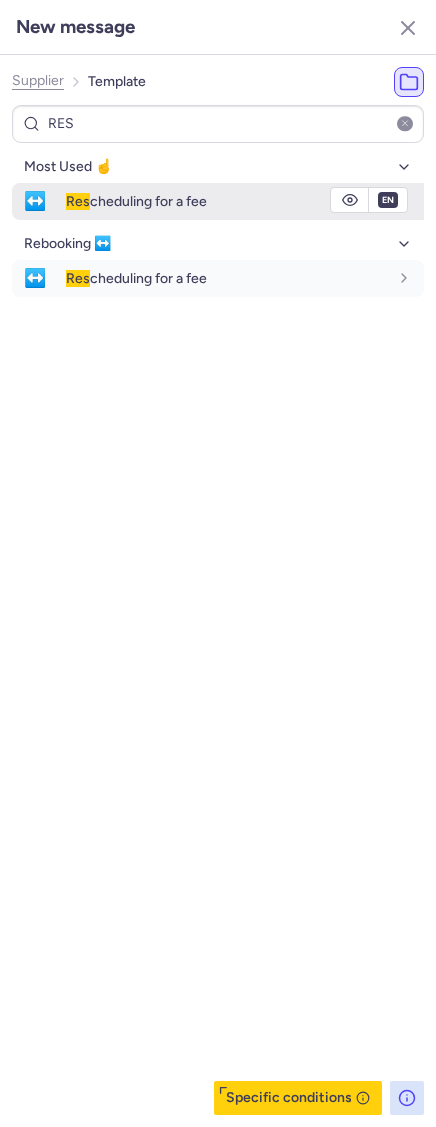 click on "Res cheduling for a fee" at bounding box center (136, 201) 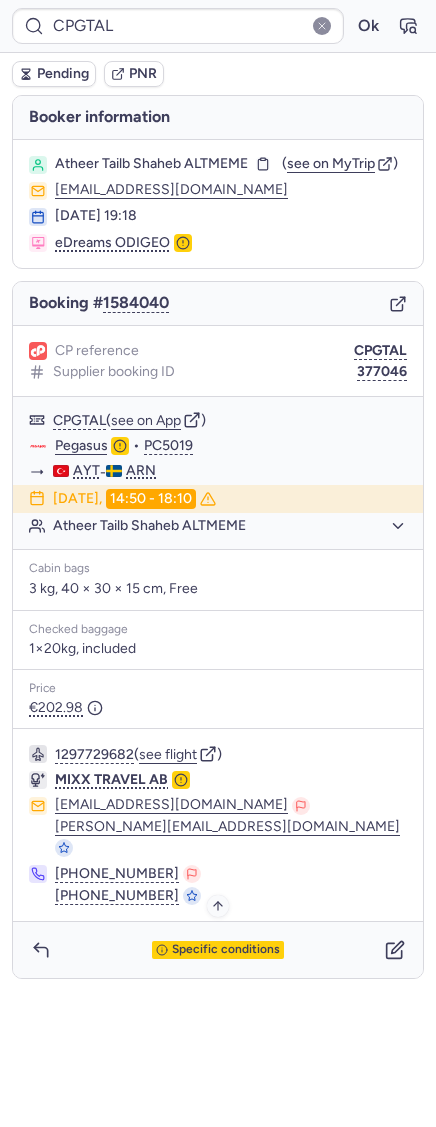 click on "Specific conditions" at bounding box center [226, 950] 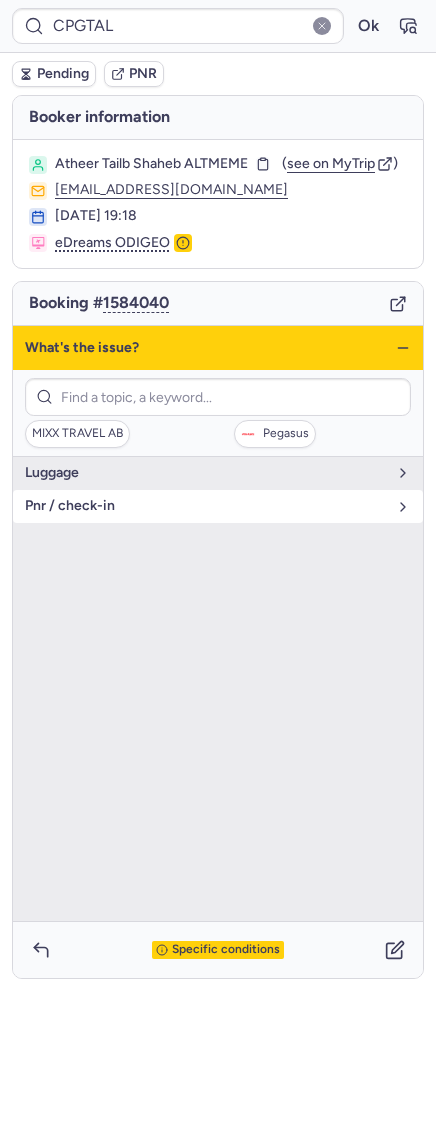 click on "pnr / check-in" at bounding box center (218, 506) 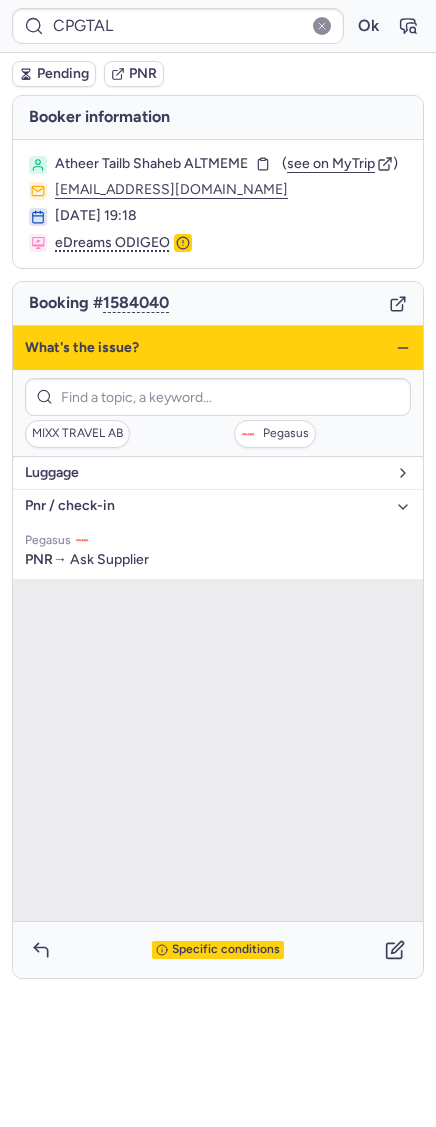 click on "luggage" at bounding box center (206, 473) 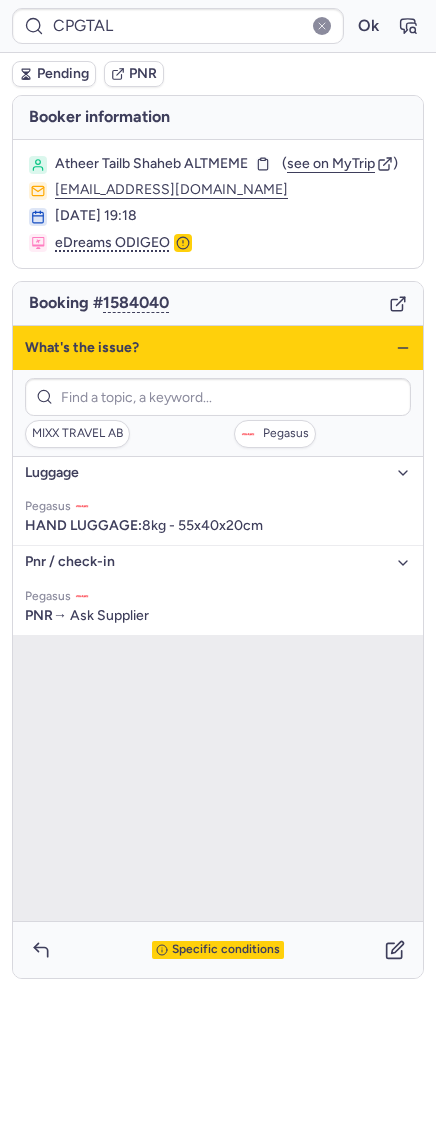 click 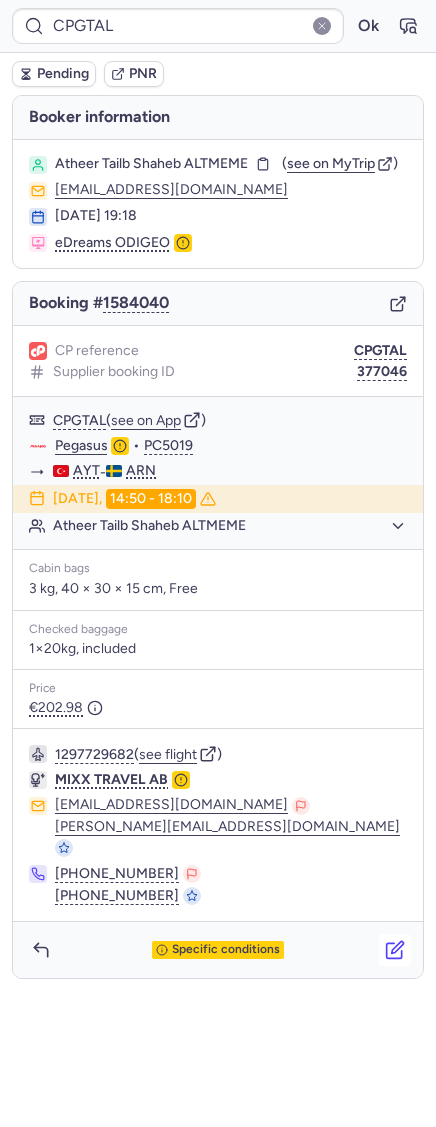 click 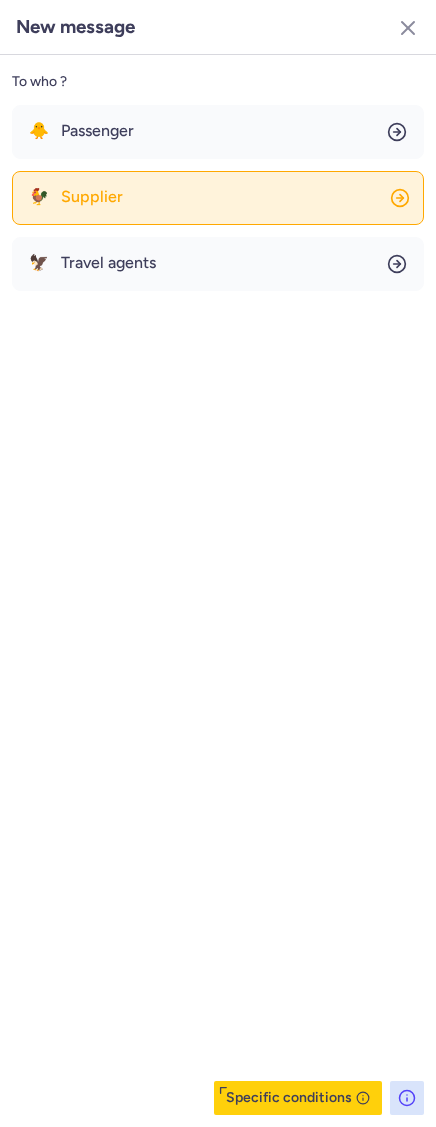 click on "Supplier" at bounding box center (92, 197) 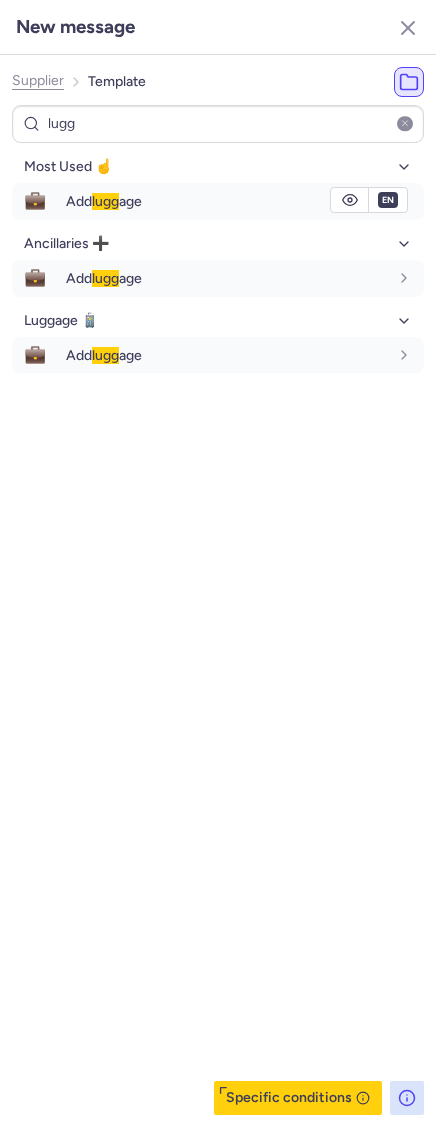 click on "Add  [PERSON_NAME] age" at bounding box center (104, 201) 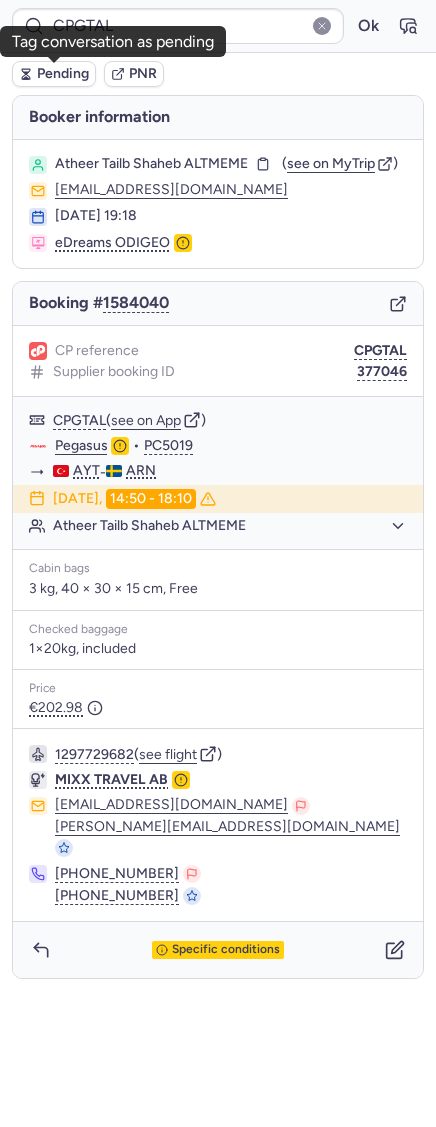 click on "Pending" at bounding box center [63, 74] 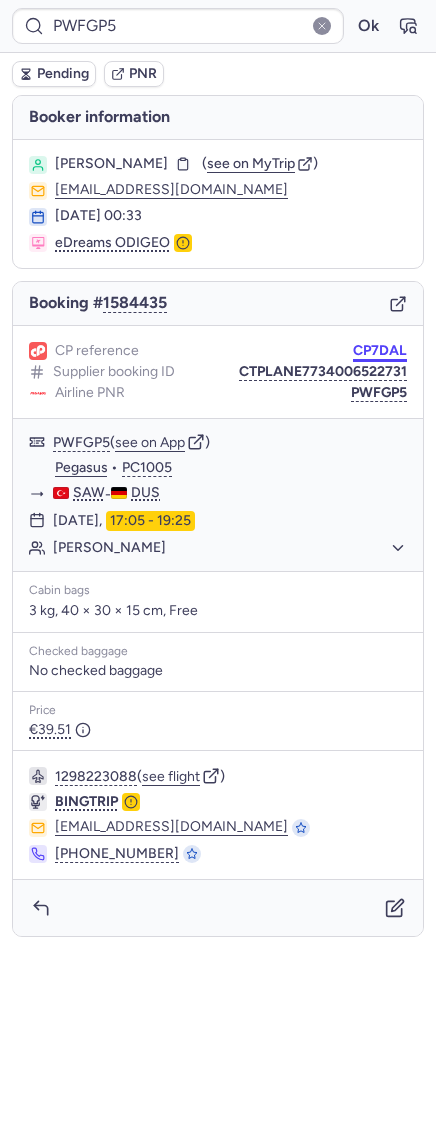 click on "CP7DAL" at bounding box center (380, 351) 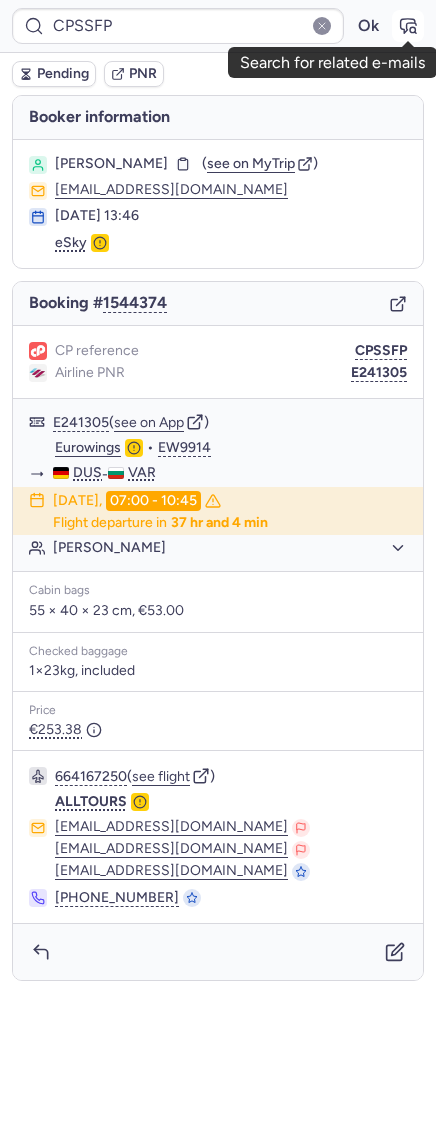 click 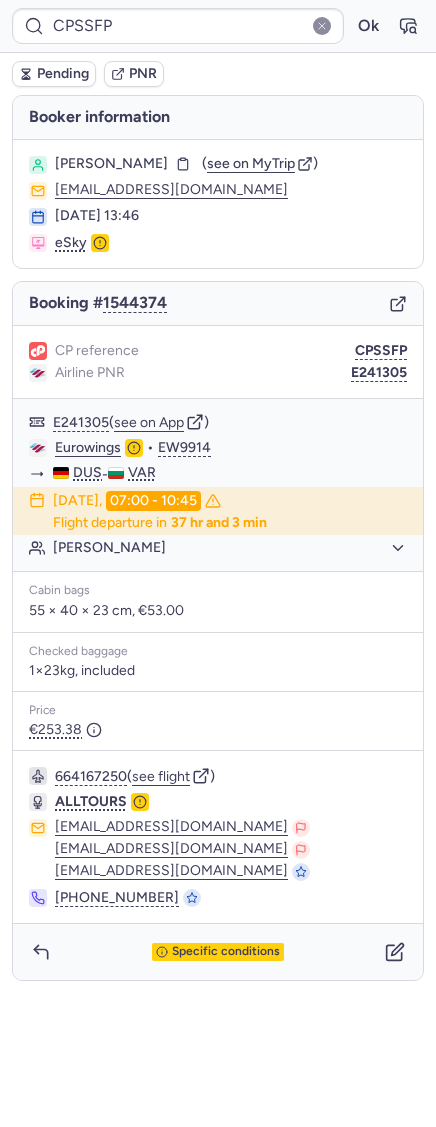 click on "Pending" at bounding box center (54, 74) 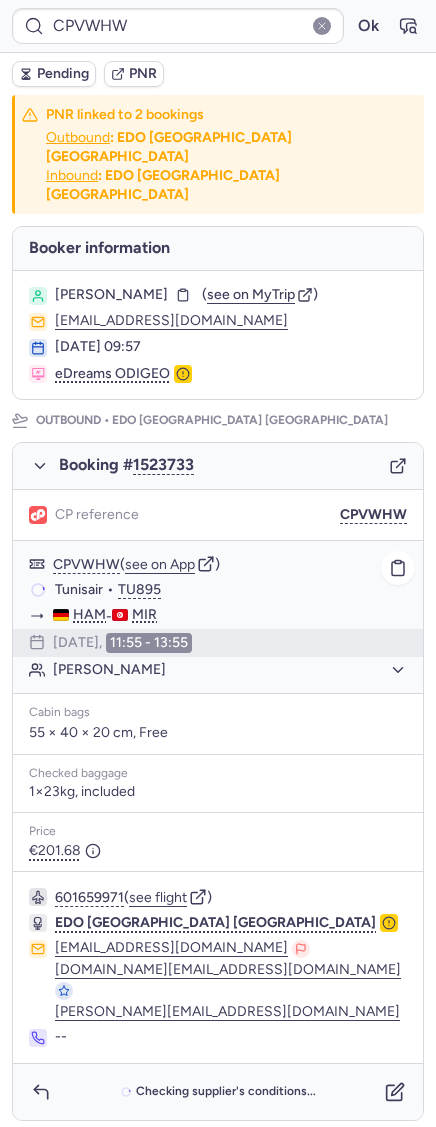 scroll, scrollTop: 672, scrollLeft: 0, axis: vertical 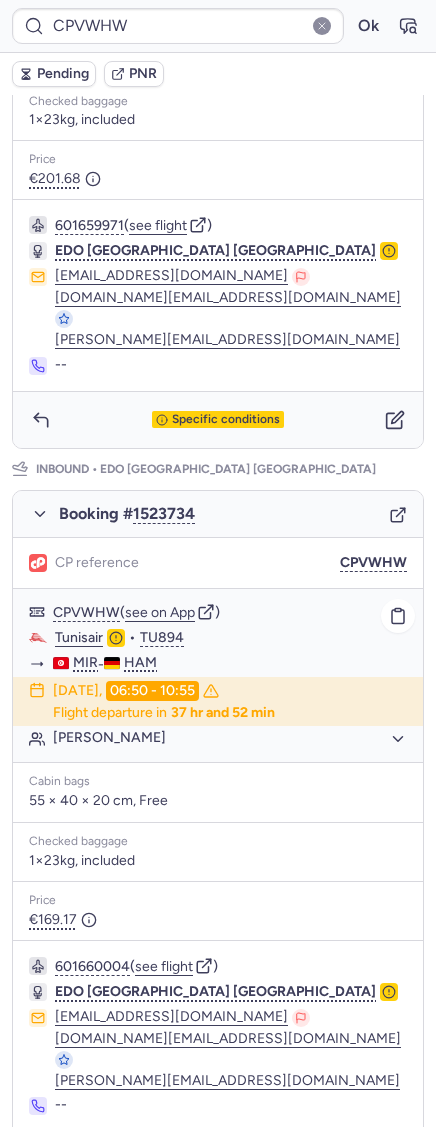 click on "[PERSON_NAME]" 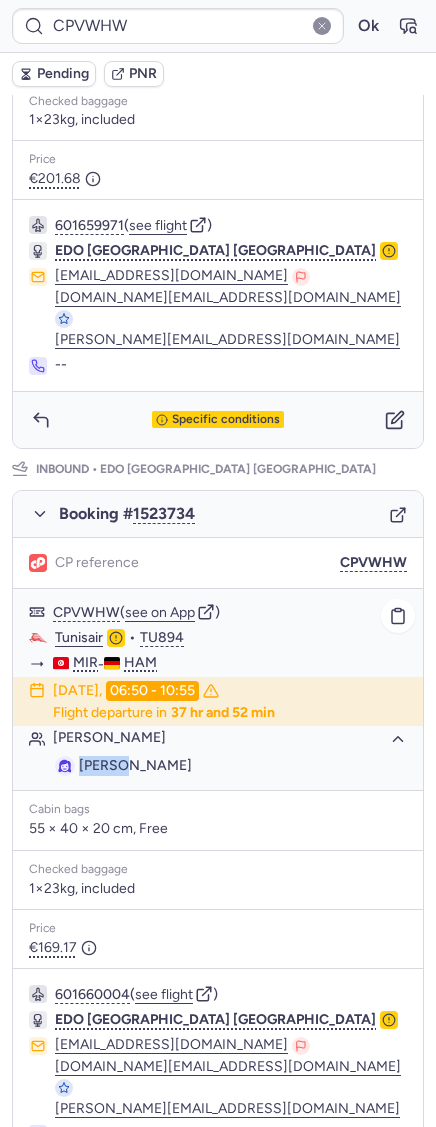 drag, startPoint x: 122, startPoint y: 713, endPoint x: 78, endPoint y: 716, distance: 44.102154 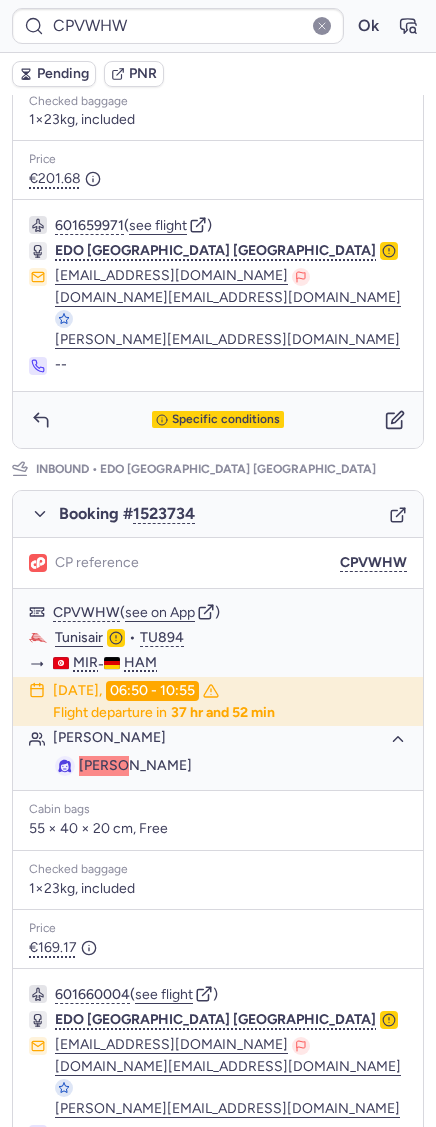 scroll, scrollTop: 0, scrollLeft: 0, axis: both 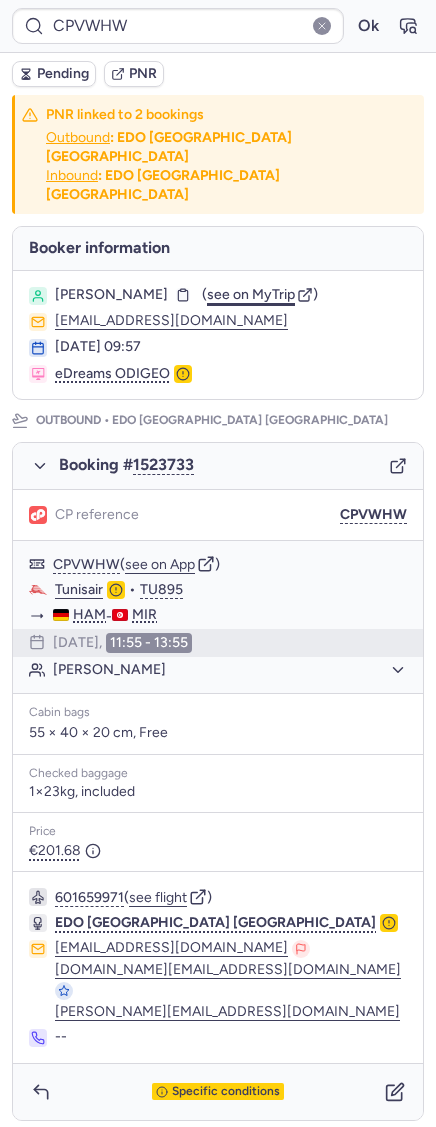 click on "see on MyTrip" at bounding box center [251, 294] 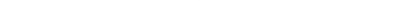 scroll, scrollTop: 0, scrollLeft: 0, axis: both 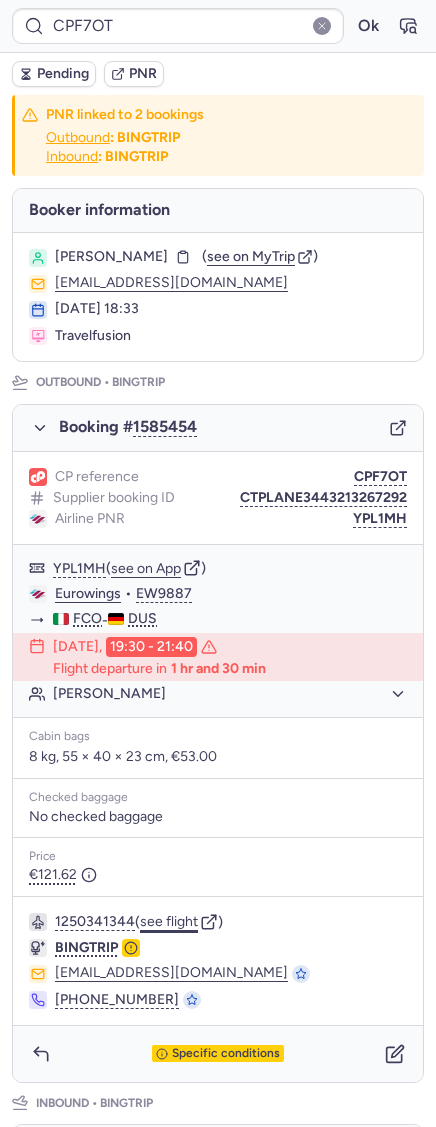 click on "see flight" 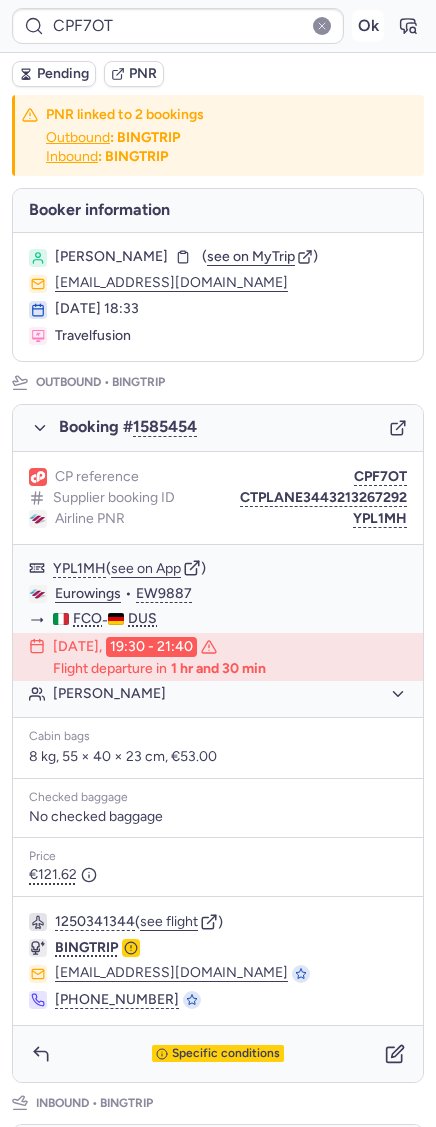 click on "Ok" at bounding box center (368, 26) 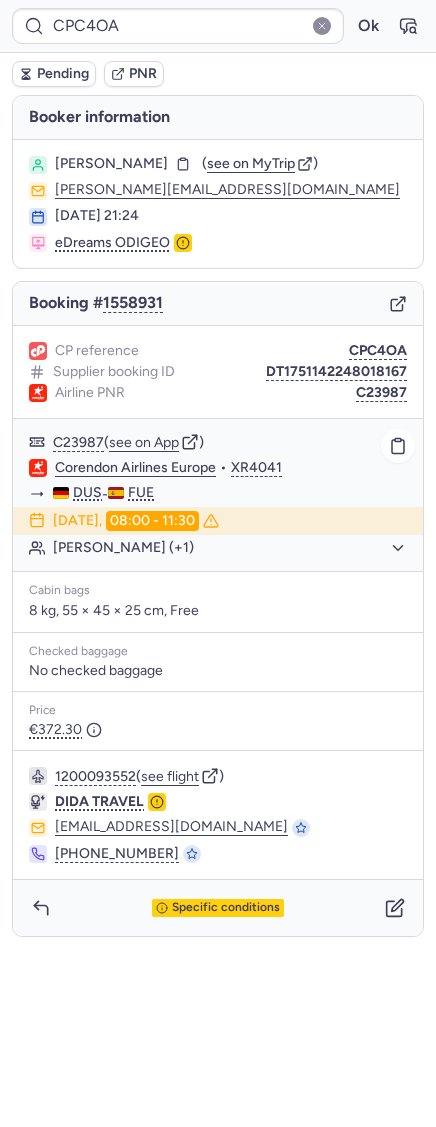 click on "[PERSON_NAME] (+1)" 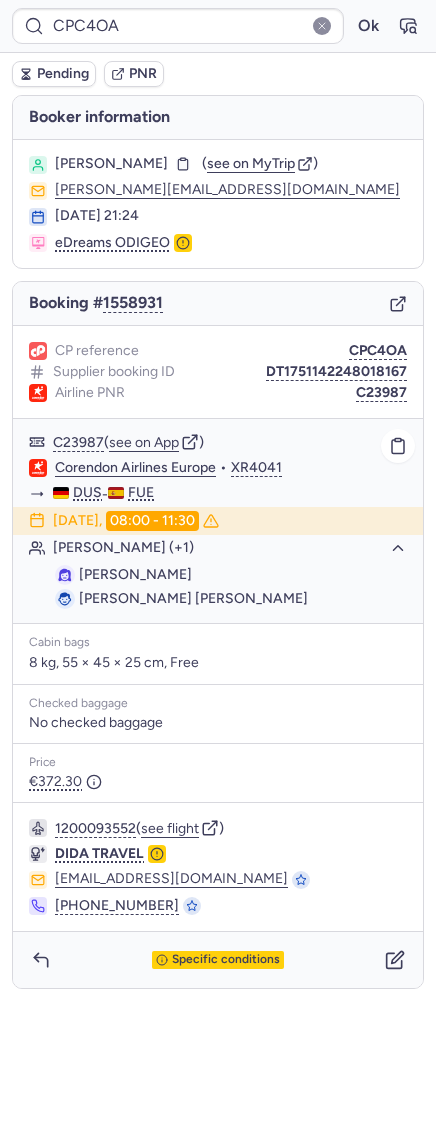 click on "[PERSON_NAME]" at bounding box center [135, 574] 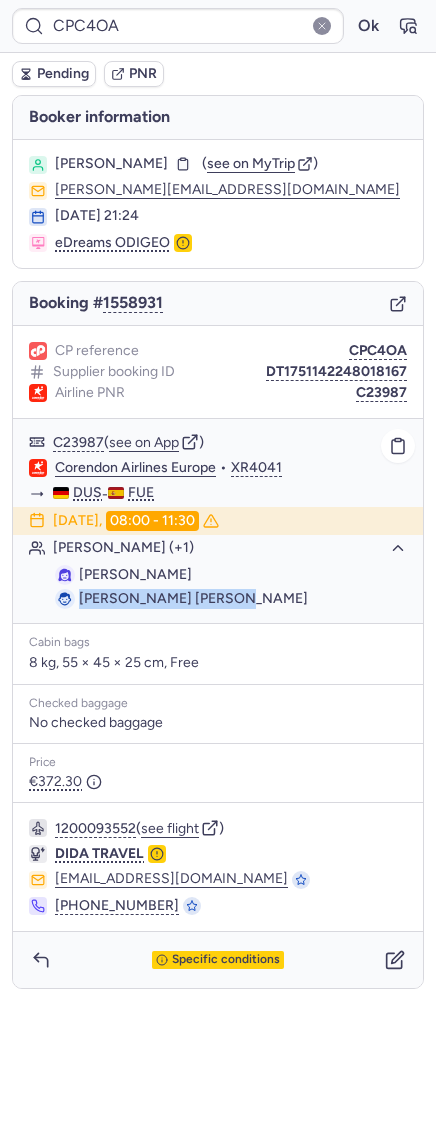 drag, startPoint x: 79, startPoint y: 601, endPoint x: 239, endPoint y: 593, distance: 160.19987 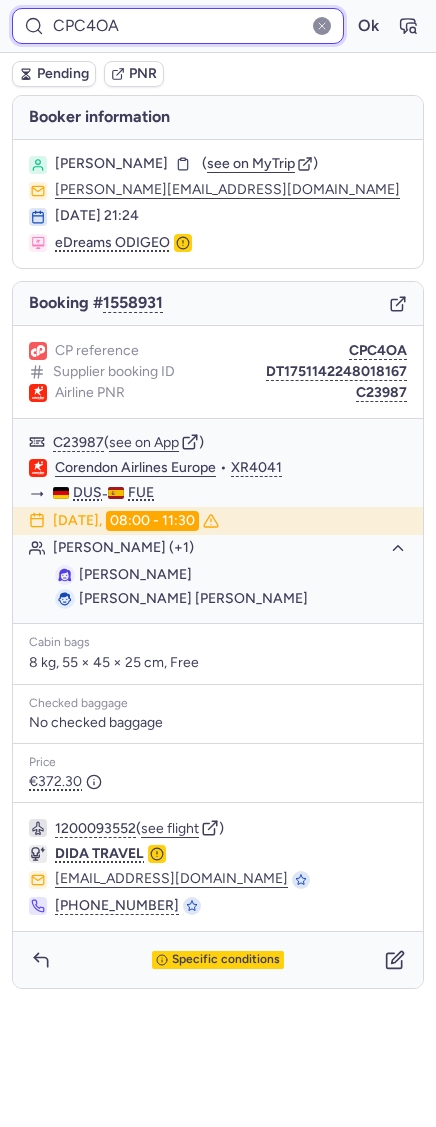 click on "CPC4OA" at bounding box center (178, 26) 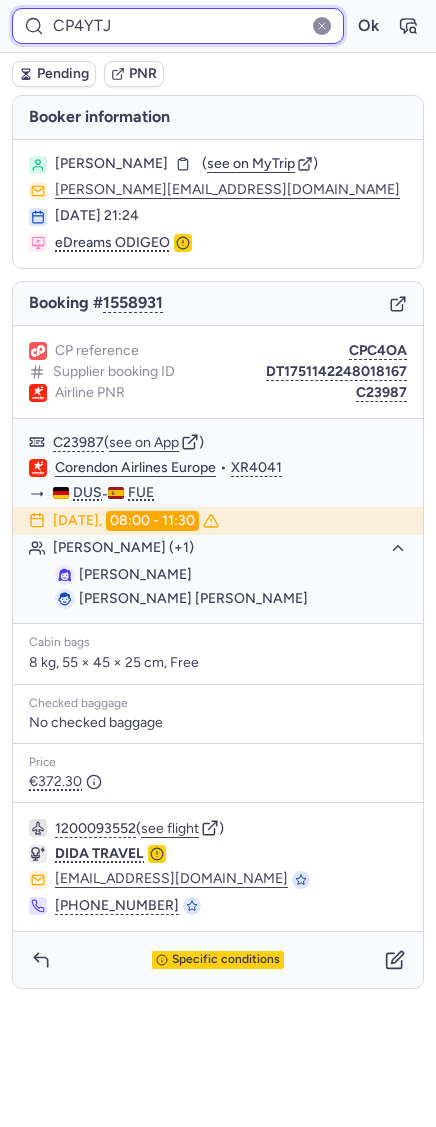 click on "Ok" at bounding box center [368, 26] 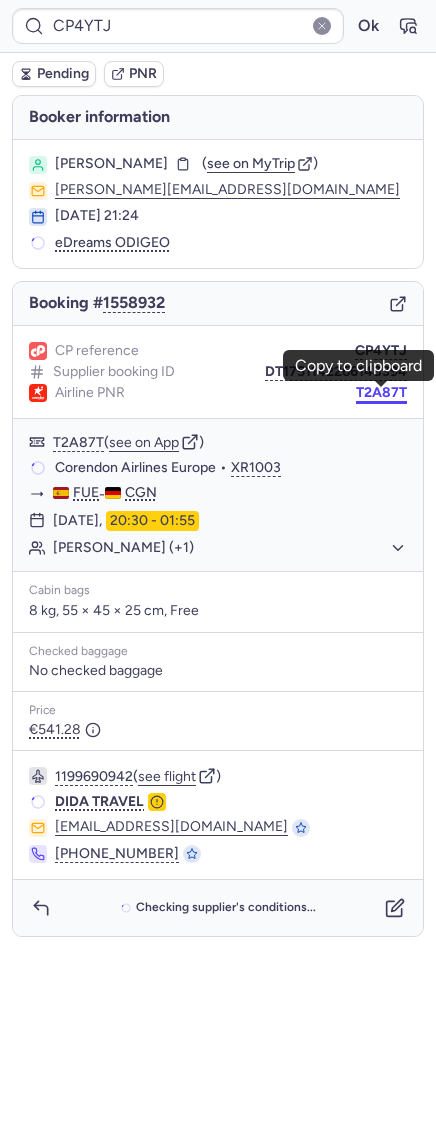 click on "T2A87T" at bounding box center [381, 393] 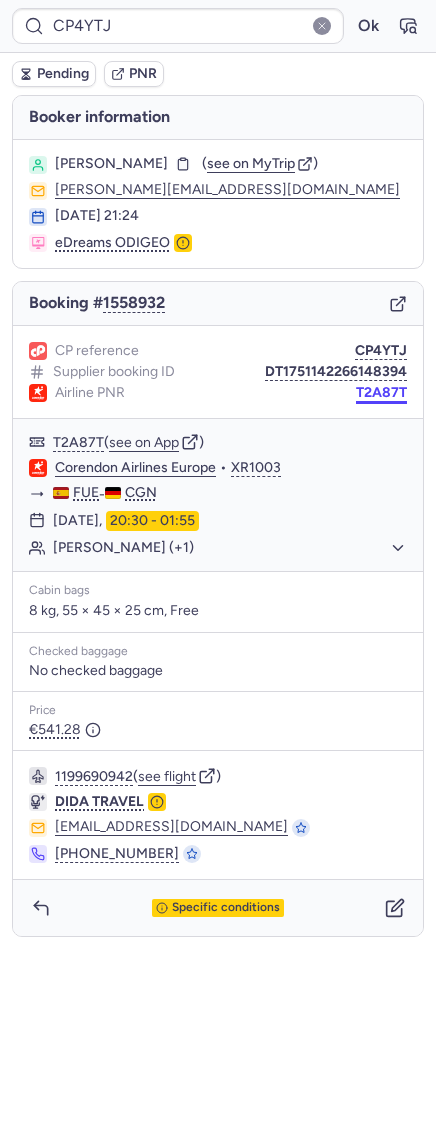 click on "T2A87T" at bounding box center (381, 393) 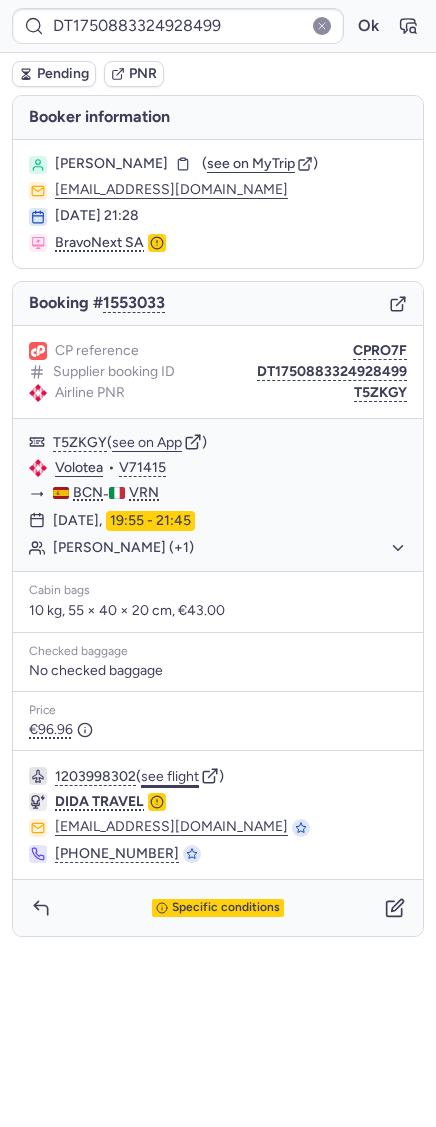 click on "see flight" 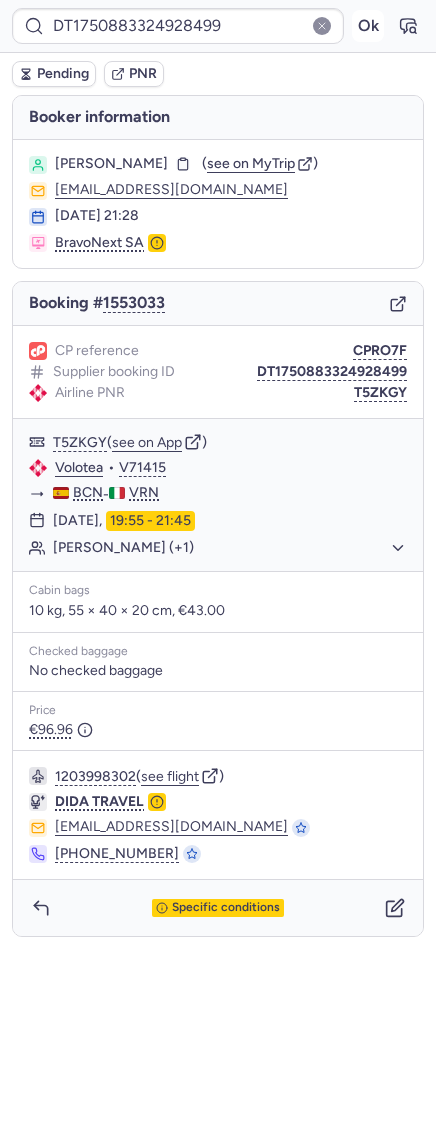 click on "Ok" at bounding box center (368, 26) 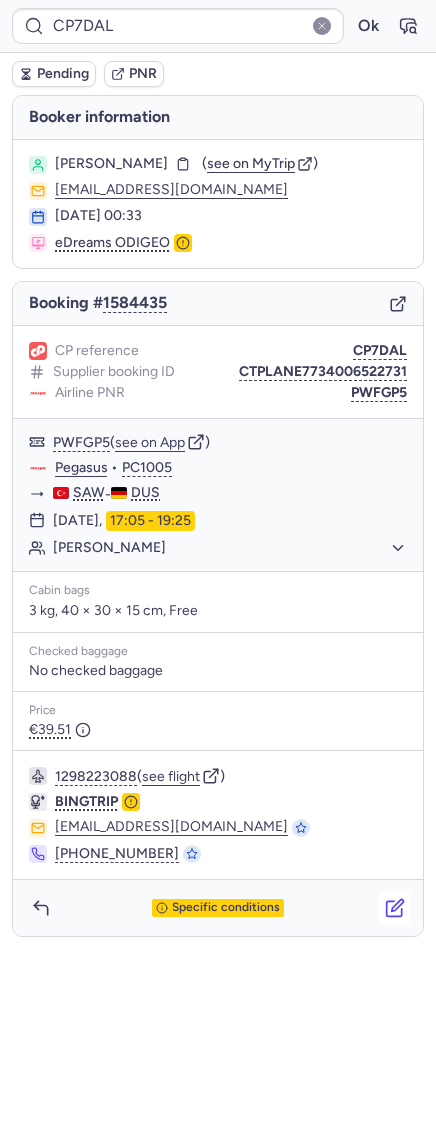click 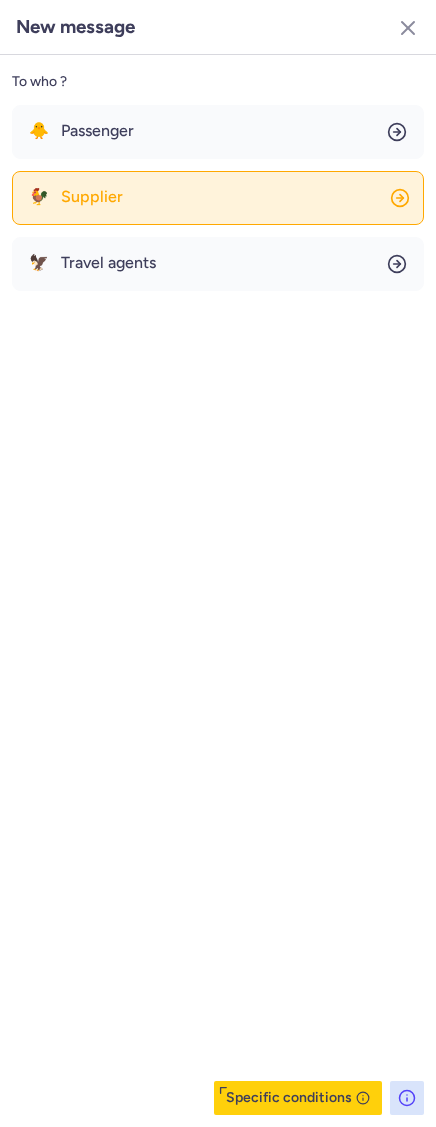 click on "🐓 Supplier" 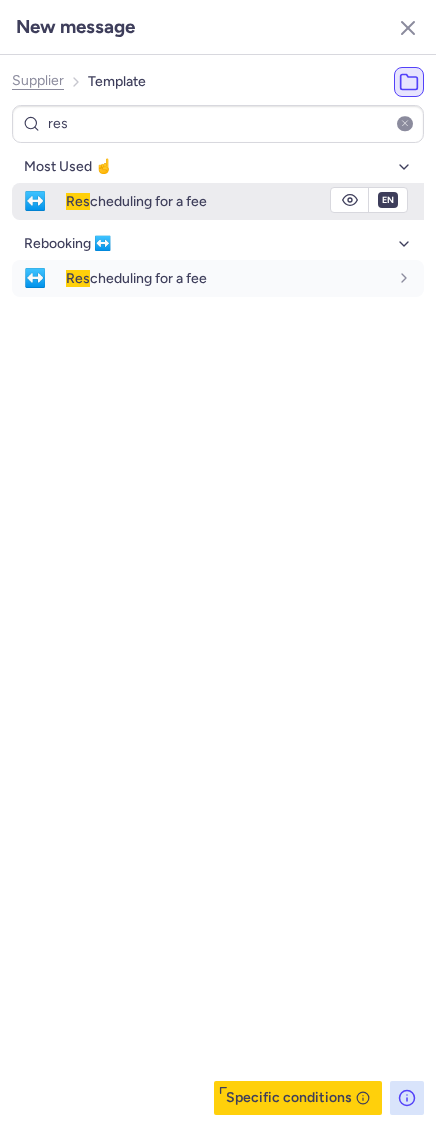 click on "Res cheduling for a fee" at bounding box center [136, 201] 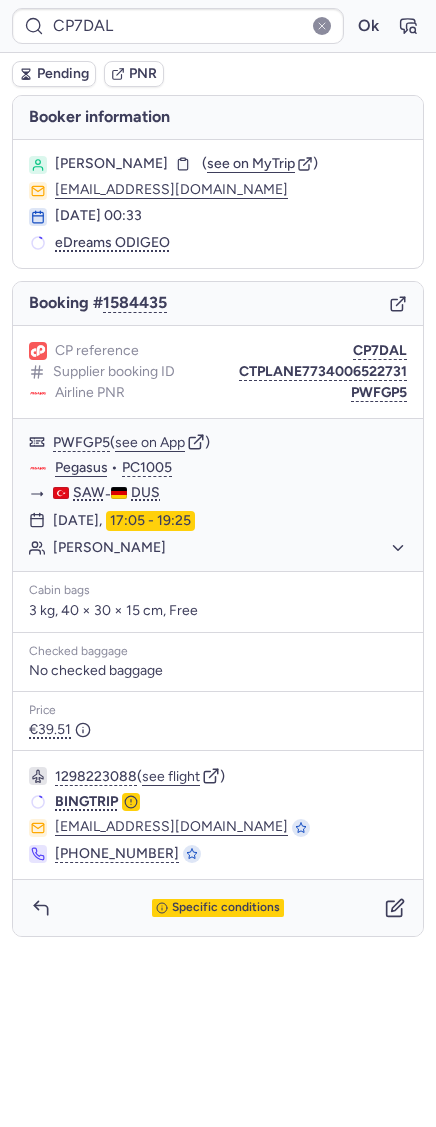 click on "Pending" at bounding box center (63, 74) 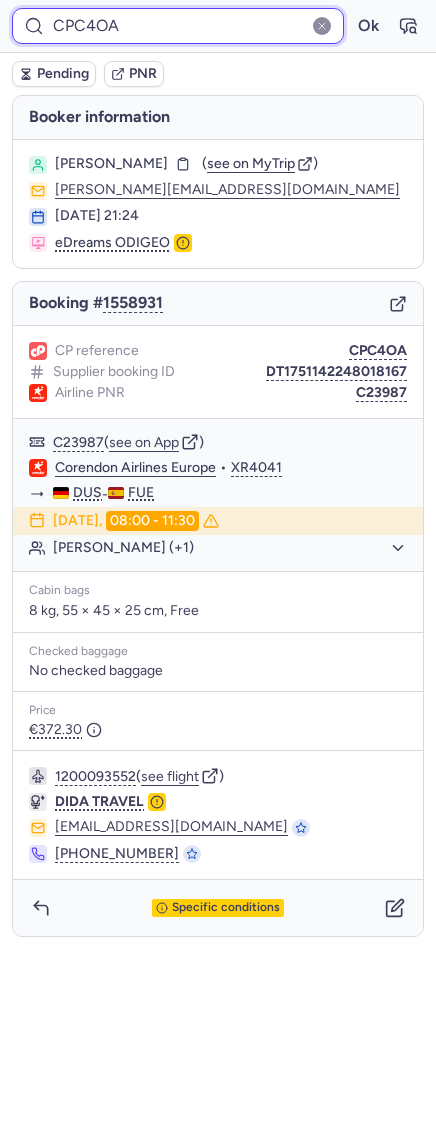click on "CPC4OA" at bounding box center [178, 26] 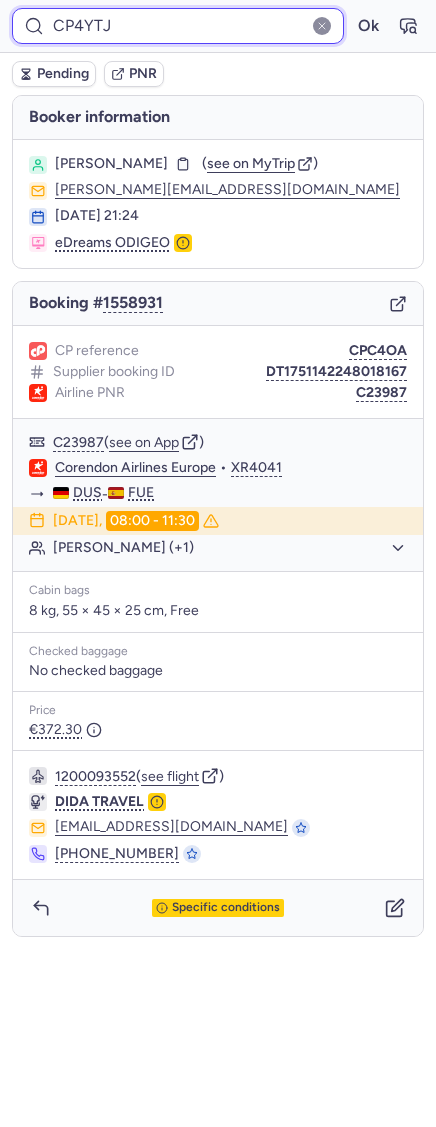 click on "Ok" at bounding box center (368, 26) 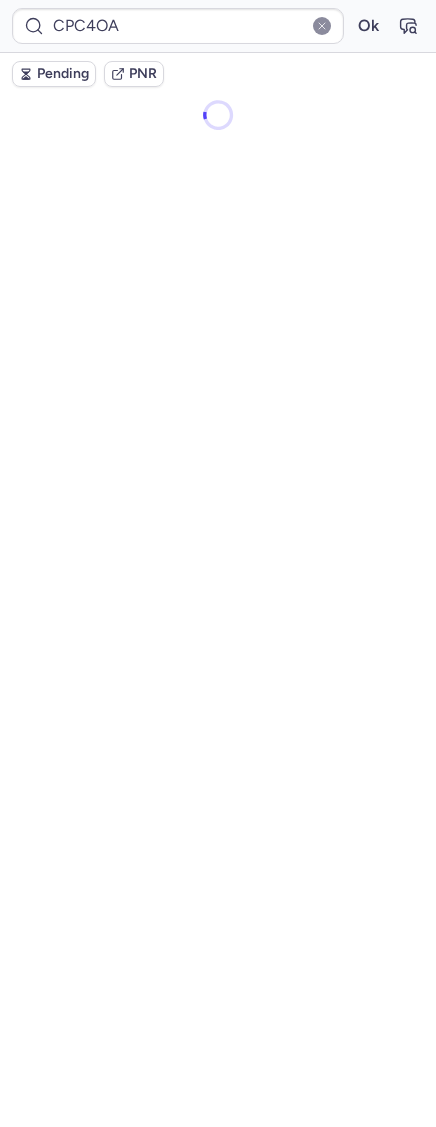 scroll, scrollTop: 0, scrollLeft: 0, axis: both 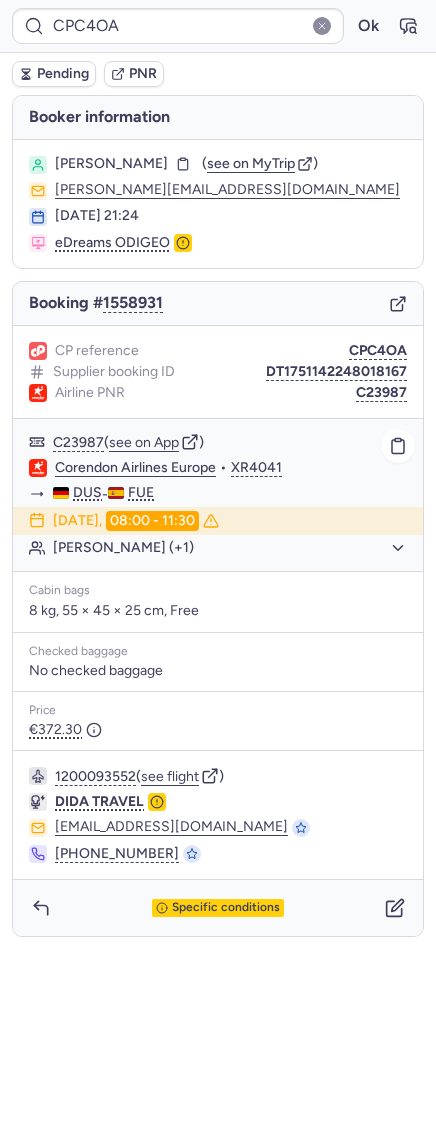 click on "Corendon Airlines Europe" 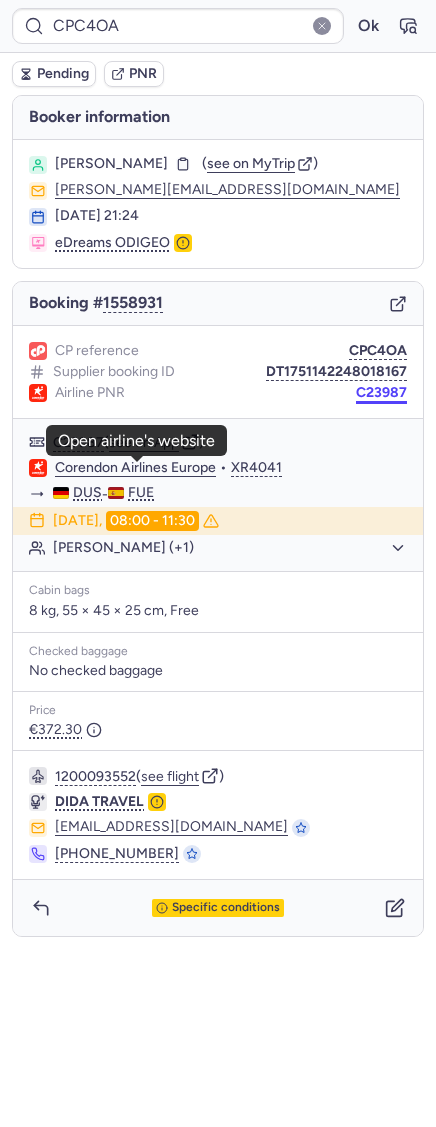 click on "C23987" at bounding box center [381, 393] 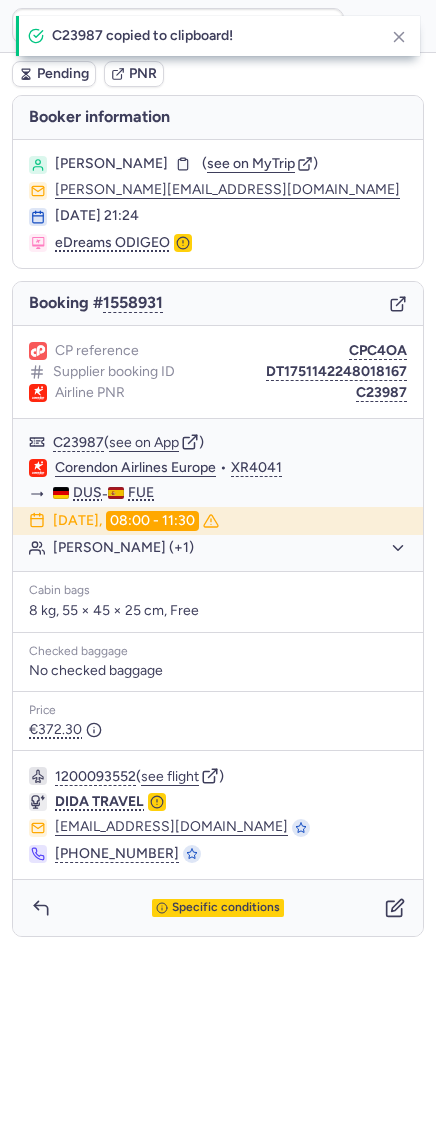 drag, startPoint x: 103, startPoint y: 165, endPoint x: 166, endPoint y: 169, distance: 63.126858 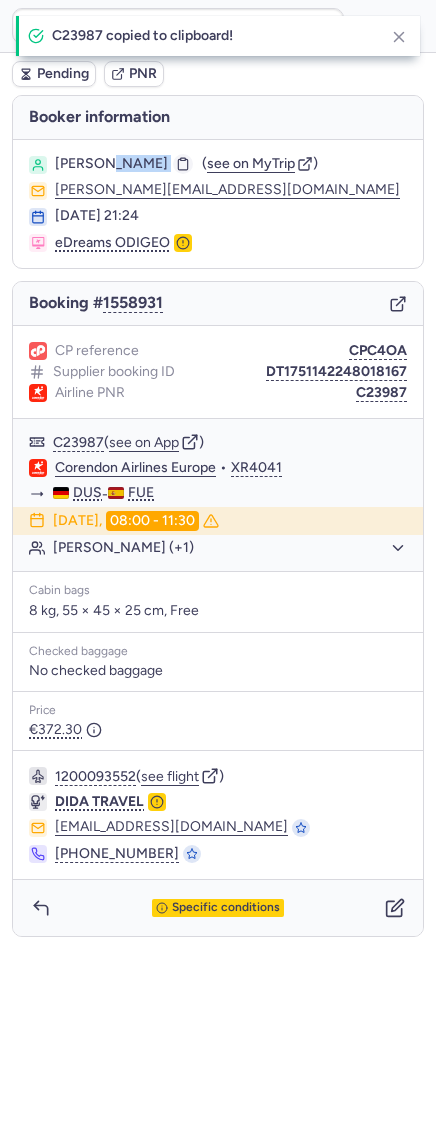 drag, startPoint x: 100, startPoint y: 161, endPoint x: 185, endPoint y: 166, distance: 85.146935 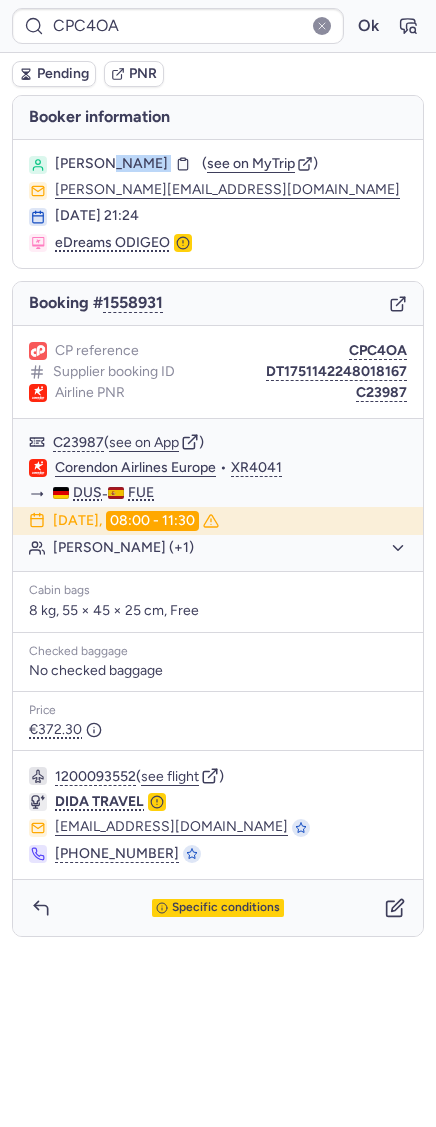 copy on "[PERSON_NAME]" 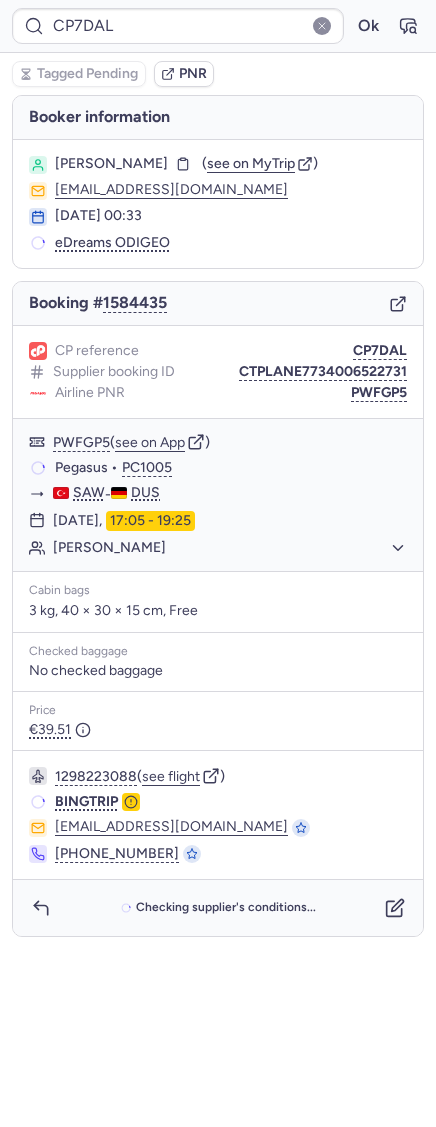 type on "CPJLZ3" 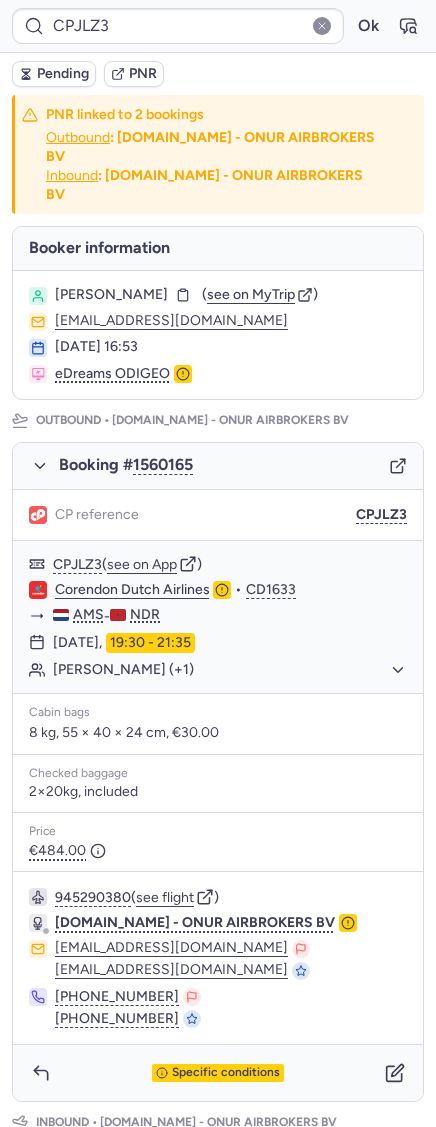 scroll, scrollTop: 695, scrollLeft: 0, axis: vertical 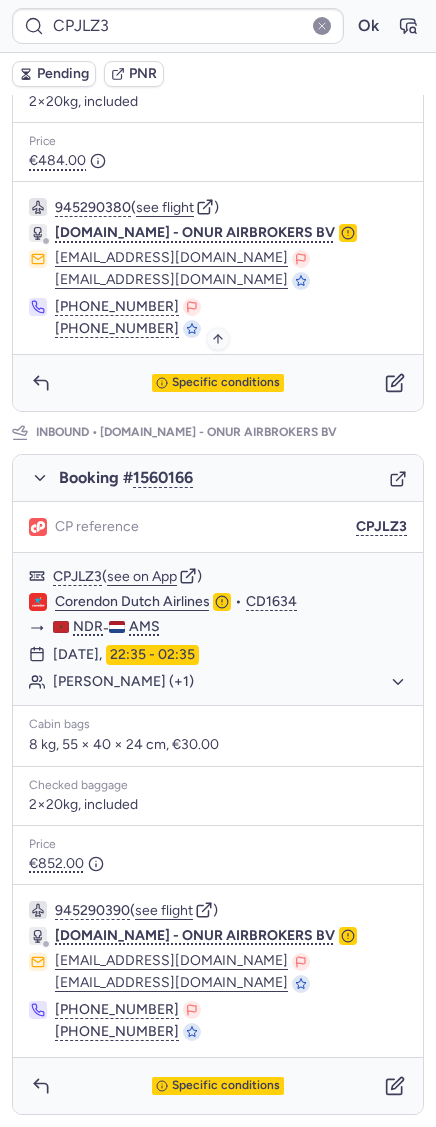 click on "Specific conditions" at bounding box center (226, 383) 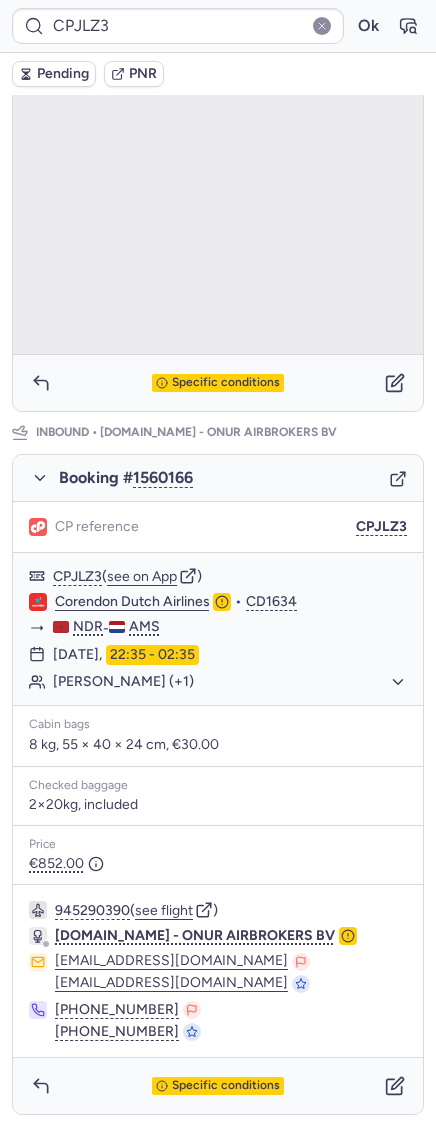 scroll, scrollTop: 56, scrollLeft: 0, axis: vertical 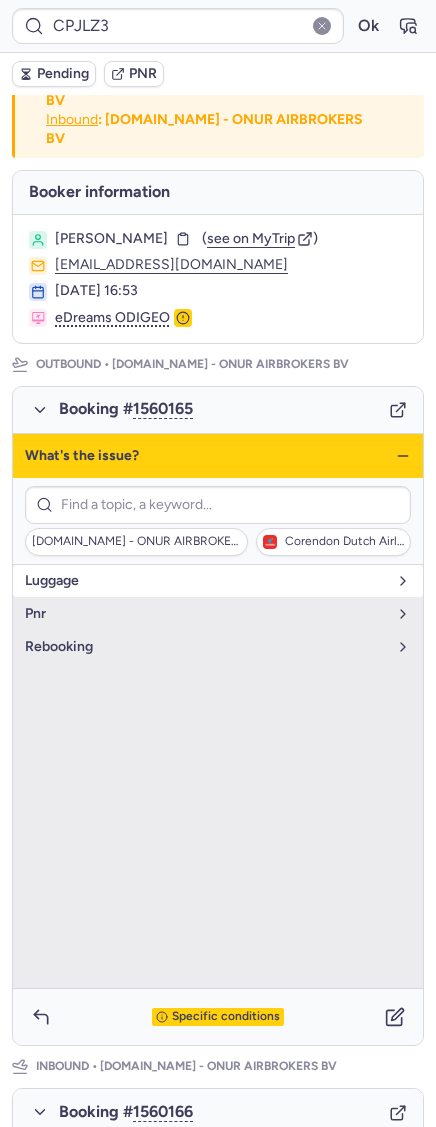 click on "luggage" at bounding box center [206, 581] 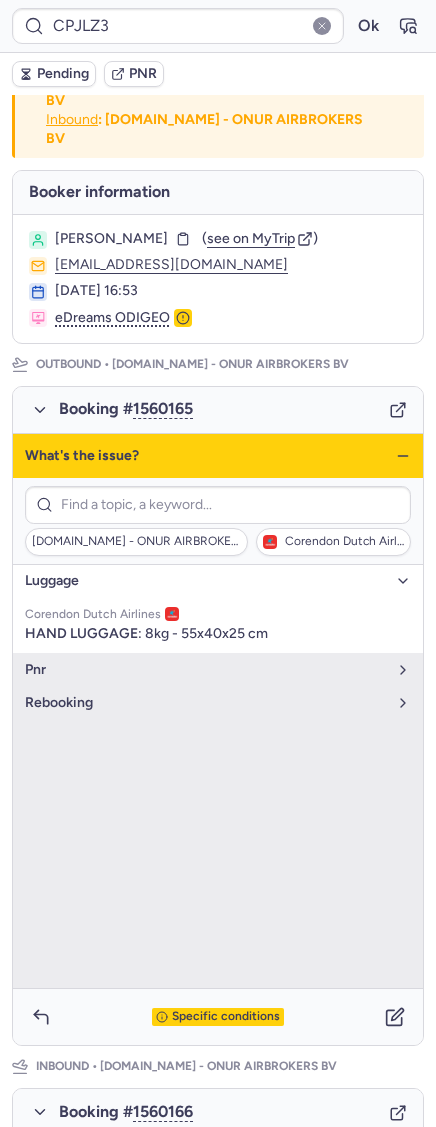 click on "luggage" at bounding box center (206, 581) 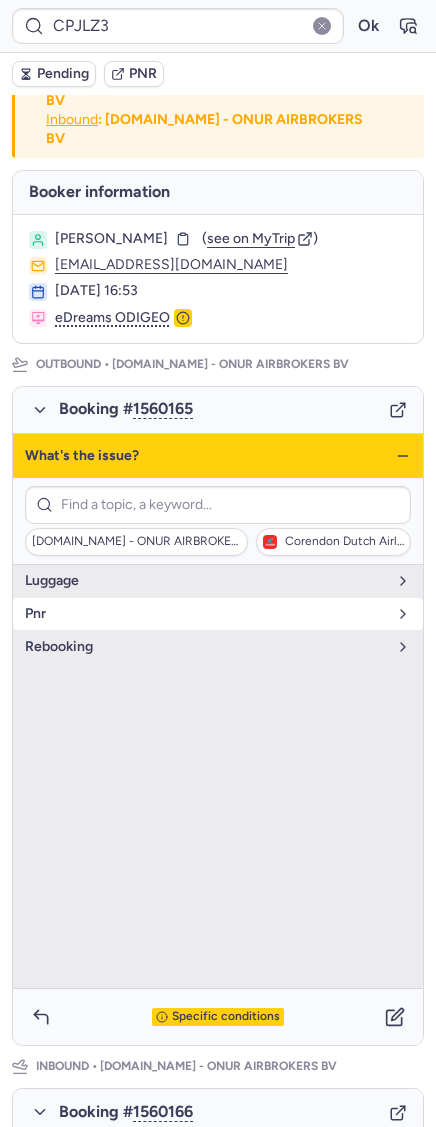 click on "pnr" at bounding box center (206, 614) 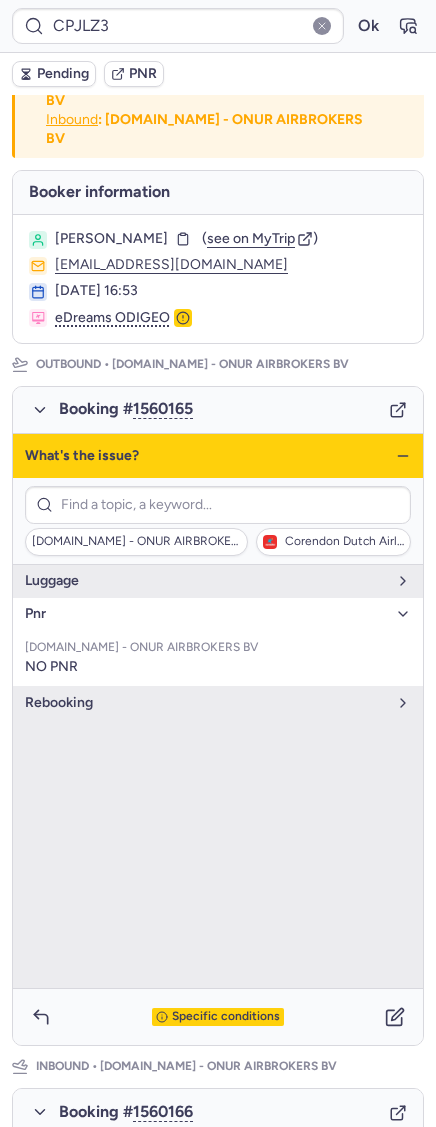 click on "pnr" at bounding box center (206, 614) 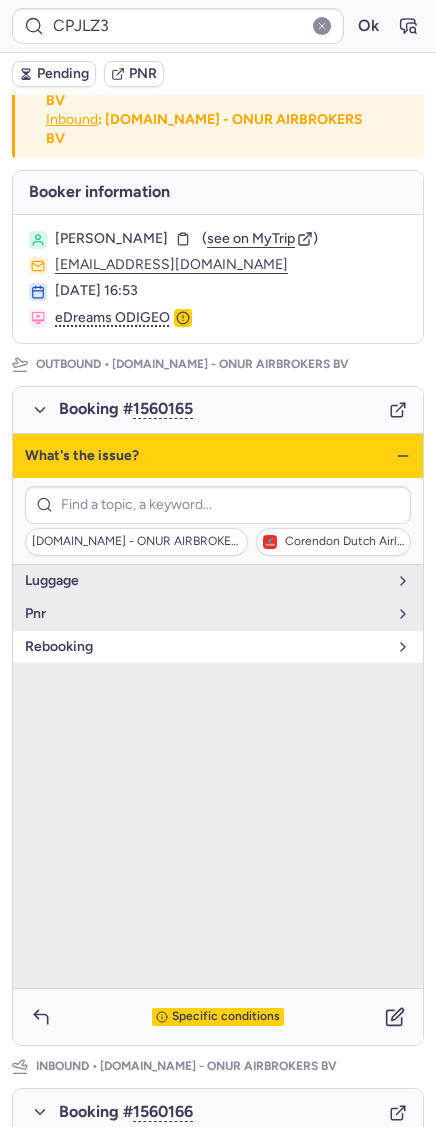 click on "rebooking" at bounding box center (218, 647) 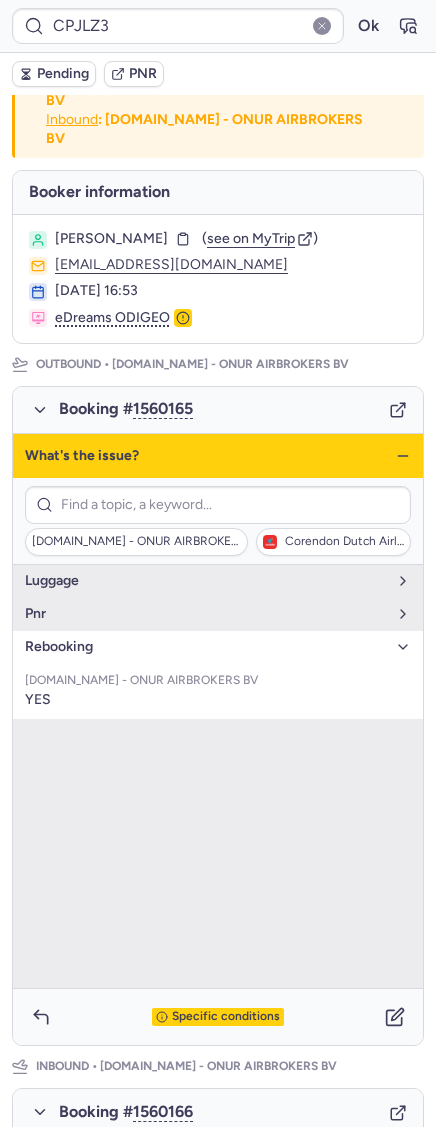 click on "rebooking" at bounding box center (218, 647) 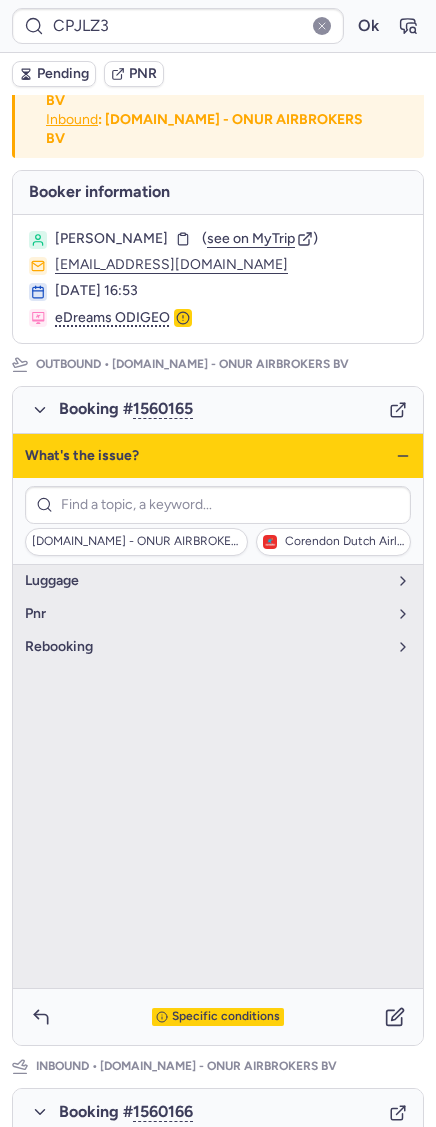 click 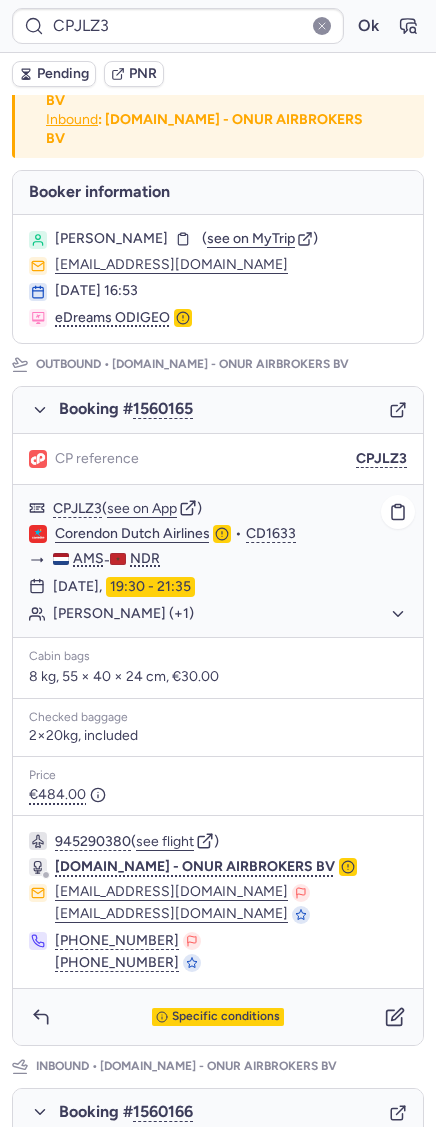 click on "Yamina ELOTMANI (+1)" 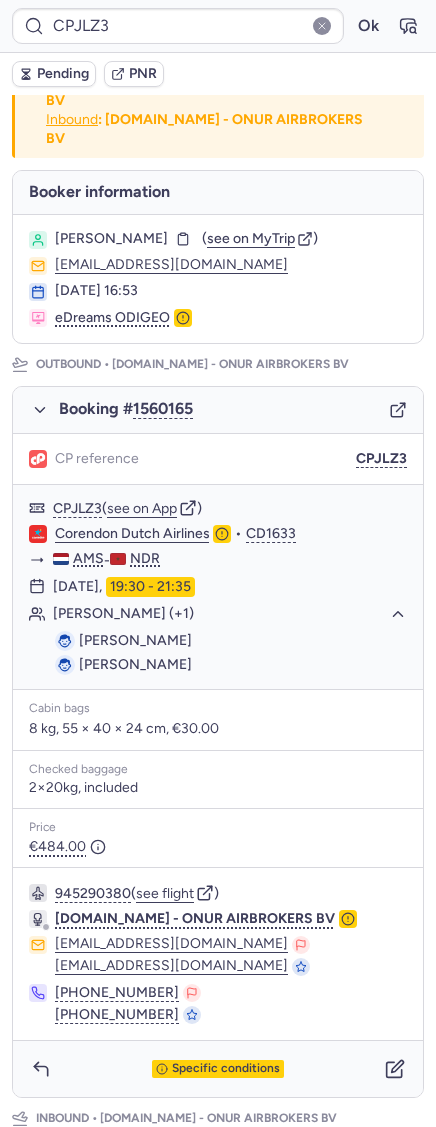 scroll, scrollTop: 746, scrollLeft: 0, axis: vertical 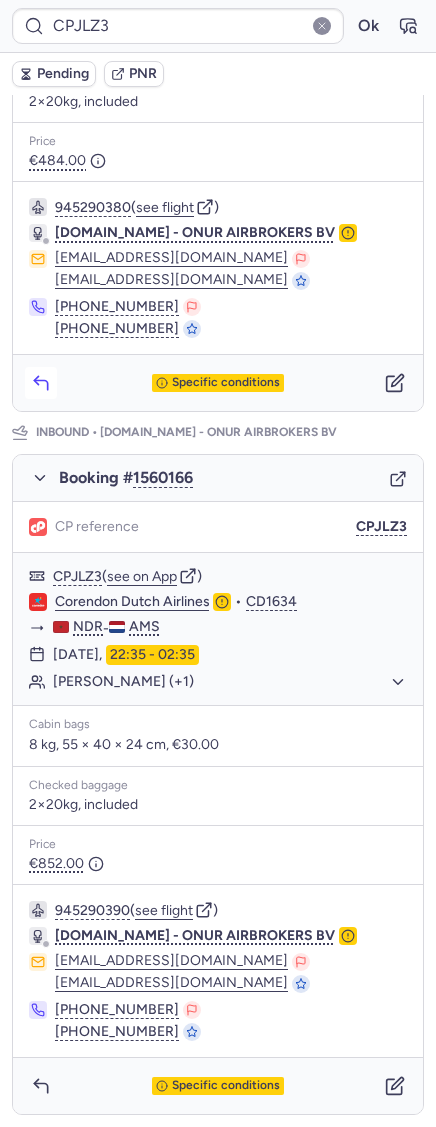 click 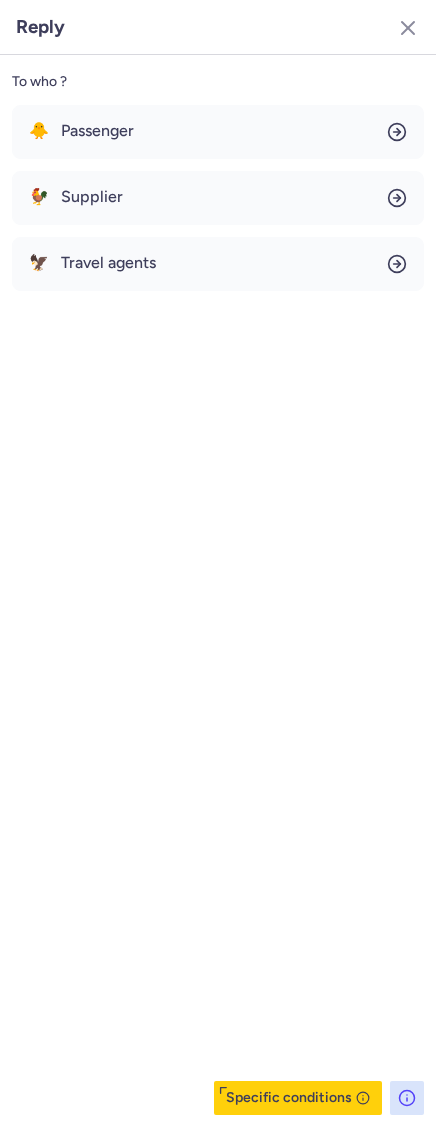 click on "To who ? 🐥 Passenger 🐓 Supplier 🦅 Travel agents  Specific conditions" 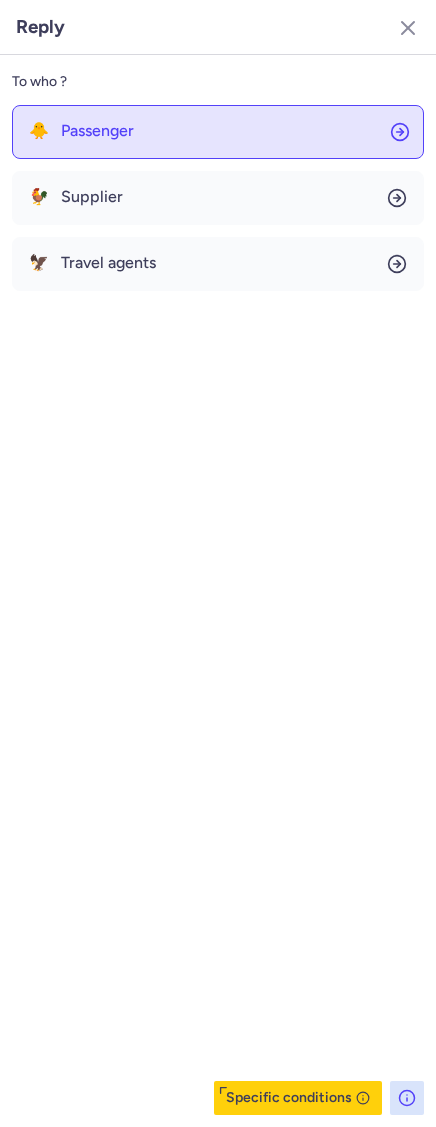 click on "Passenger" at bounding box center (97, 131) 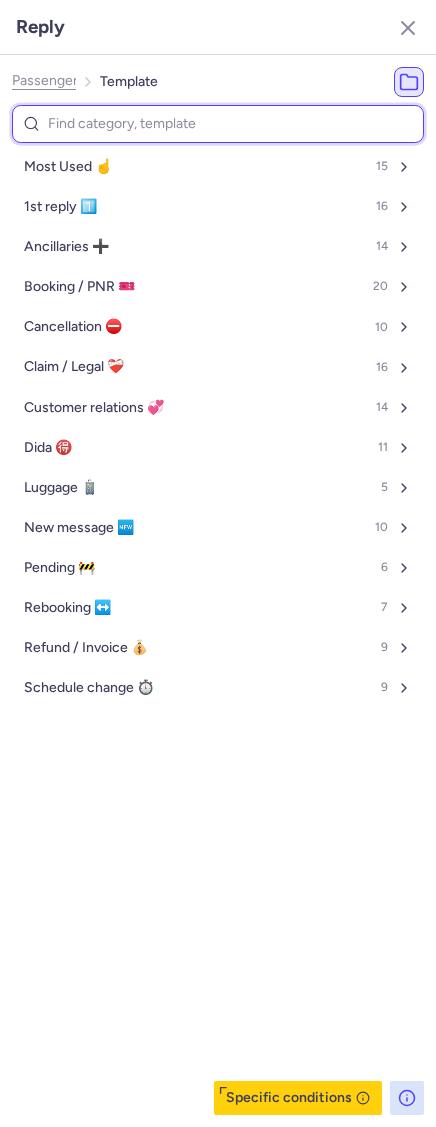 type on "p" 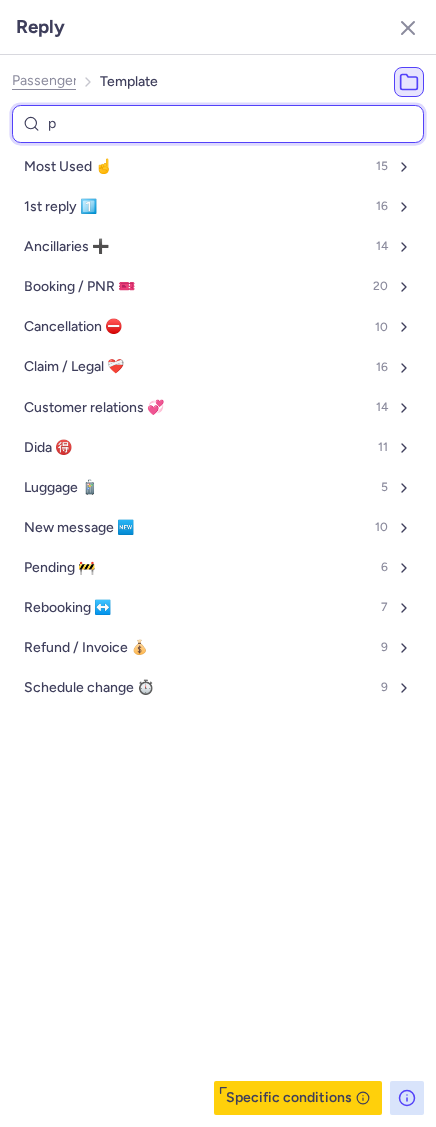 select on "nl" 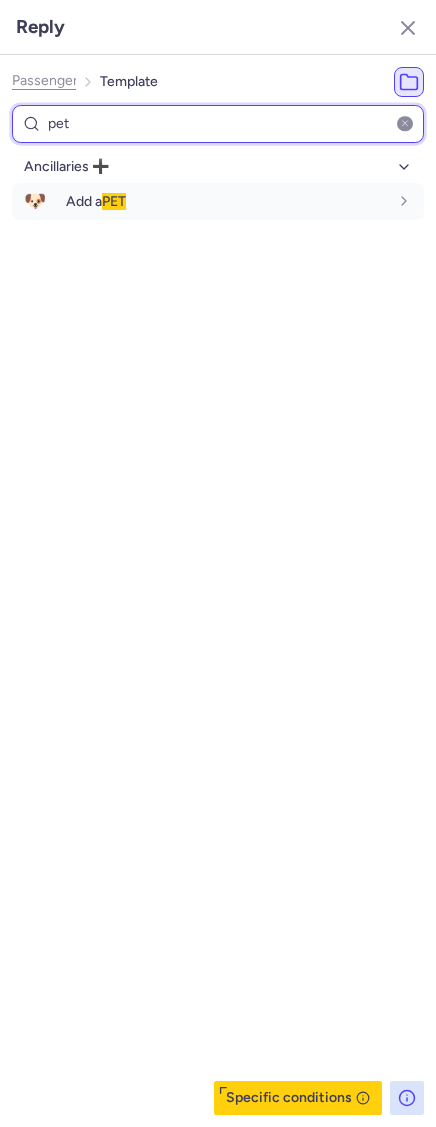type on "pet" 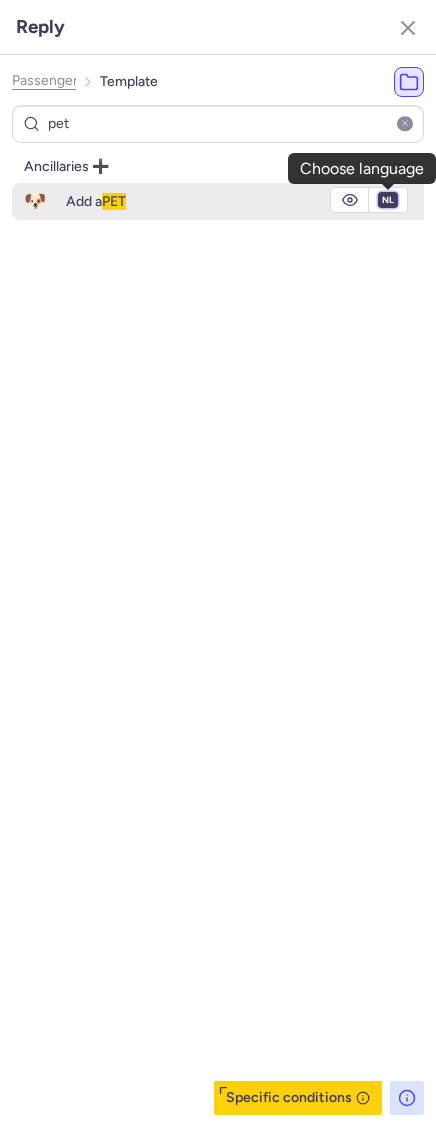 click on "fr en de nl pt es it ru" at bounding box center [388, 200] 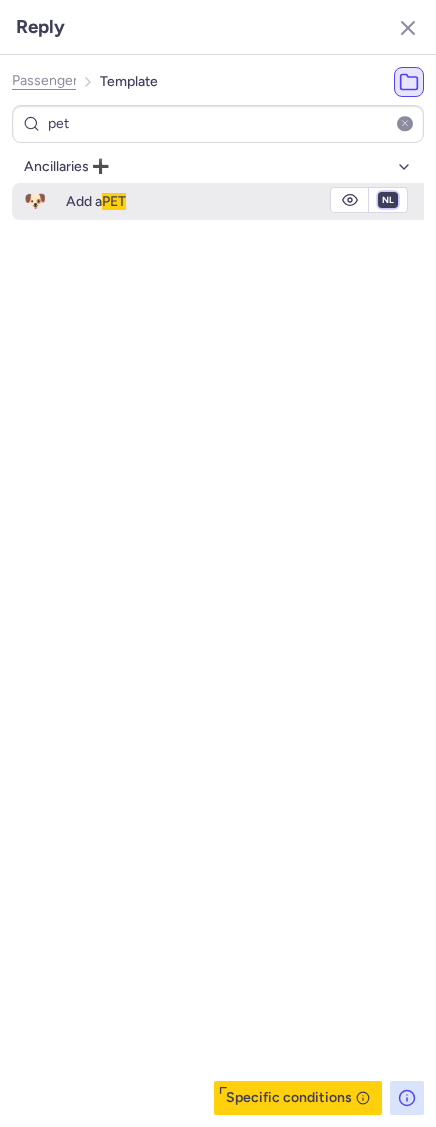 select on "en" 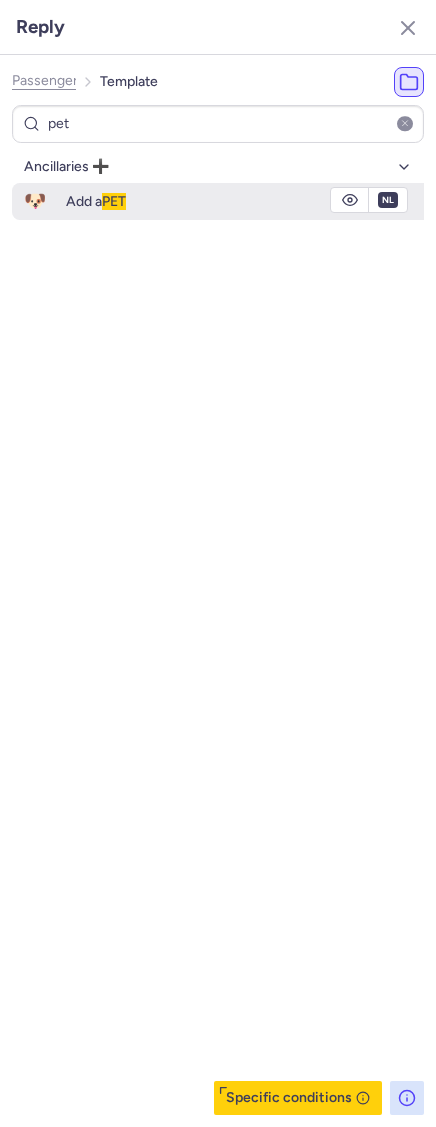 click on "fr en de nl pt es it ru" at bounding box center [388, 200] 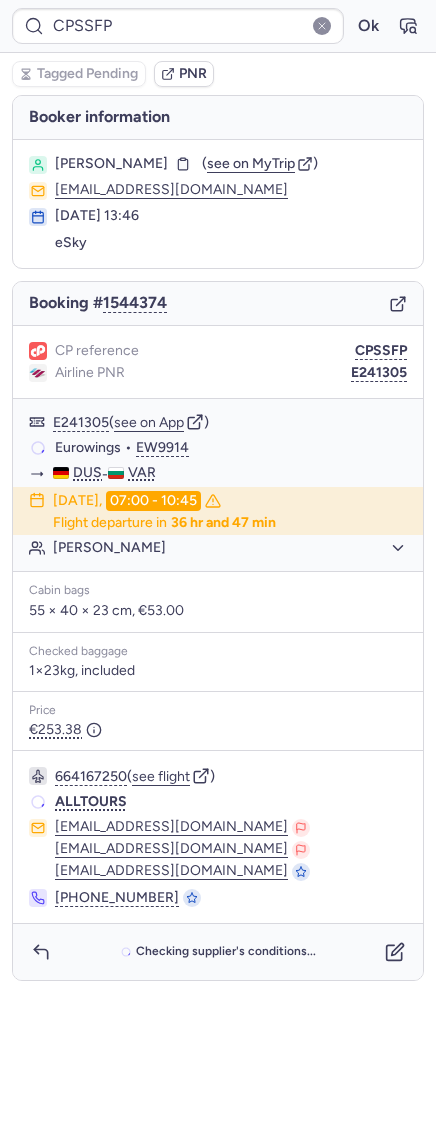 scroll, scrollTop: 0, scrollLeft: 0, axis: both 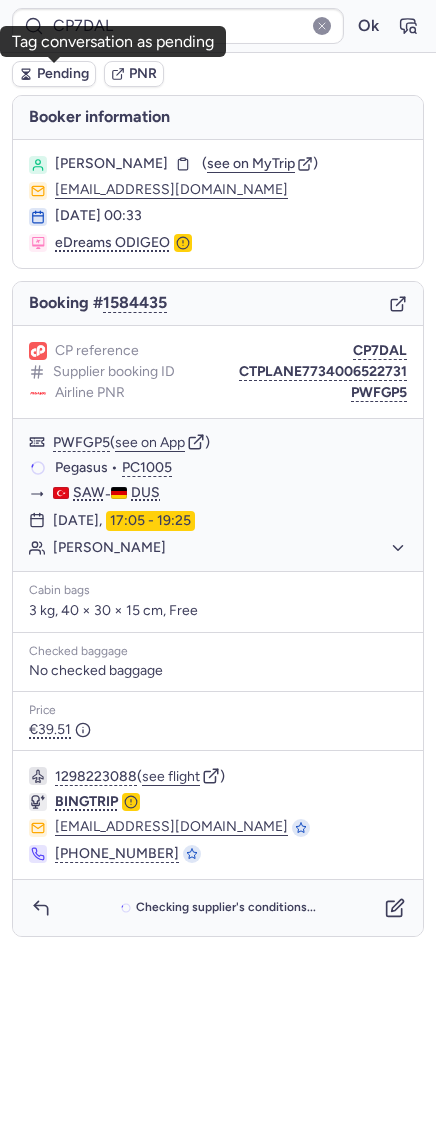 click on "Pending" at bounding box center [63, 74] 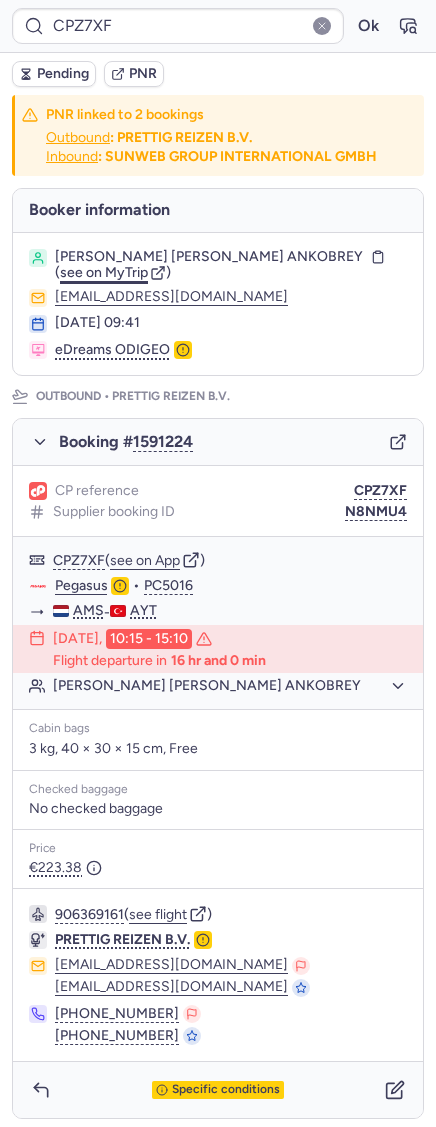 click on "see on MyTrip" at bounding box center [104, 272] 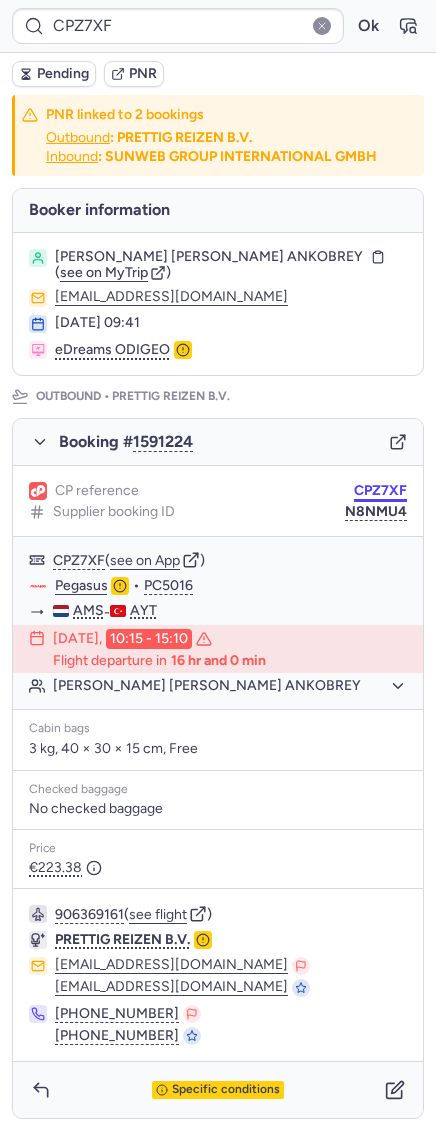 click on "CPZ7XF" at bounding box center [380, 491] 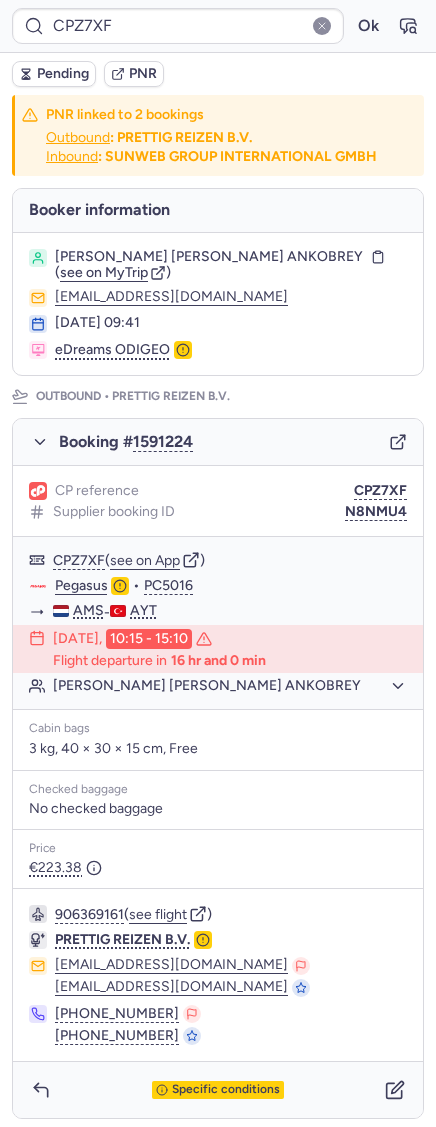 drag, startPoint x: 54, startPoint y: 336, endPoint x: 174, endPoint y: 335, distance: 120.004166 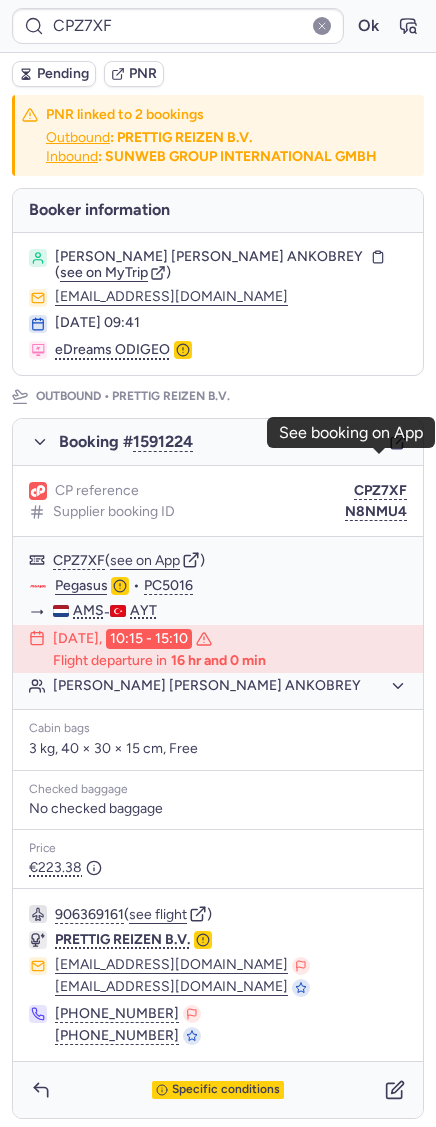 scroll, scrollTop: 772, scrollLeft: 0, axis: vertical 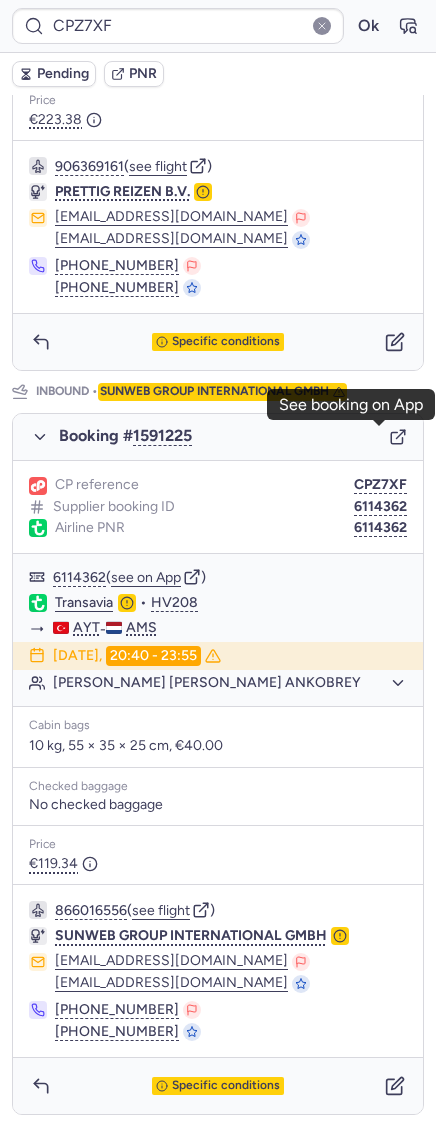 click 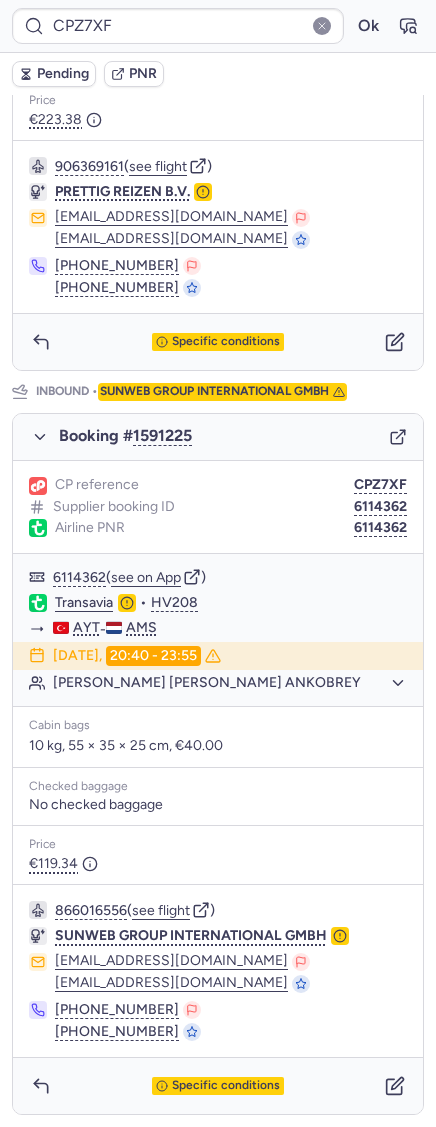 scroll, scrollTop: 0, scrollLeft: 0, axis: both 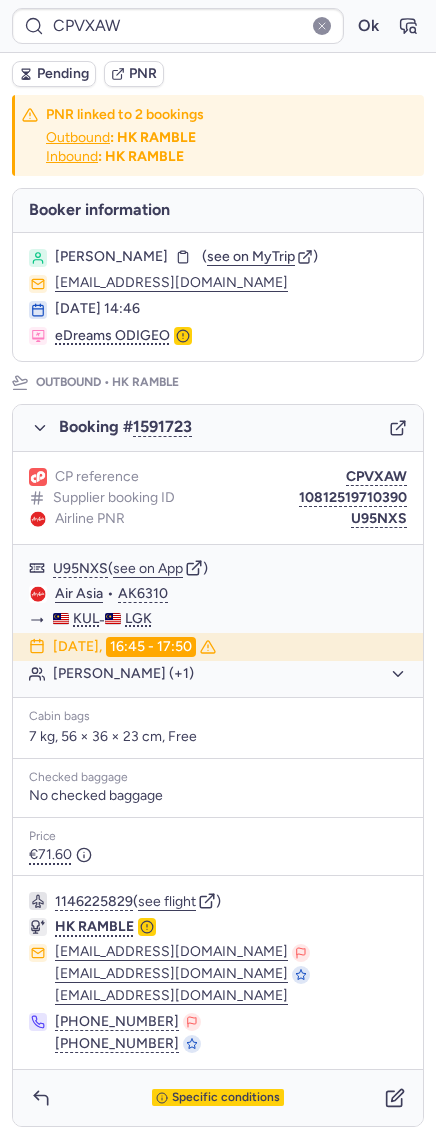 click on "Pending" at bounding box center [54, 74] 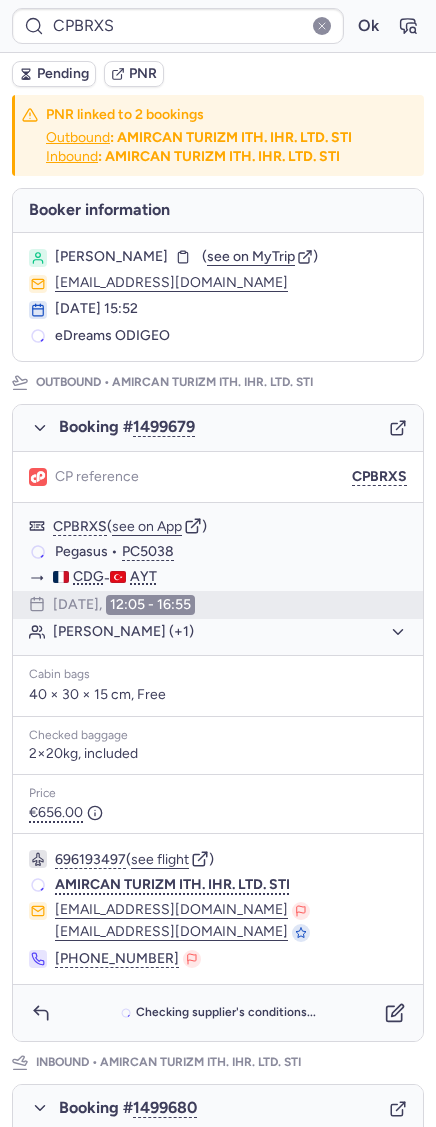 click on "Pending" at bounding box center (63, 74) 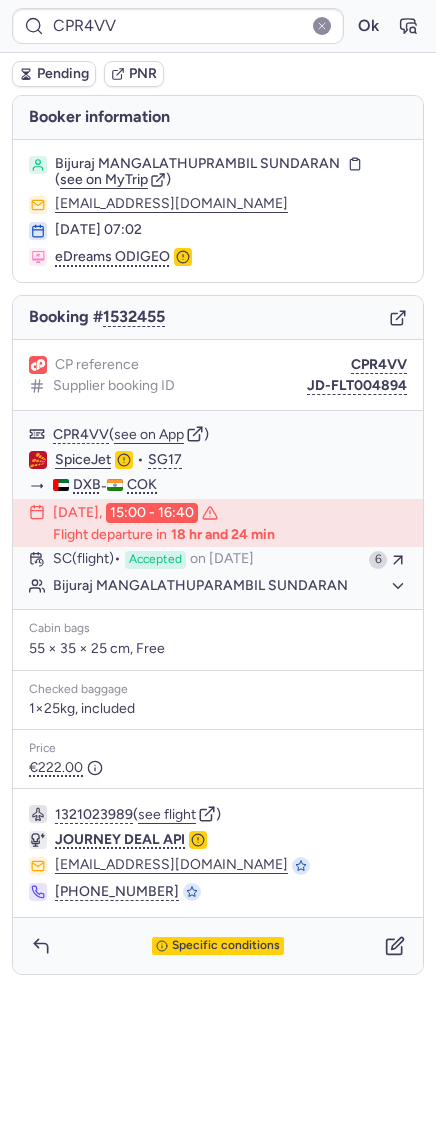 click on "Pending" at bounding box center [63, 74] 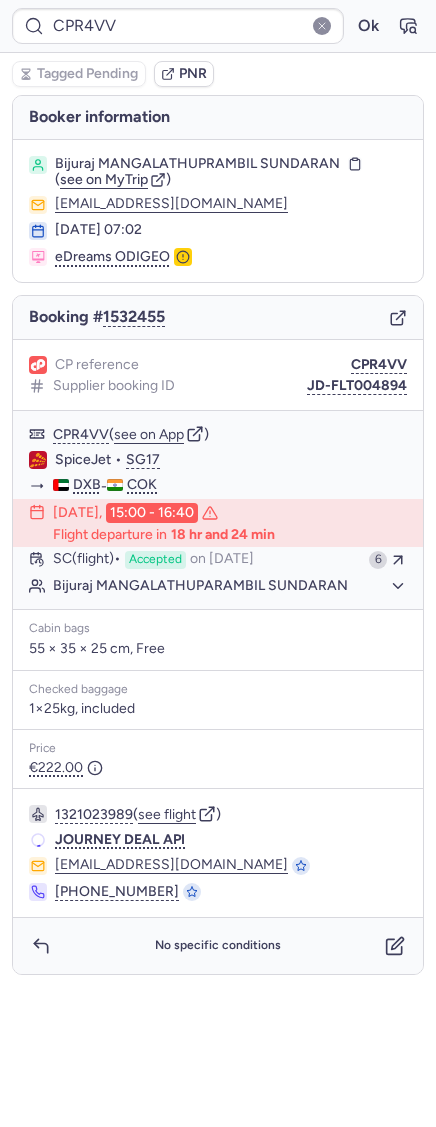 type on "CPJLZ3" 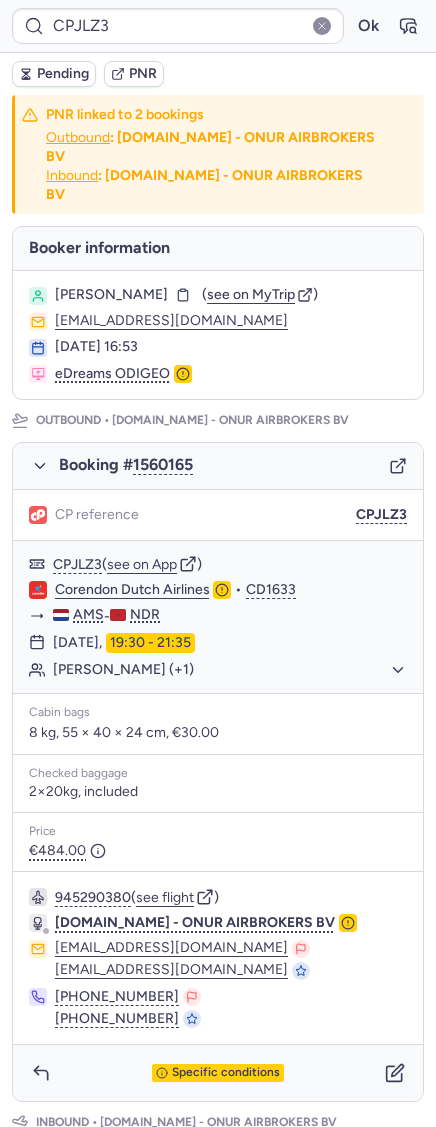 scroll, scrollTop: 695, scrollLeft: 0, axis: vertical 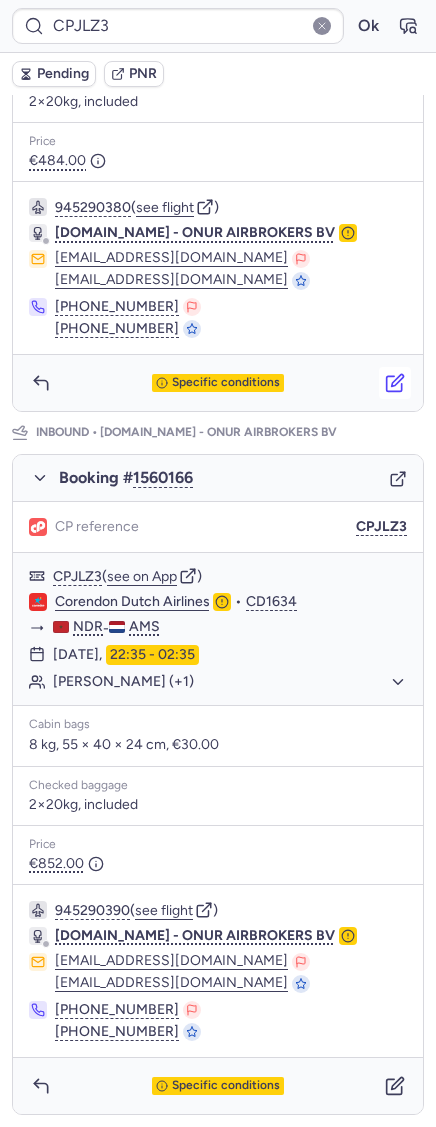 click 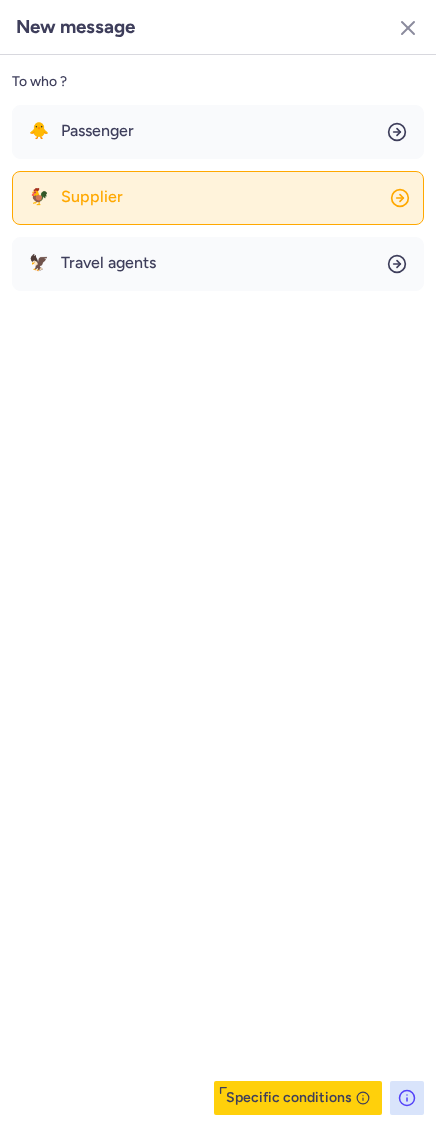 click on "🐓 Supplier" 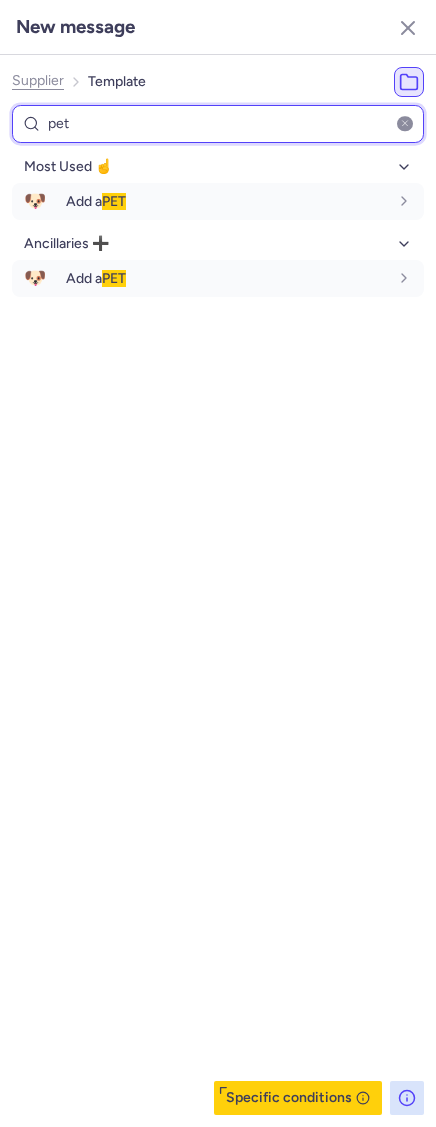 type on "pet" 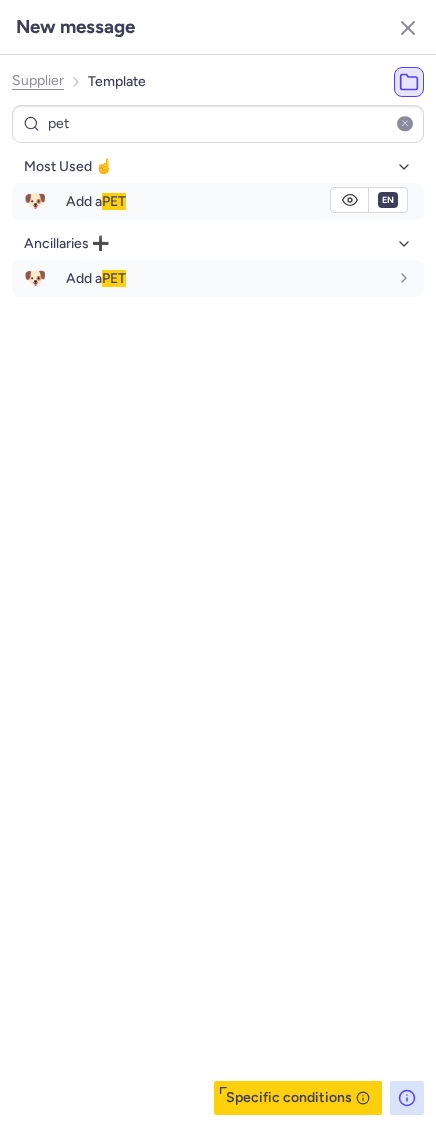 click on "Add a  PET" at bounding box center (227, 201) 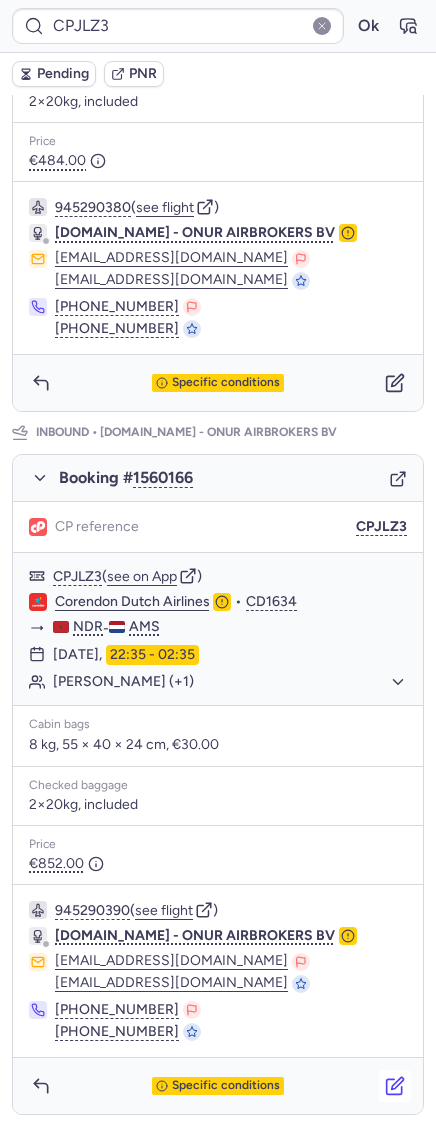 click 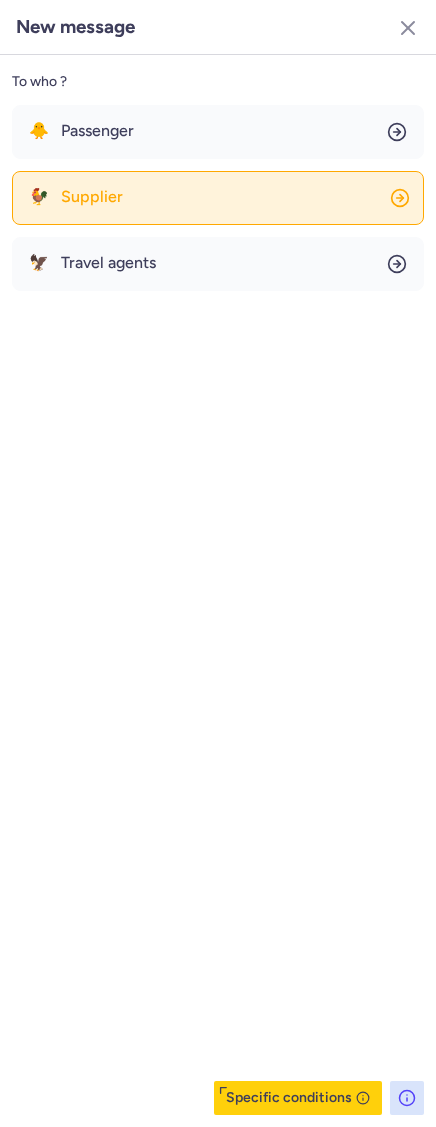 click on "🐓 Supplier" 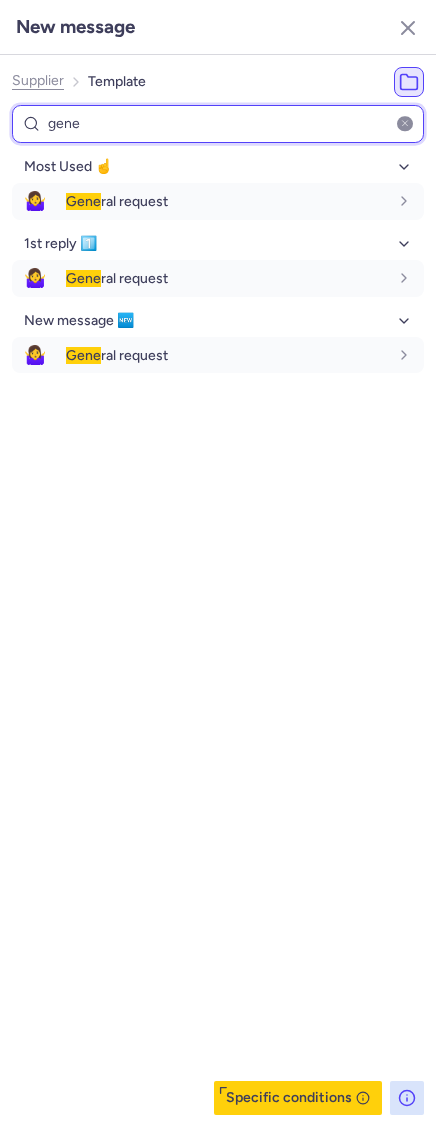 type on "gene" 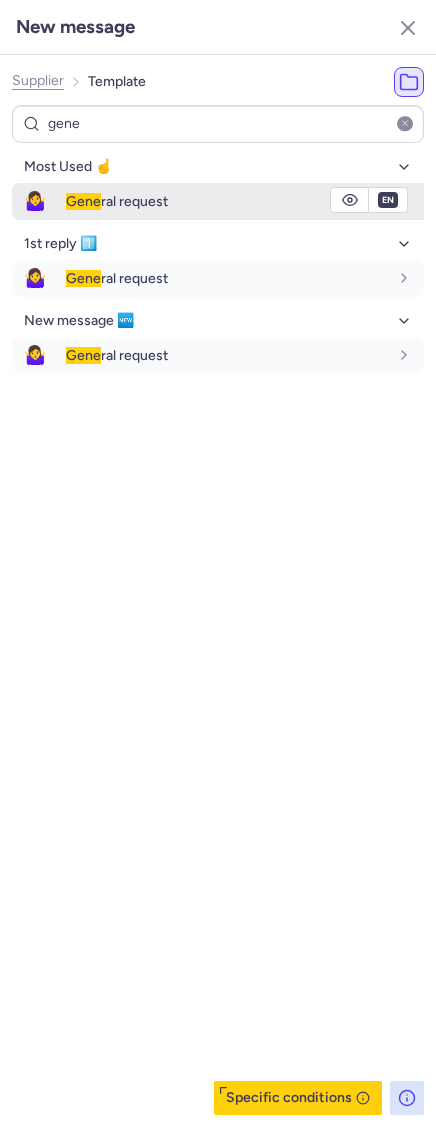 click on "Gene ral request" at bounding box center [117, 201] 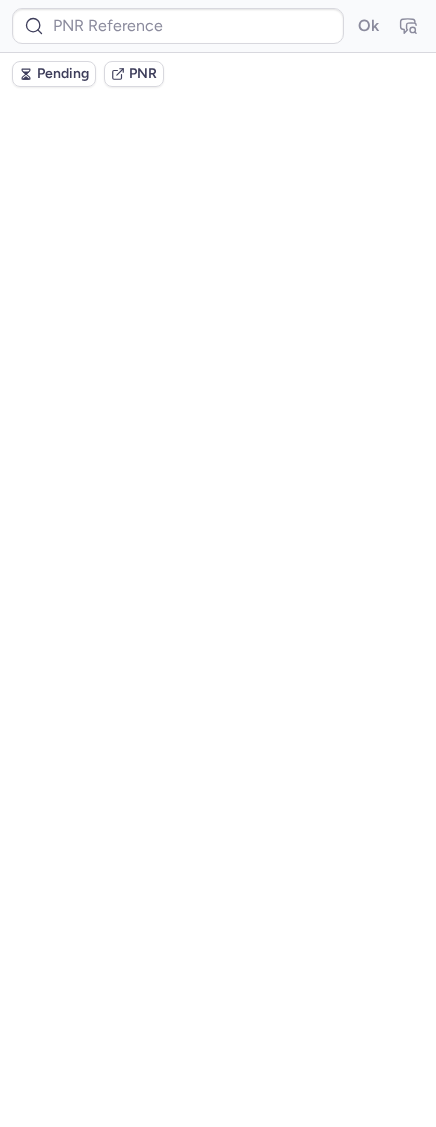 scroll, scrollTop: 0, scrollLeft: 0, axis: both 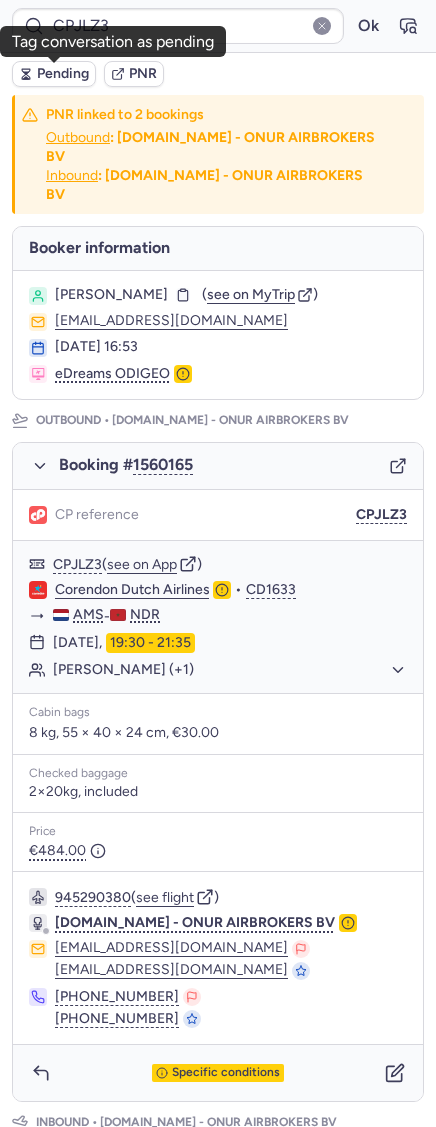click on "Pending" at bounding box center [63, 74] 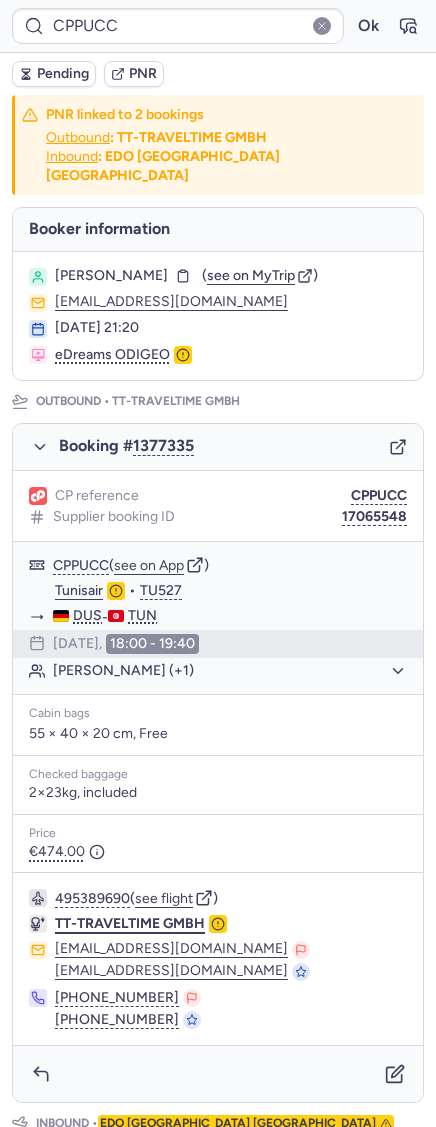 scroll, scrollTop: 696, scrollLeft: 0, axis: vertical 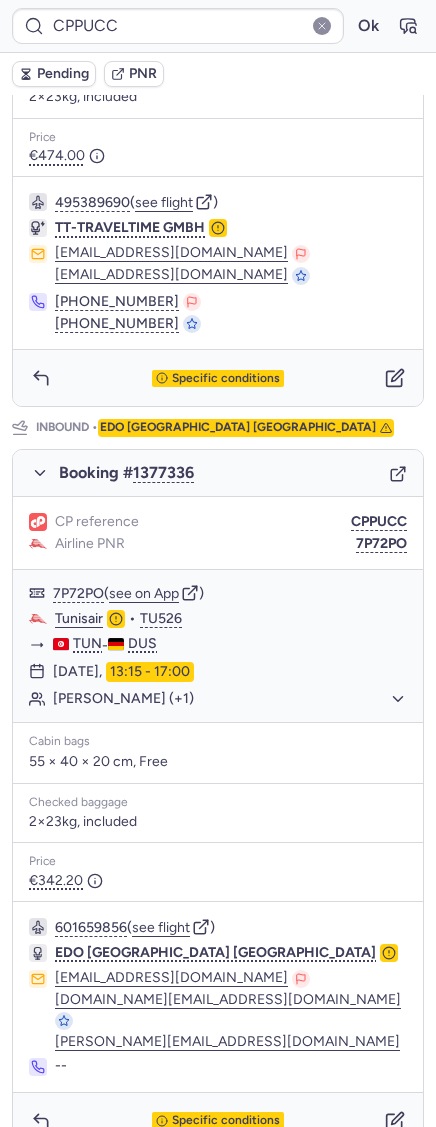 drag, startPoint x: 355, startPoint y: 533, endPoint x: 335, endPoint y: 551, distance: 26.907248 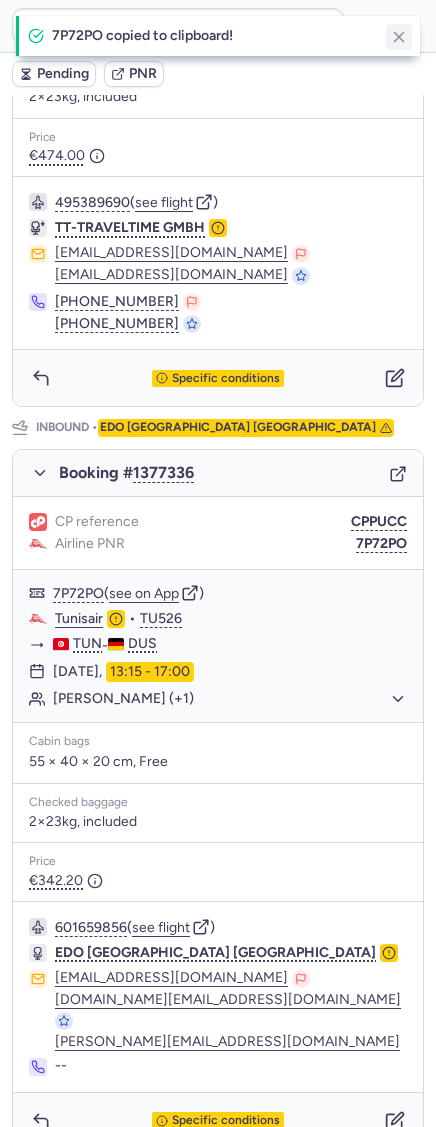 click 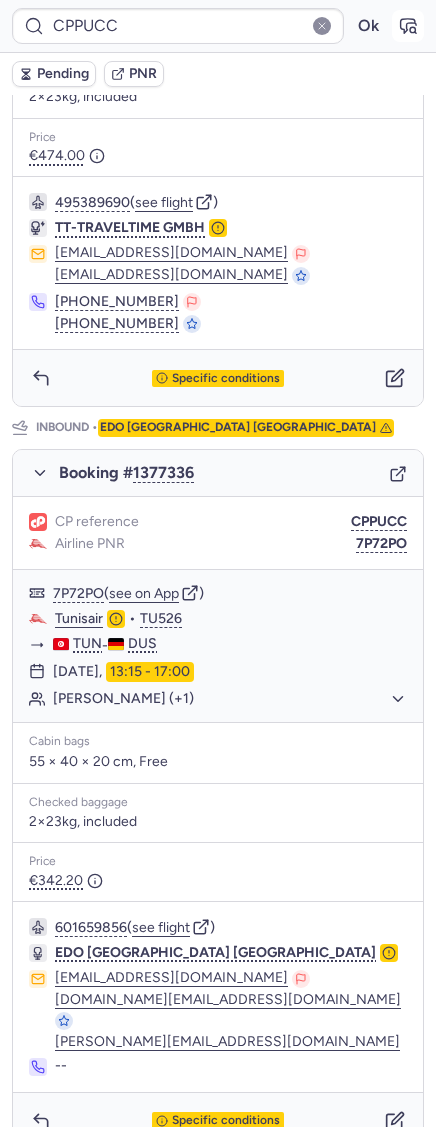 click 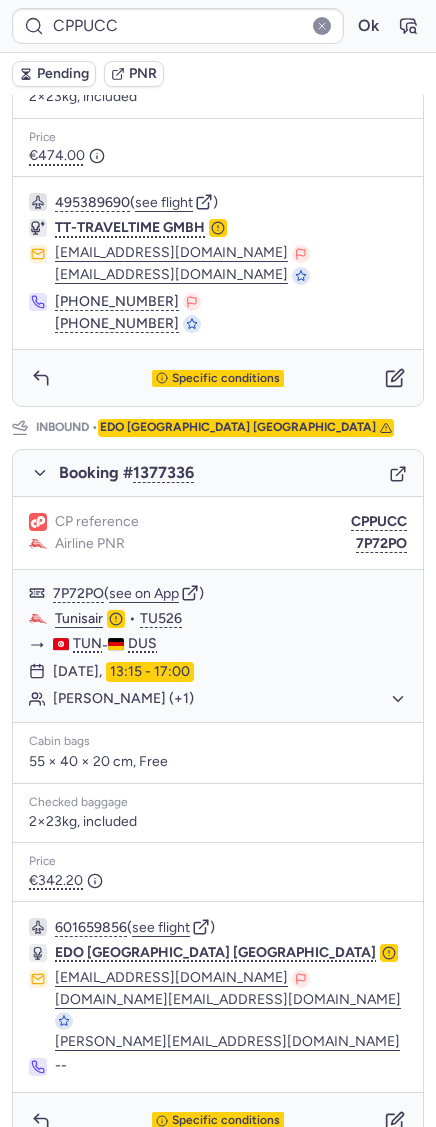 type on "CPR4VV" 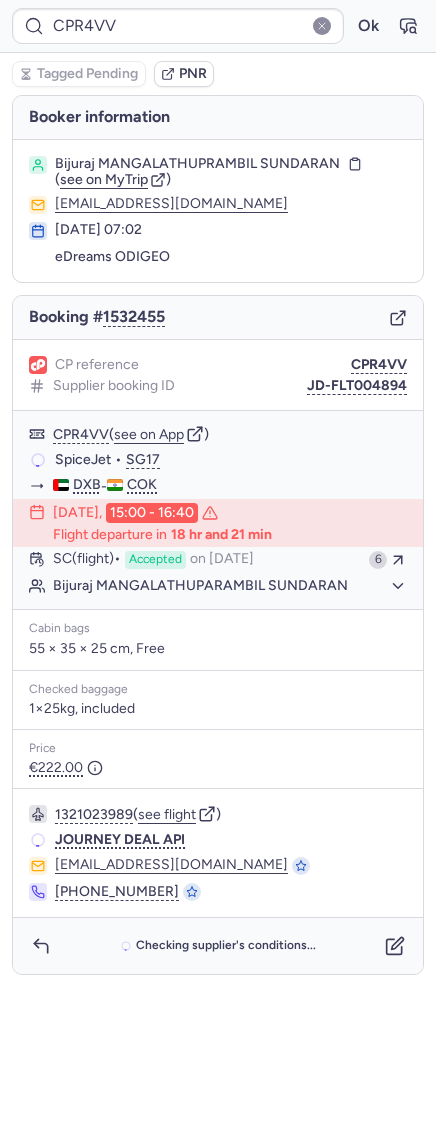 scroll, scrollTop: 0, scrollLeft: 0, axis: both 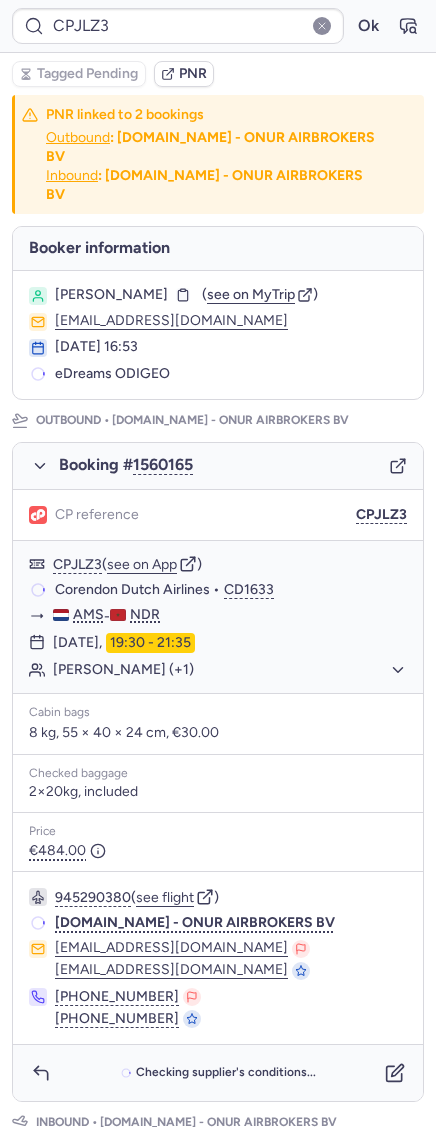 type on "CPVXAW" 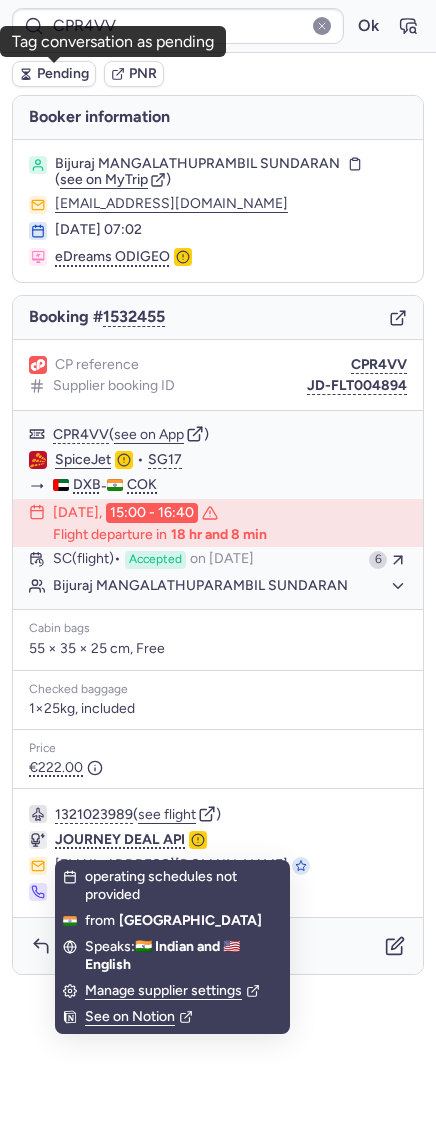 click on "Pending" at bounding box center [63, 74] 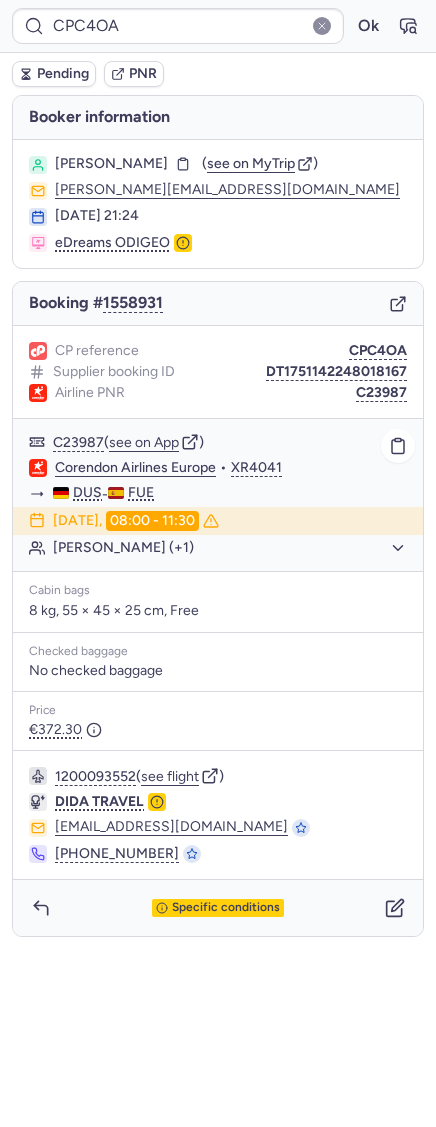 click on "Corendon Airlines Europe" 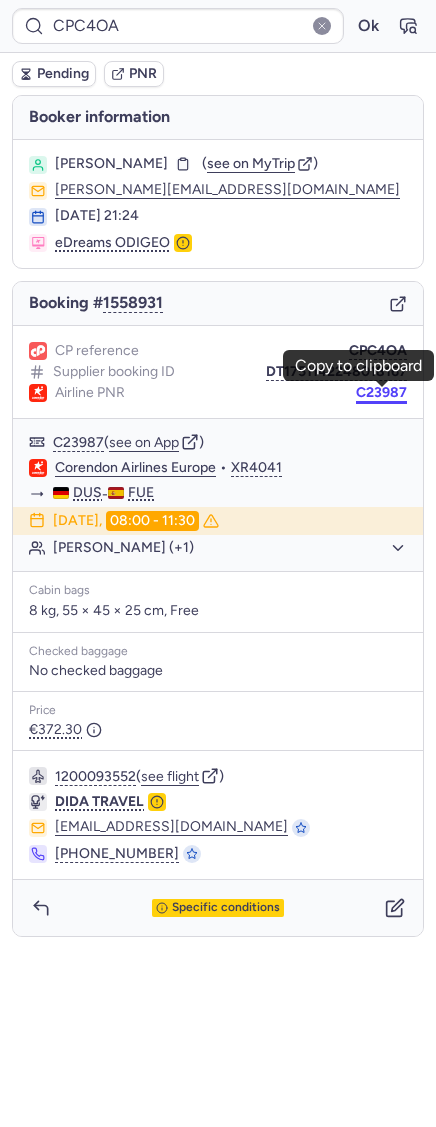 click on "C23987" at bounding box center [381, 393] 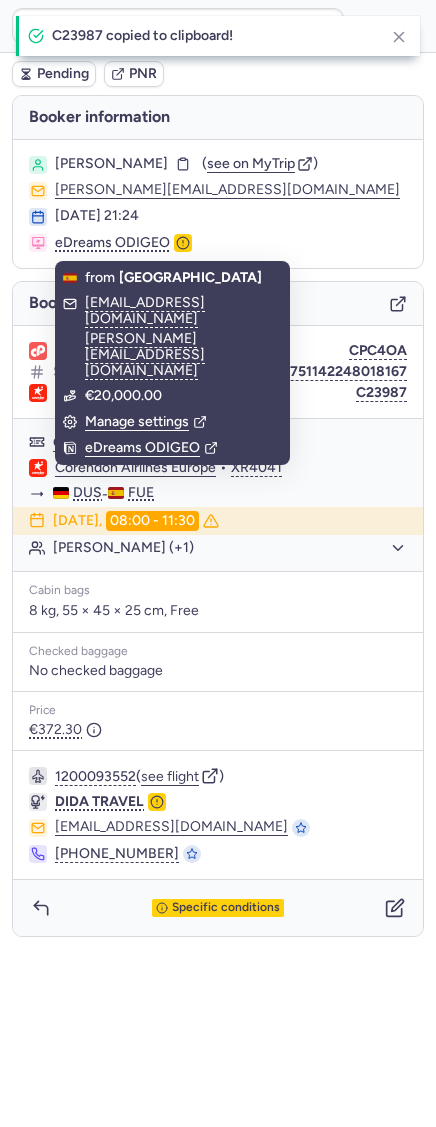 drag, startPoint x: 100, startPoint y: 165, endPoint x: 178, endPoint y: 166, distance: 78.00641 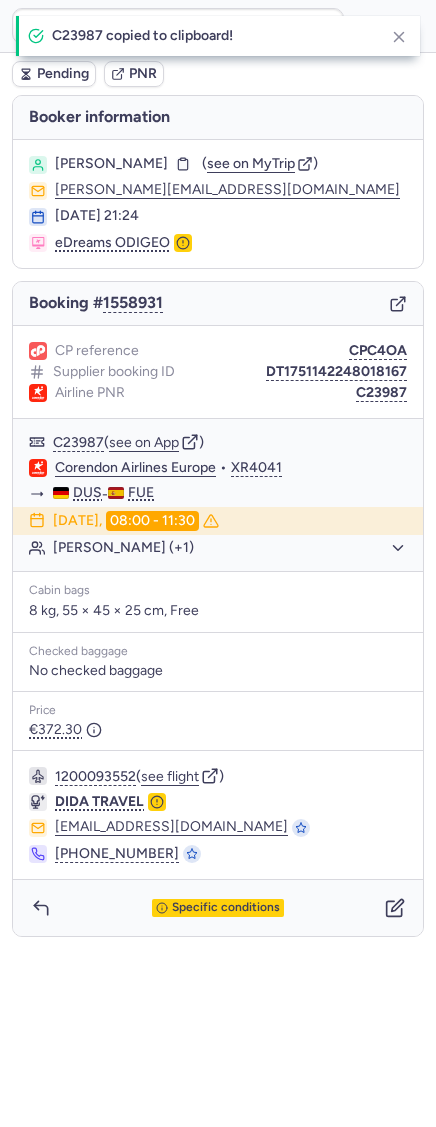 copy on "[PERSON_NAME]" 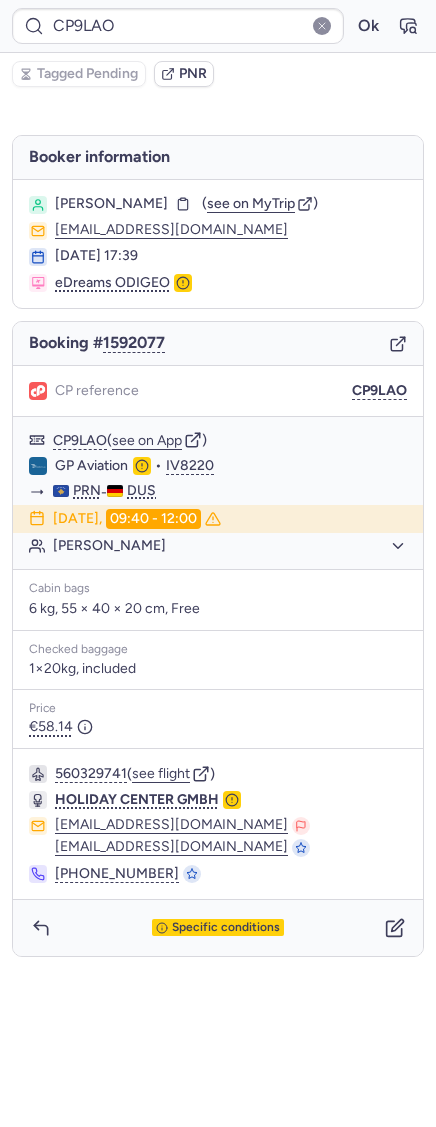 type on "CPR4VV" 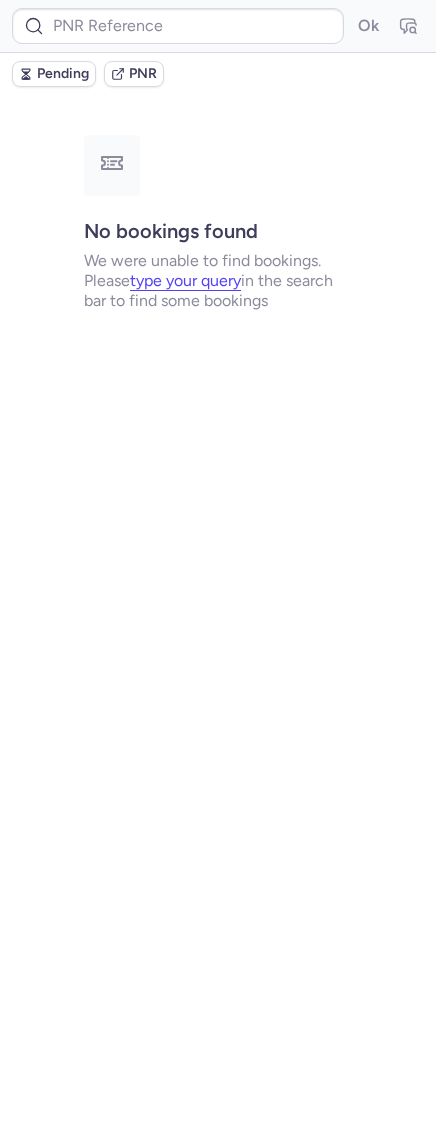 type on "CP9LAO" 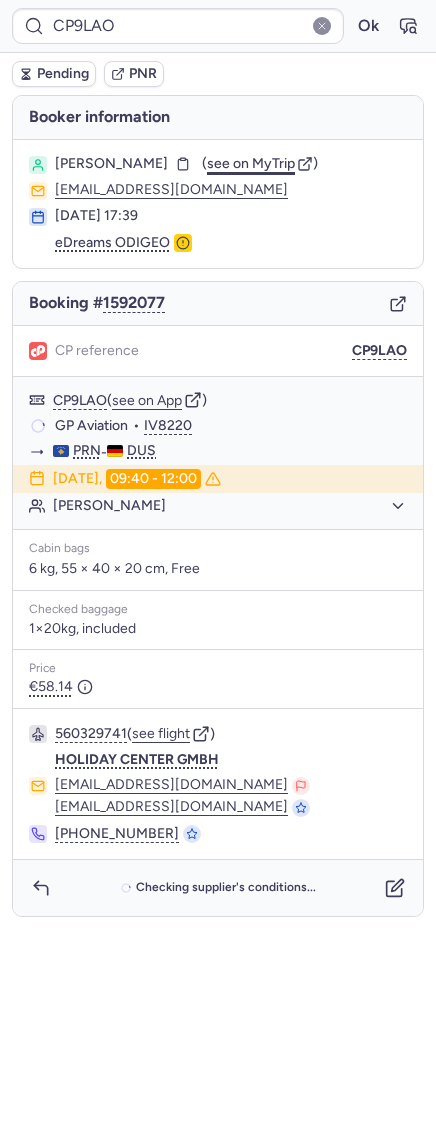 click on "see on MyTrip" at bounding box center (251, 163) 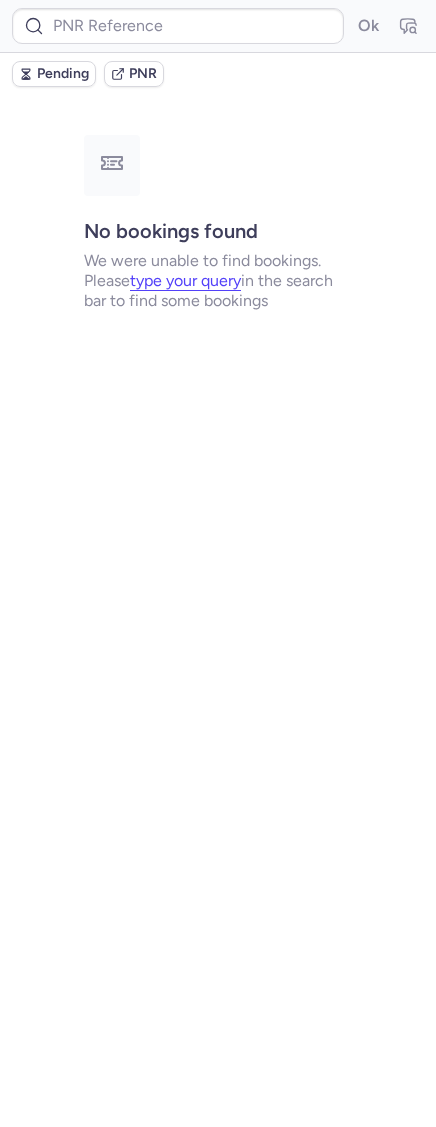 type on "DT1751484426442388" 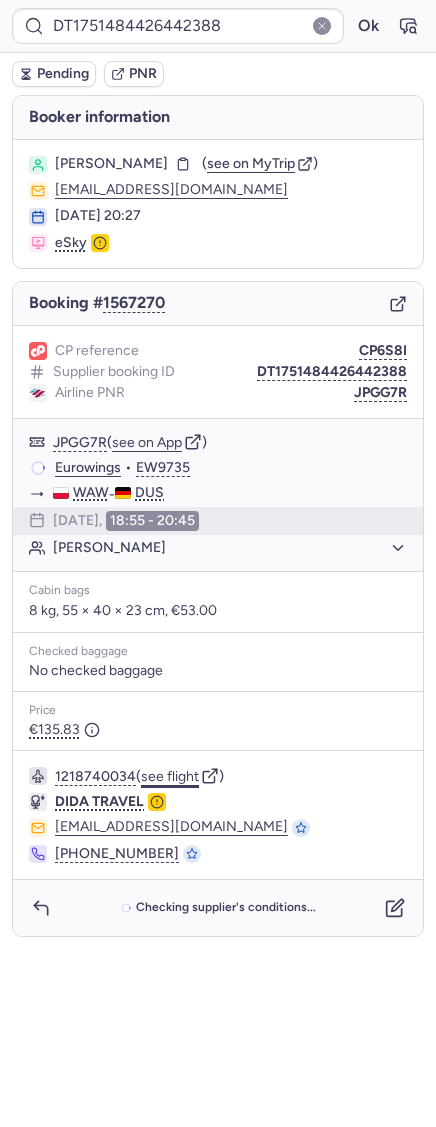 click on "see flight" 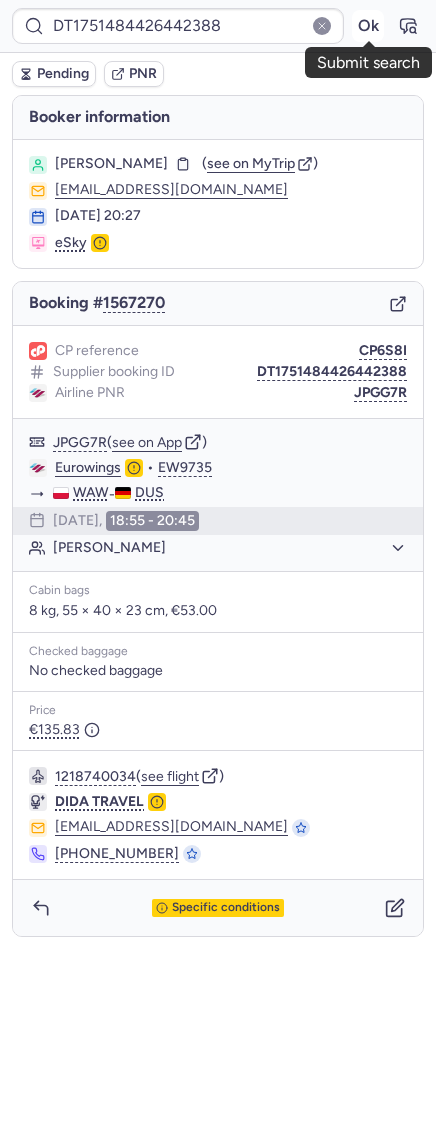 click on "Ok" at bounding box center (368, 26) 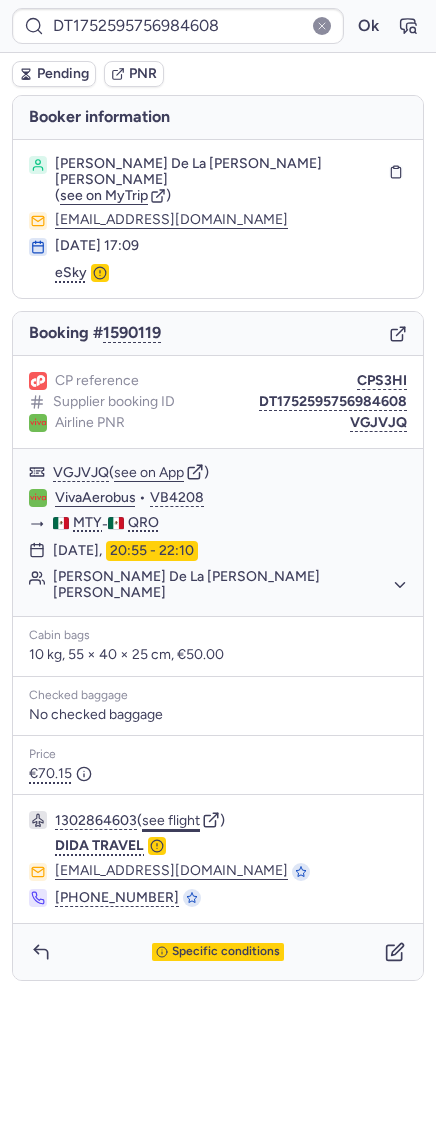 click on "see flight" 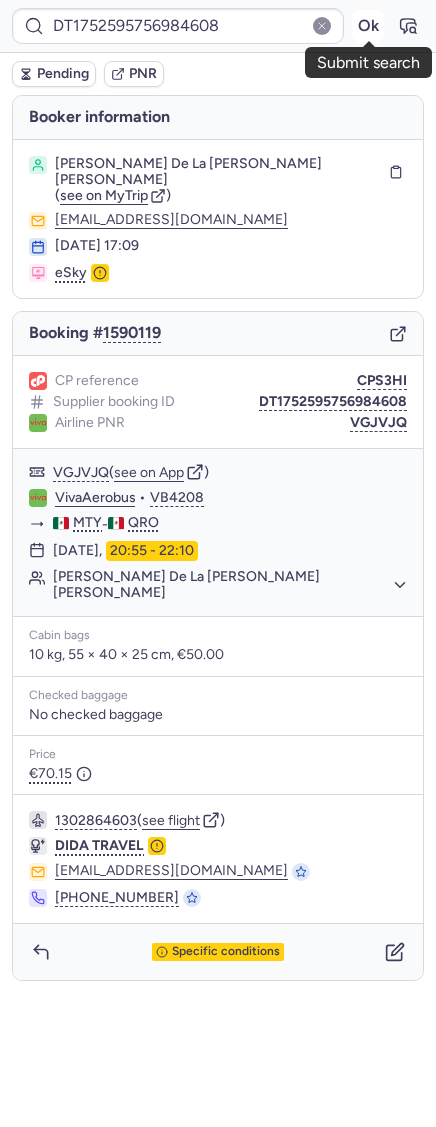 drag, startPoint x: 351, startPoint y: 30, endPoint x: 362, endPoint y: 30, distance: 11 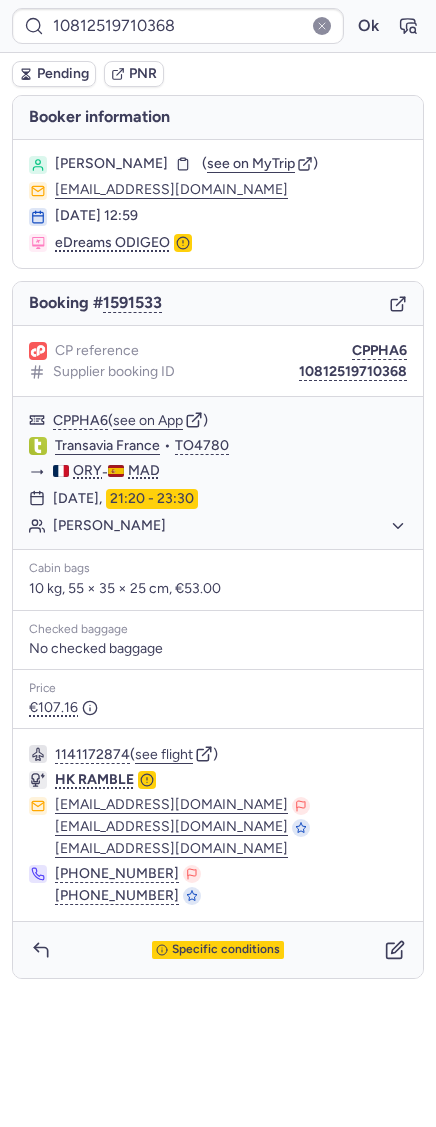 click on "10812519710368  Ok  Pending PNR Booker information Olga MARTI GARCIA  ( see on MyTrip  )  olgamartigarcia@gmail.com 16 Jul 2025, 12:59 eDreams ODIGEO Booking # 1591533 CP reference CPPHA6 Supplier booking ID 10812519710368 CPPHA6  ( see on App )  Transavia France  •  TO4780 ORY  -  MAD 28 Jul 2025,  21:20 - 23:30 Olga MARTI GARCIA   Cabin bags  10 kg, 55 × 35 × 25 cm, €53.00 Checked baggage No checked baggage Price €107.16  1141172874  ( see flight )  HK RAMBLE support_service@hkramble.com support_service@hkramble.com li.liu@hkramble.com +86 132 6313 2780 +86 180 5619 6868 Specific conditions
See booking on App" at bounding box center [218, 0] 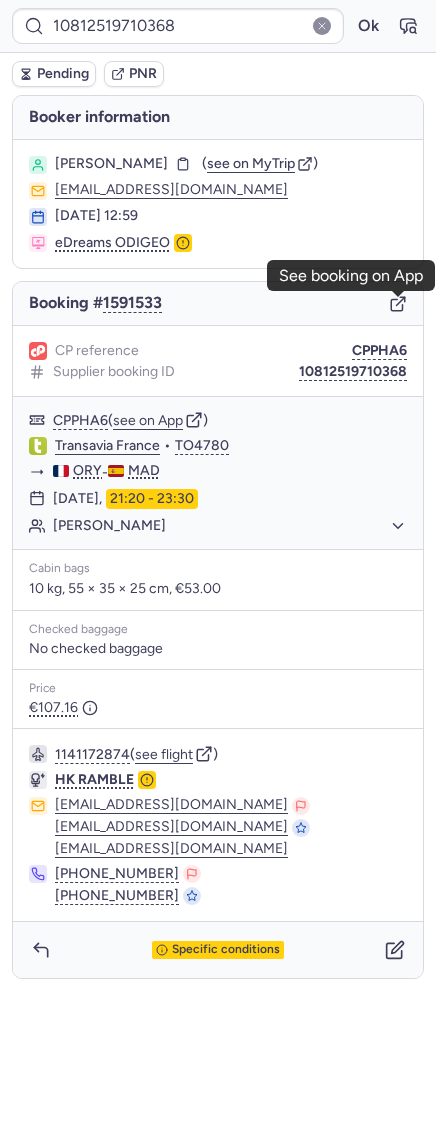 click 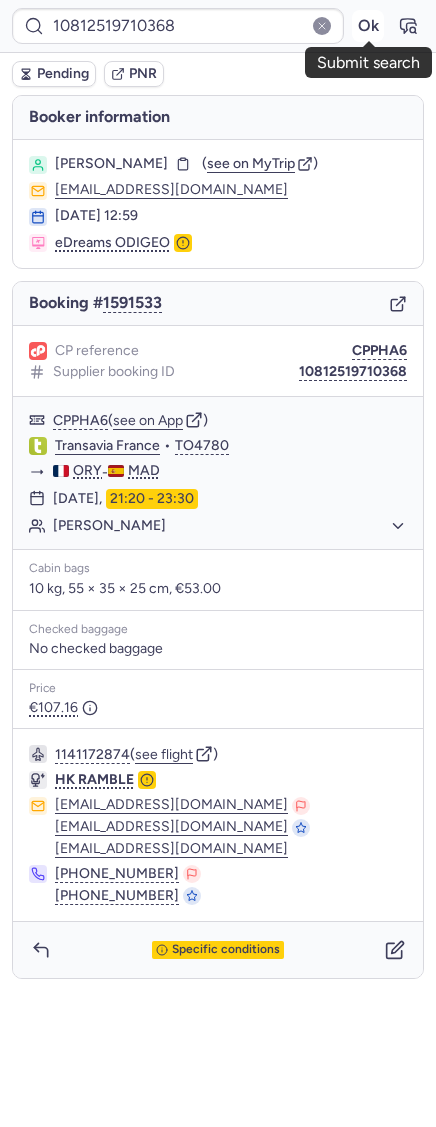 click on "Ok" at bounding box center (368, 26) 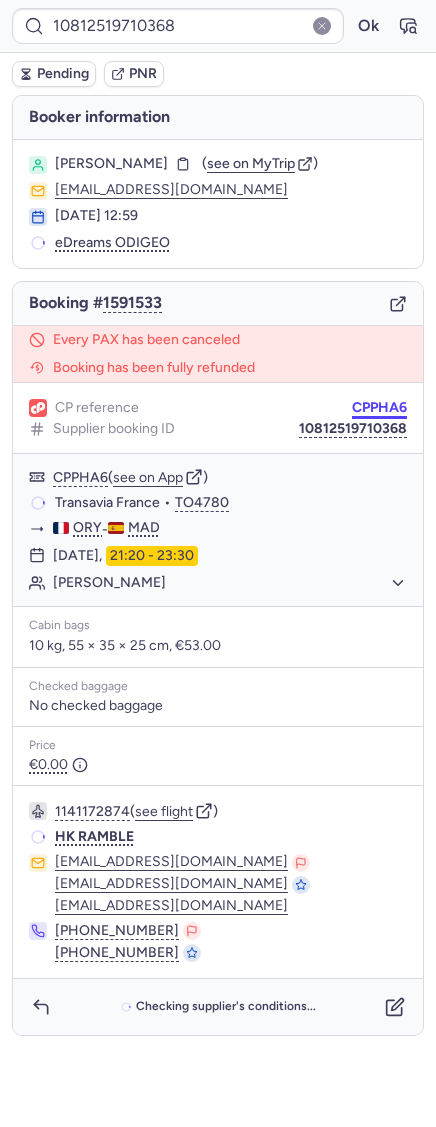 click on "CPPHA6" at bounding box center (379, 408) 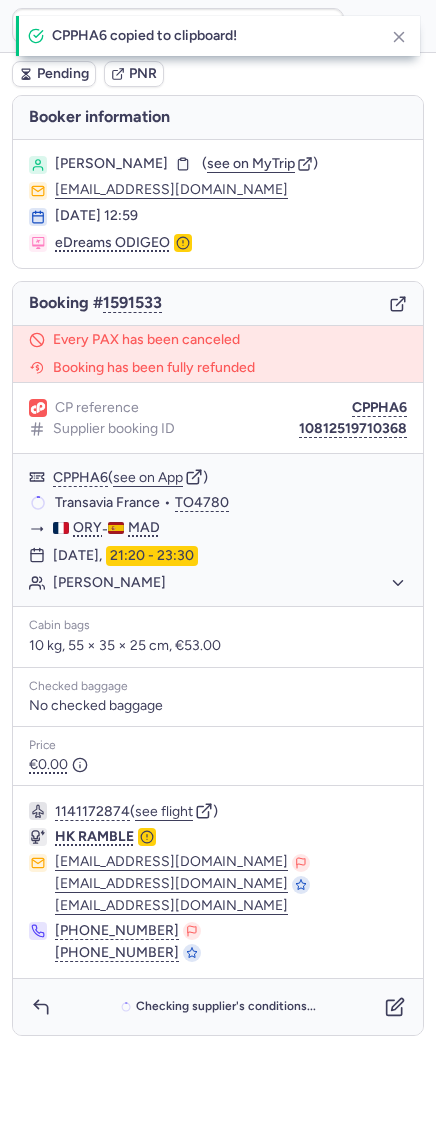 type on "CPPHA6" 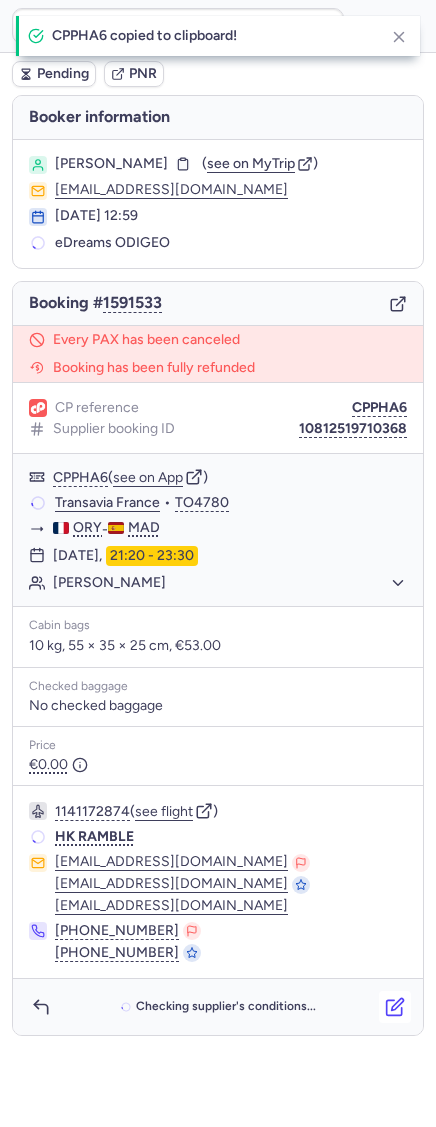 click 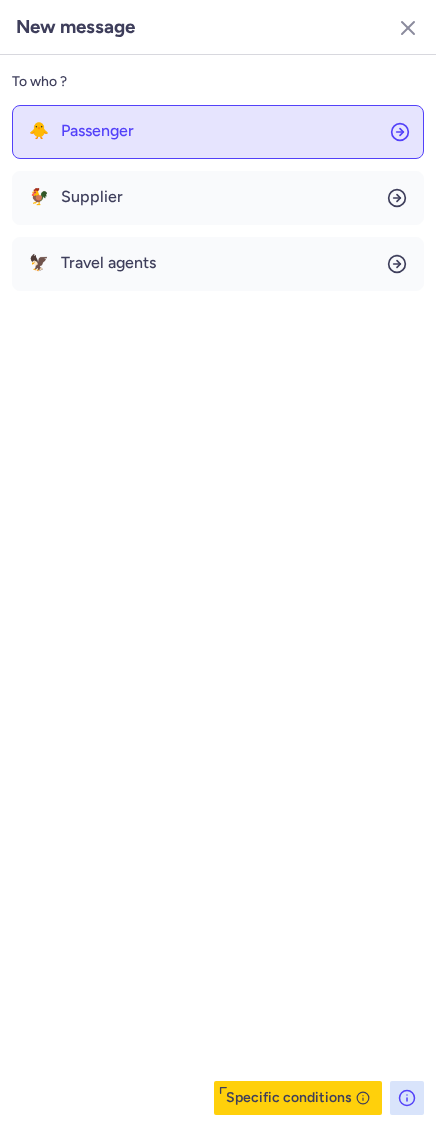 click on "🐥 Passenger" 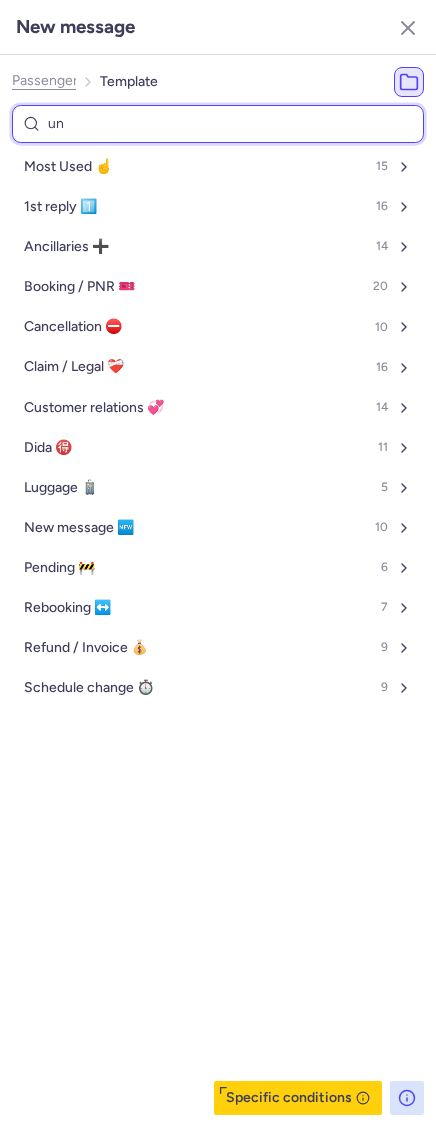 type on "unc" 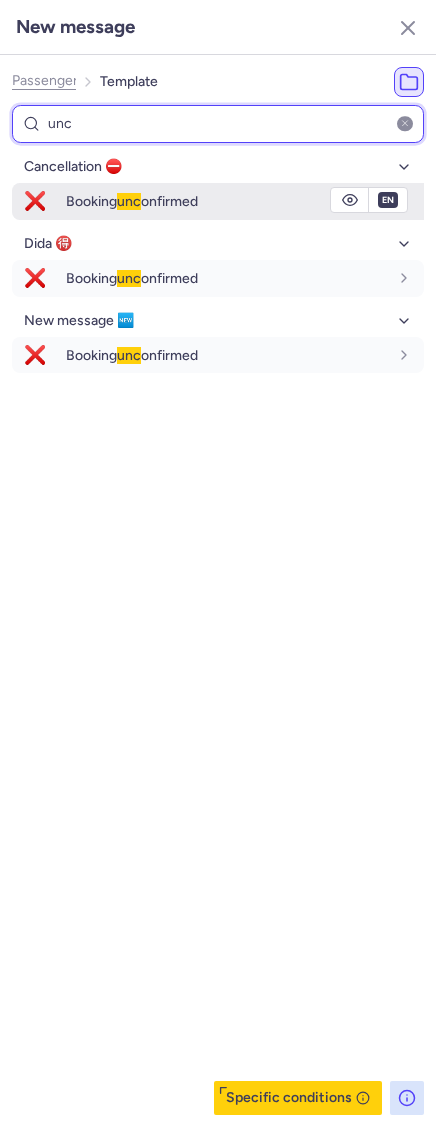 type on "unc" 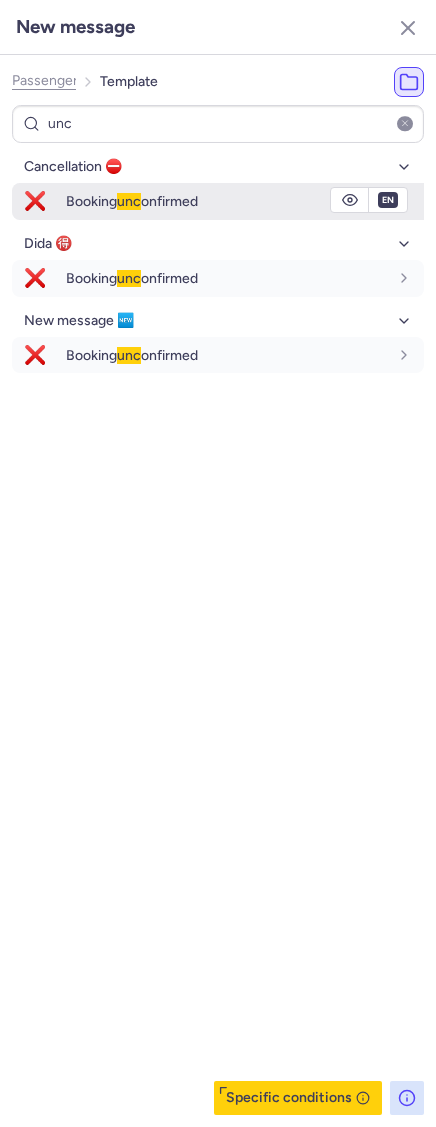 click on "unc" at bounding box center (129, 201) 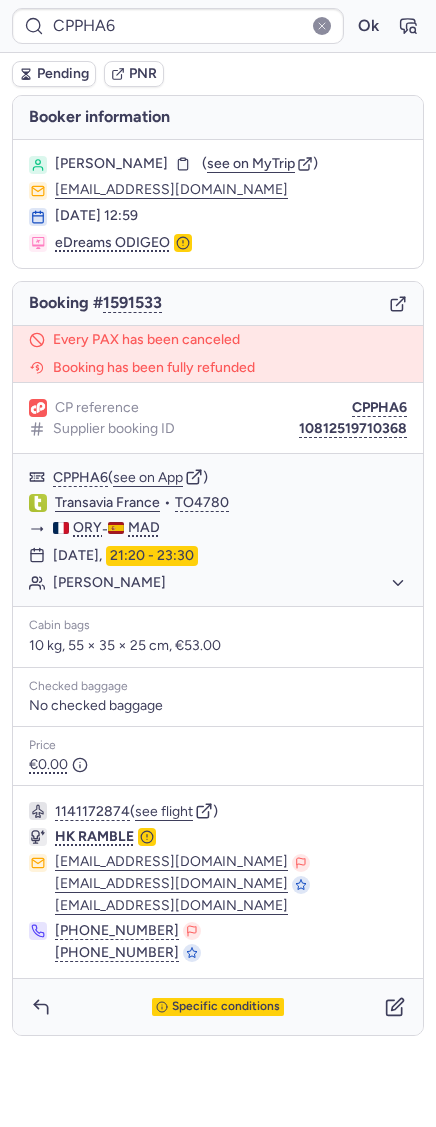 type on "CP9JO5" 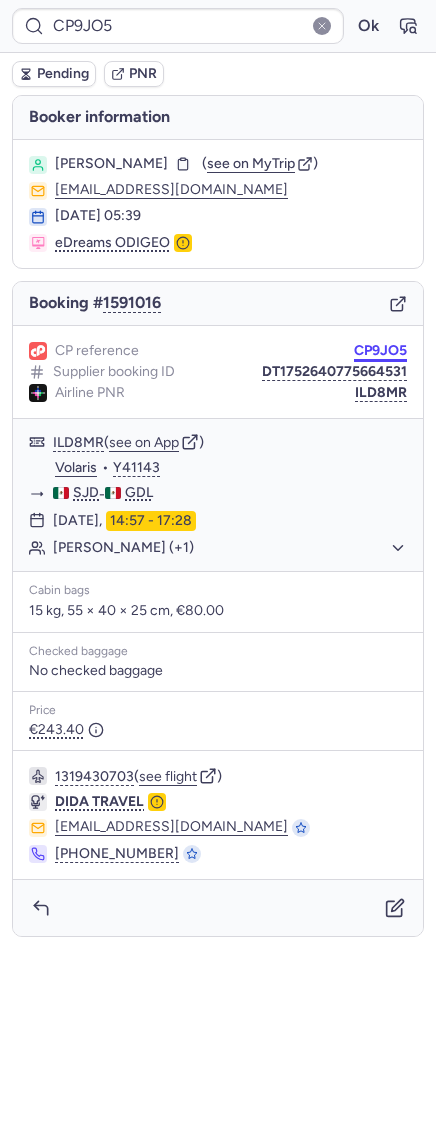 click on "CP9JO5" at bounding box center [380, 351] 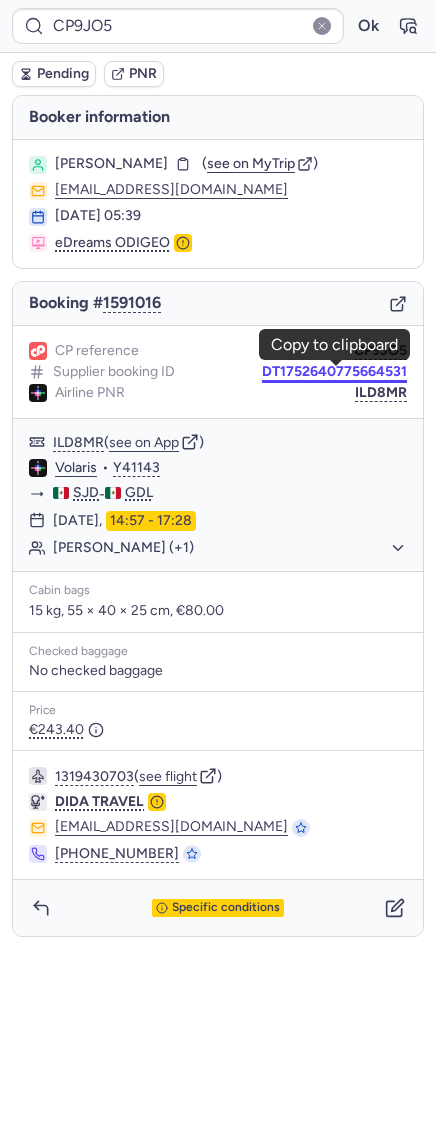 click on "DT1752640775664531" at bounding box center (334, 372) 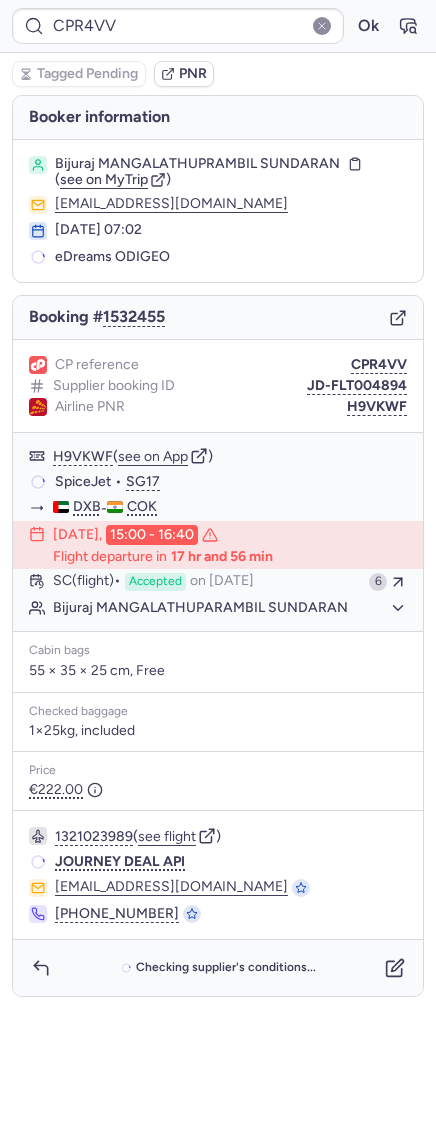 type on "CPOMJZ" 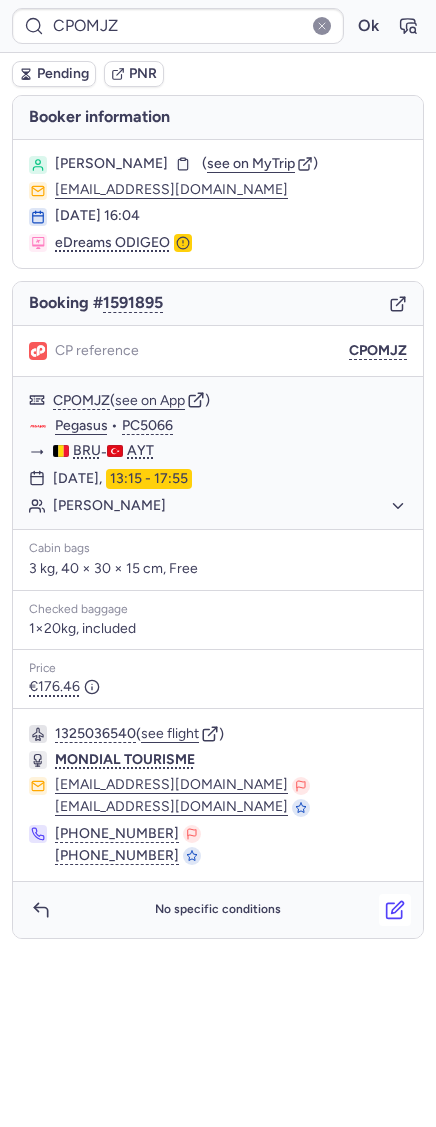 click at bounding box center (395, 910) 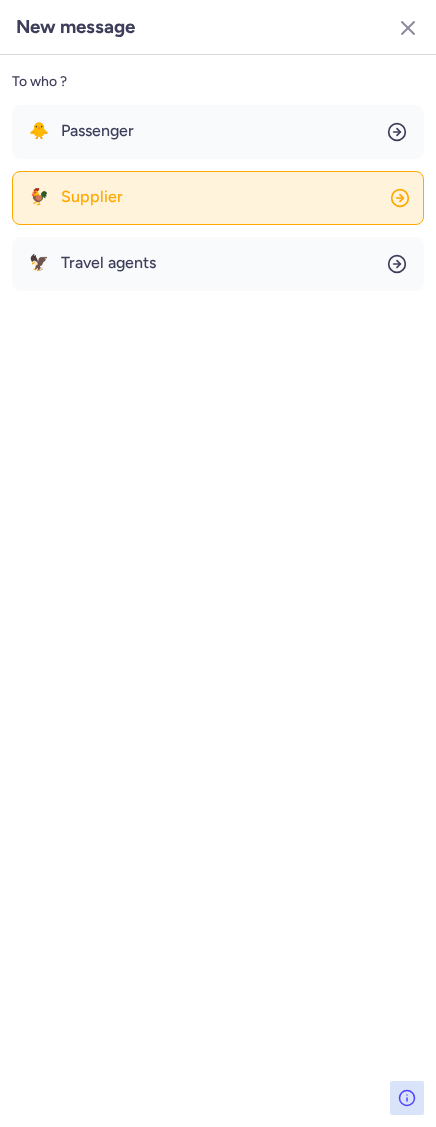 click on "Supplier" at bounding box center (92, 197) 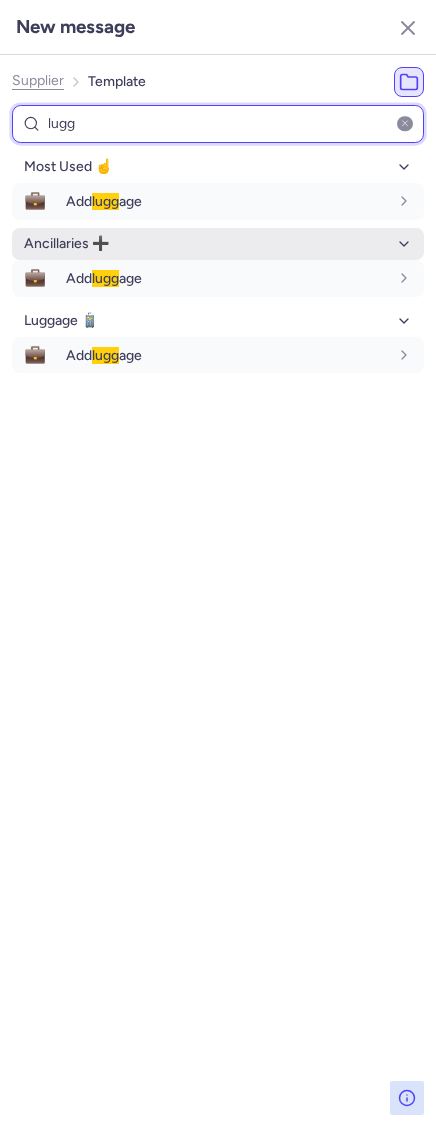 type on "lugg" 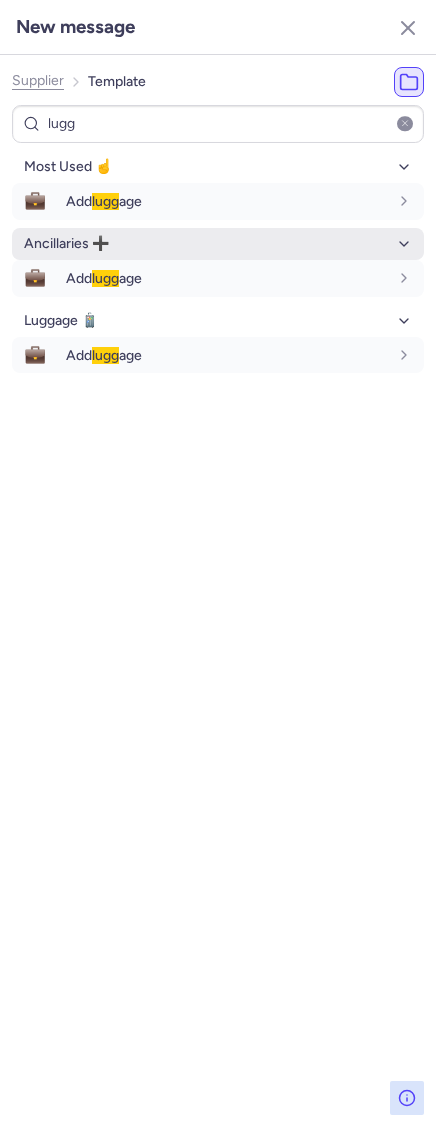 drag, startPoint x: 130, startPoint y: 242, endPoint x: 139, endPoint y: 248, distance: 10.816654 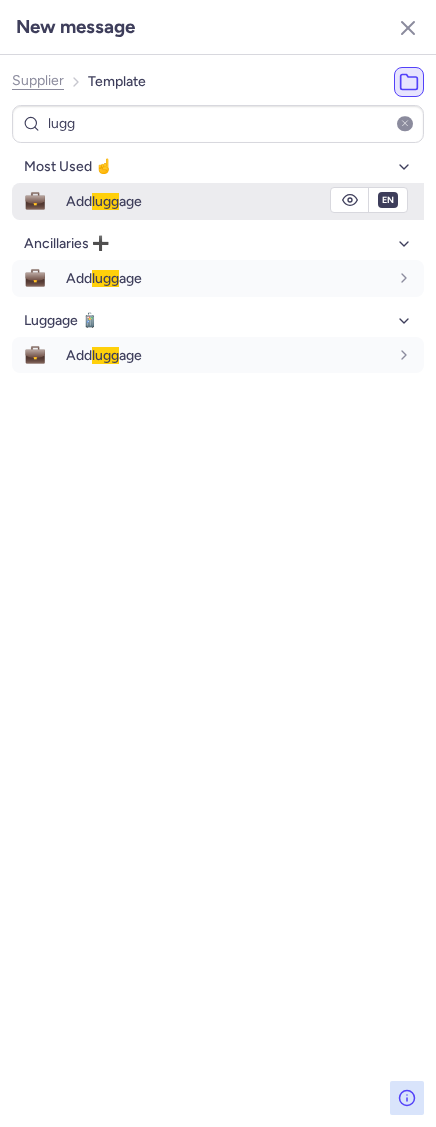 click on "Add  [PERSON_NAME] age" at bounding box center (104, 201) 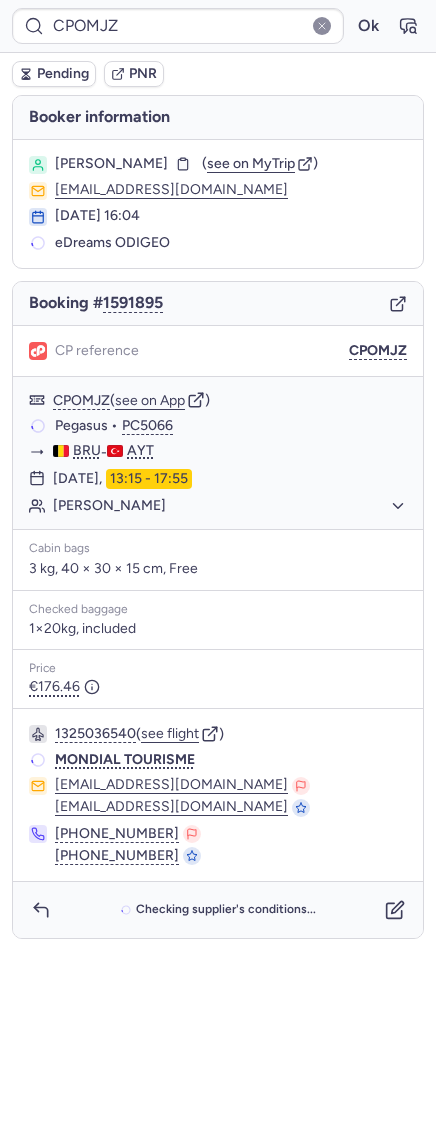 click on "Pending" at bounding box center (63, 74) 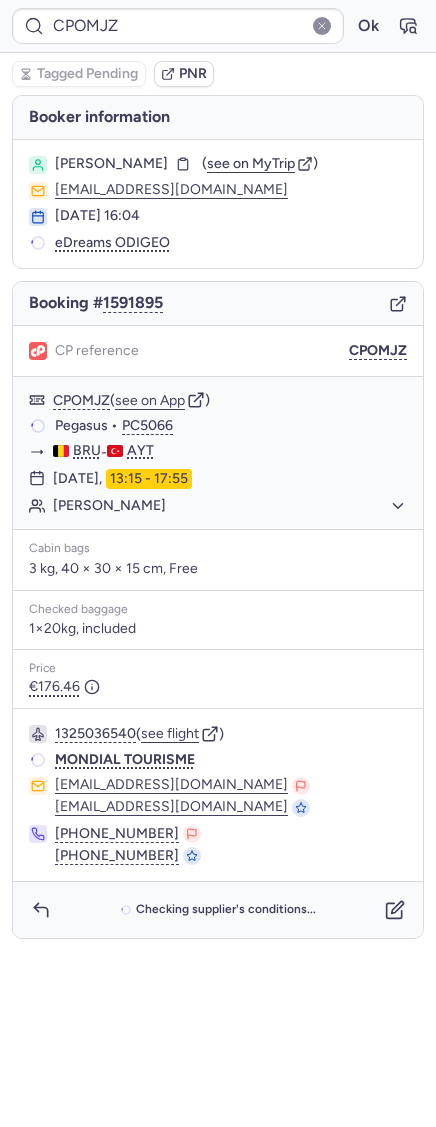 type on "C454309" 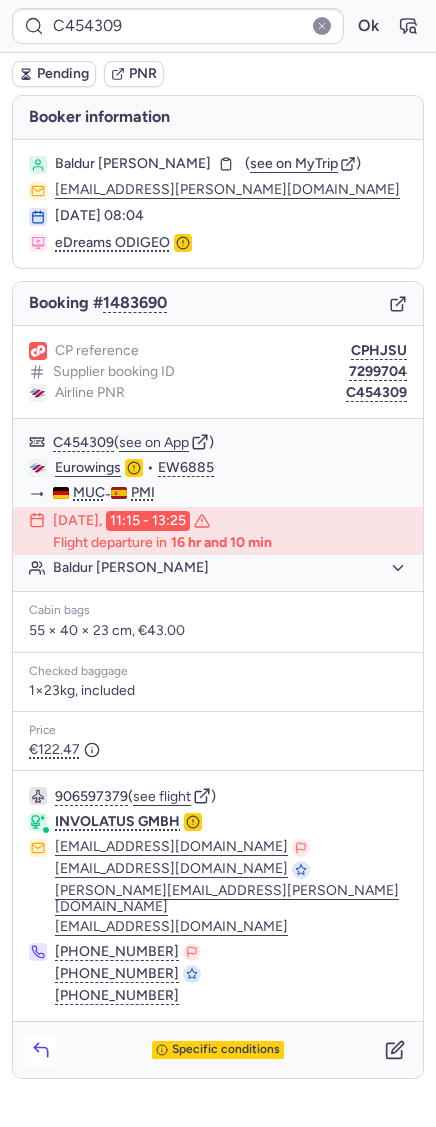 click 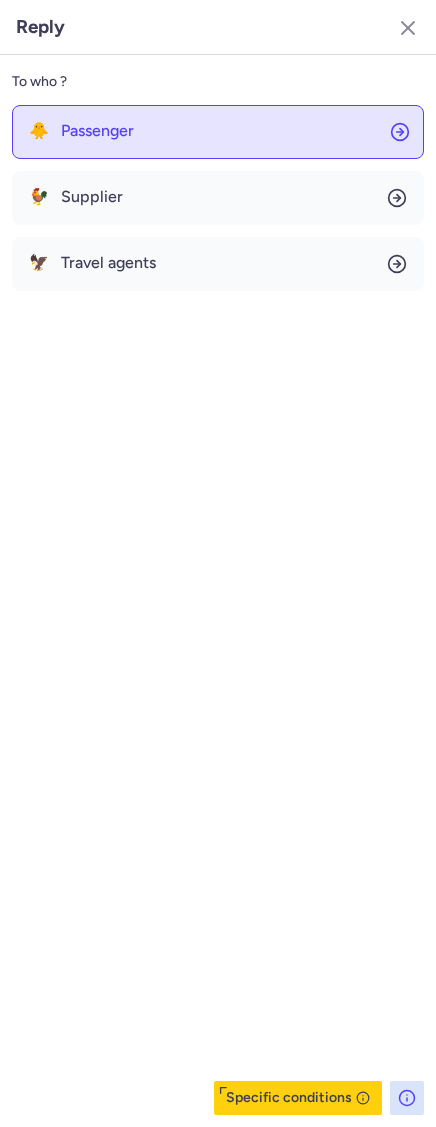 click on "🐥 Passenger" 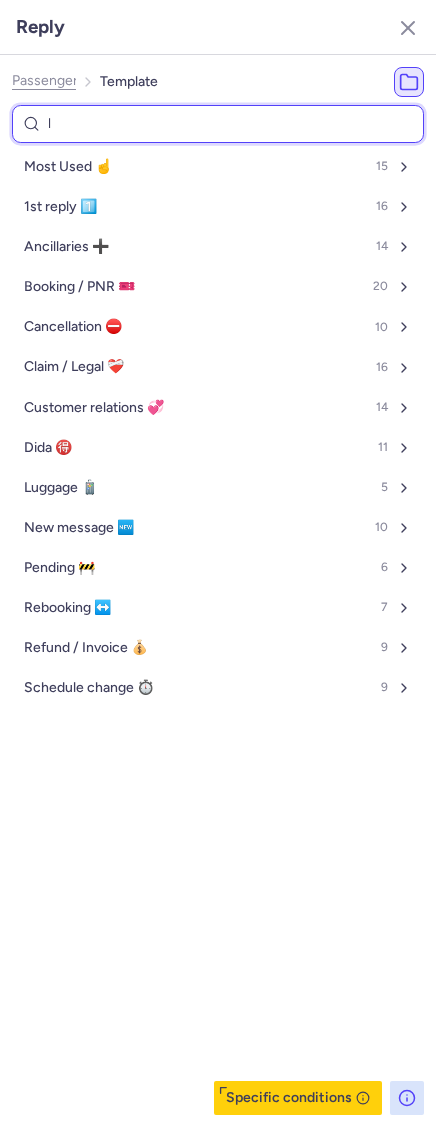 type on "ll" 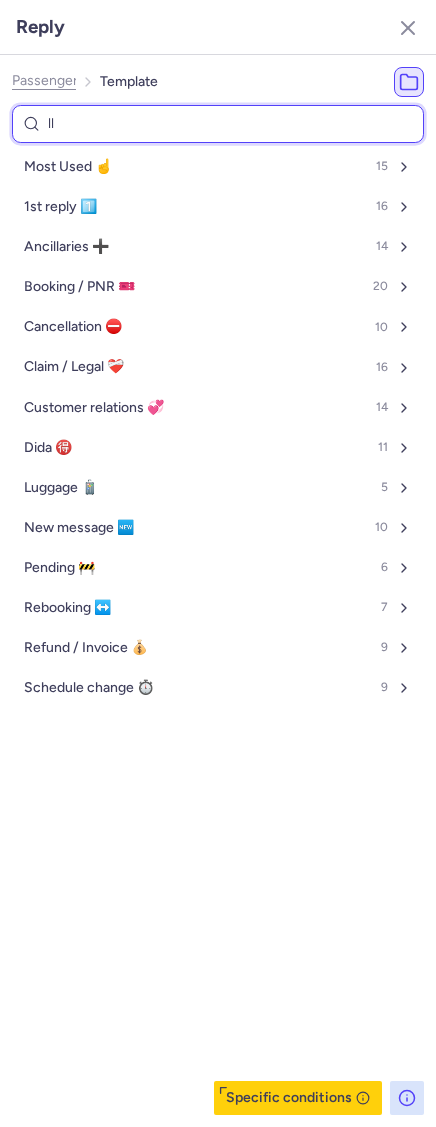 select on "en" 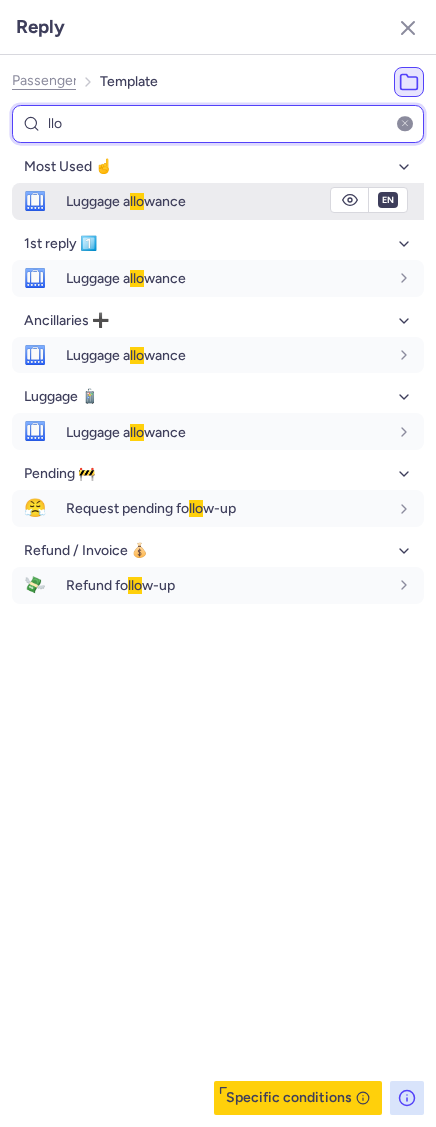 type on "llo" 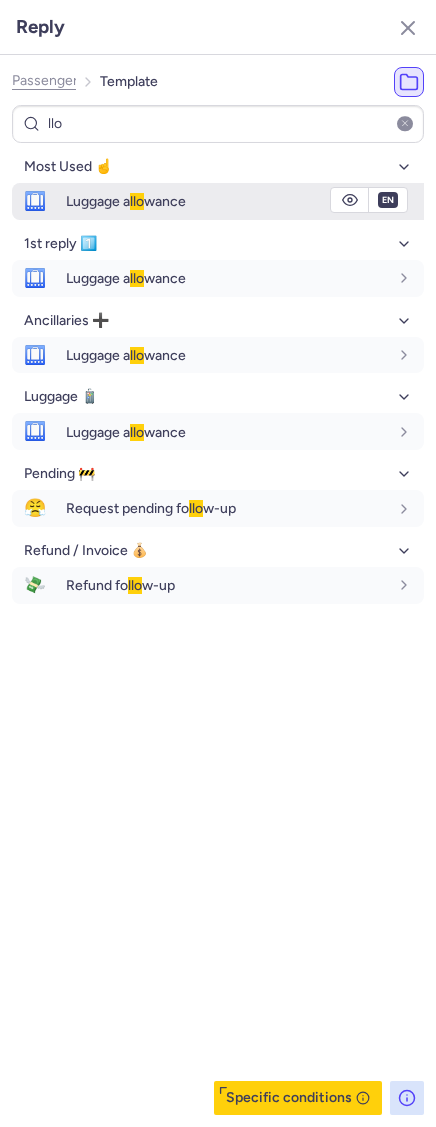 click on "Luggage a llo wance" at bounding box center [126, 201] 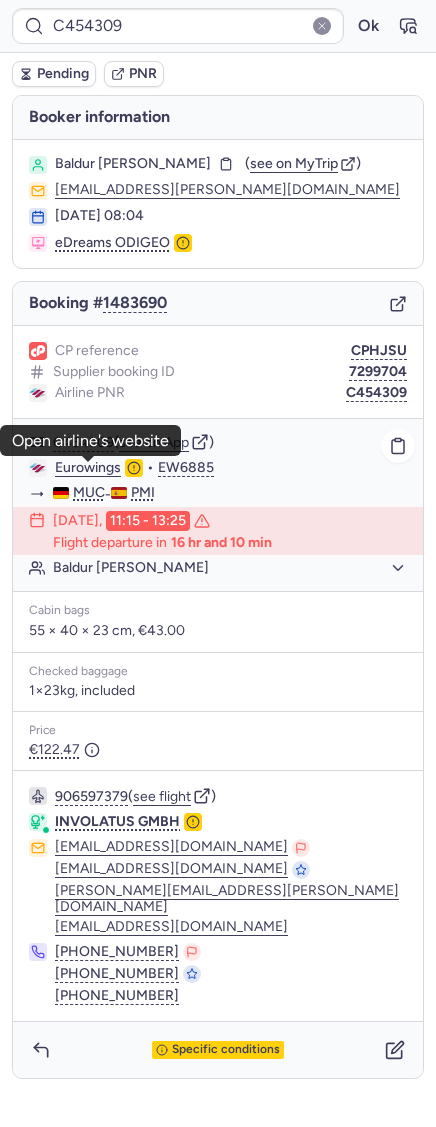 click on "Eurowings" 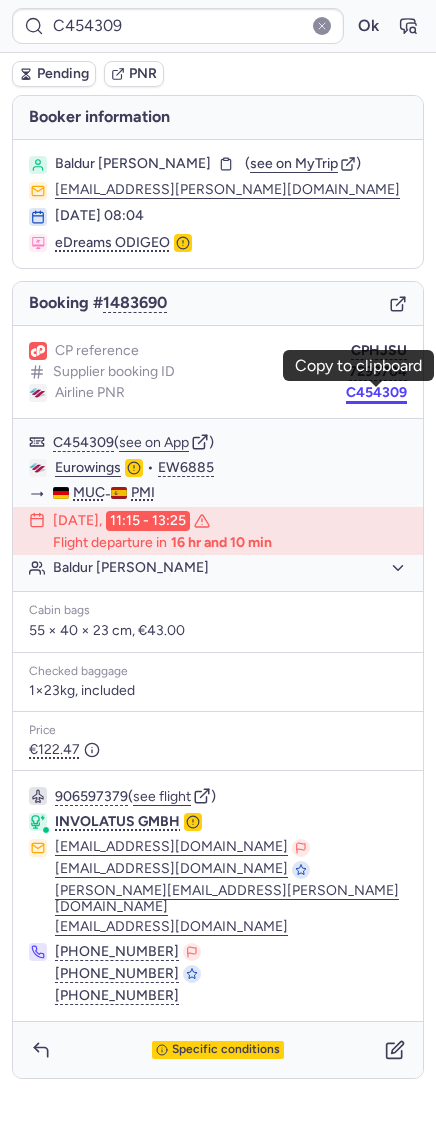 click on "C454309" at bounding box center (376, 393) 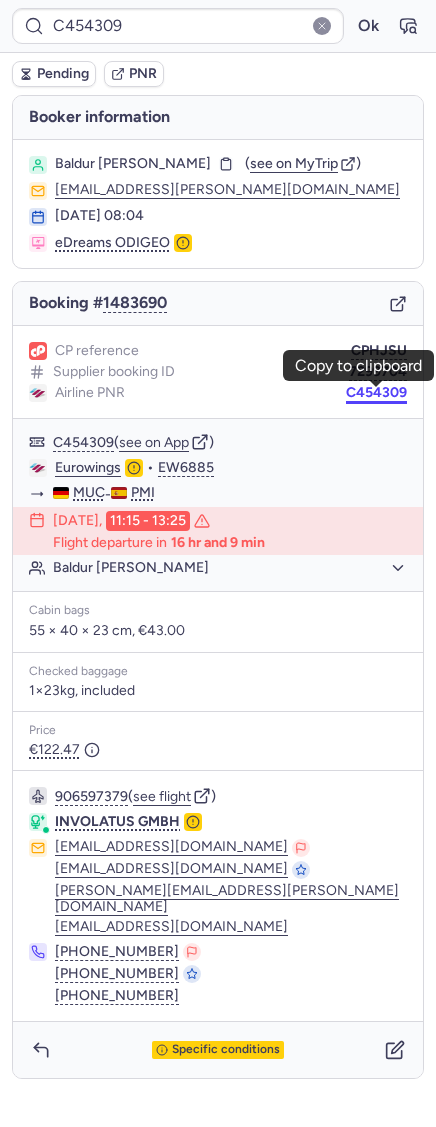 click on "C454309" at bounding box center (376, 393) 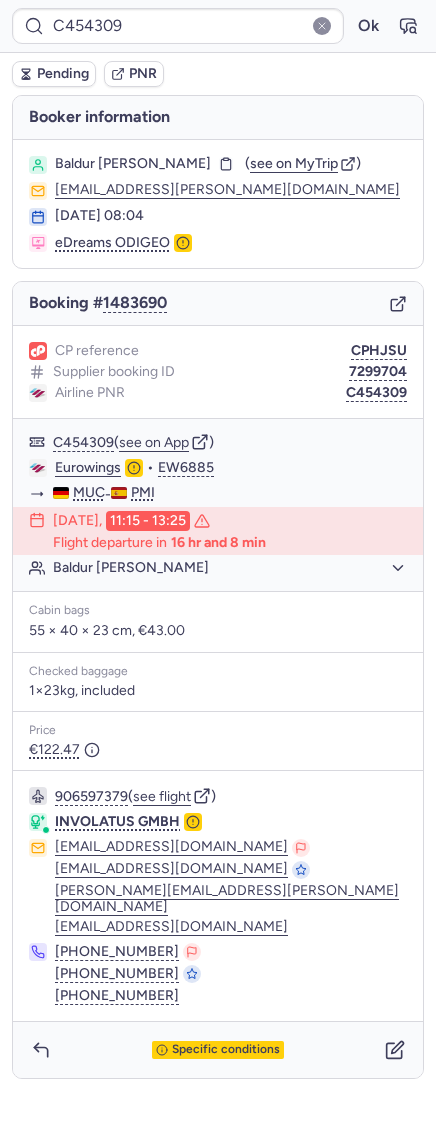 type on "CPOMJZ" 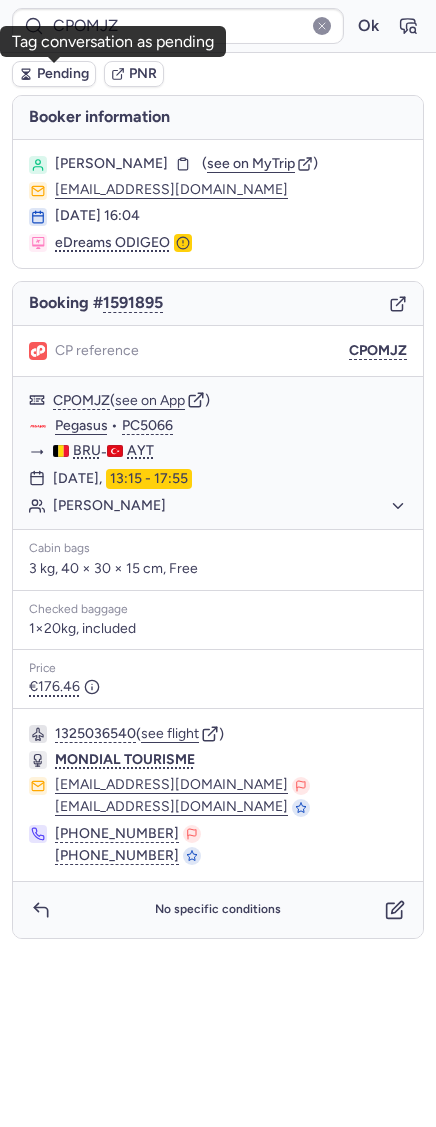 click 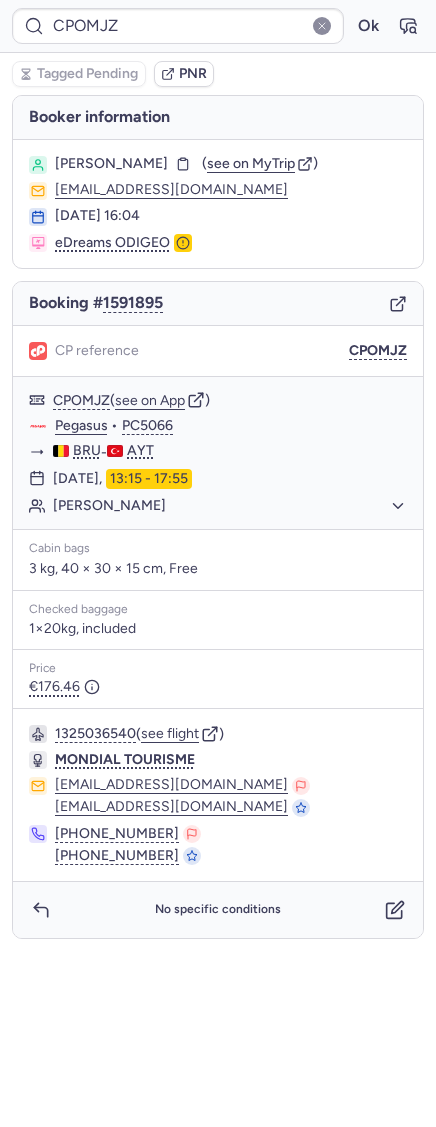 type on "CP9JO5" 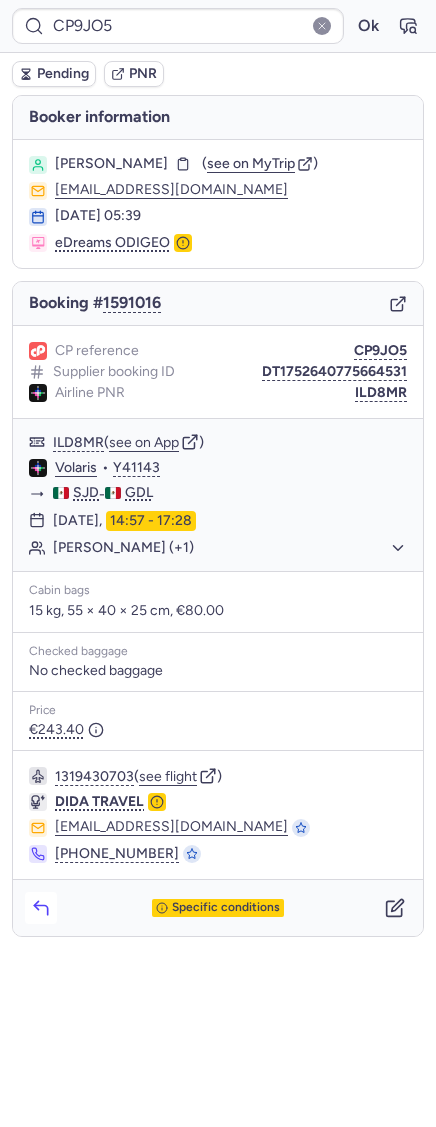 click 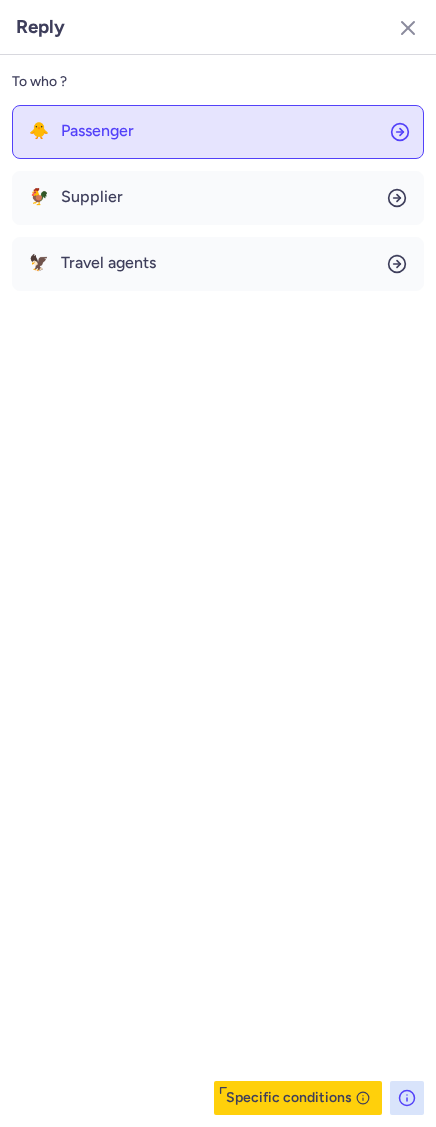 click on "🐥 Passenger" 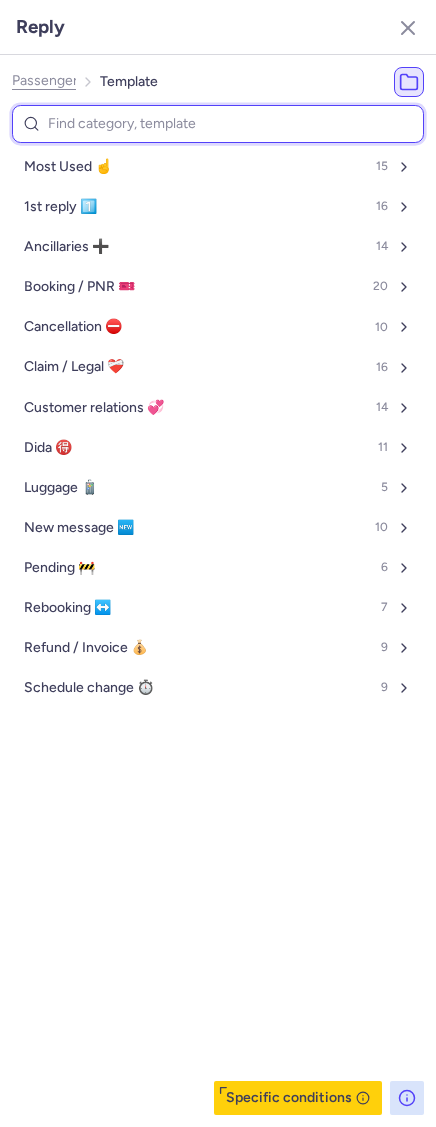 type on "T" 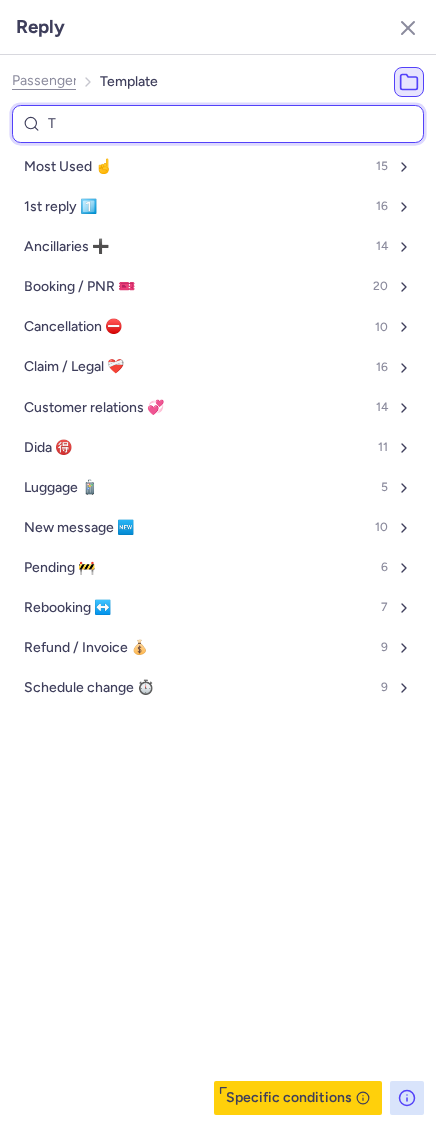 select on "es" 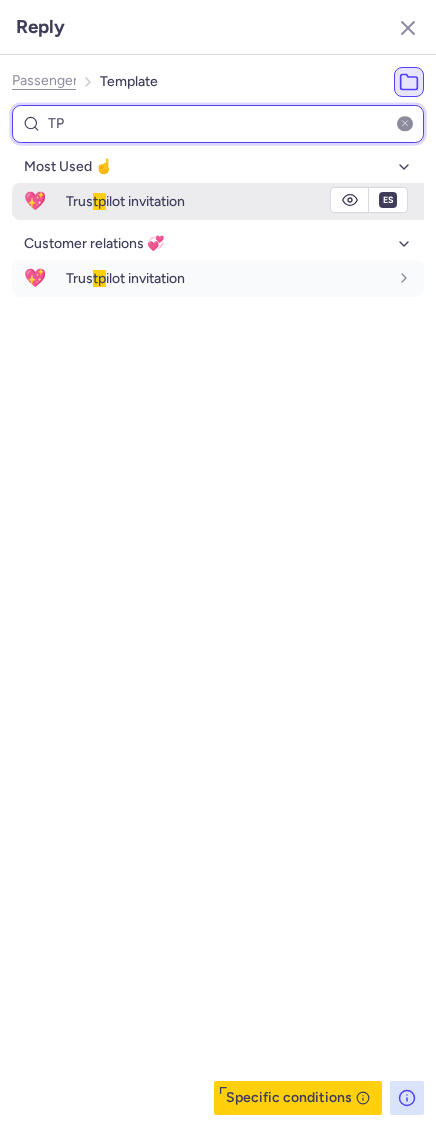 type on "TP" 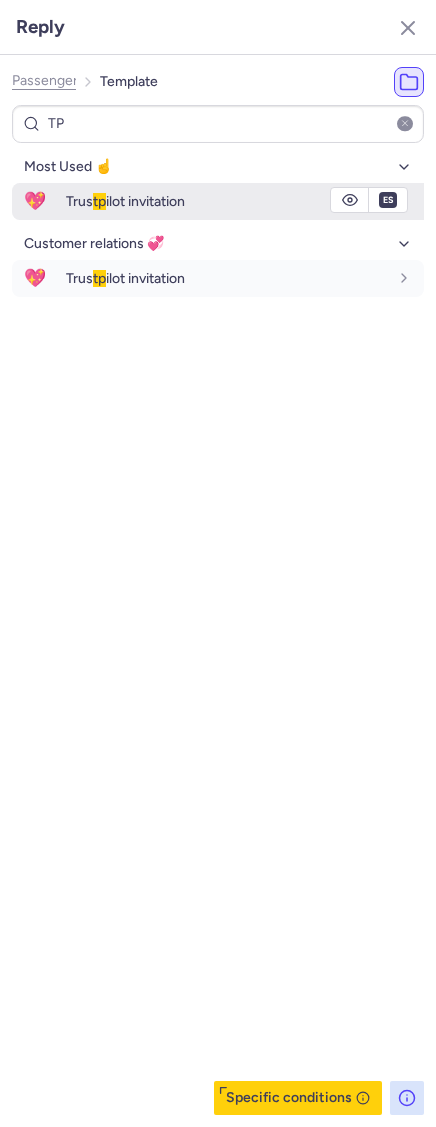 click on "Trus tp ilot invitation" at bounding box center (227, 201) 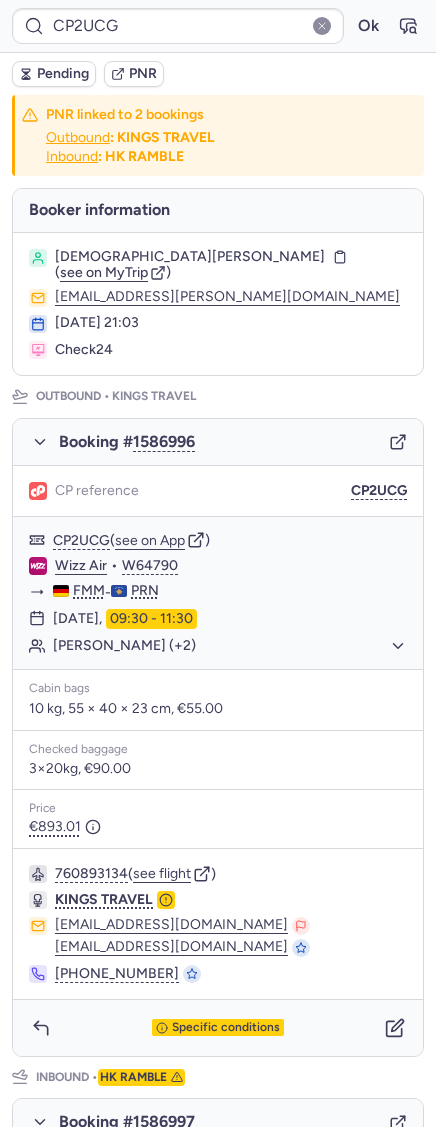 type on "CPV58U" 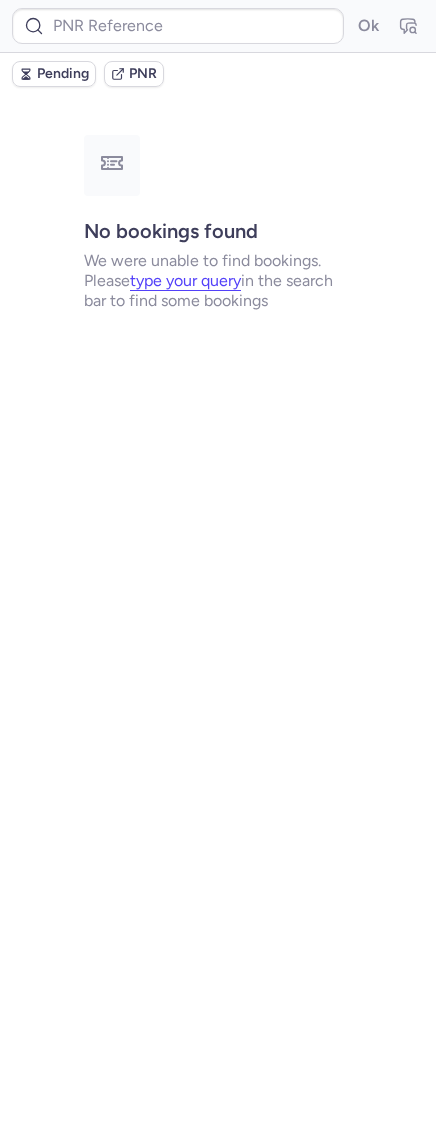 type on "CP2UCG" 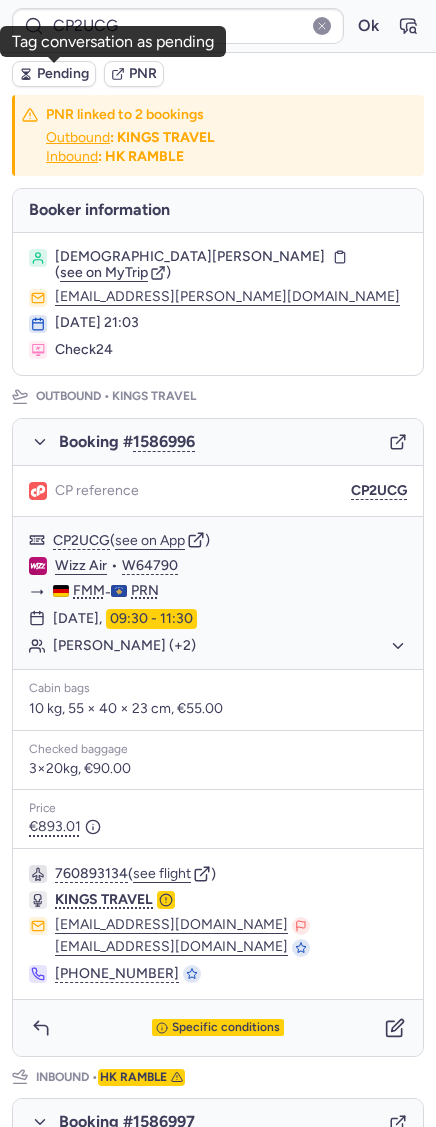 click on "Pending" at bounding box center [63, 74] 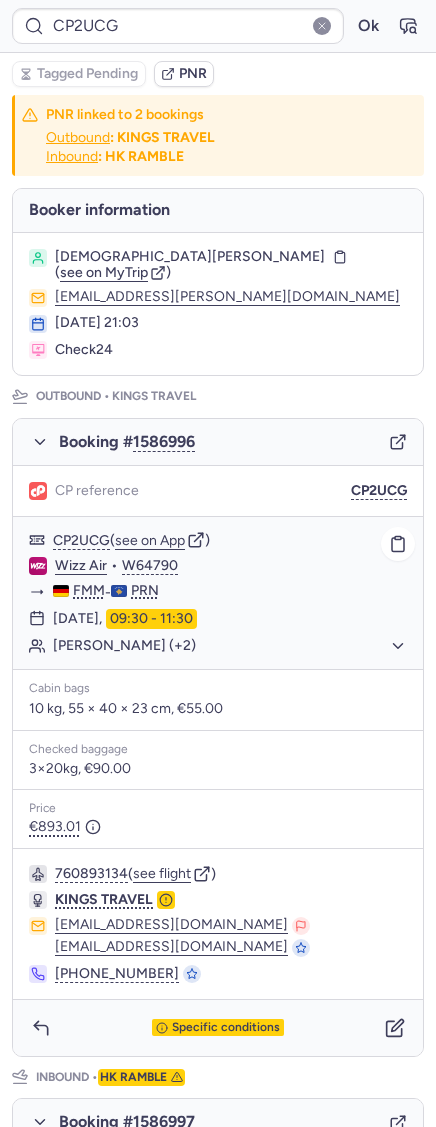 click on "[PERSON_NAME] (+2)" 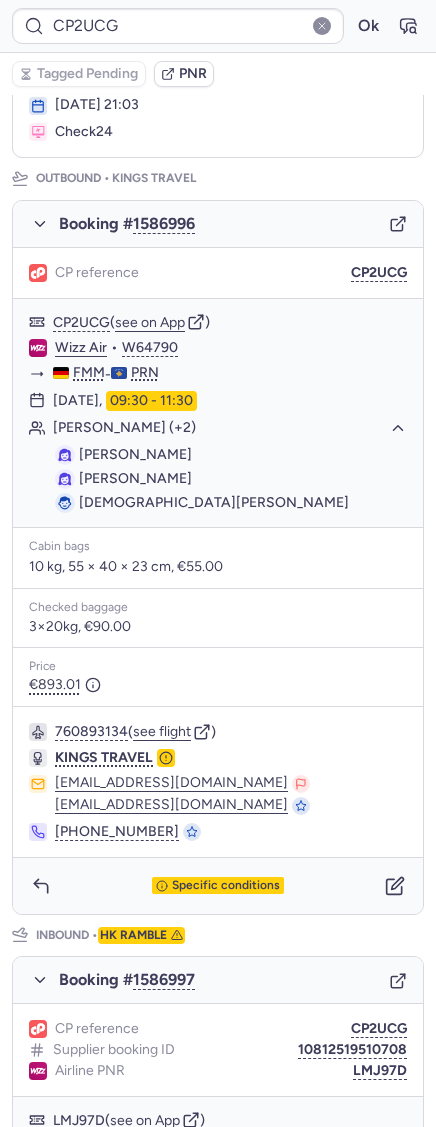scroll, scrollTop: 227, scrollLeft: 0, axis: vertical 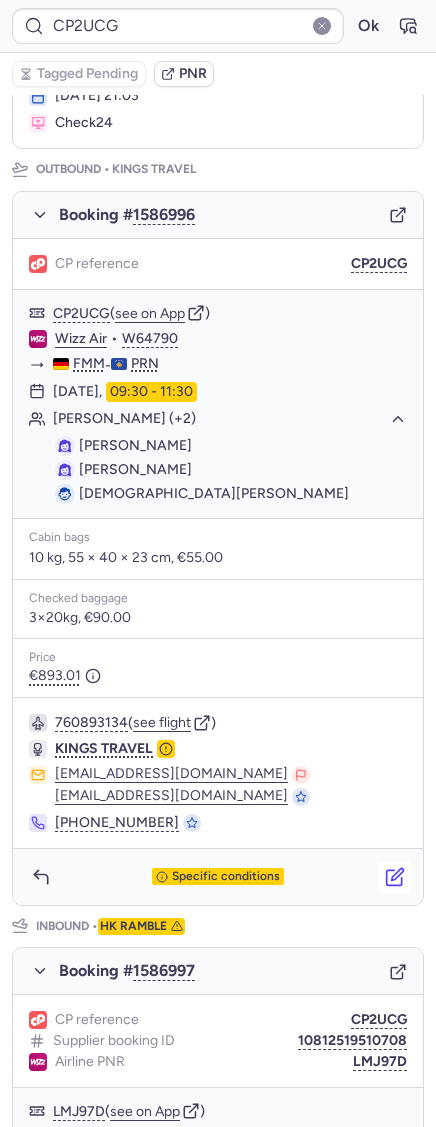 click 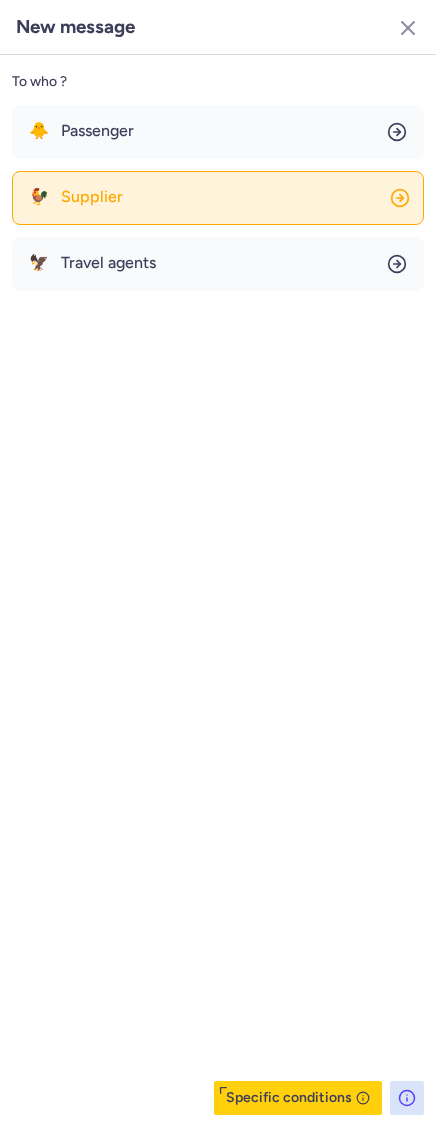 click on "🐓 Supplier" 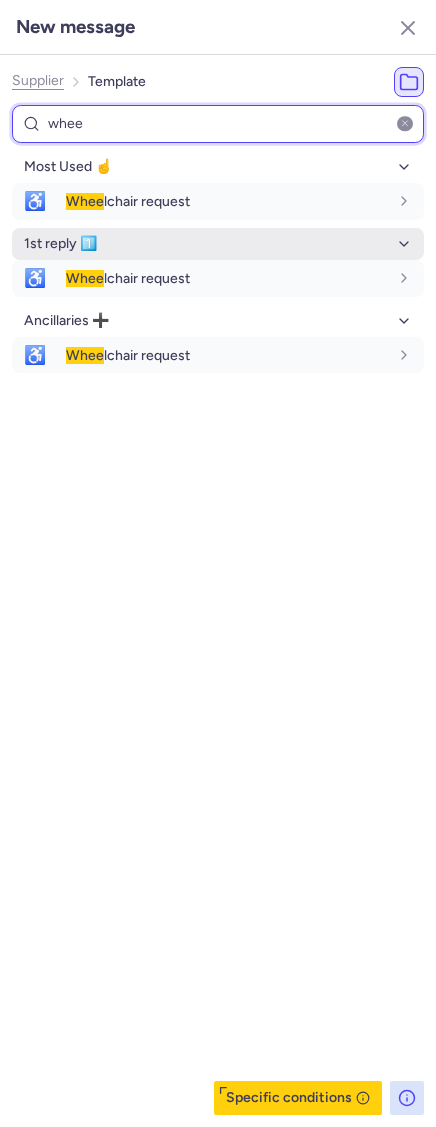 type on "whee" 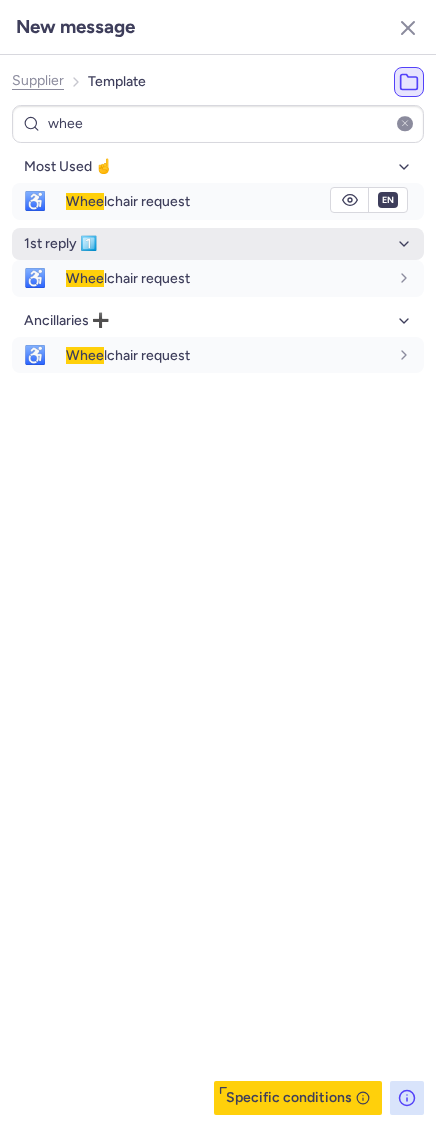 click on "Whee lchair request" at bounding box center (128, 201) 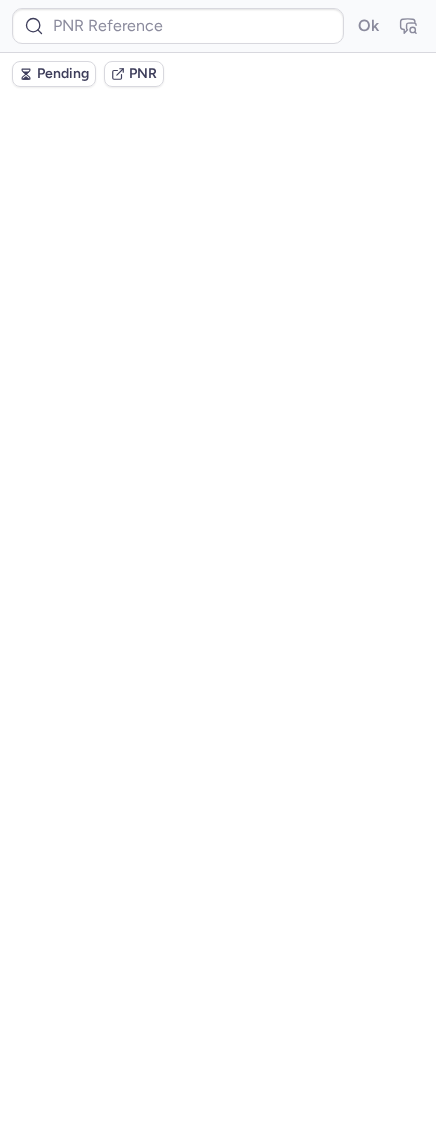 scroll, scrollTop: 0, scrollLeft: 0, axis: both 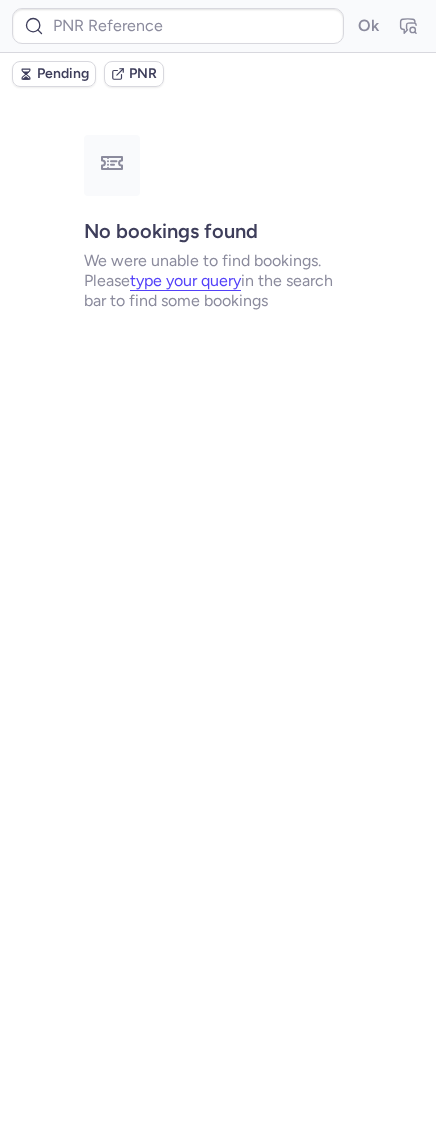 type on "CP2UCG" 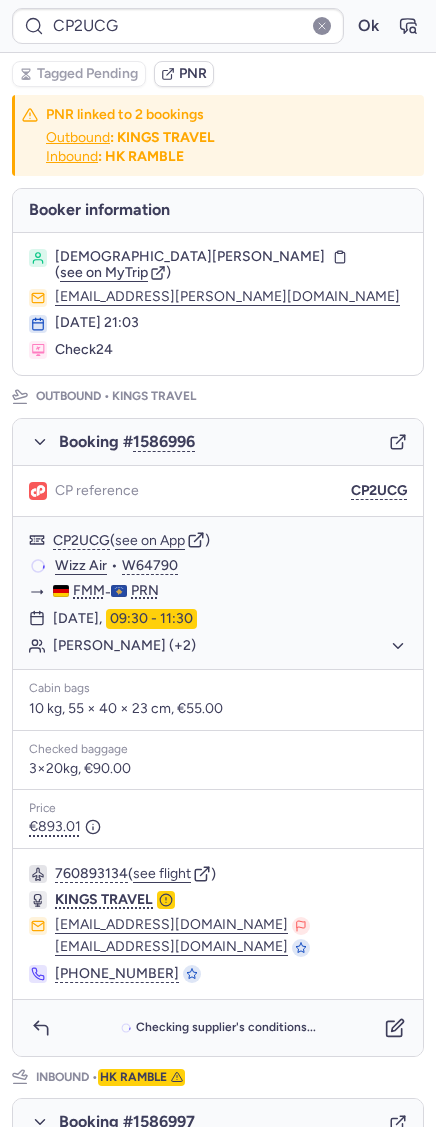 scroll, scrollTop: 696, scrollLeft: 0, axis: vertical 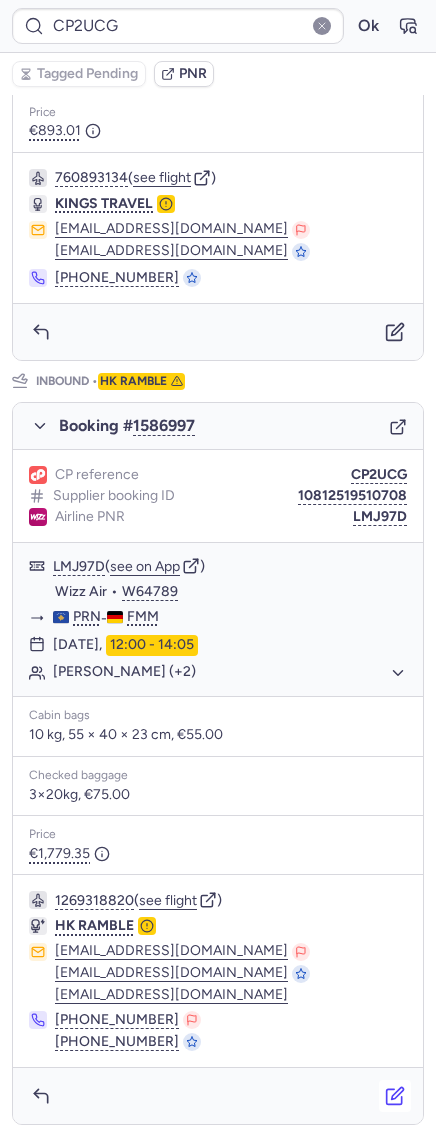 click 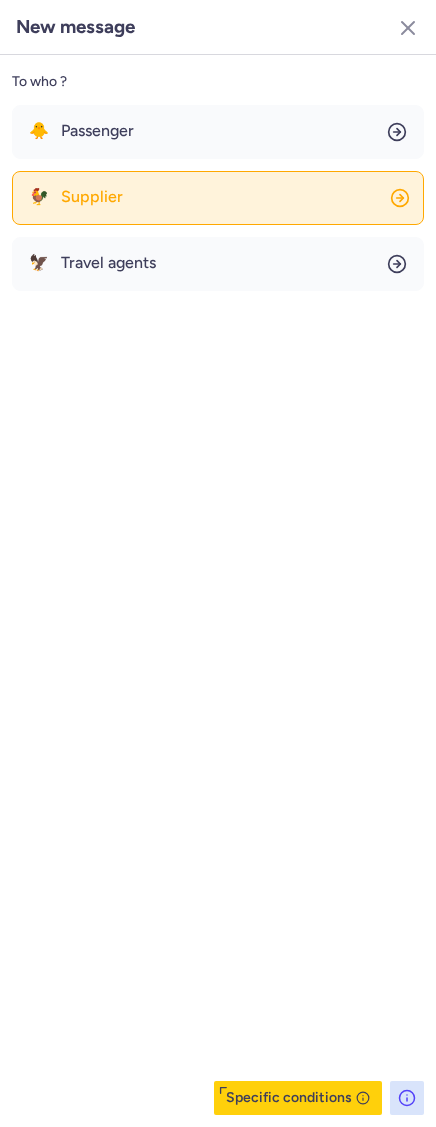 click on "🐓 Supplier" 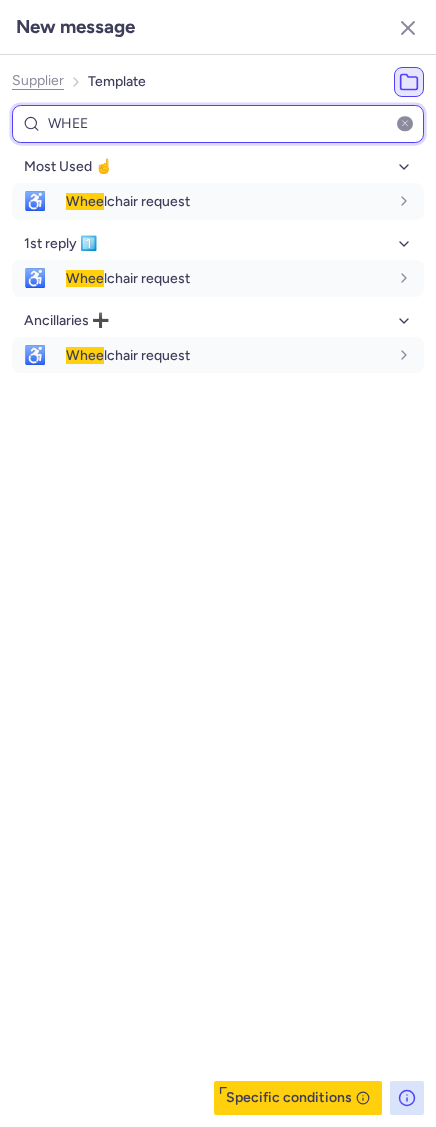 type on "WHEE" 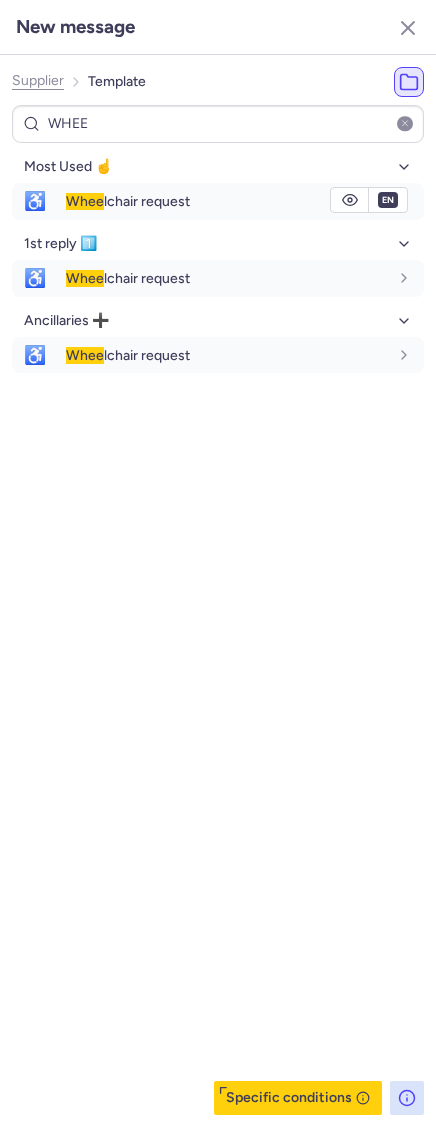 click on "Whee lchair request" at bounding box center (128, 201) 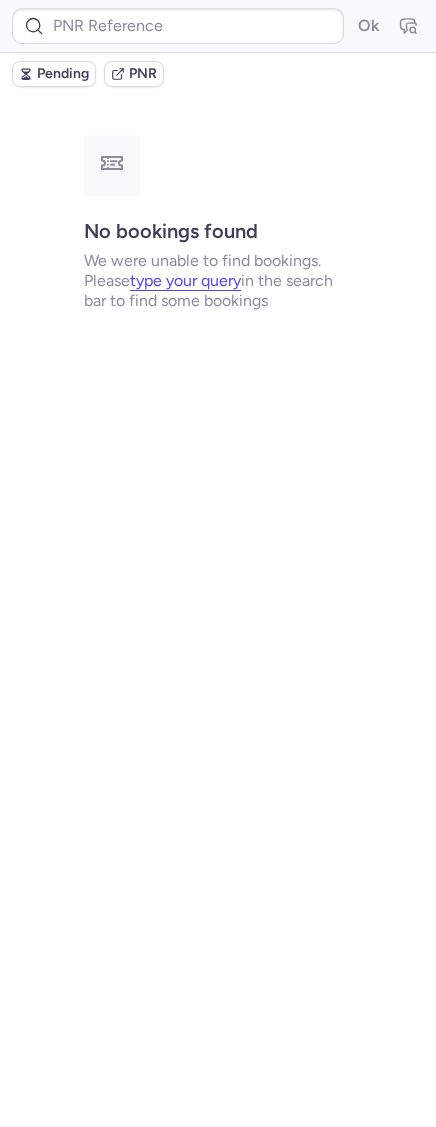 scroll, scrollTop: 0, scrollLeft: 0, axis: both 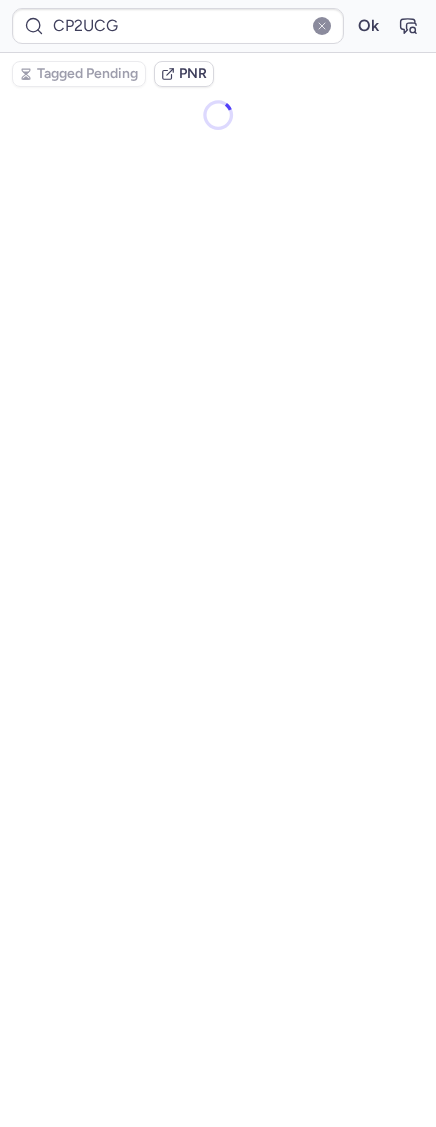 type 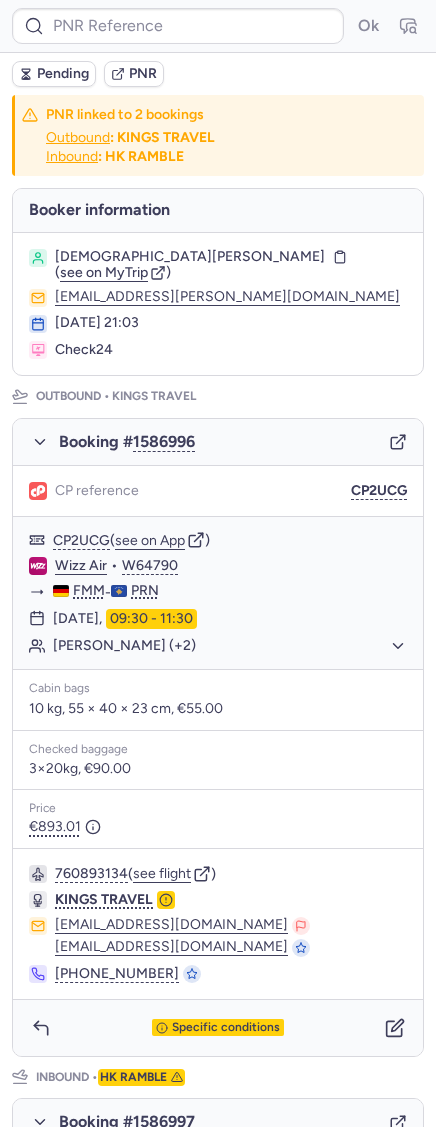 scroll, scrollTop: 696, scrollLeft: 0, axis: vertical 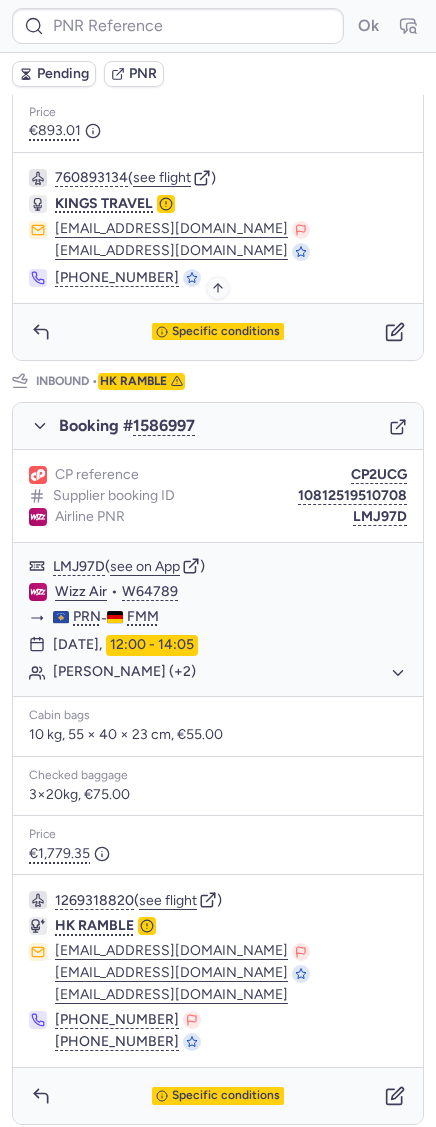 click on "Specific conditions" at bounding box center [226, 332] 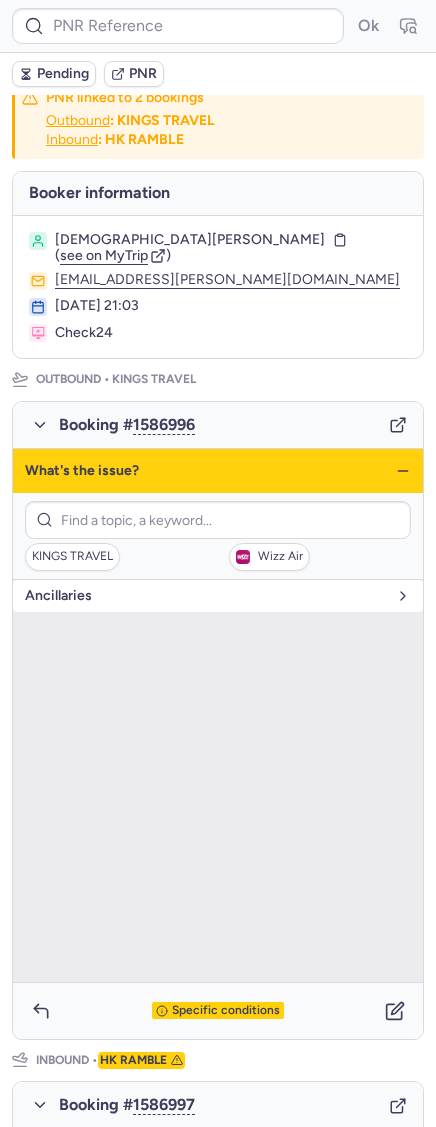 click on "Ancillaries" at bounding box center (206, 596) 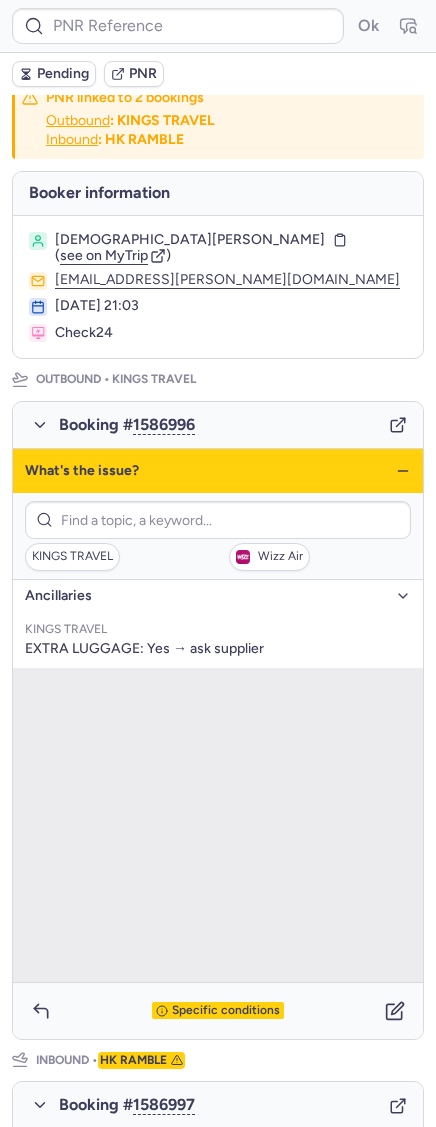 click on "Ancillaries" at bounding box center [206, 596] 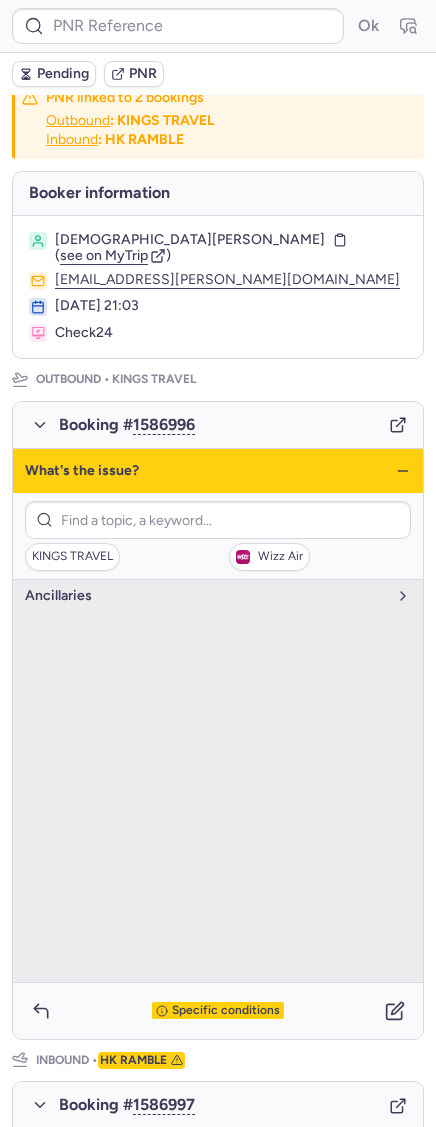 click 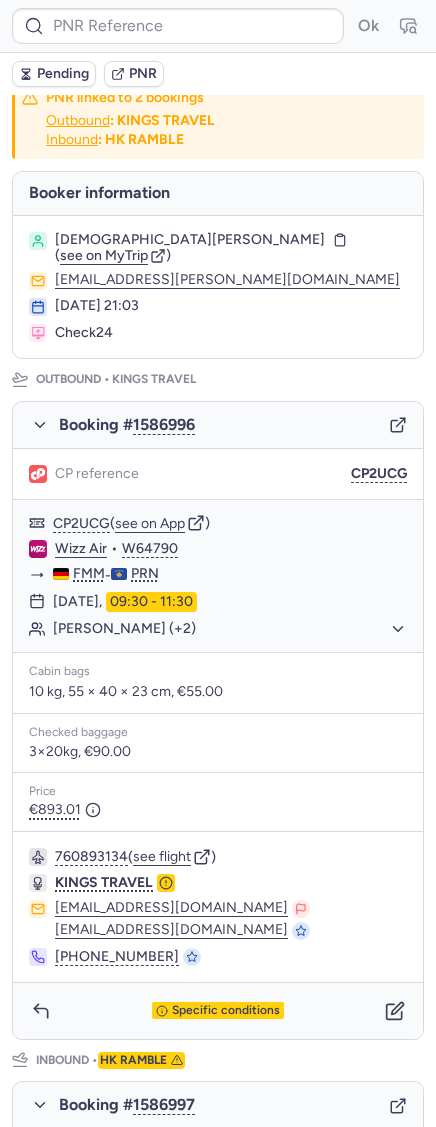 scroll, scrollTop: 696, scrollLeft: 0, axis: vertical 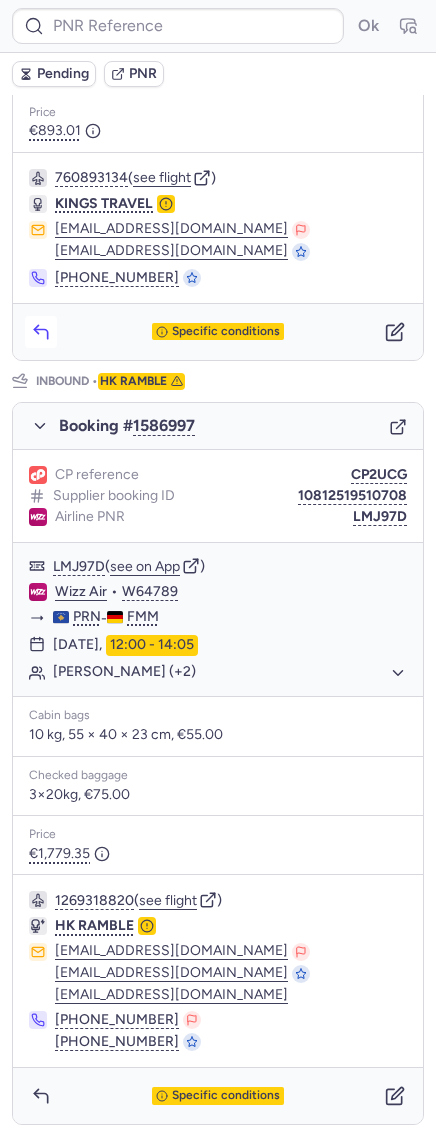 click 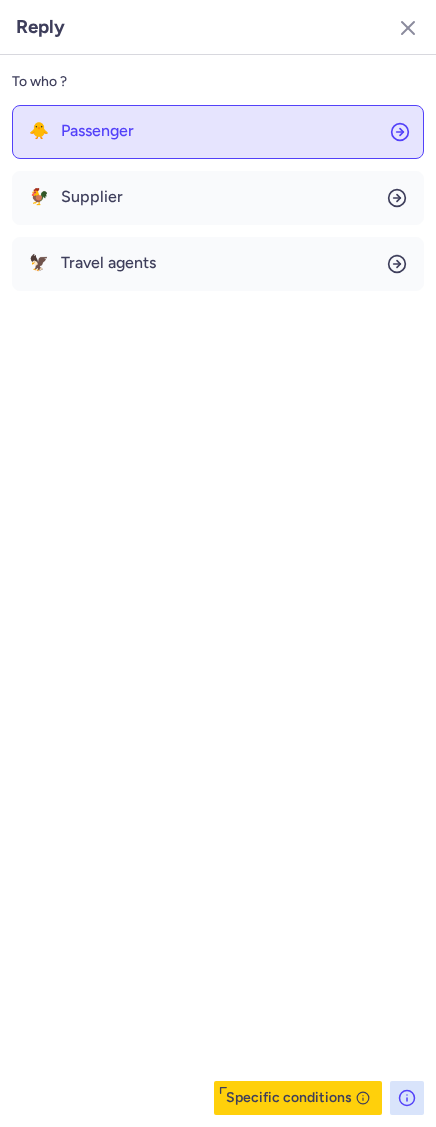 click on "Passenger" at bounding box center (97, 131) 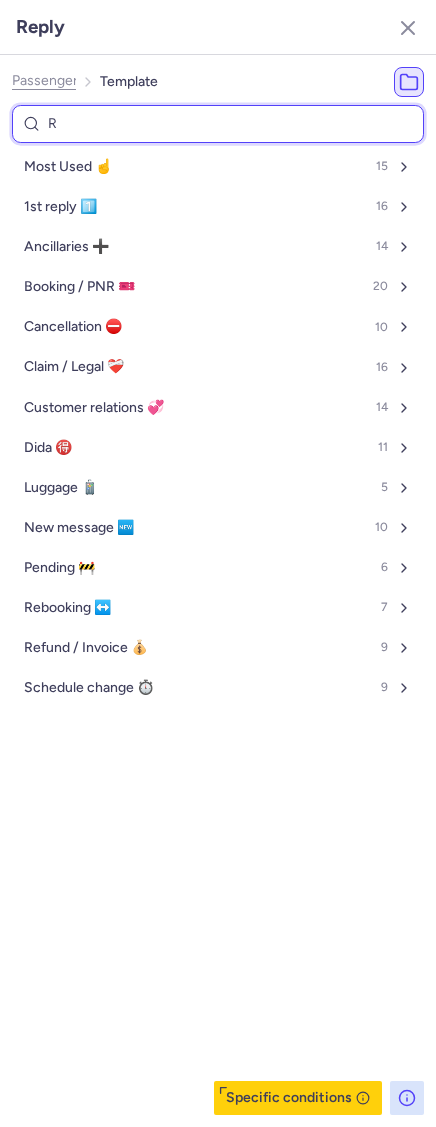 type on "RE" 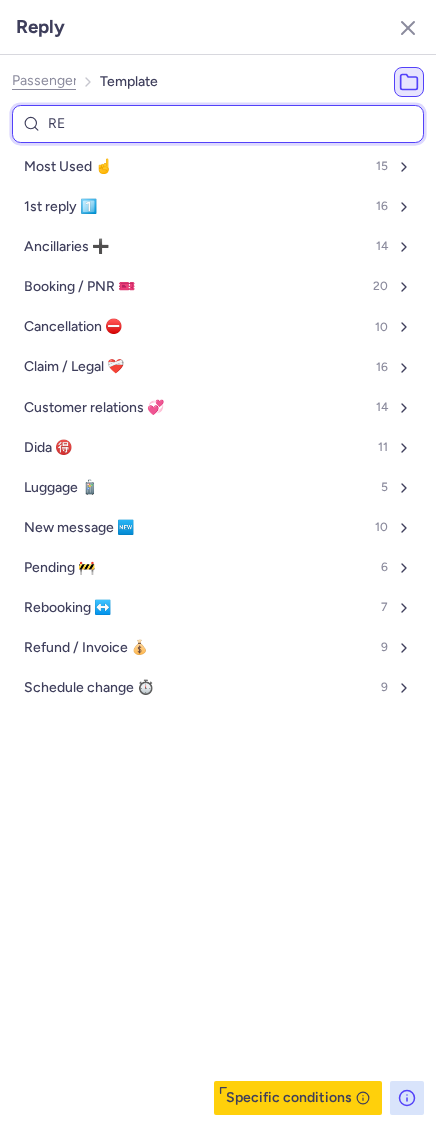 select on "en" 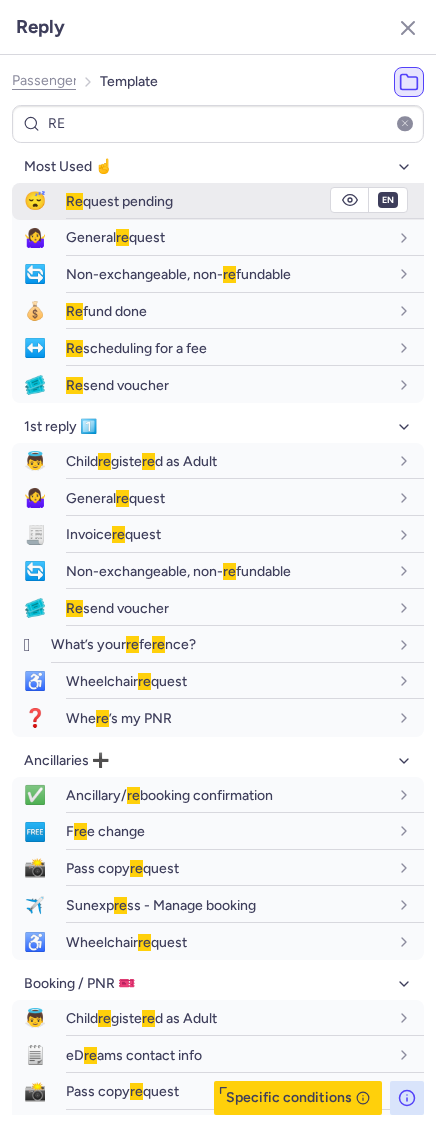 click on "Re quest pending" at bounding box center [245, 201] 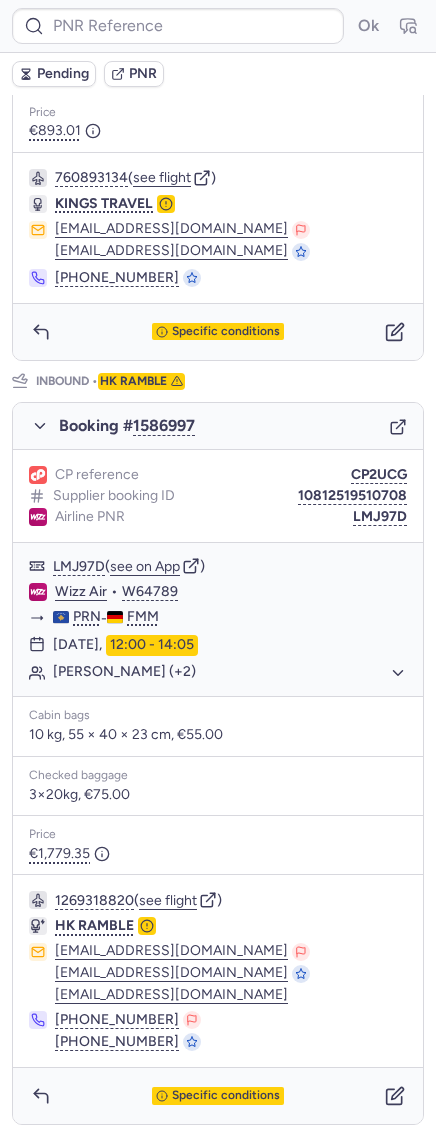 scroll, scrollTop: 0, scrollLeft: 0, axis: both 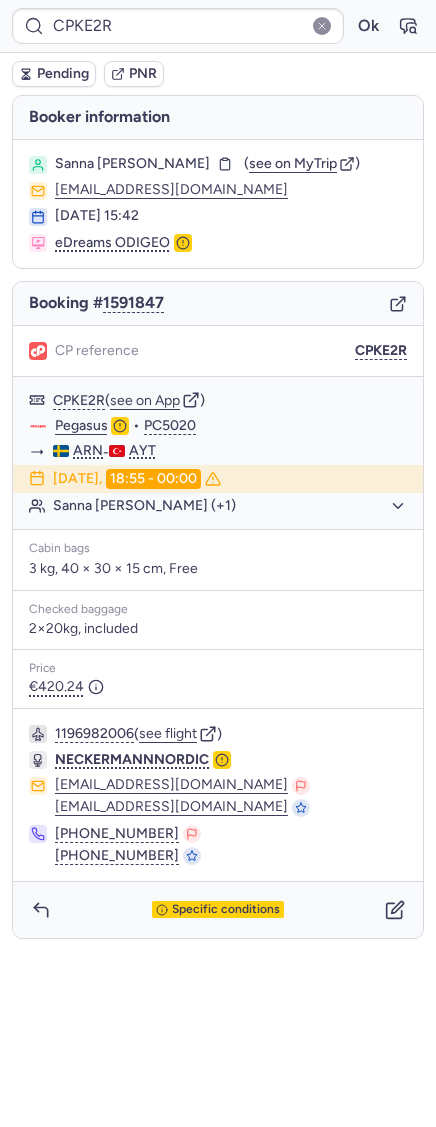 click on "Specific conditions" at bounding box center [218, 910] 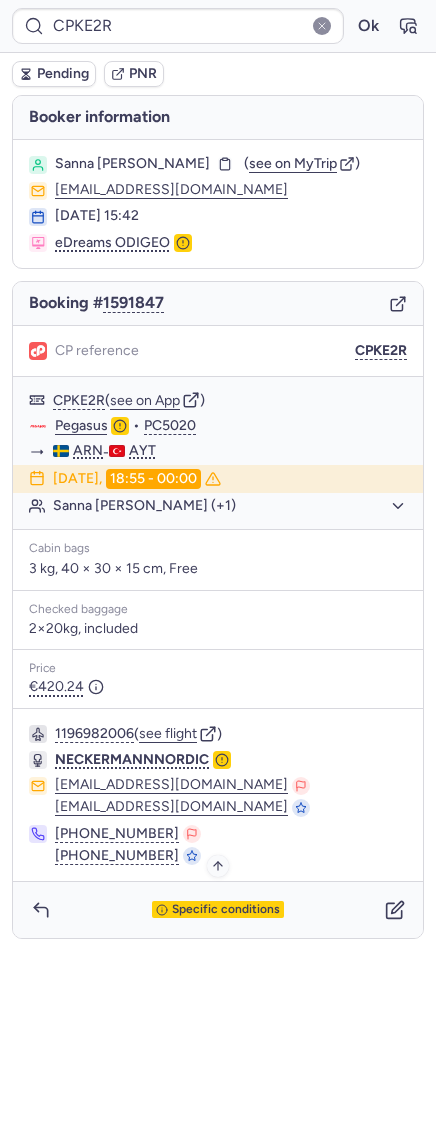 click on "Specific conditions" at bounding box center [226, 910] 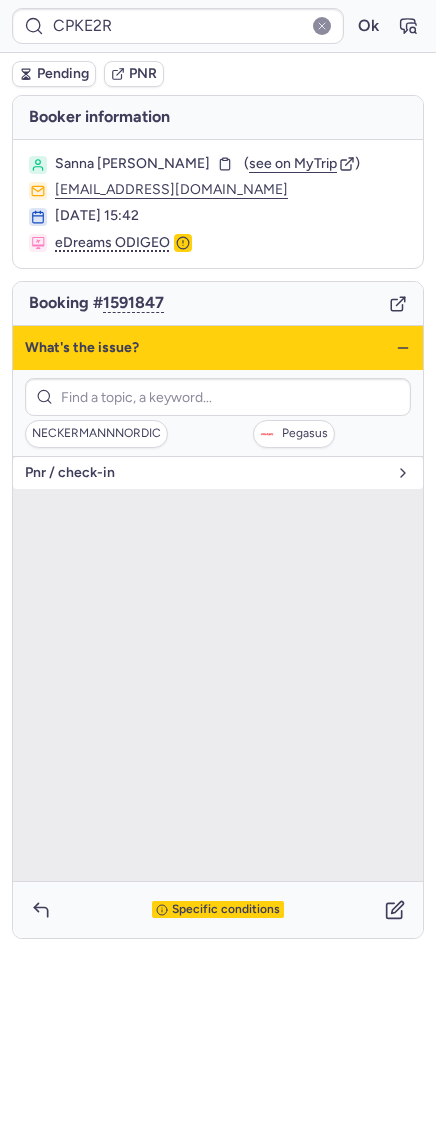 click on "pnr / check-in" at bounding box center (218, 473) 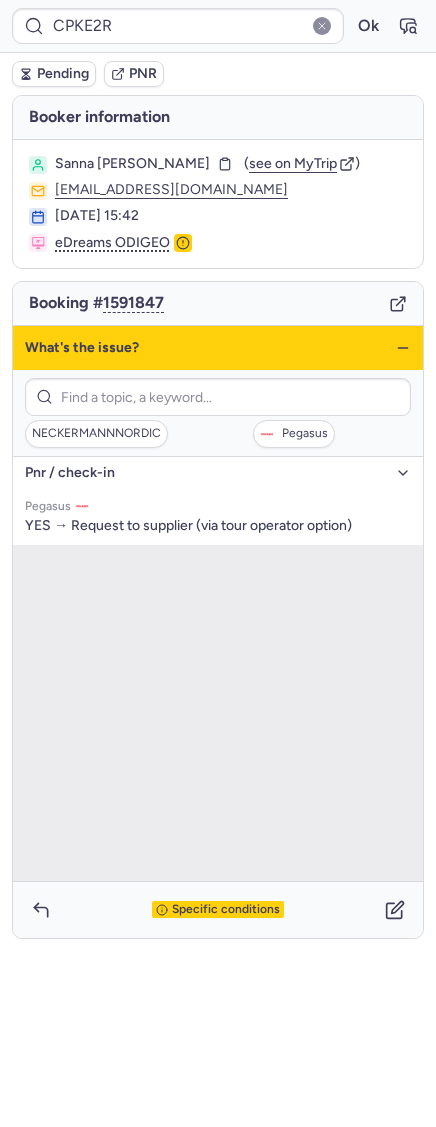 click 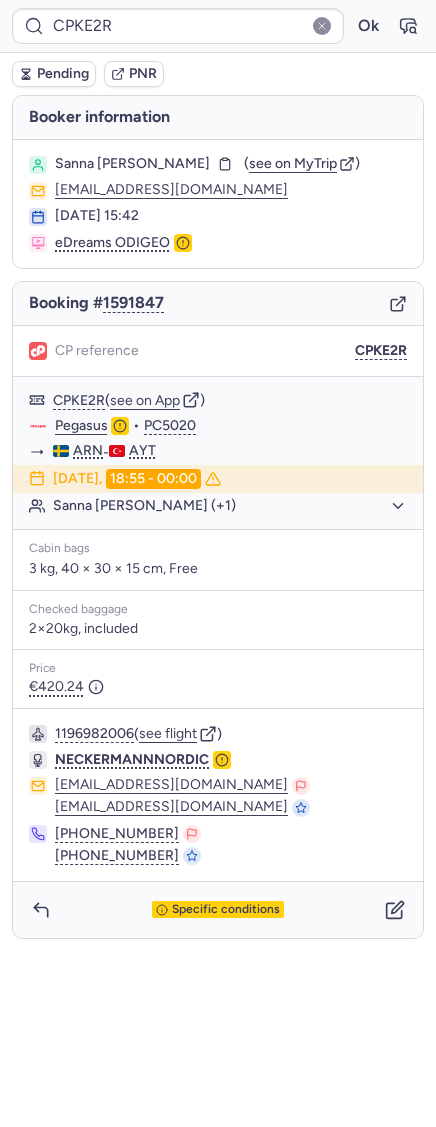 click on "Pending" at bounding box center [63, 74] 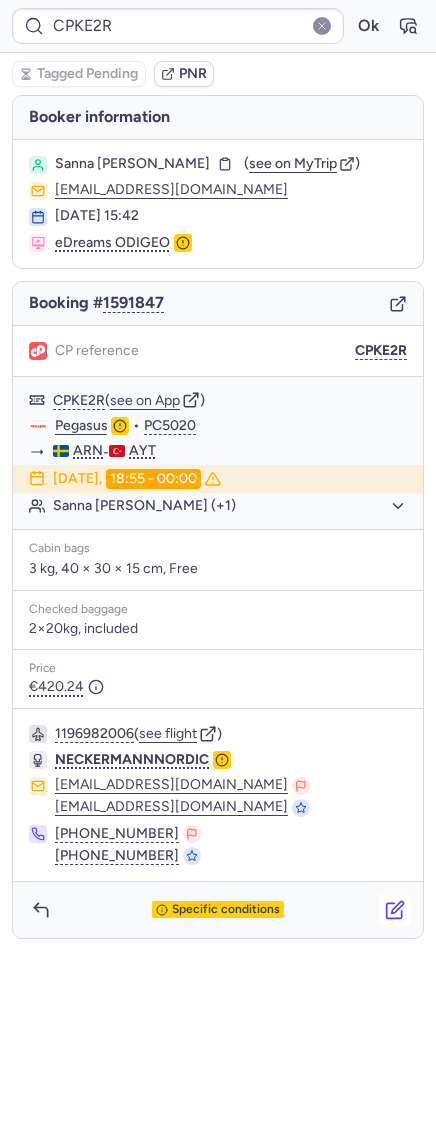 click 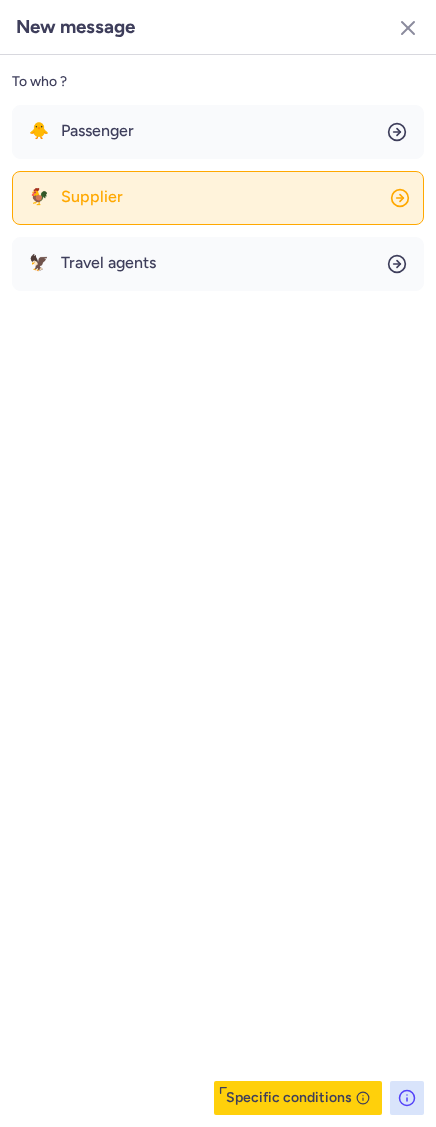 click on "Supplier" at bounding box center [92, 197] 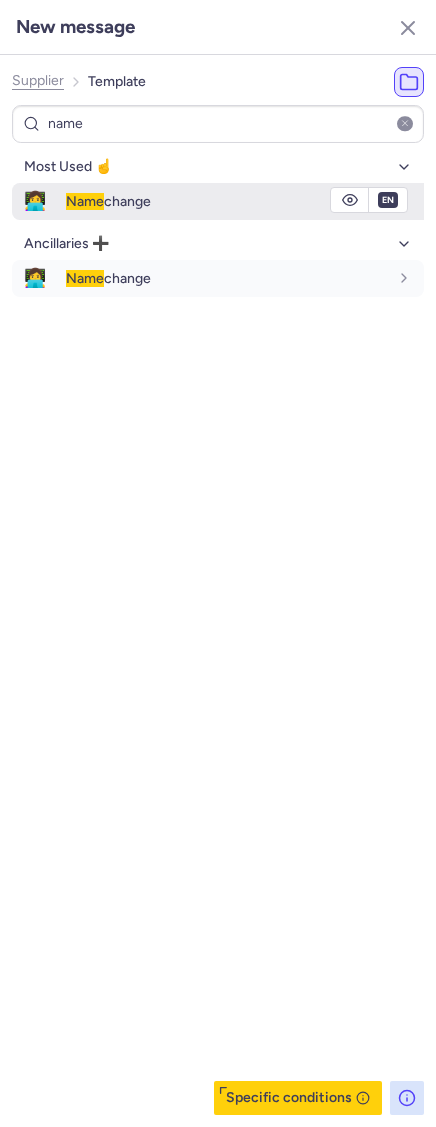 click on "👩‍💻" at bounding box center [35, 201] 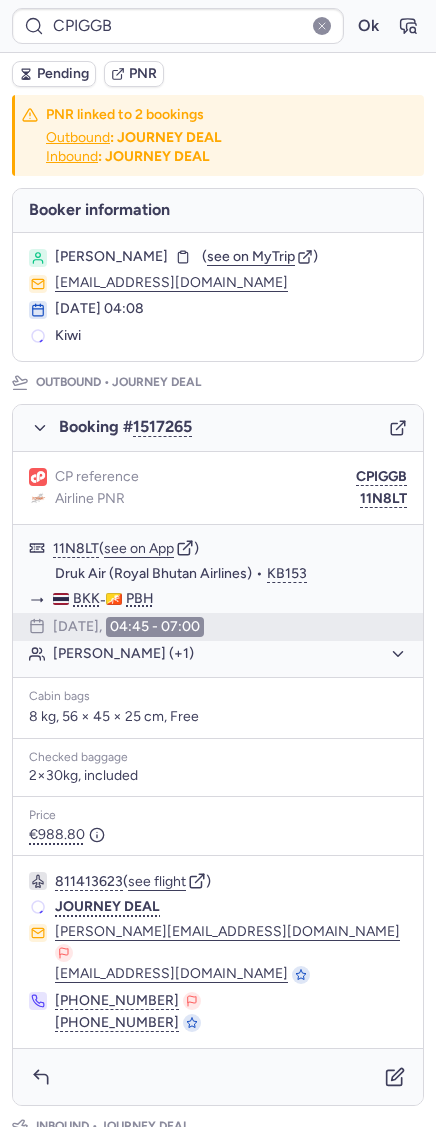 scroll, scrollTop: 718, scrollLeft: 0, axis: vertical 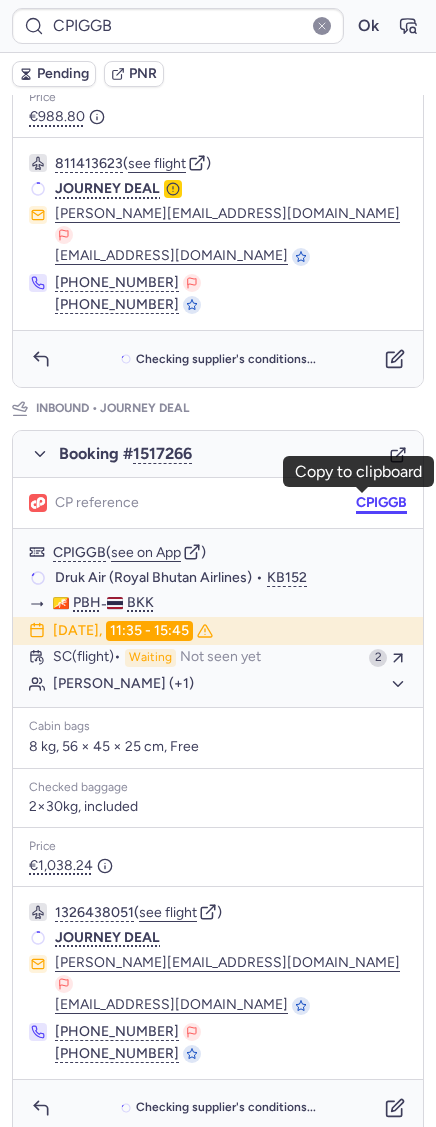 click on "CPIGGB" at bounding box center (381, 503) 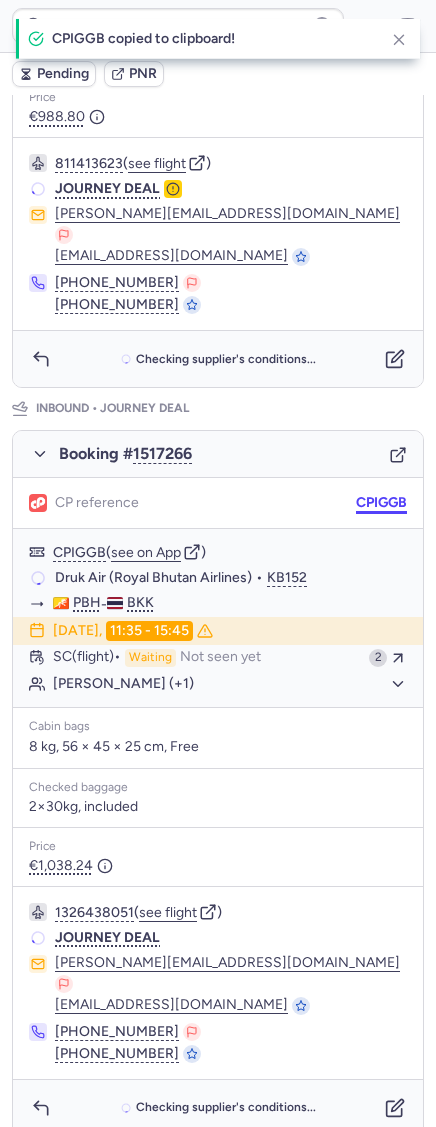 click on "CPIGGB" at bounding box center [381, 503] 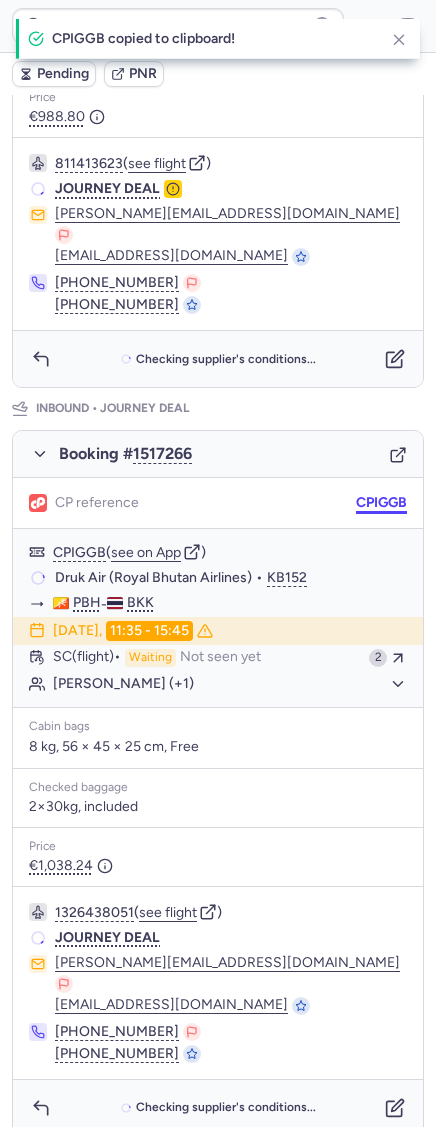 click on "CPIGGB" at bounding box center [381, 503] 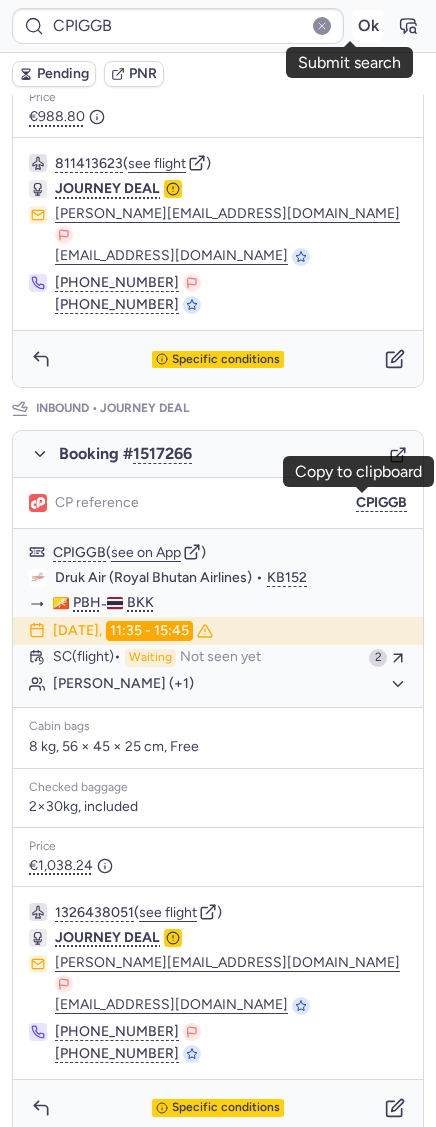 click on "Ok" at bounding box center [368, 26] 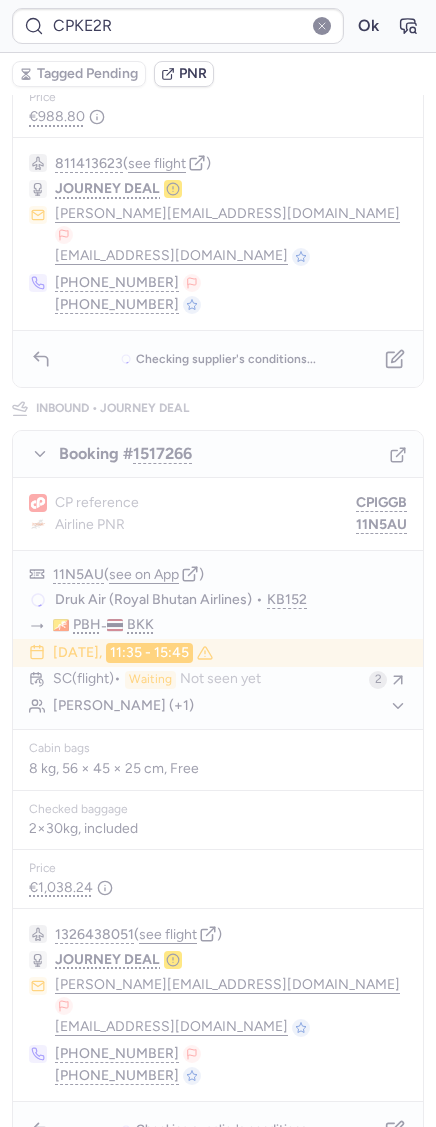 scroll, scrollTop: 0, scrollLeft: 0, axis: both 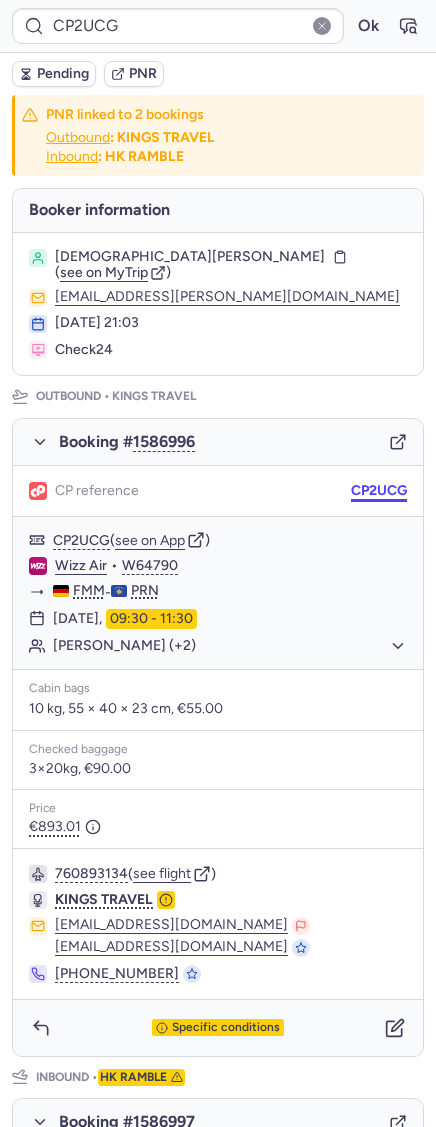 click on "CP2UCG" at bounding box center (379, 491) 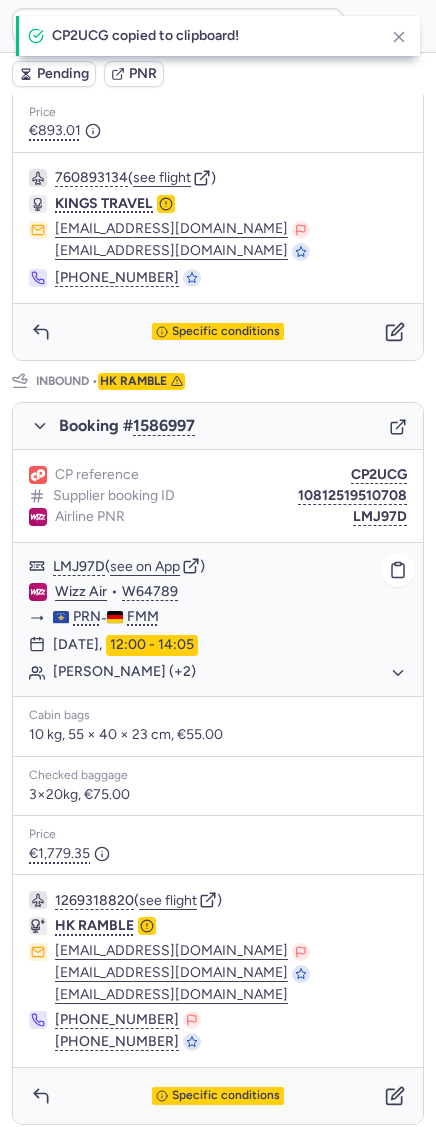 scroll, scrollTop: 0, scrollLeft: 0, axis: both 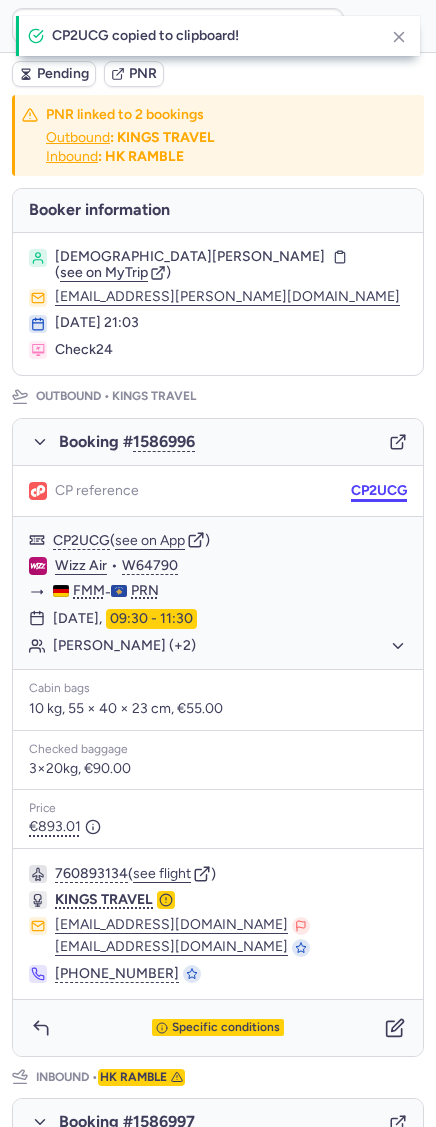 click on "CP2UCG" at bounding box center [379, 491] 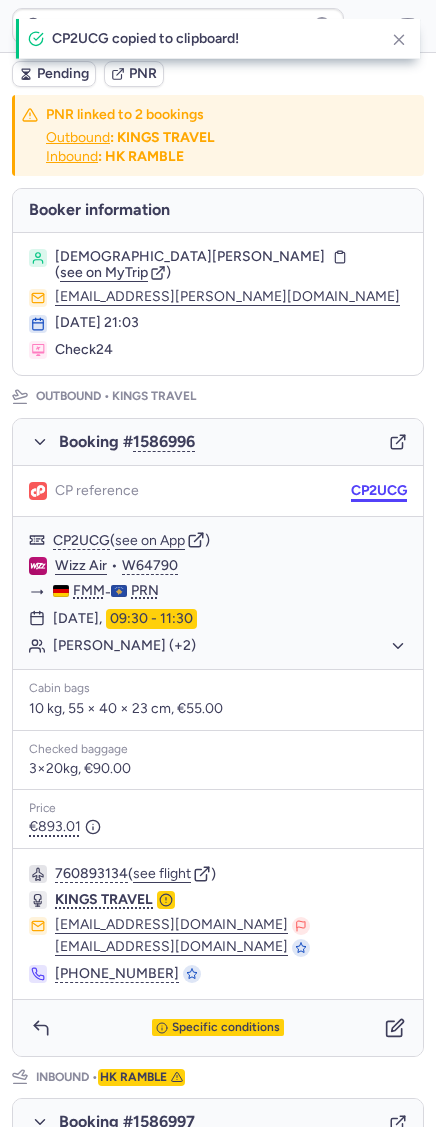 click on "CP2UCG" at bounding box center [379, 491] 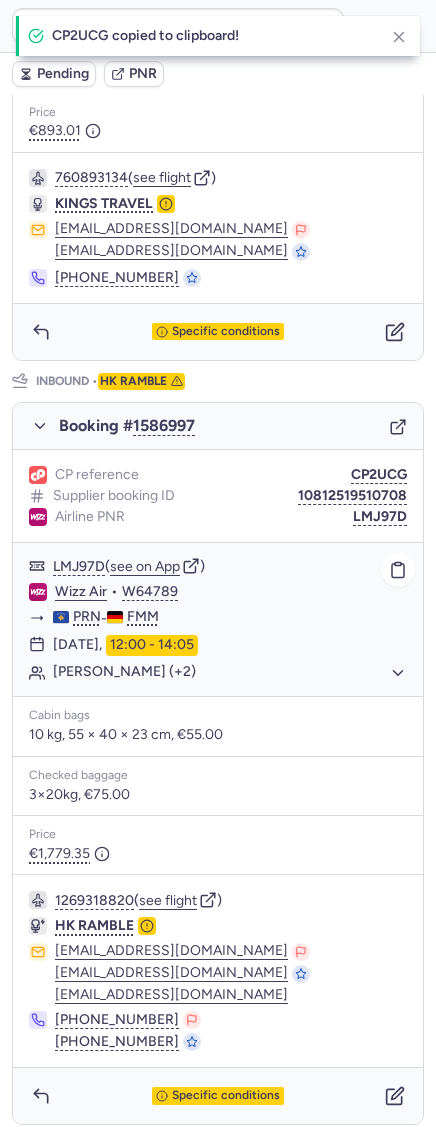 scroll, scrollTop: 0, scrollLeft: 0, axis: both 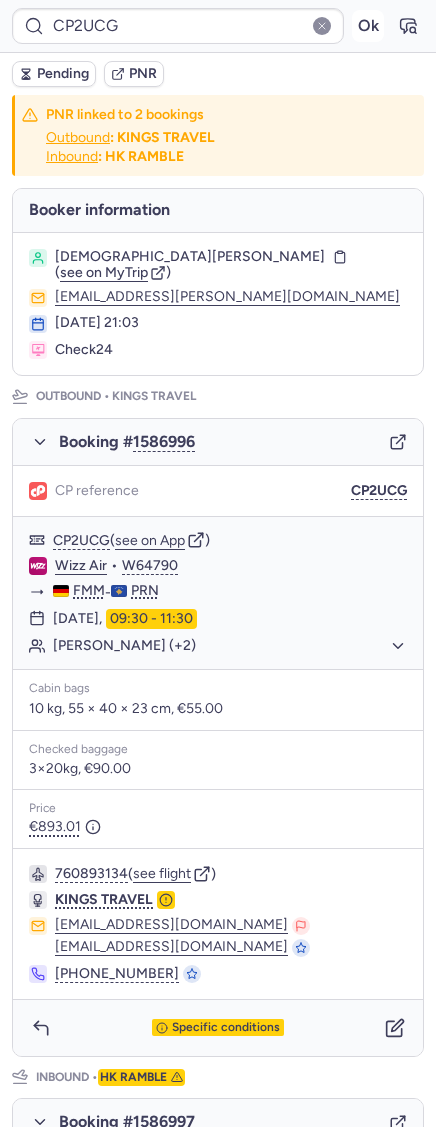 click on "Ok" at bounding box center [368, 26] 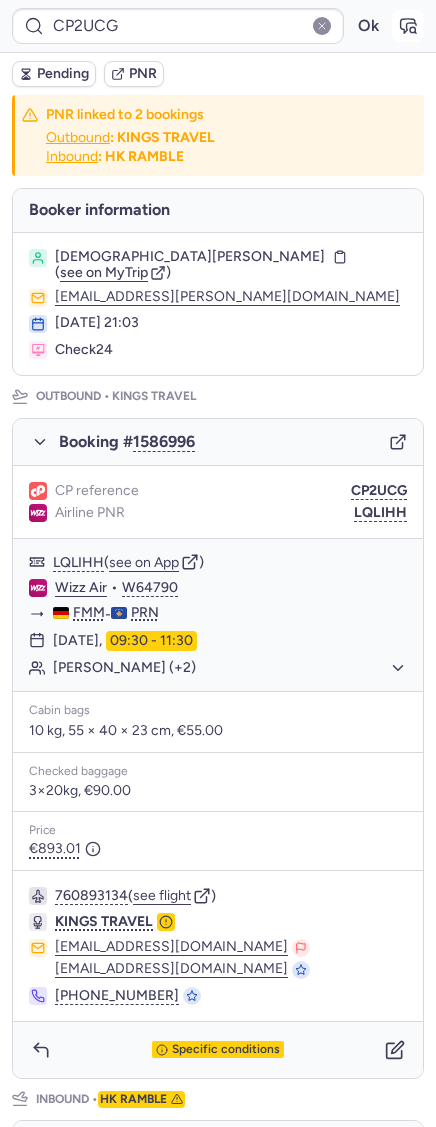 click 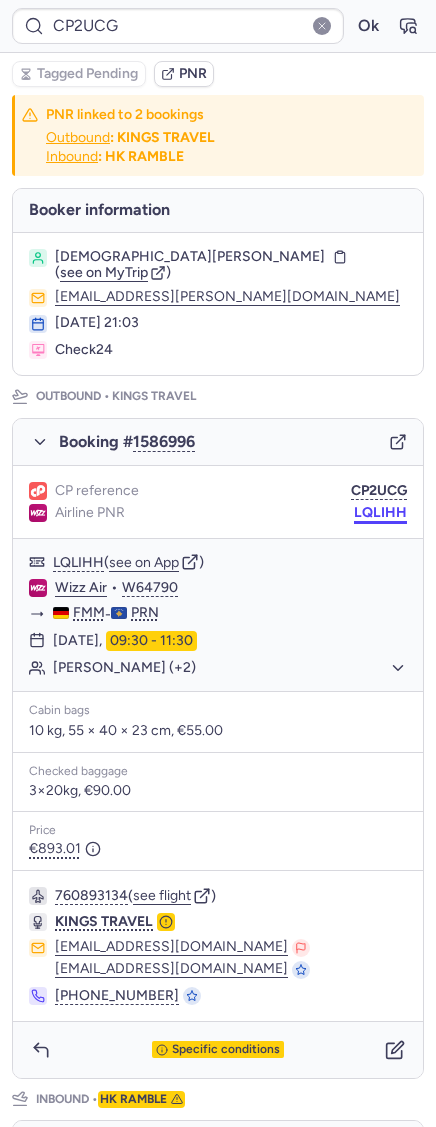 click on "LQLIHH" at bounding box center (380, 513) 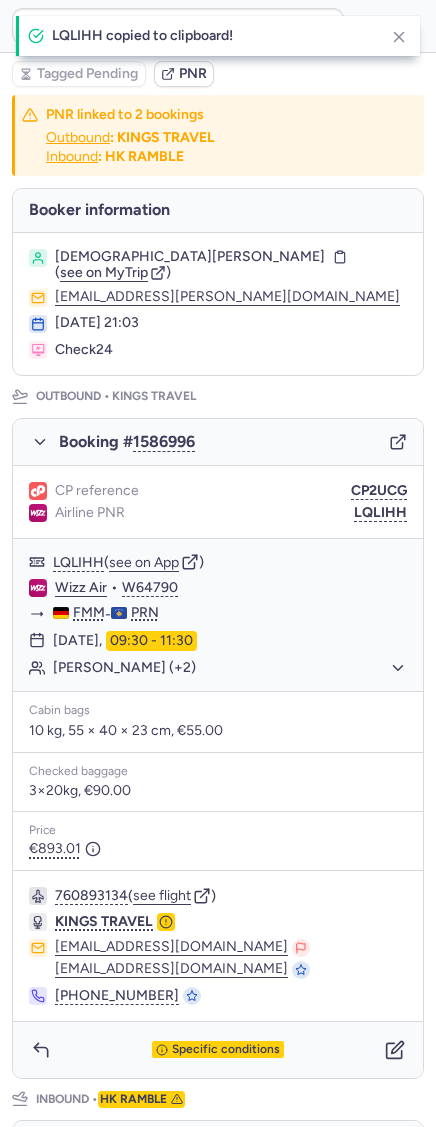 scroll, scrollTop: 718, scrollLeft: 0, axis: vertical 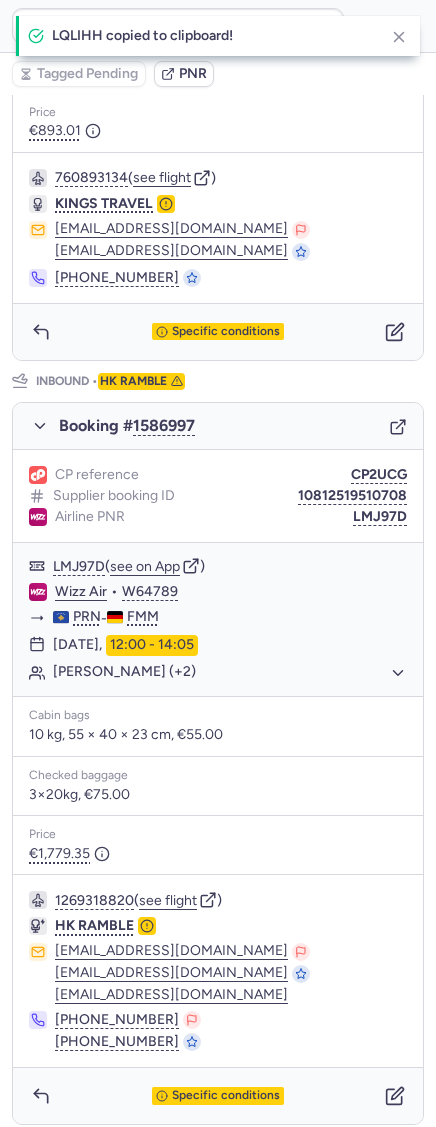 drag, startPoint x: 358, startPoint y: 506, endPoint x: 296, endPoint y: 511, distance: 62.201286 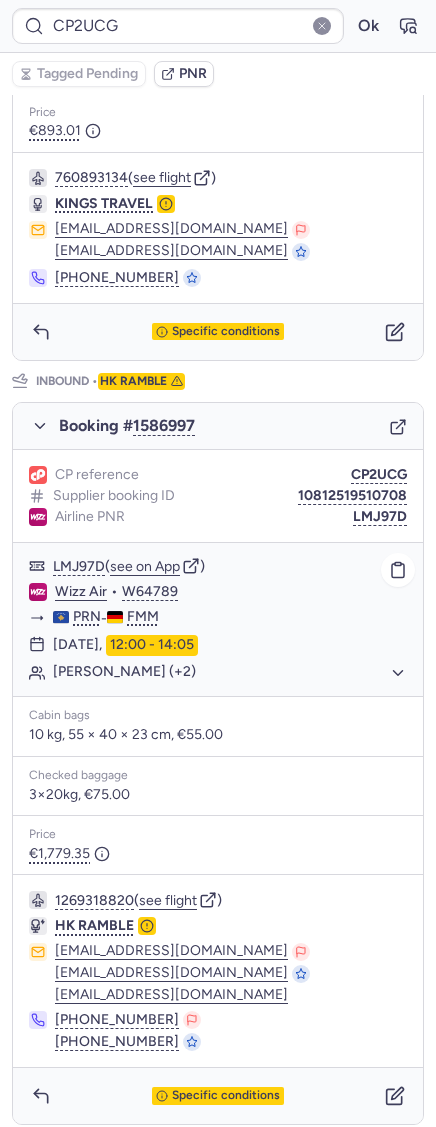 click on "Wizz Air" 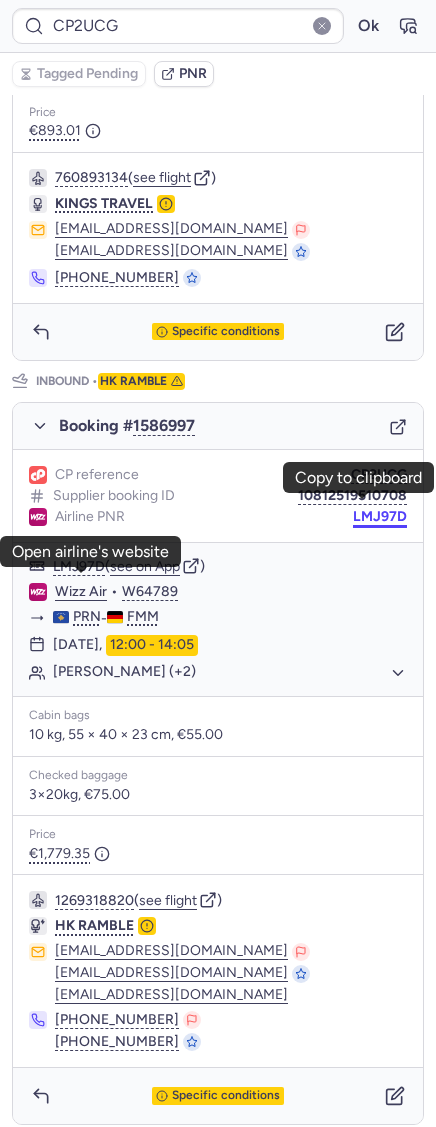 click on "LMJ97D" at bounding box center (380, 517) 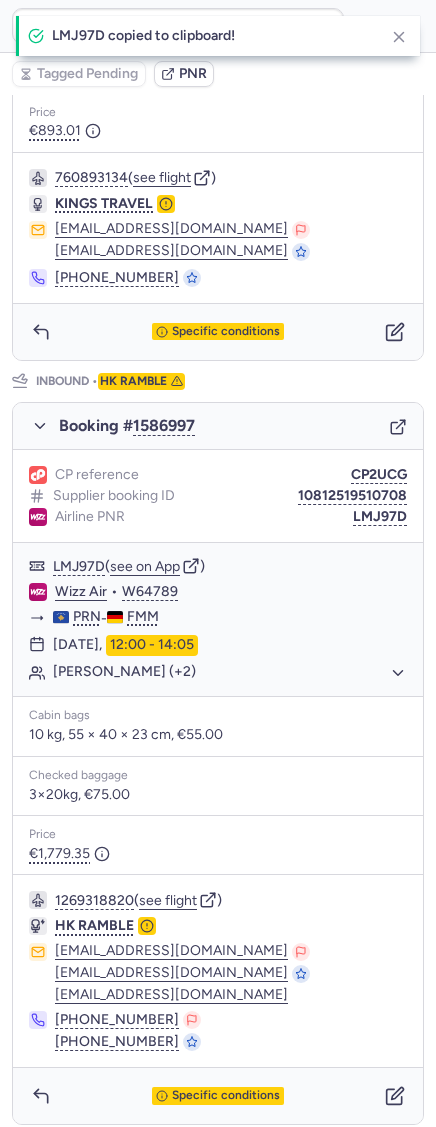 scroll, scrollTop: 0, scrollLeft: 0, axis: both 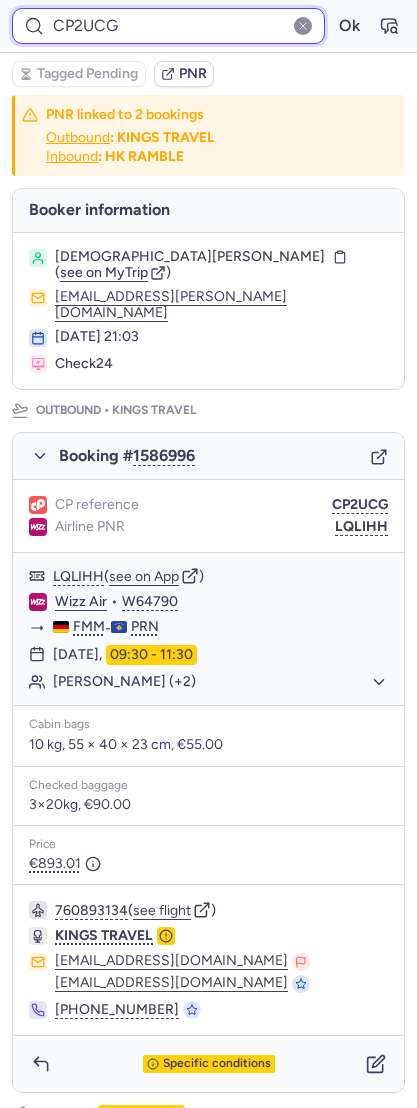 click on "CP2UCG" at bounding box center (168, 26) 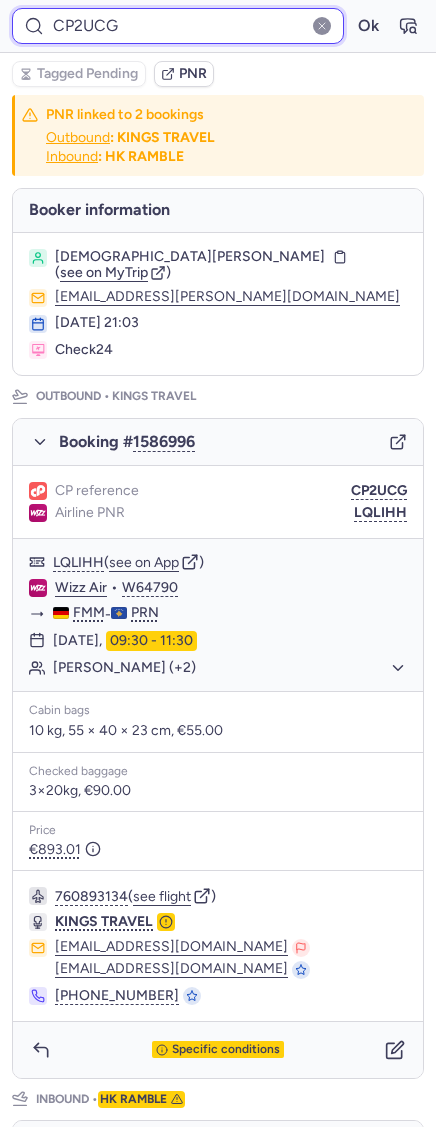click on "CP2UCG" at bounding box center [178, 26] 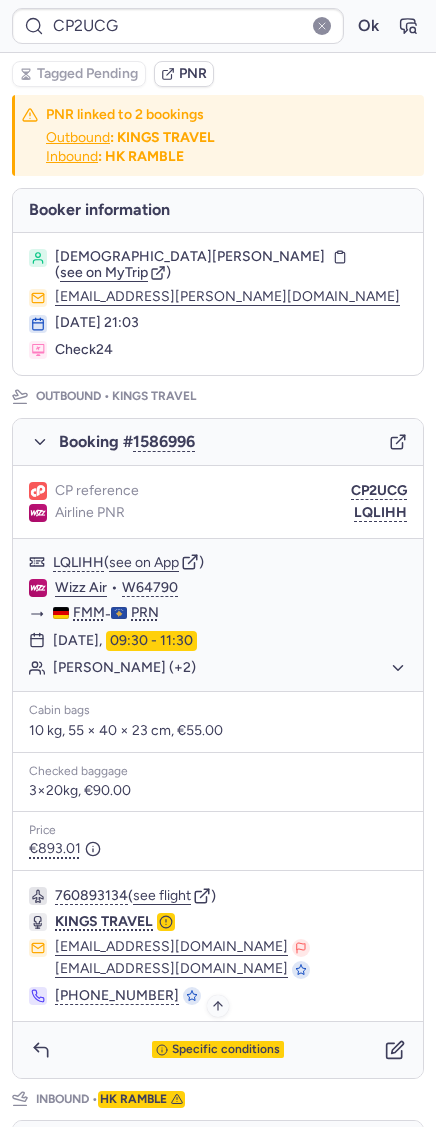 scroll, scrollTop: 718, scrollLeft: 0, axis: vertical 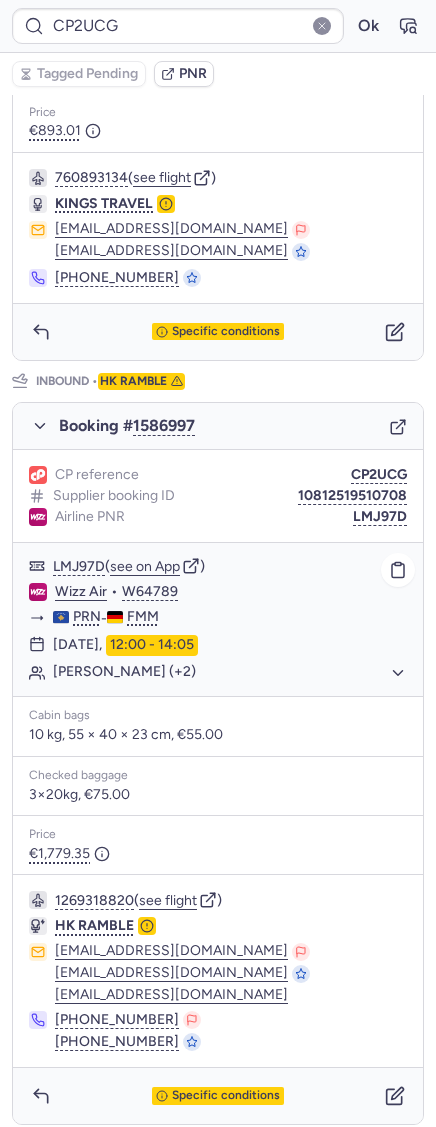 click on "LMJ97D  ( see on App )  Wizz Air  •  W64789 PRN  -  FMM 22 Aug 2025,  12:00 - 14:05 Azemin BERISHA (+2)" at bounding box center [218, 619] 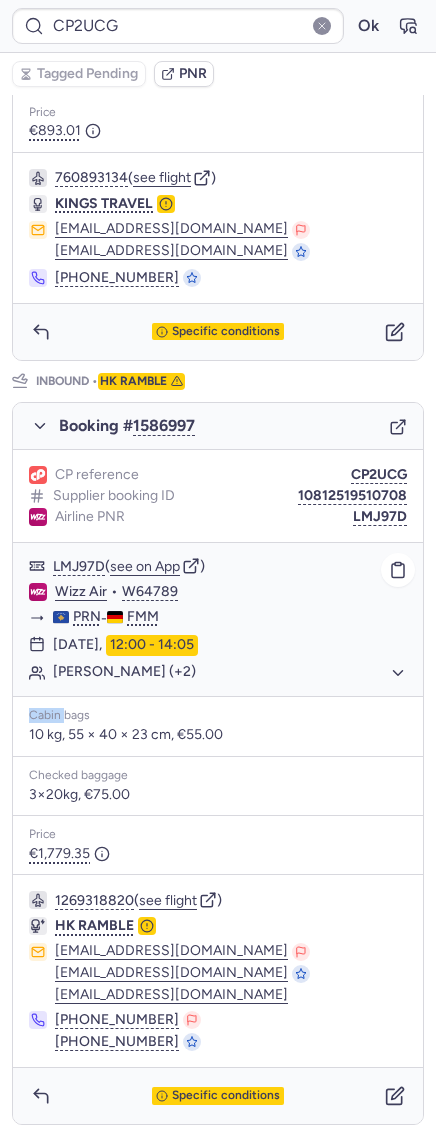 click on "[PERSON_NAME] (+2)" 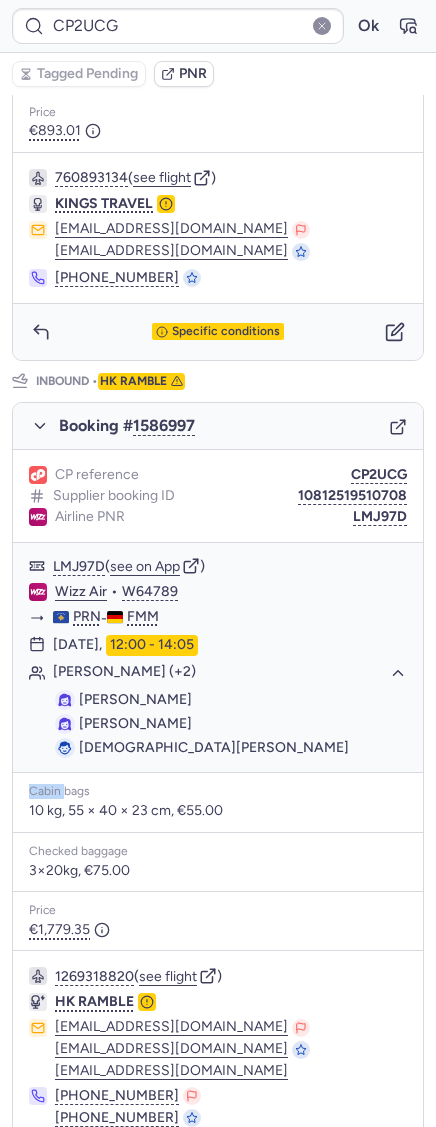 scroll, scrollTop: 0, scrollLeft: 0, axis: both 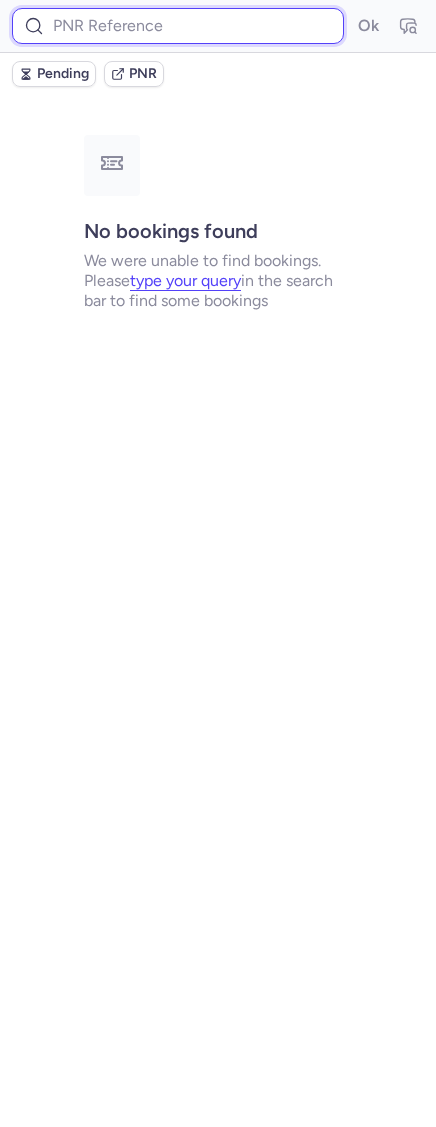 click at bounding box center (178, 26) 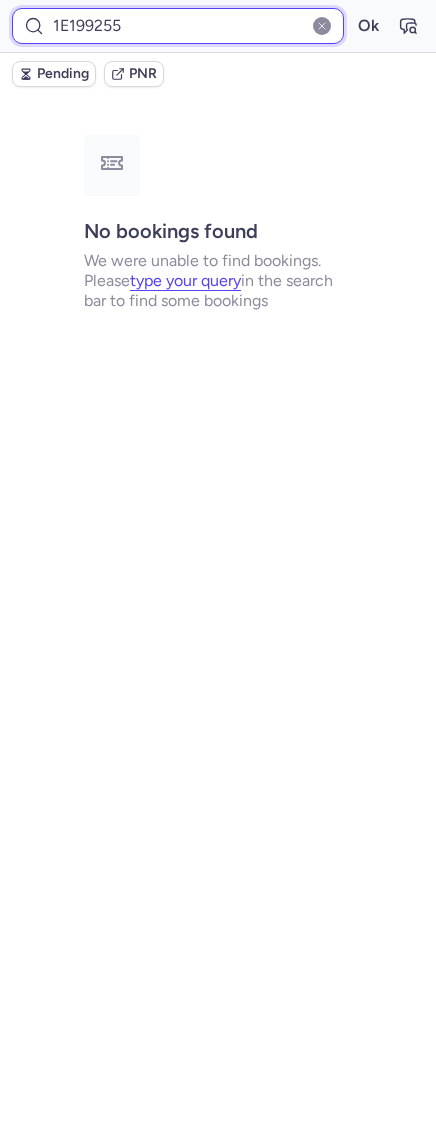 click on "Ok" at bounding box center [368, 26] 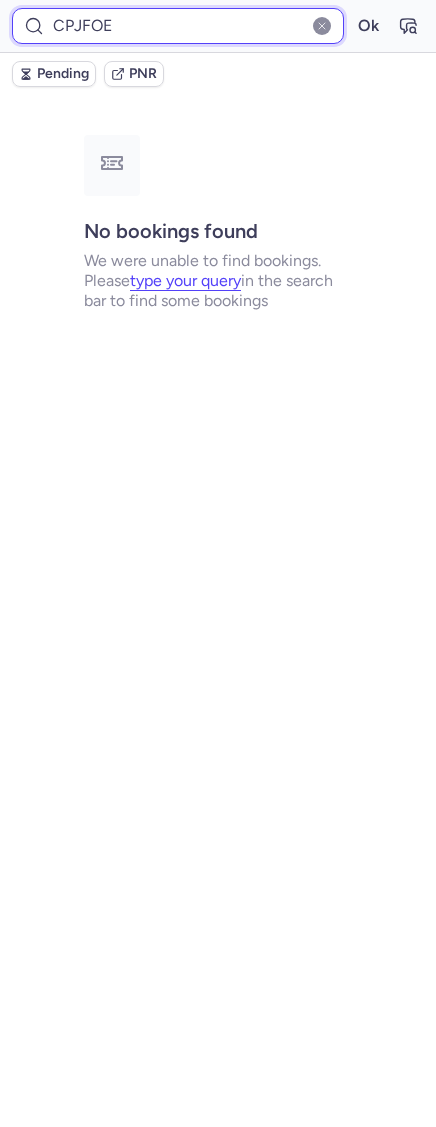 click on "Ok" at bounding box center [368, 26] 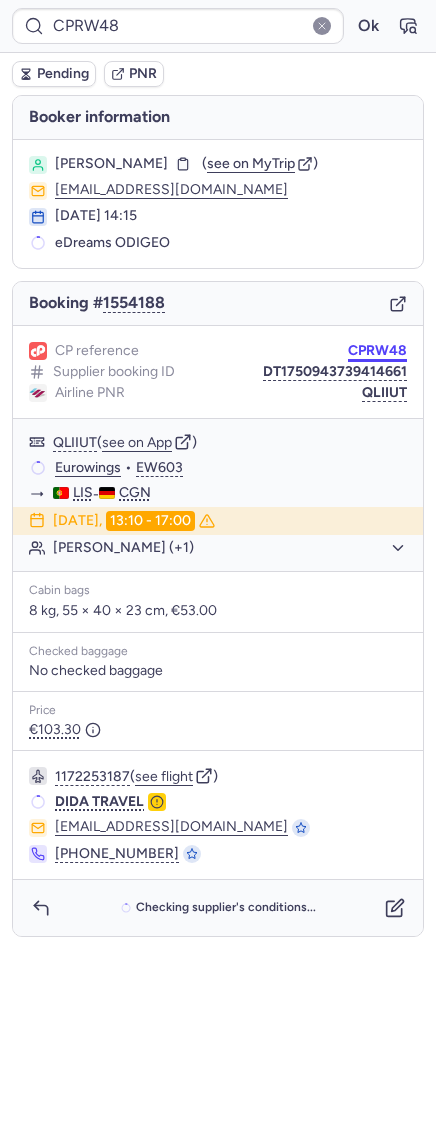click on "CPRW48" at bounding box center (377, 351) 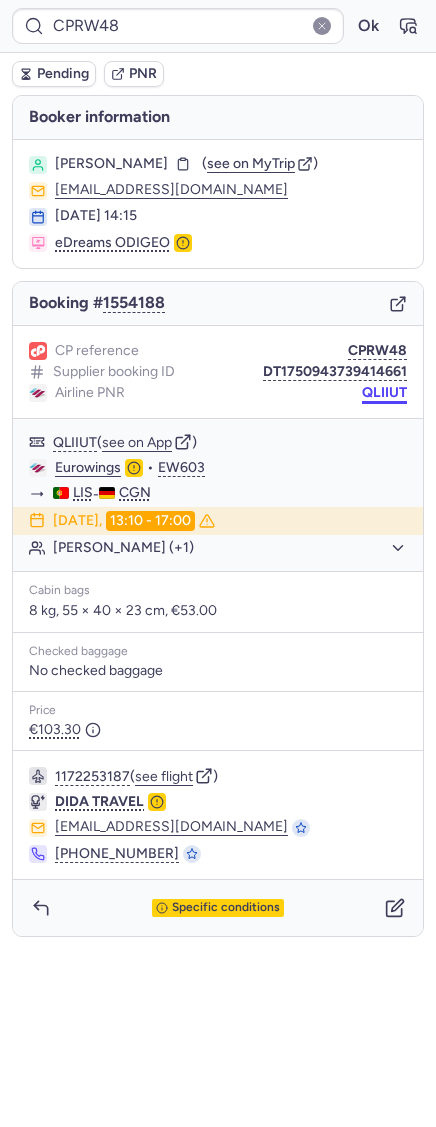 click on "QLIIUT" at bounding box center (384, 393) 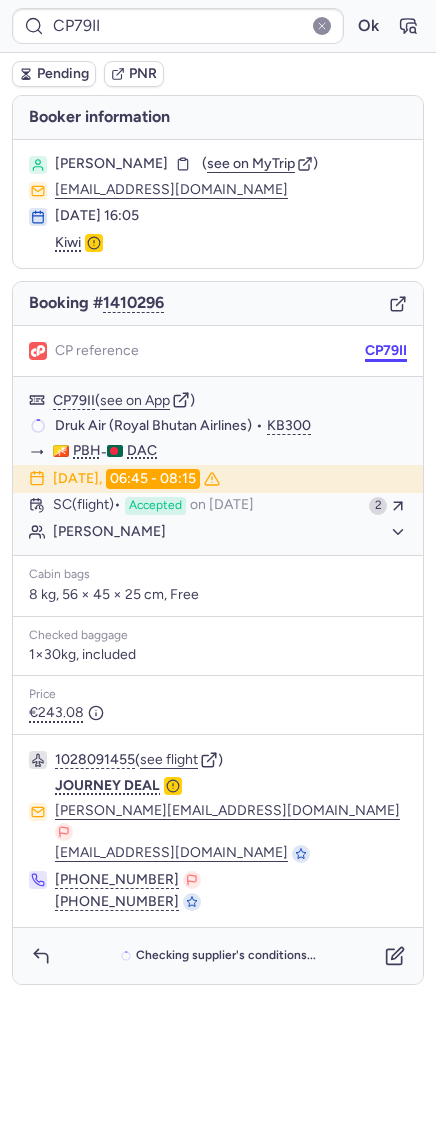 click on "CP79II" at bounding box center (386, 351) 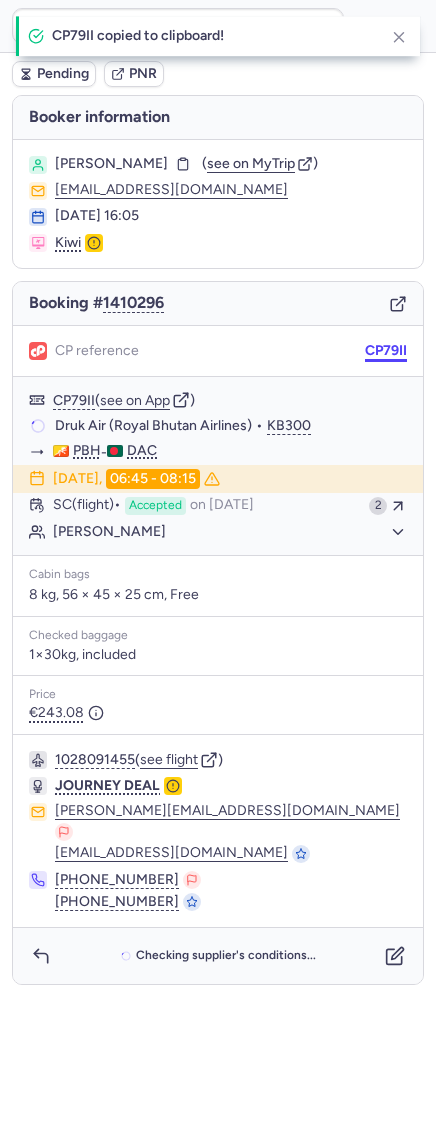 click on "CP79II" at bounding box center (386, 351) 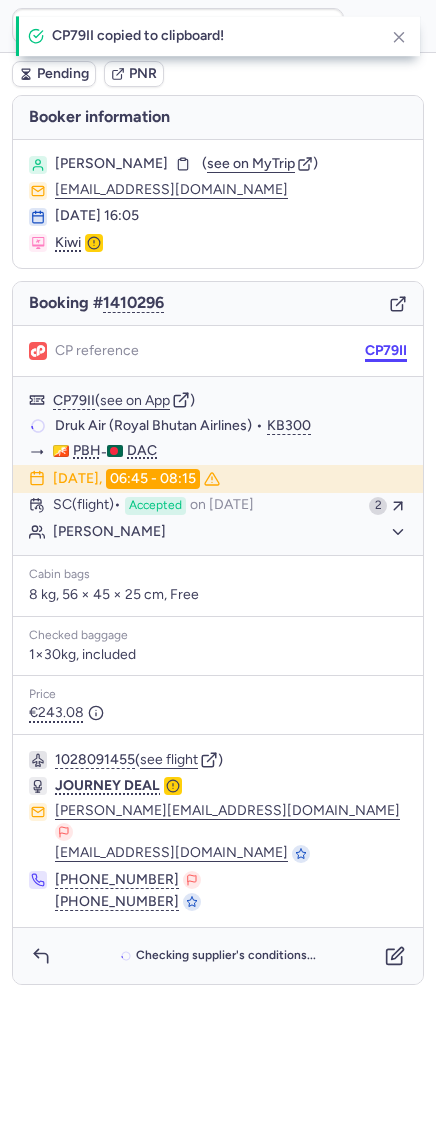 click on "CP79II" at bounding box center [386, 351] 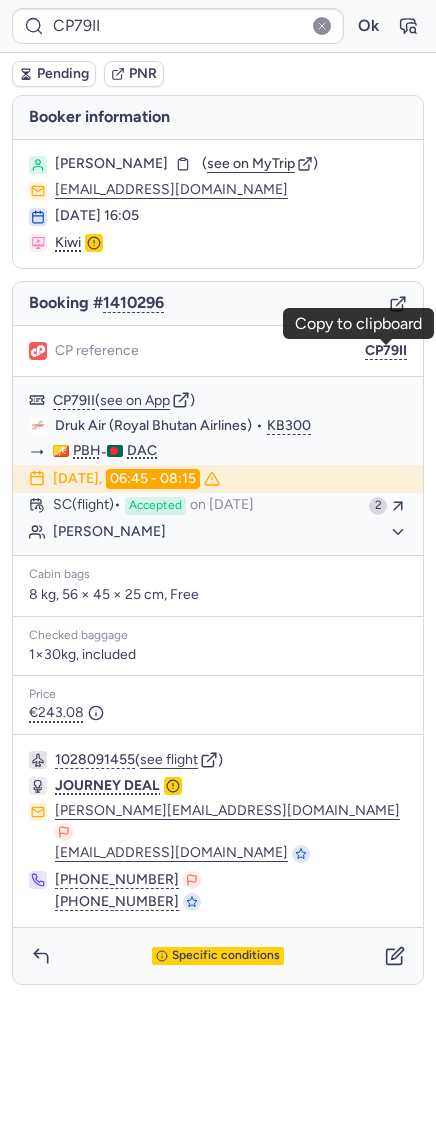 click on "Ok" at bounding box center [368, 26] 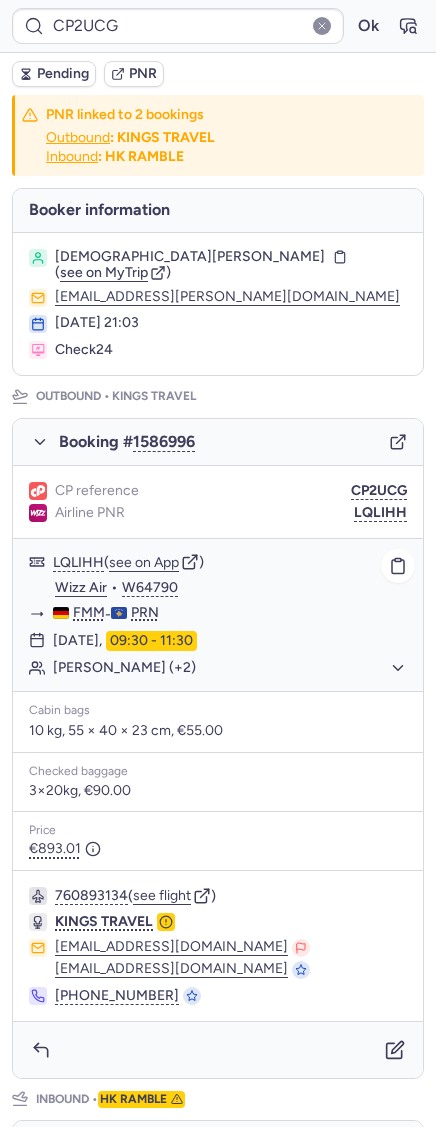 click on "[PERSON_NAME] (+2)" 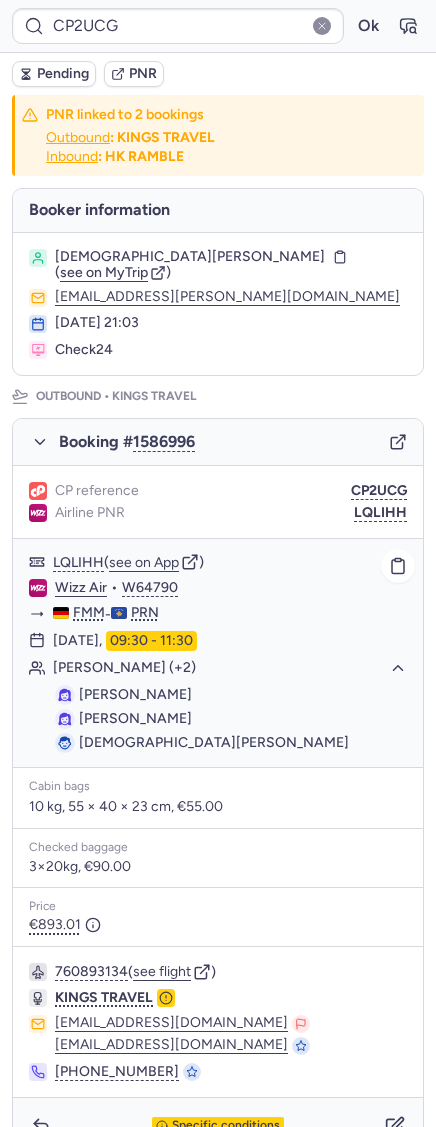 click on "[DEMOGRAPHIC_DATA][PERSON_NAME]" at bounding box center (214, 742) 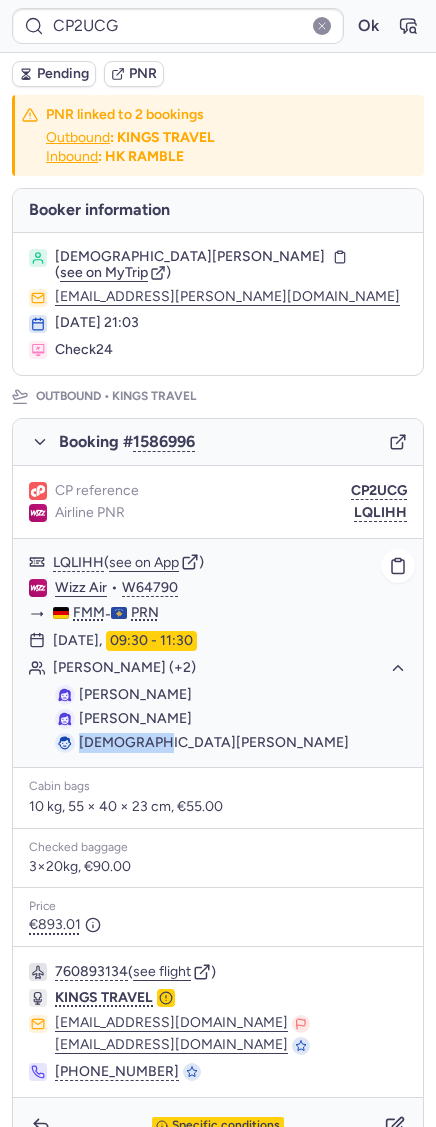 click on "[DEMOGRAPHIC_DATA][PERSON_NAME]" at bounding box center [214, 742] 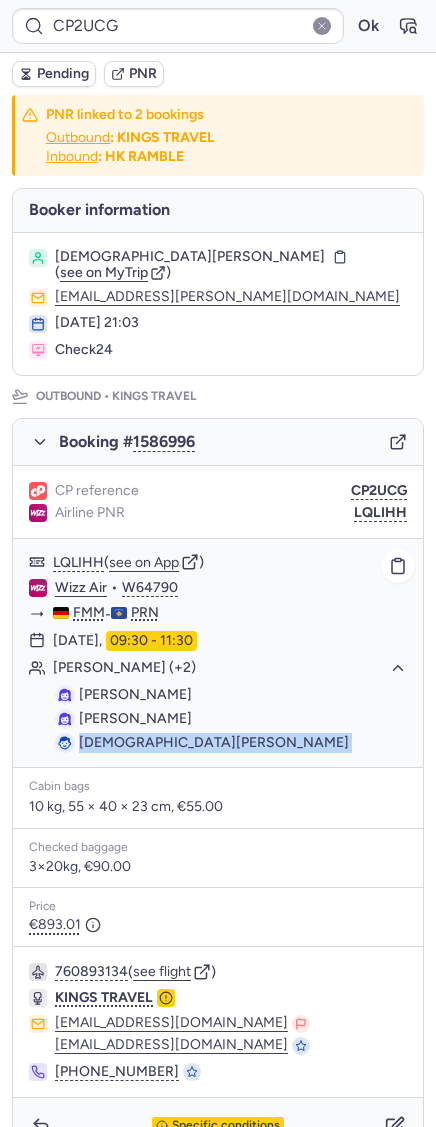 click on "[DEMOGRAPHIC_DATA][PERSON_NAME]" at bounding box center (214, 742) 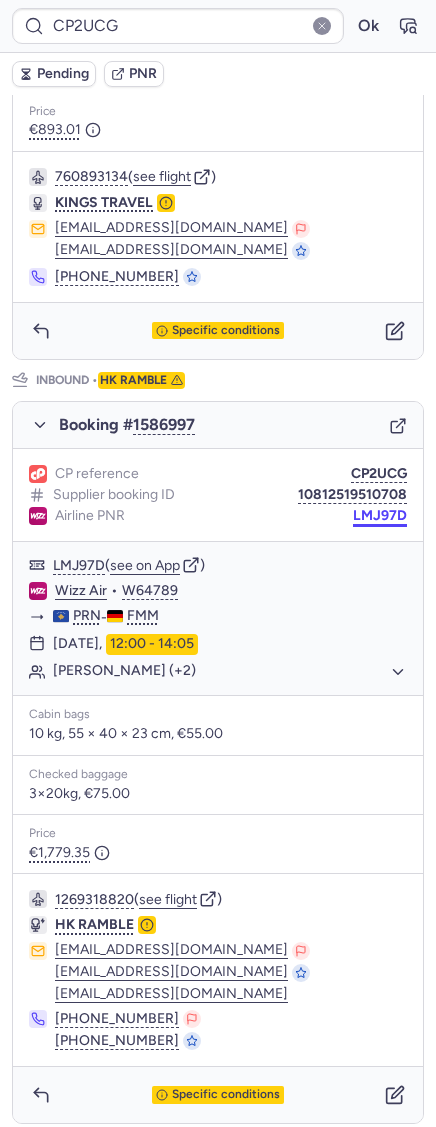 click on "LMJ97D" at bounding box center (380, 516) 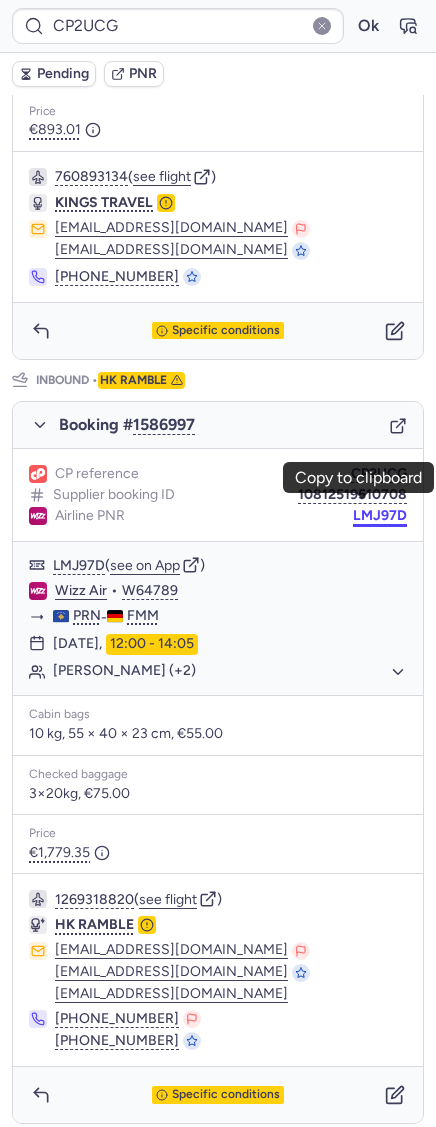 drag, startPoint x: 315, startPoint y: 506, endPoint x: 343, endPoint y: 510, distance: 28.284271 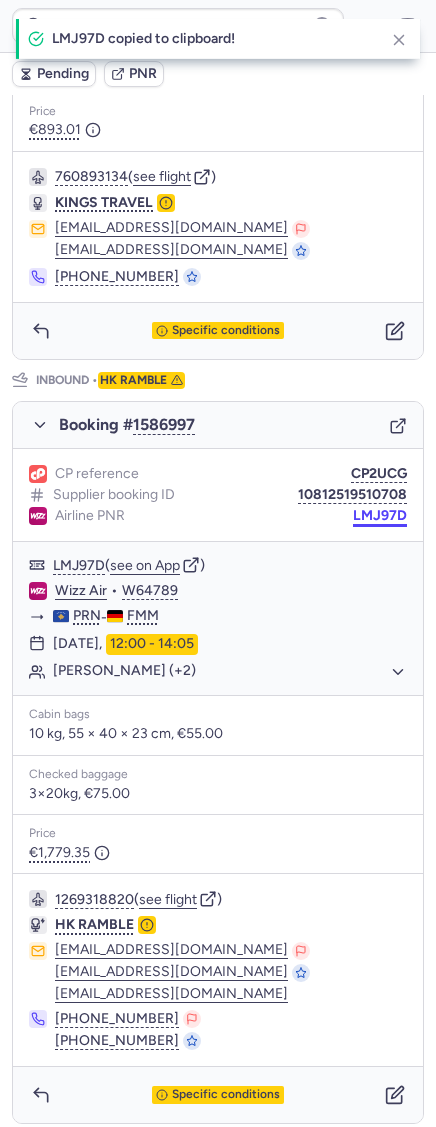 click on "LMJ97D" at bounding box center [380, 516] 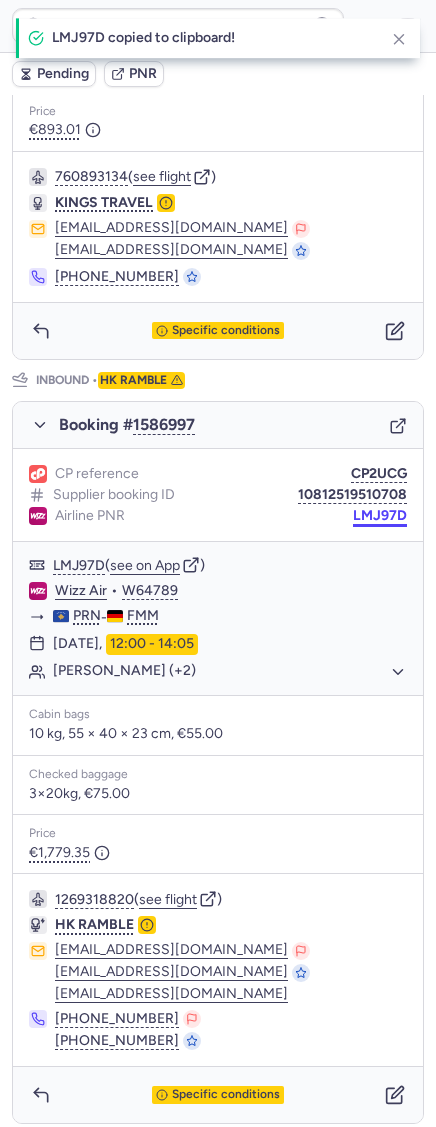 click on "LMJ97D" at bounding box center [380, 516] 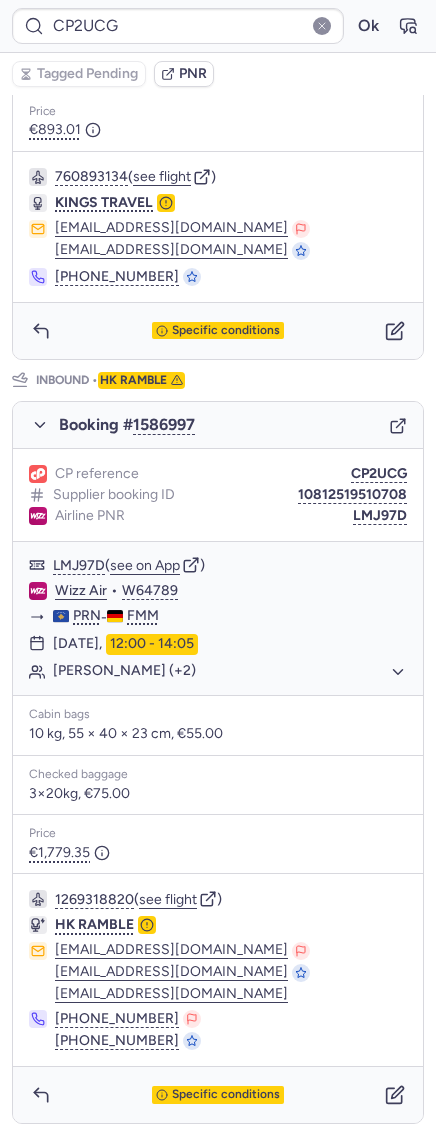 scroll, scrollTop: 0, scrollLeft: 0, axis: both 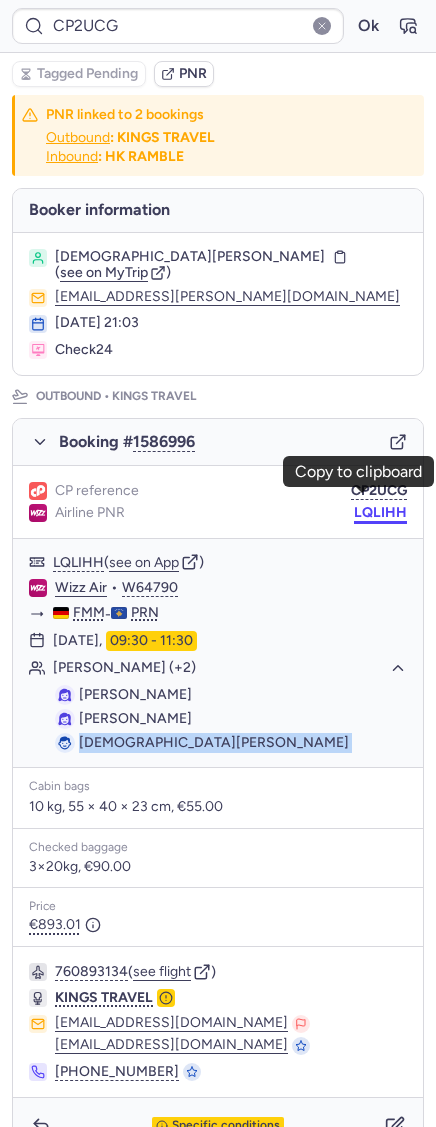 click on "LQLIHH" at bounding box center [380, 513] 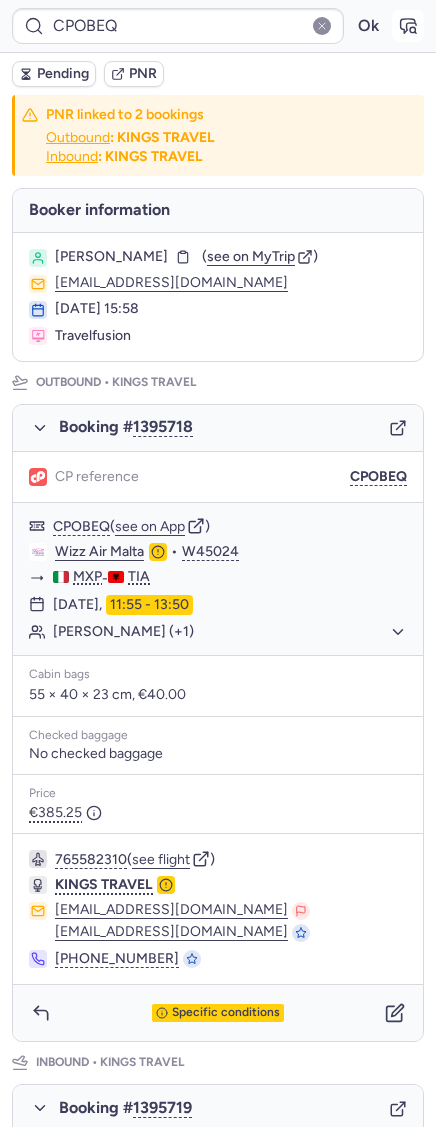 click at bounding box center (408, 26) 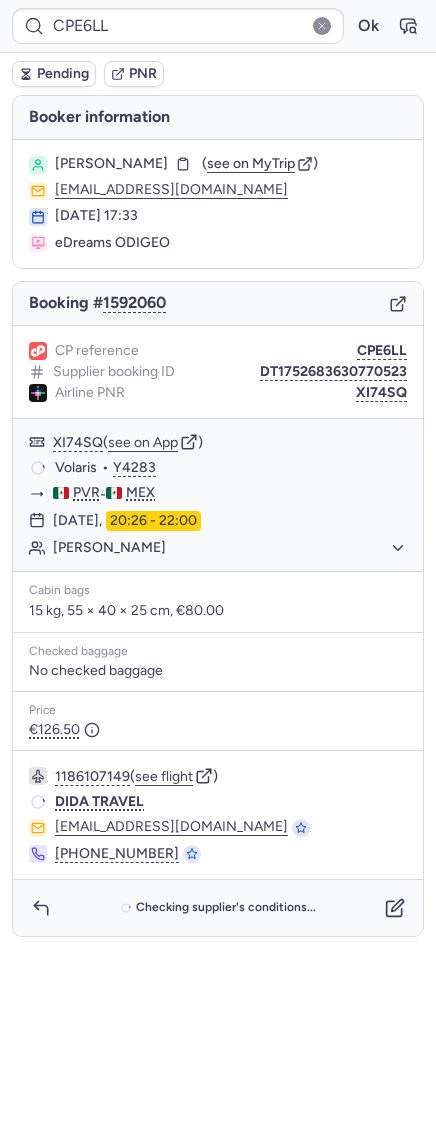 scroll, scrollTop: 0, scrollLeft: 0, axis: both 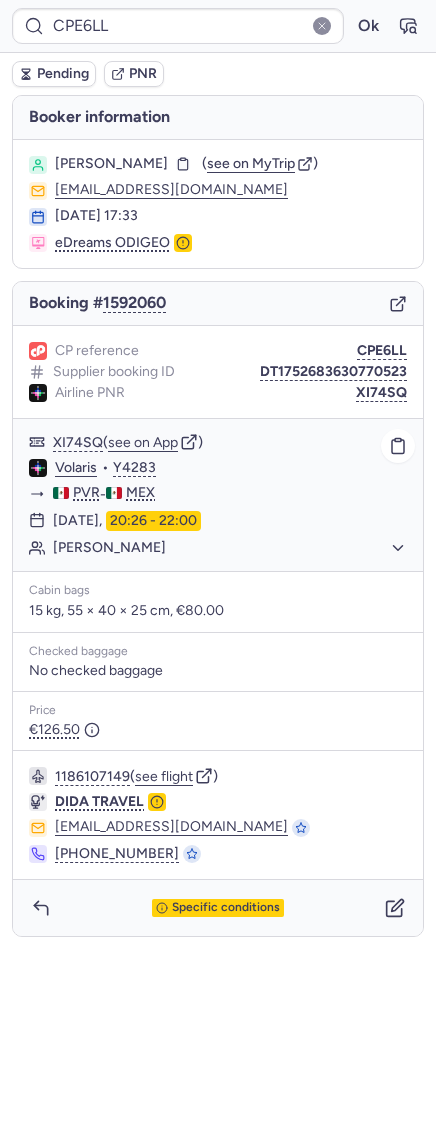click on "Margaretha BAKKER" 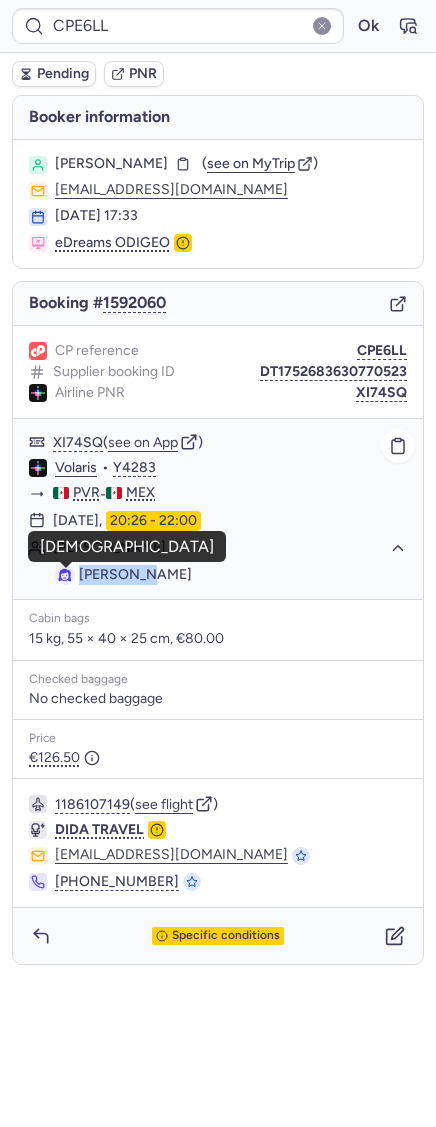 drag, startPoint x: 123, startPoint y: 576, endPoint x: 72, endPoint y: 582, distance: 51.351727 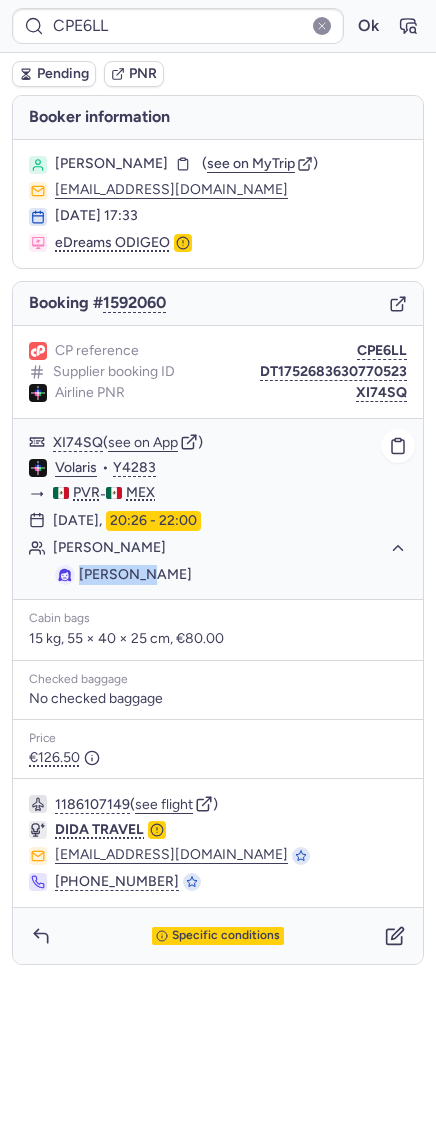 click on "Margaretha BAKKER" at bounding box center [135, 574] 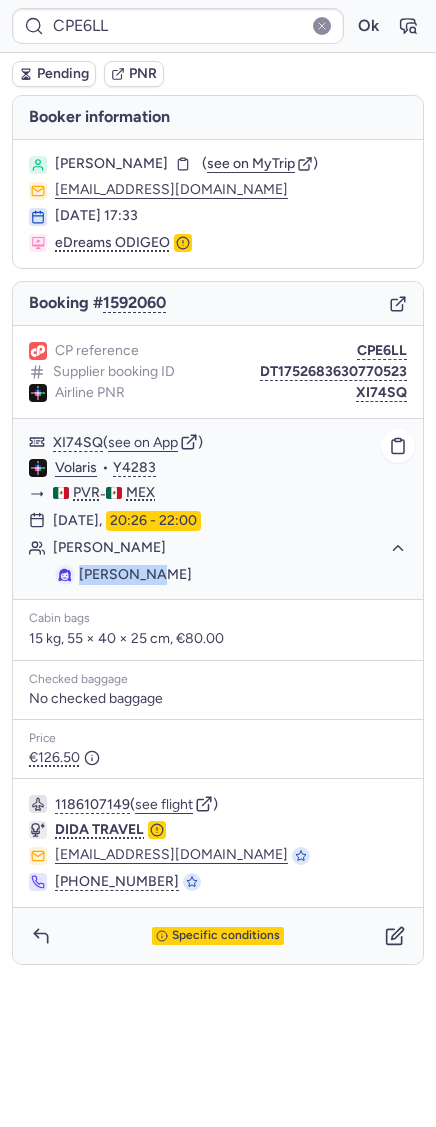 drag, startPoint x: 150, startPoint y: 575, endPoint x: 80, endPoint y: 570, distance: 70.178345 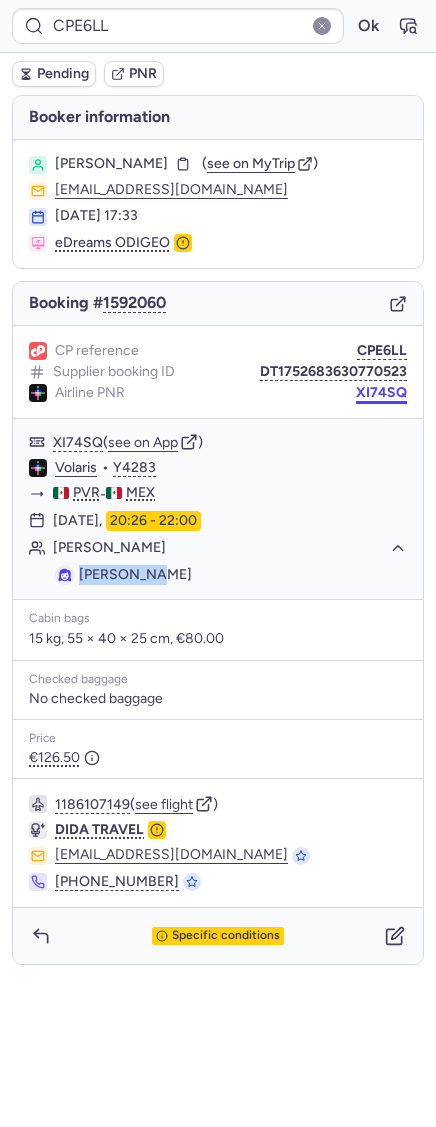 click on "XI74SQ" at bounding box center [381, 393] 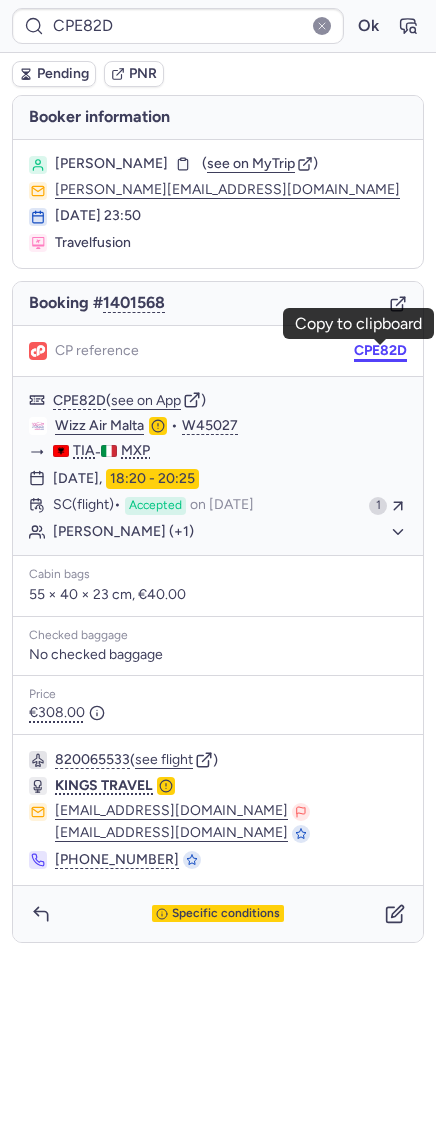 click on "CPE82D" at bounding box center (380, 351) 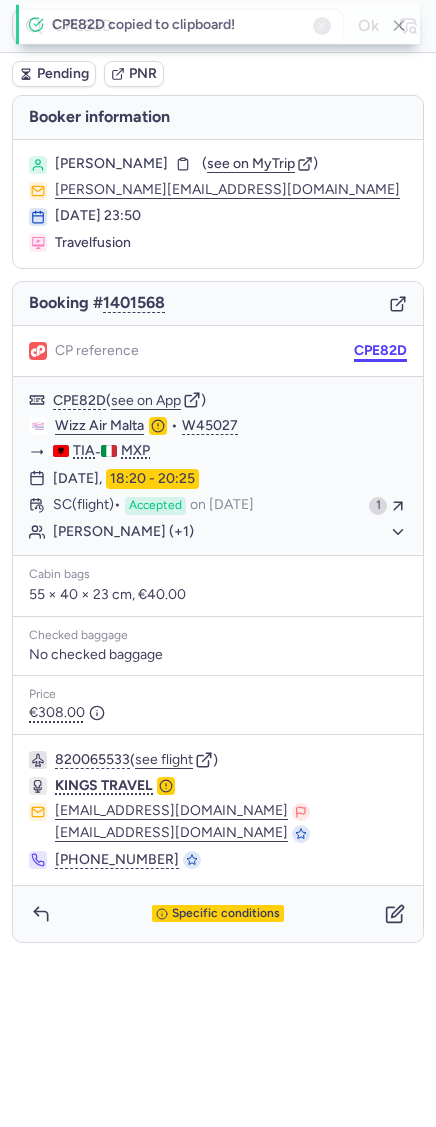 click on "CPE82D" at bounding box center [380, 351] 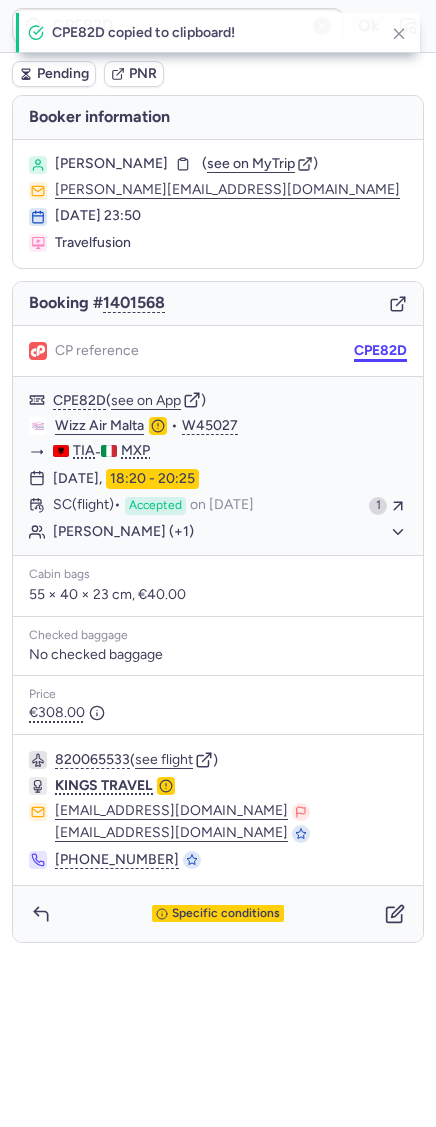 click on "CPE82D" at bounding box center [380, 351] 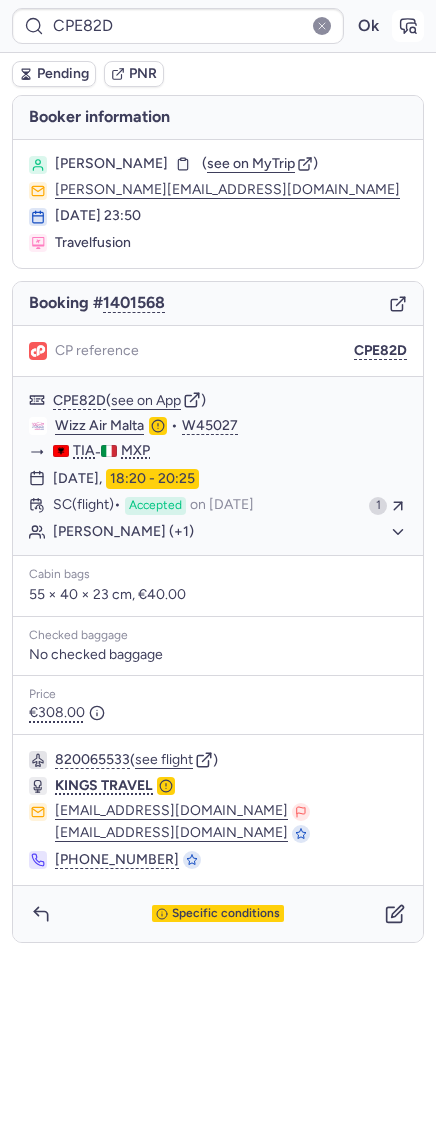click at bounding box center [408, 26] 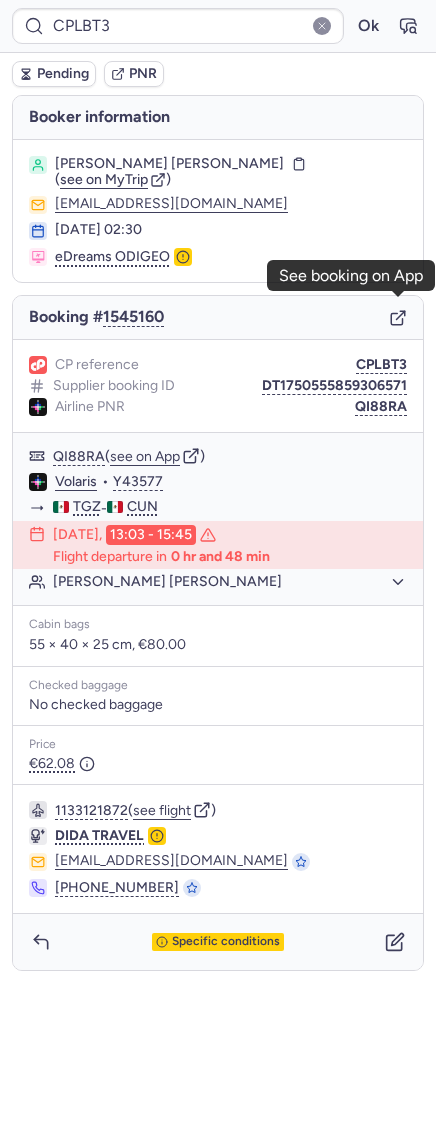 click 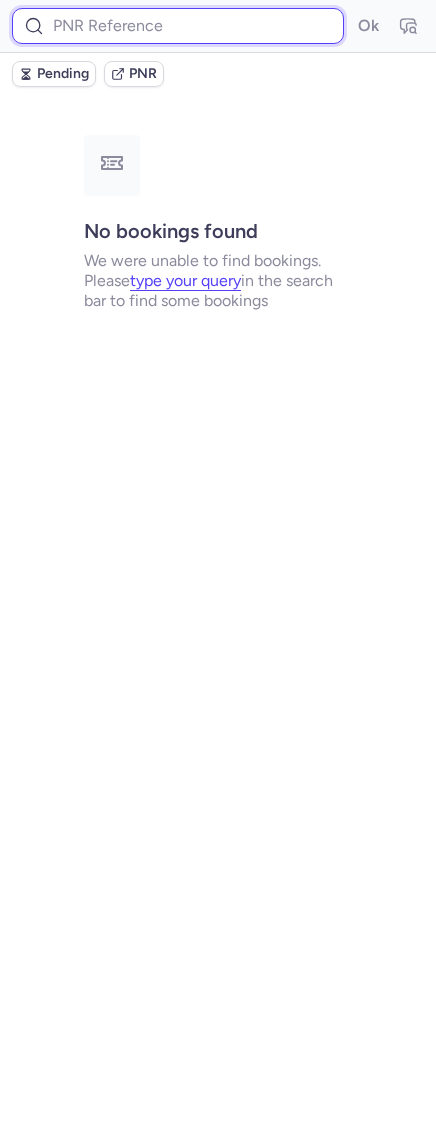 click at bounding box center [178, 26] 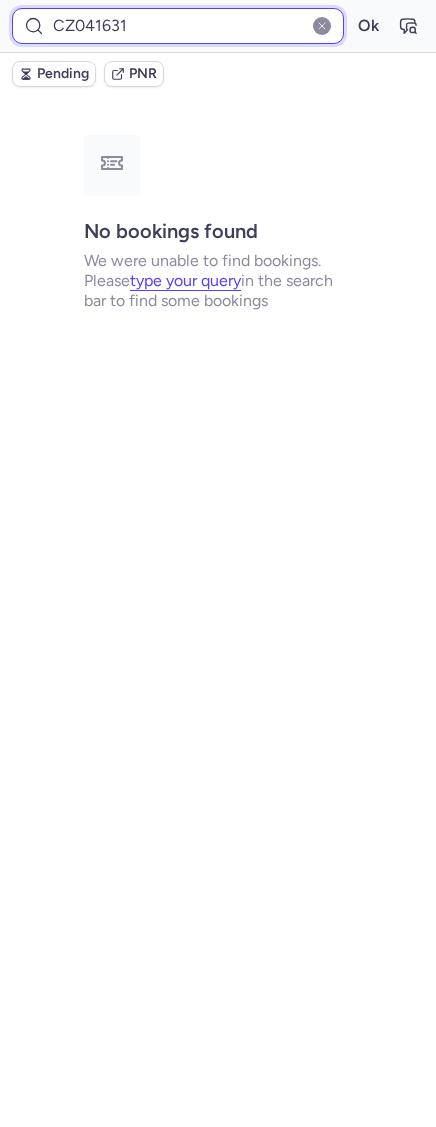 click on "Ok" at bounding box center (368, 26) 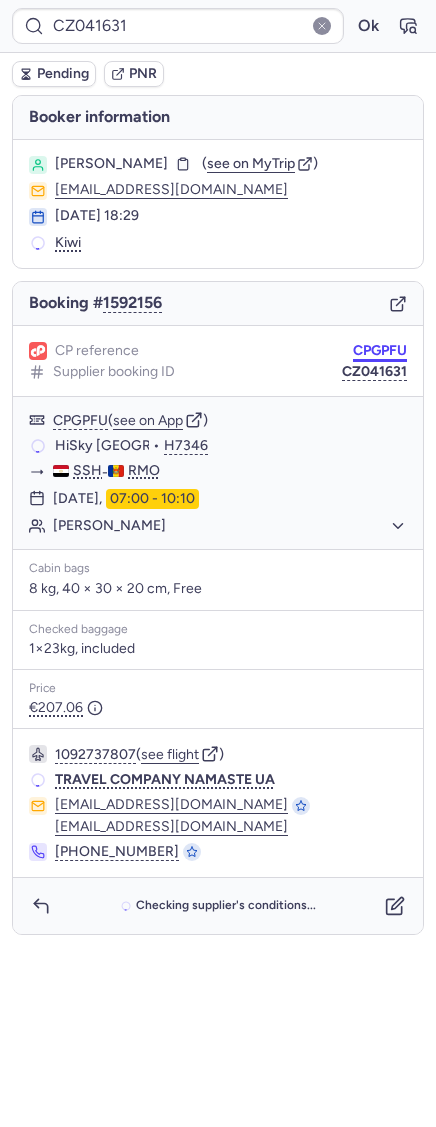 click on "CPGPFU" at bounding box center (380, 351) 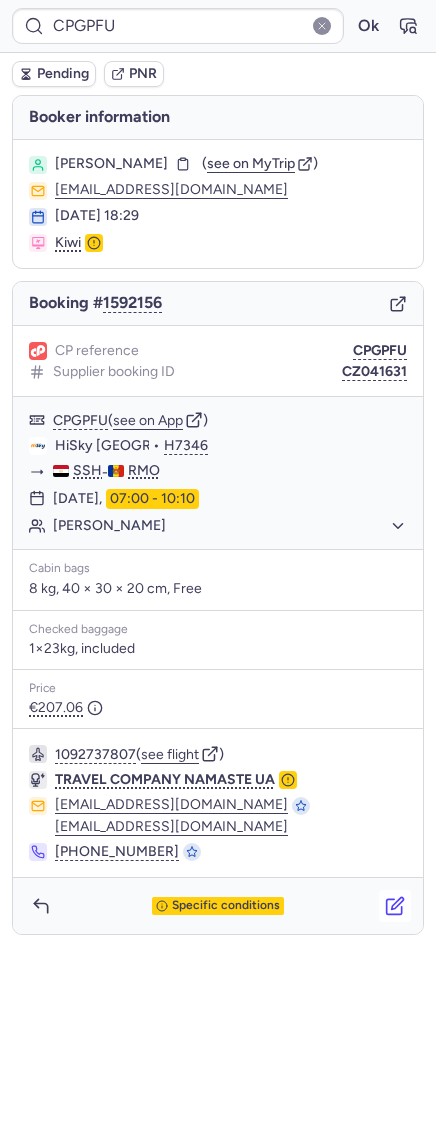 click 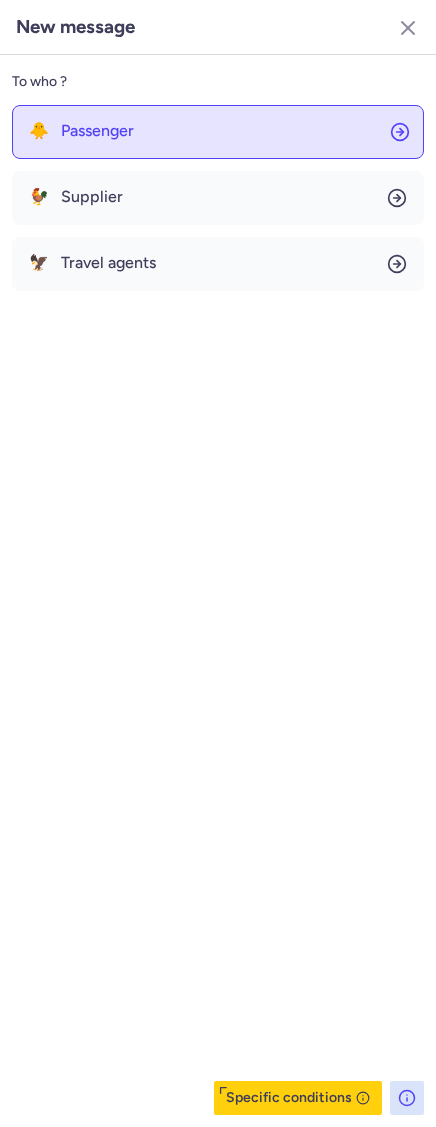 click on "🐥 Passenger" 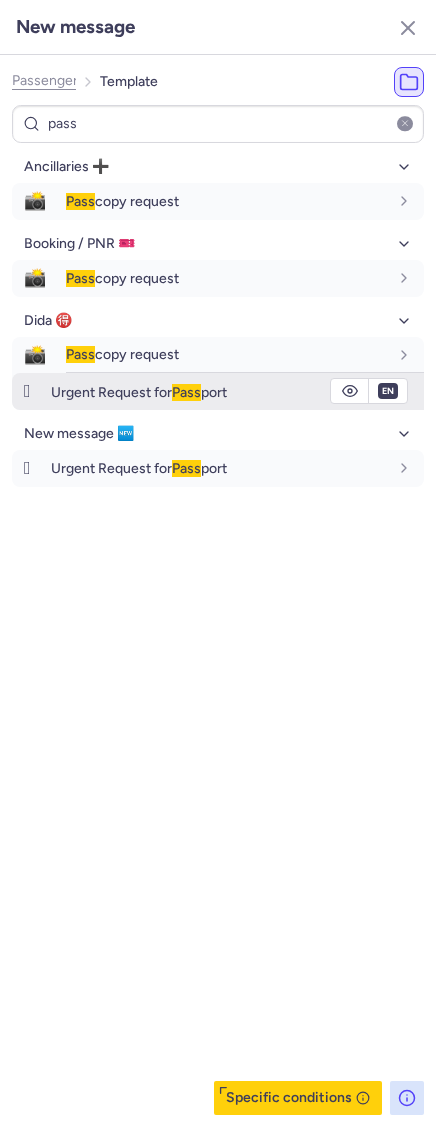 click on "Urgent Request for  Pass port" at bounding box center [237, 392] 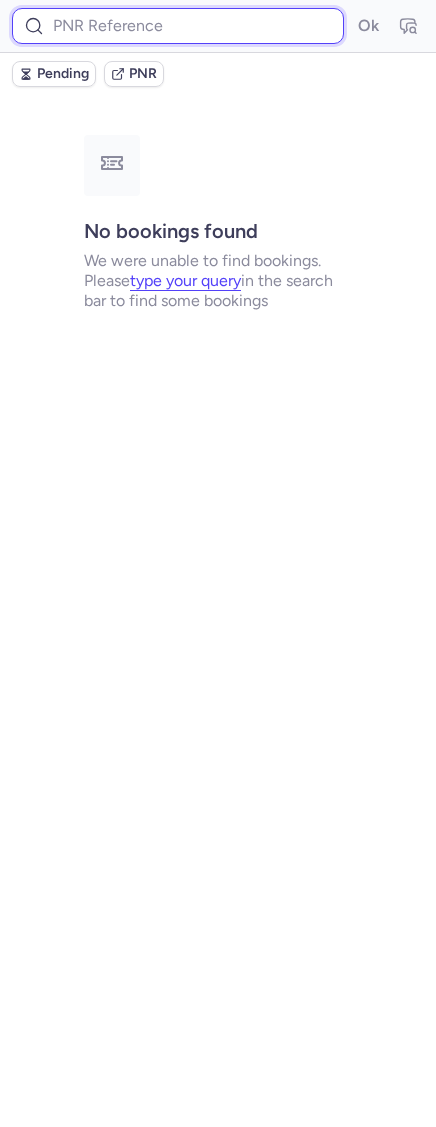 click at bounding box center (178, 26) 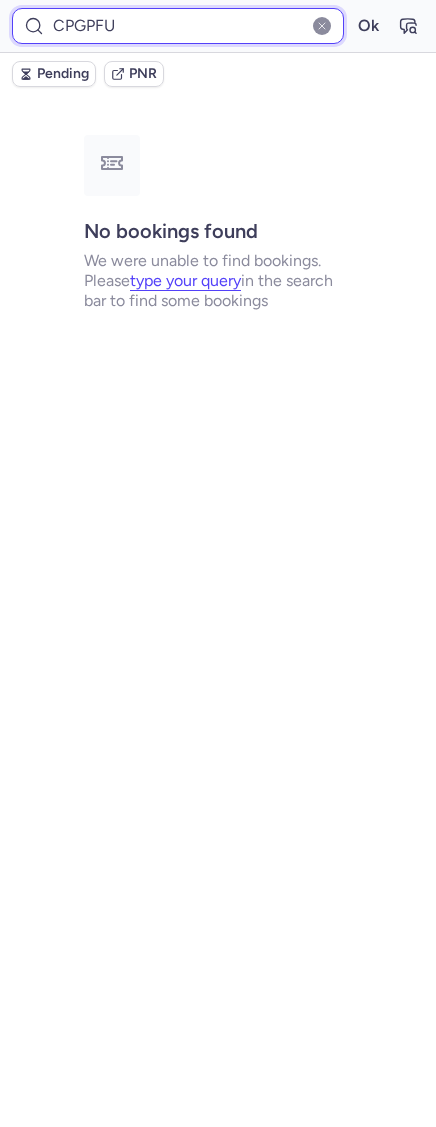 click on "Ok" at bounding box center (368, 26) 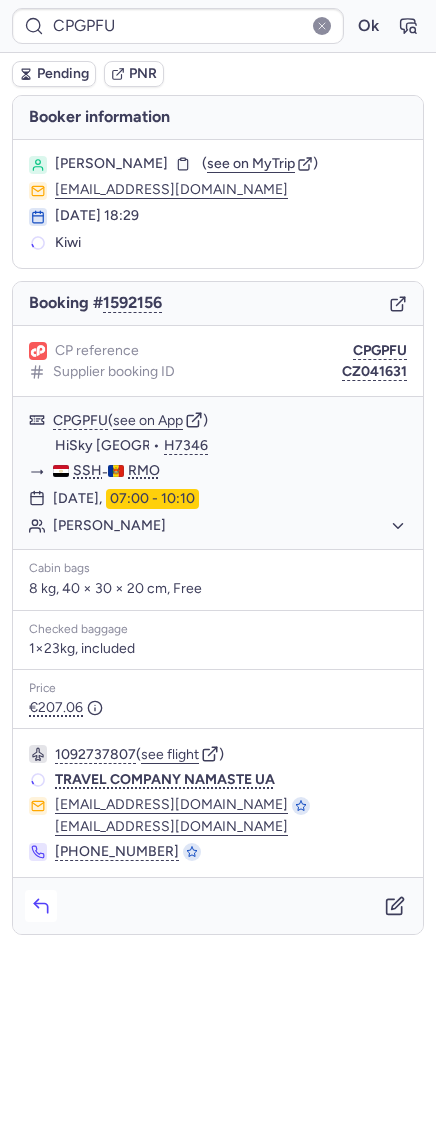 click at bounding box center (41, 906) 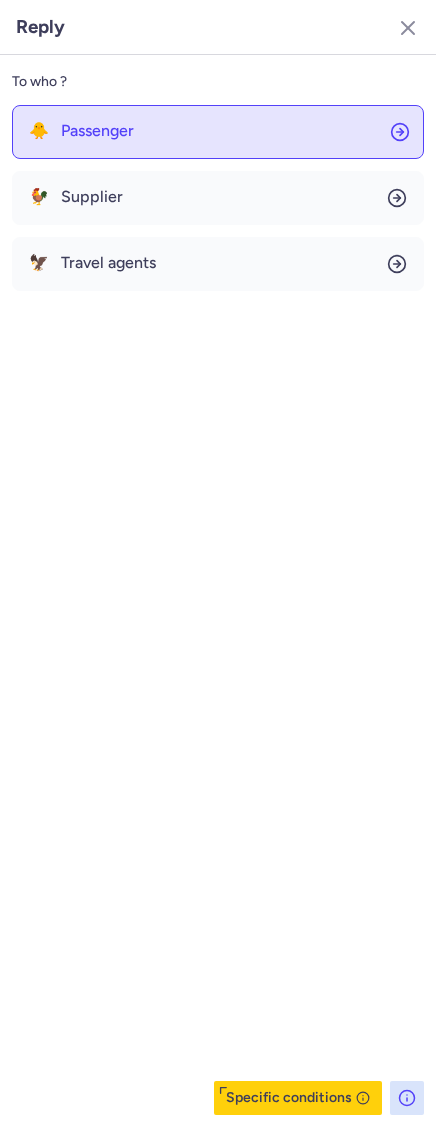 click on "Passenger" at bounding box center (97, 131) 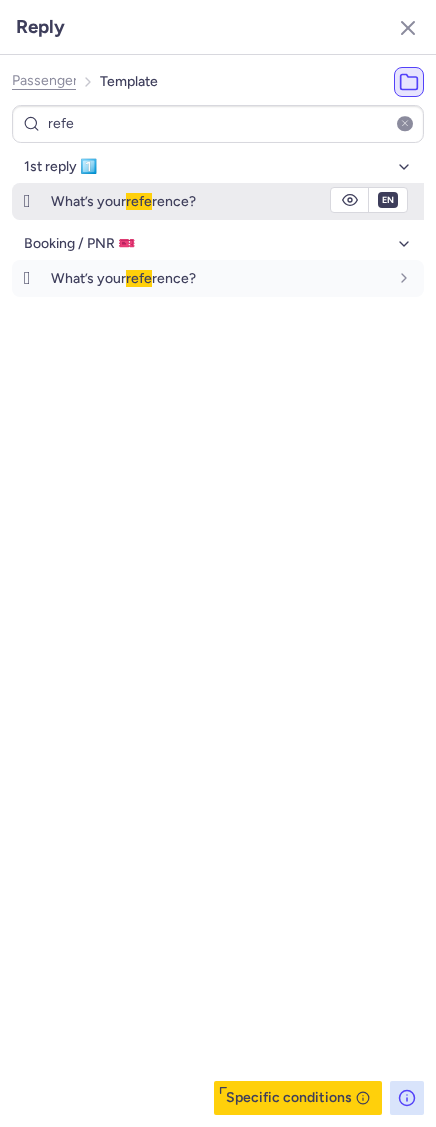 click on "What’s your  refe rence?" at bounding box center [237, 201] 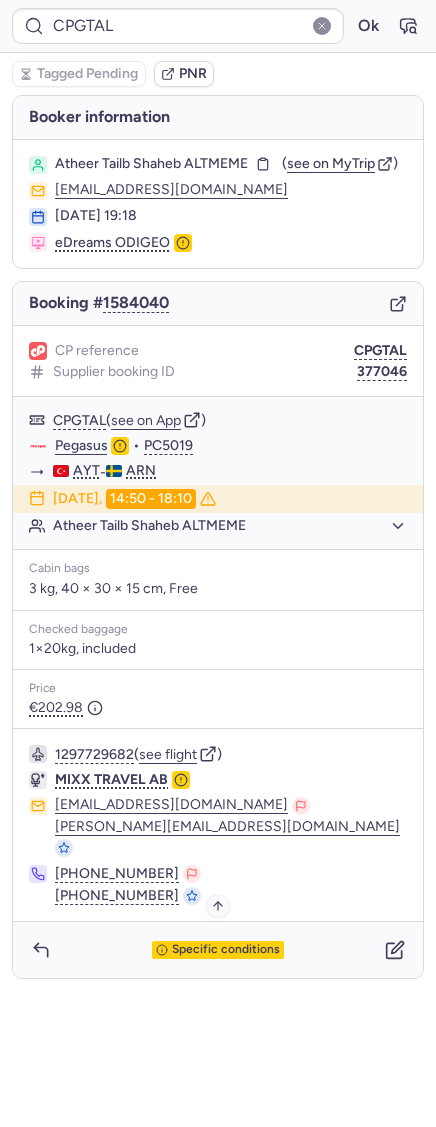 click on "Specific conditions" at bounding box center [226, 950] 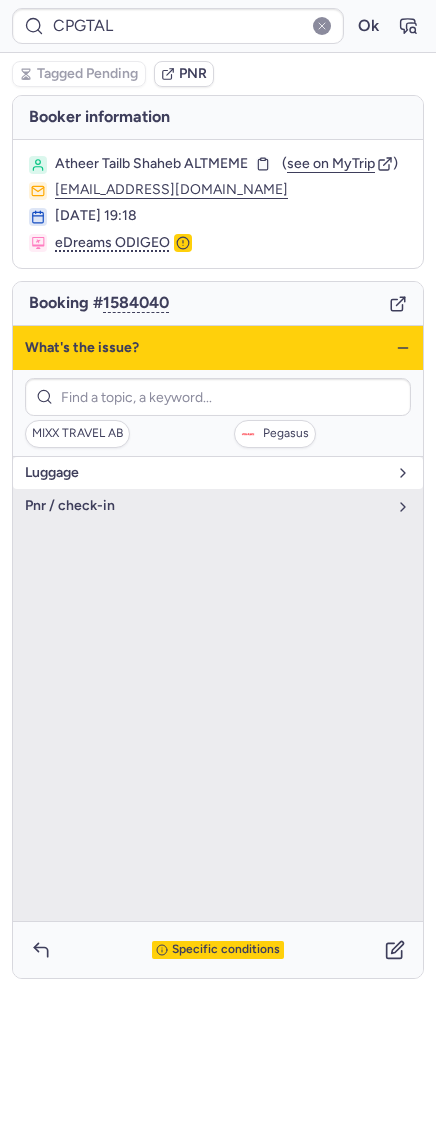 click on "luggage" at bounding box center (206, 473) 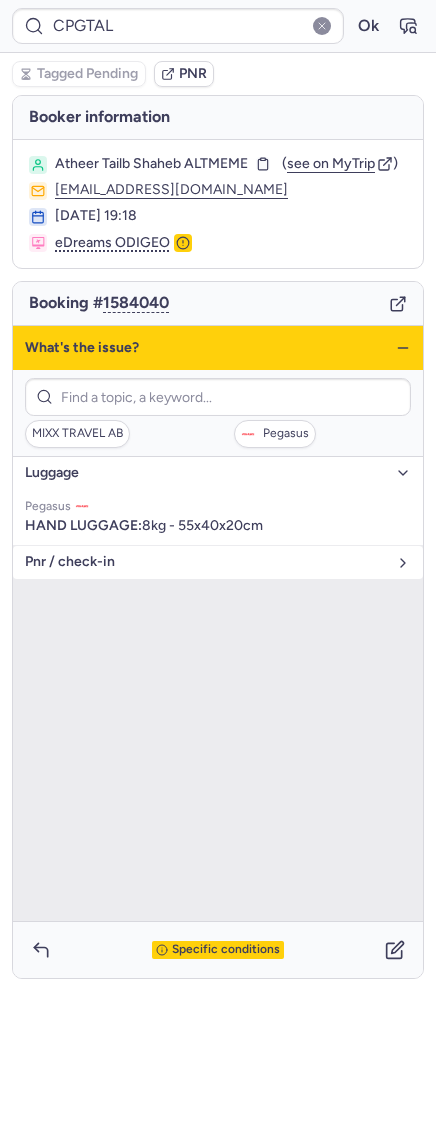 click on "pnr / check-in" at bounding box center [206, 562] 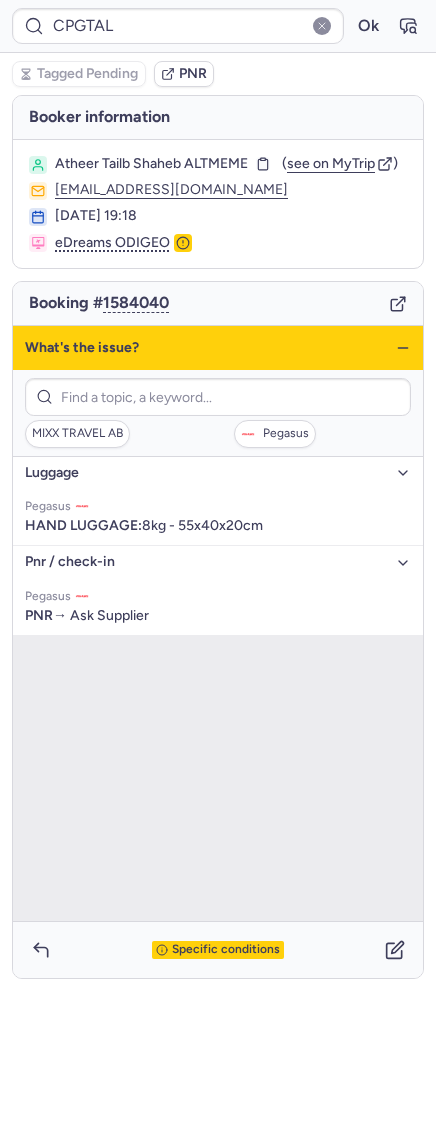 click 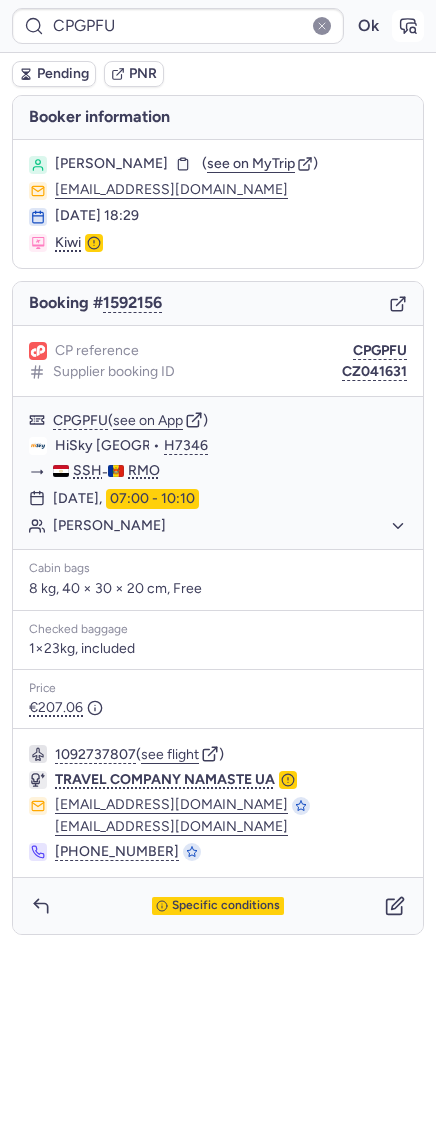 click 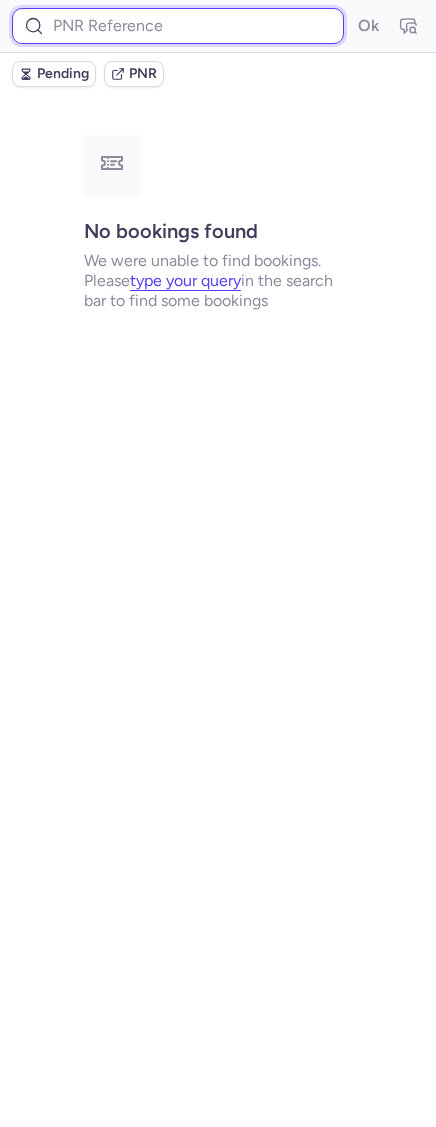 click at bounding box center [178, 26] 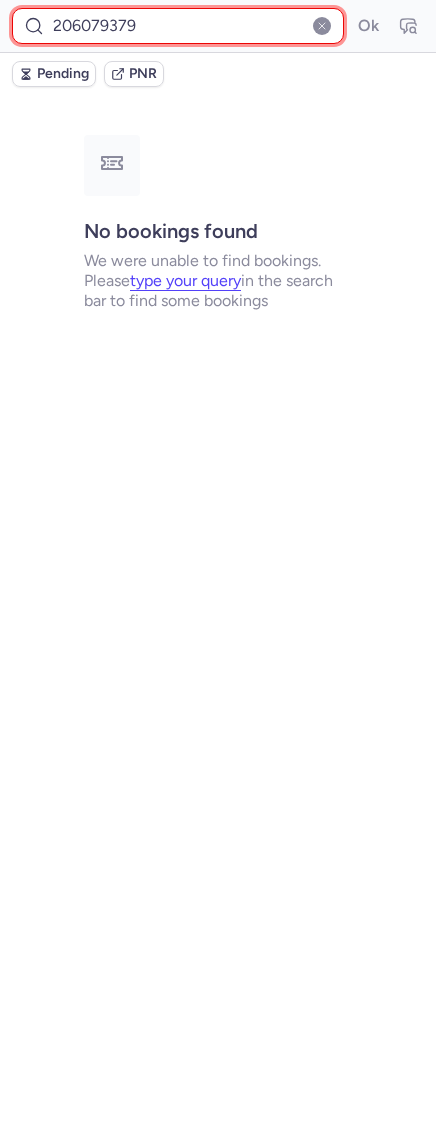 click on "206079379" at bounding box center [178, 26] 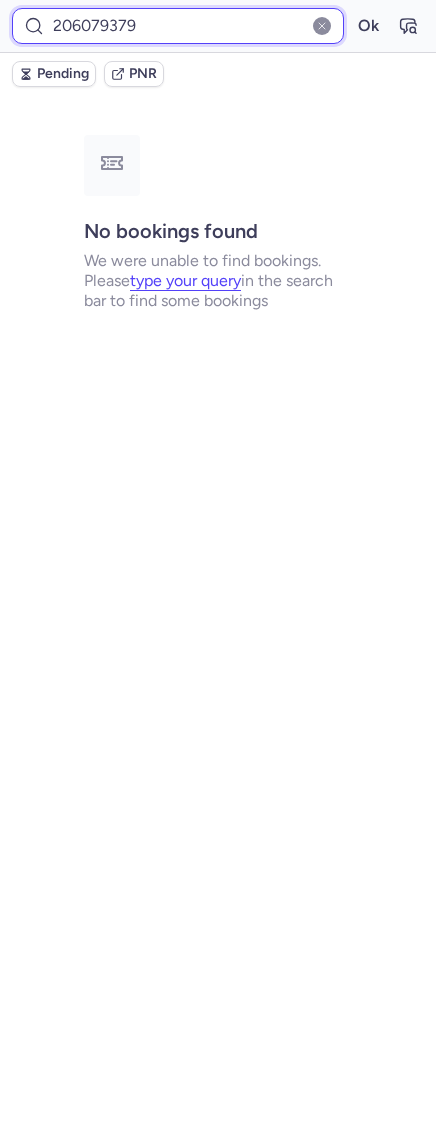 click on "Ok" at bounding box center [368, 26] 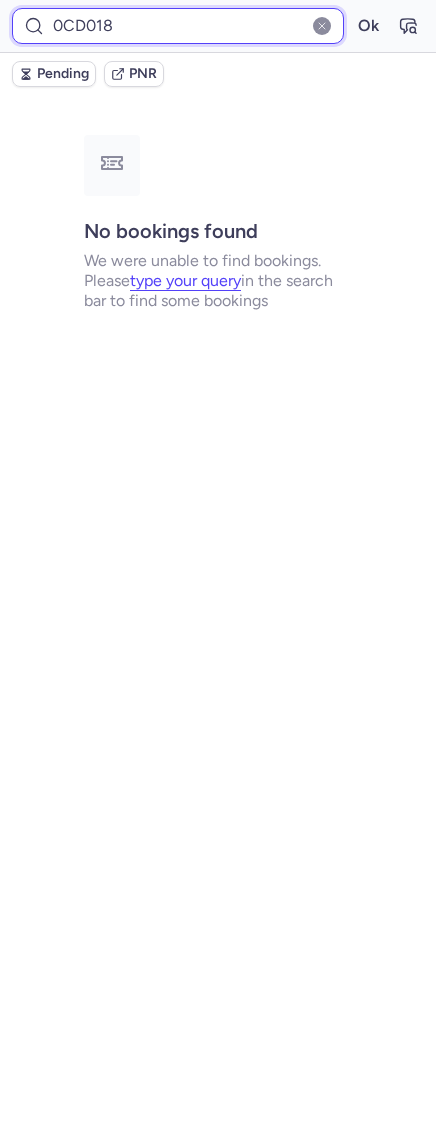 click on "Ok" at bounding box center (368, 26) 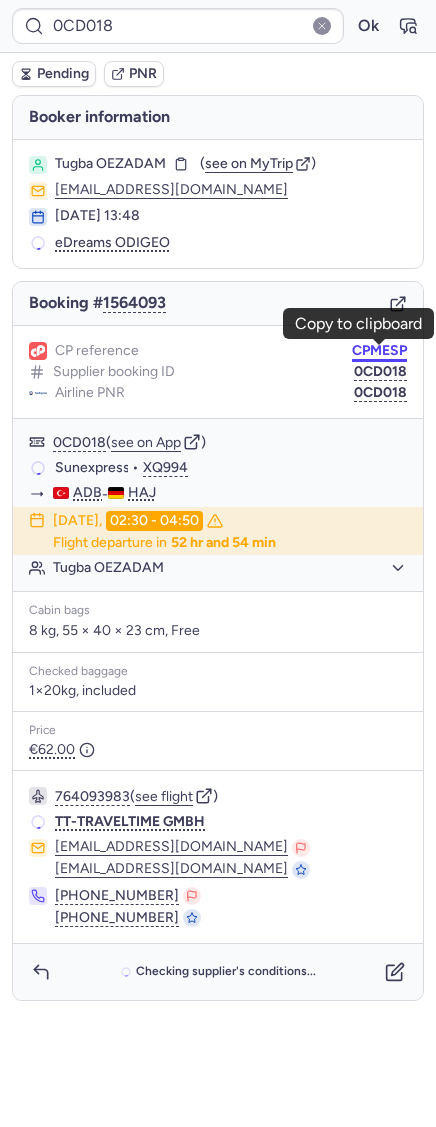 click on "CPMESP" at bounding box center [379, 351] 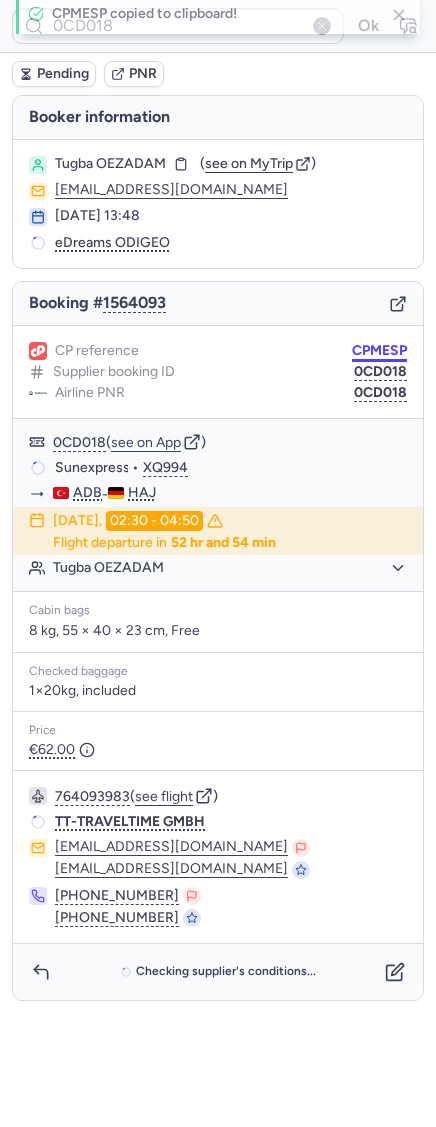 click on "CPMESP" at bounding box center (379, 351) 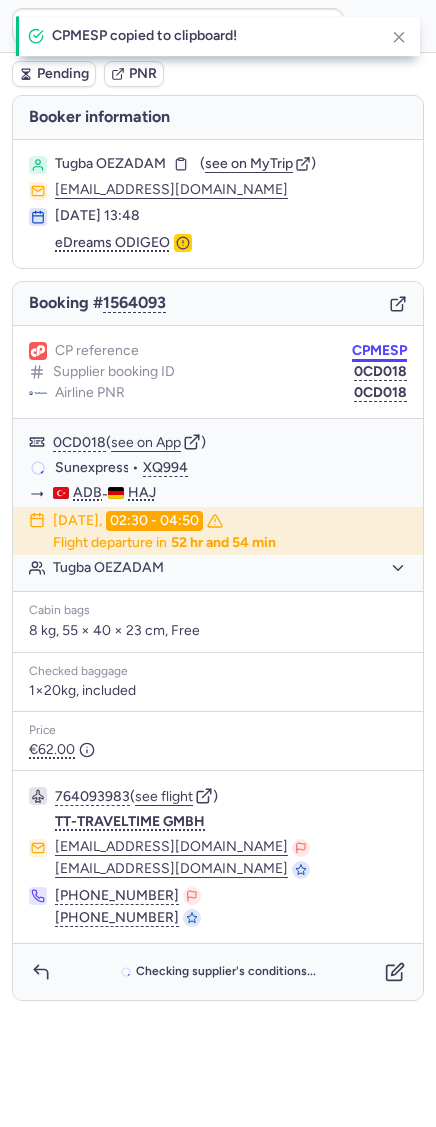click on "CPMESP" at bounding box center (379, 351) 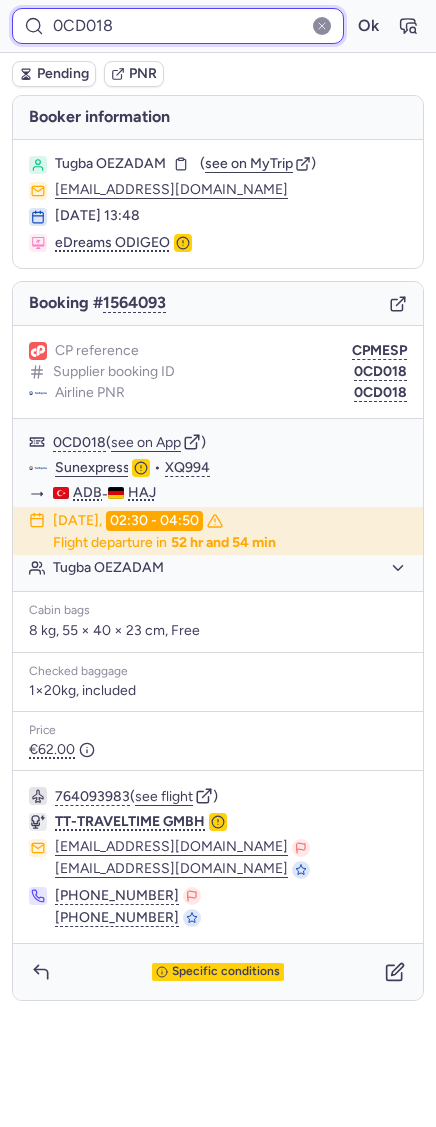 click on "0CD018" at bounding box center (178, 26) 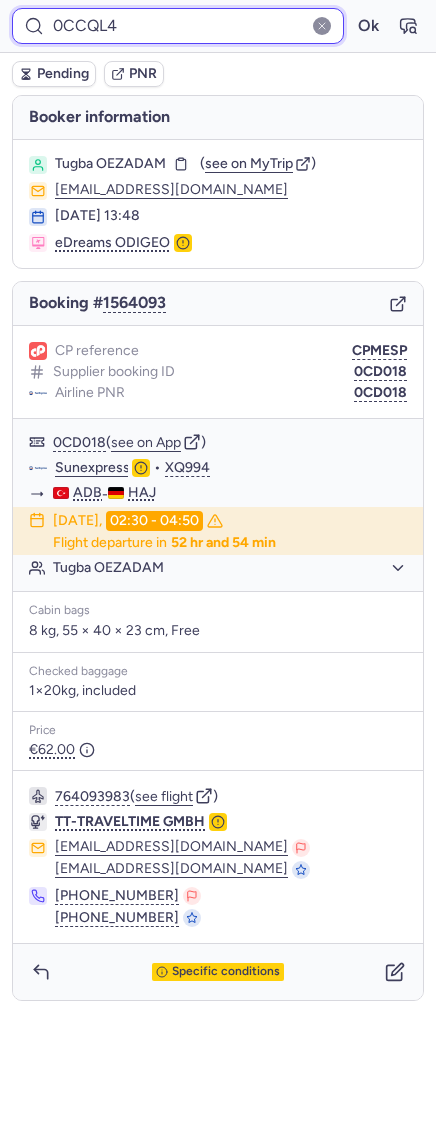 click on "Ok" at bounding box center [368, 26] 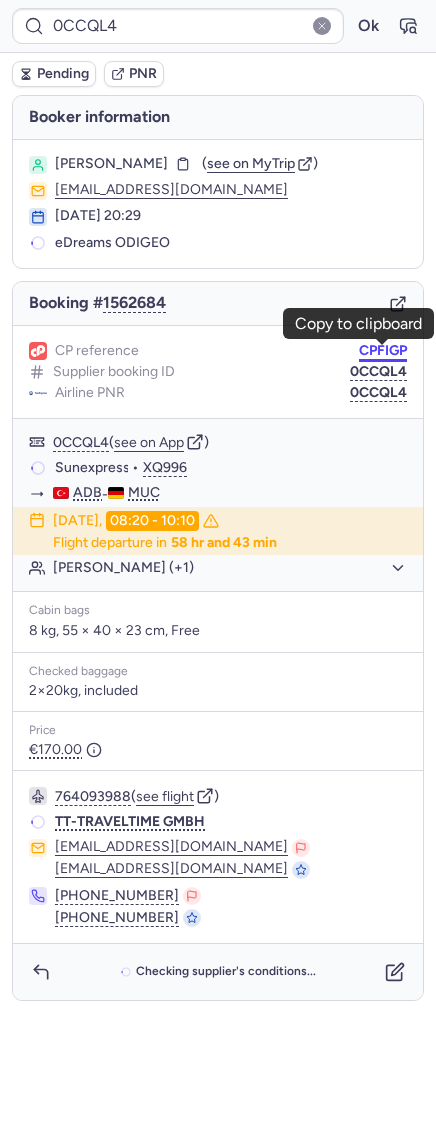 click on "CPFIGP" at bounding box center [383, 351] 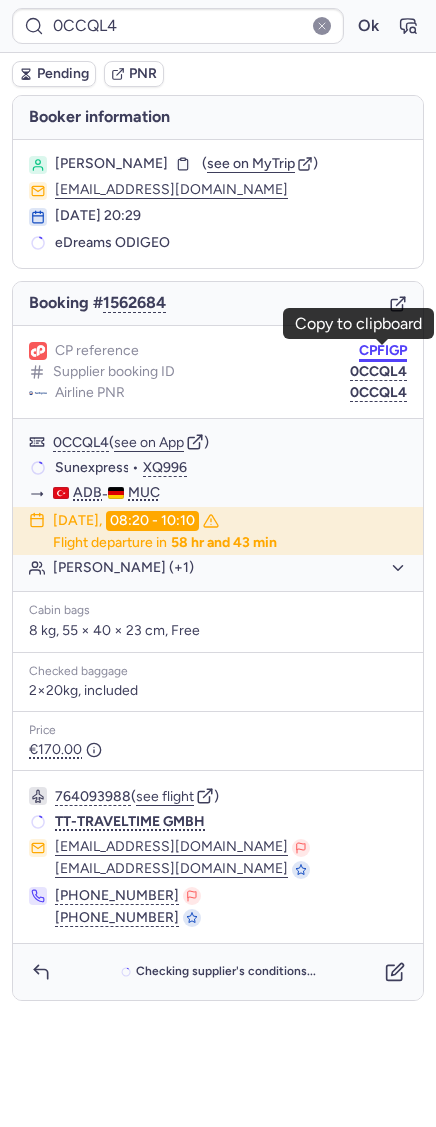 click on "CPFIGP" at bounding box center [383, 351] 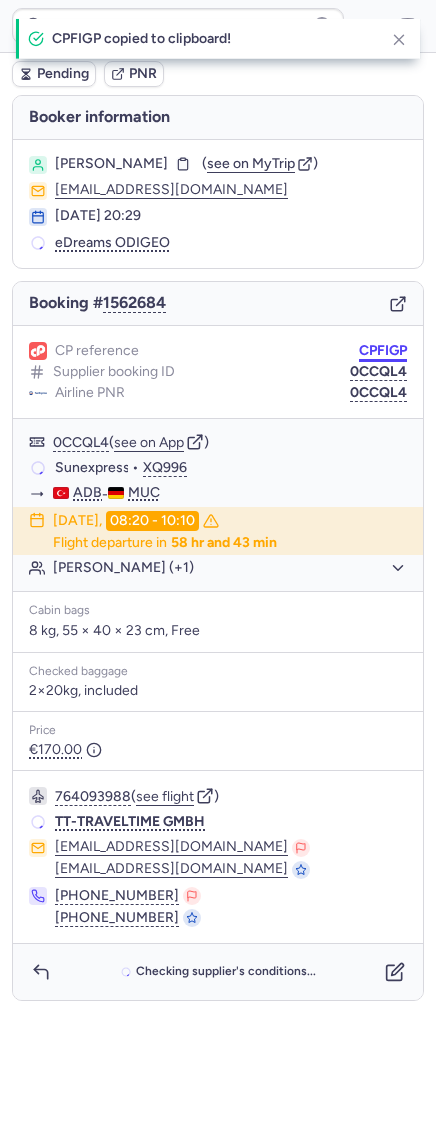 click on "CPFIGP" at bounding box center (383, 351) 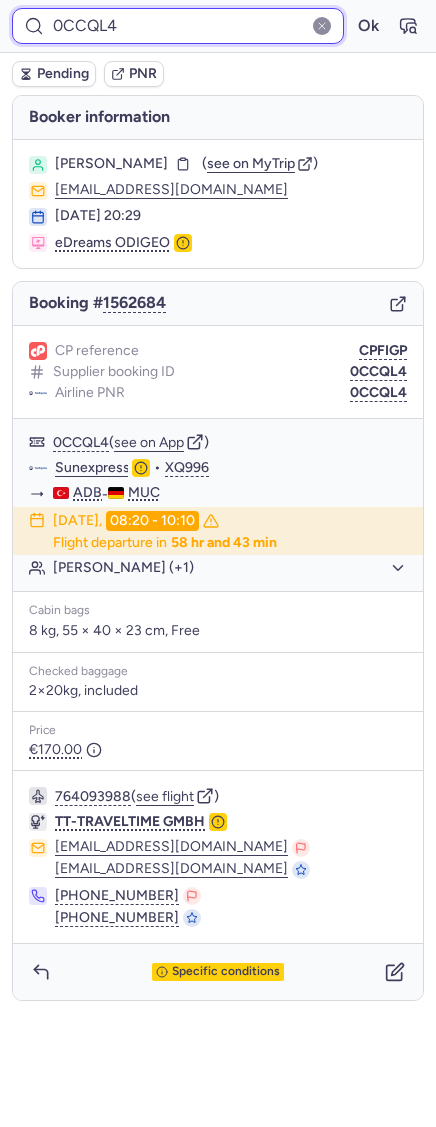 click on "0CCQL4" at bounding box center [178, 26] 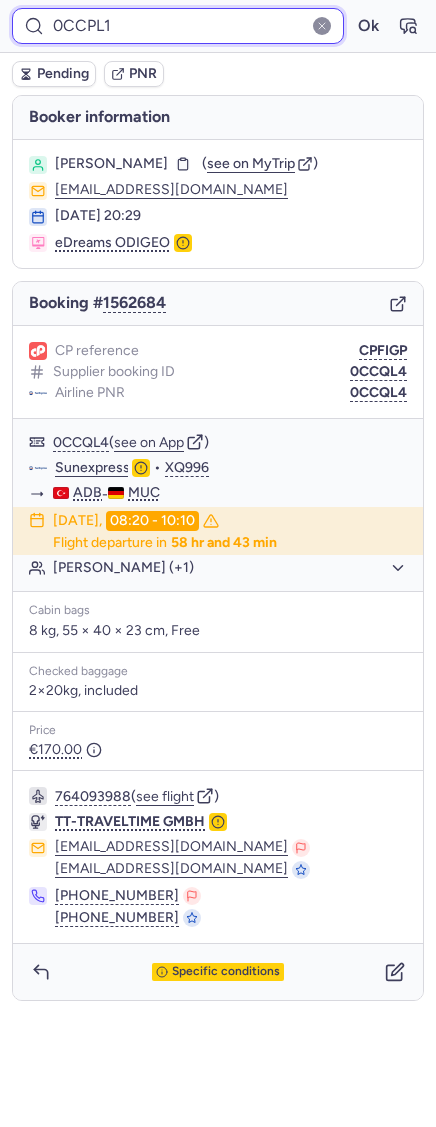 click on "Ok" at bounding box center (368, 26) 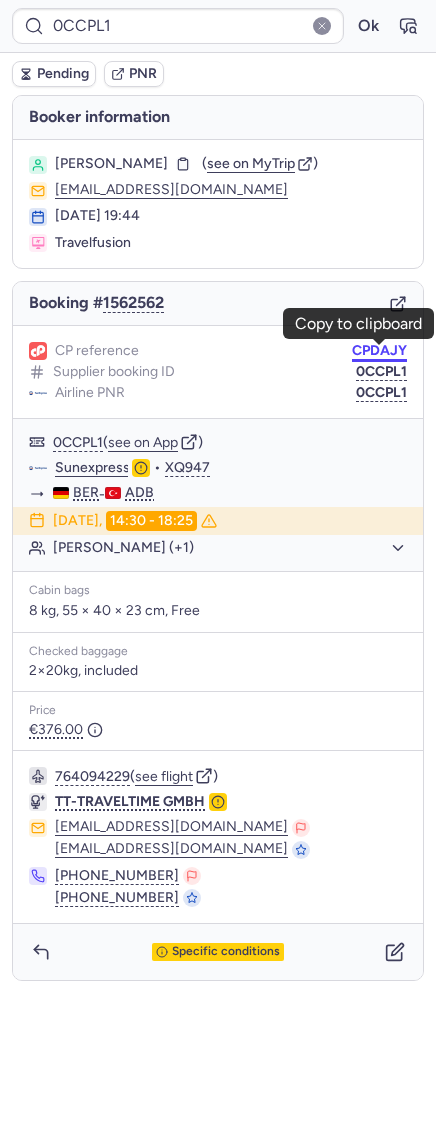 click on "CPDAJY" at bounding box center [379, 351] 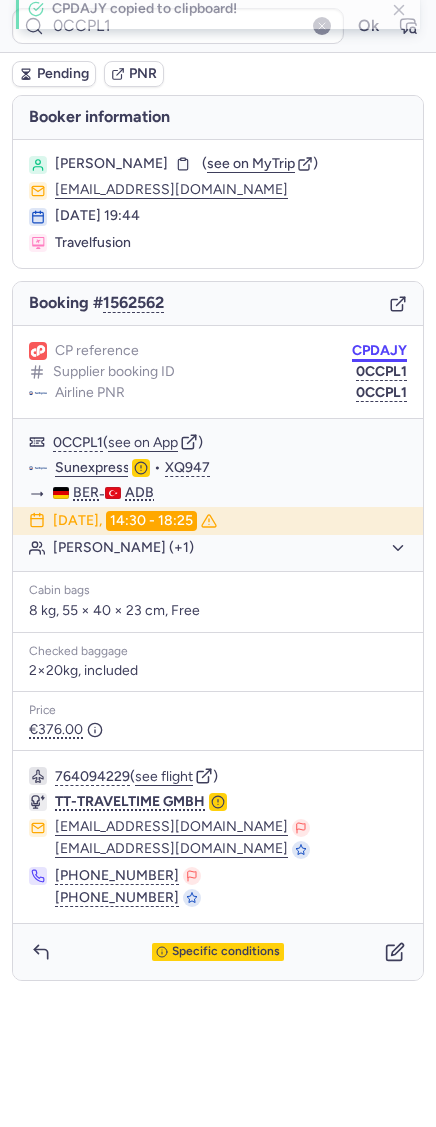 click on "CPDAJY" at bounding box center [379, 351] 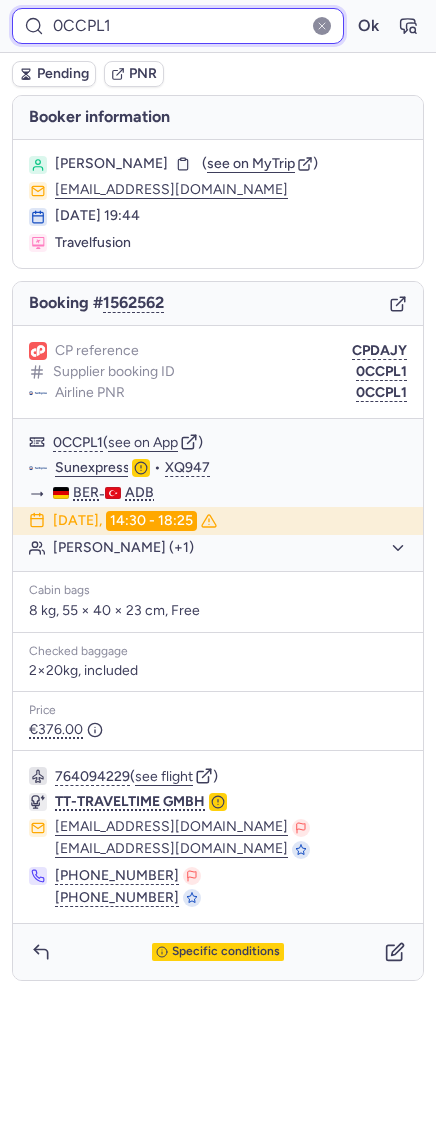 click on "0CCPL1" at bounding box center (178, 26) 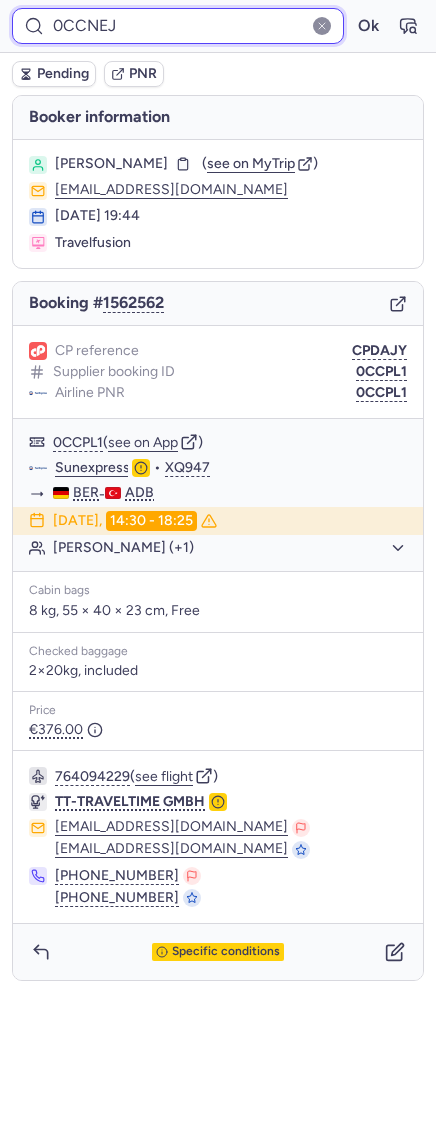 click on "Ok" at bounding box center [368, 26] 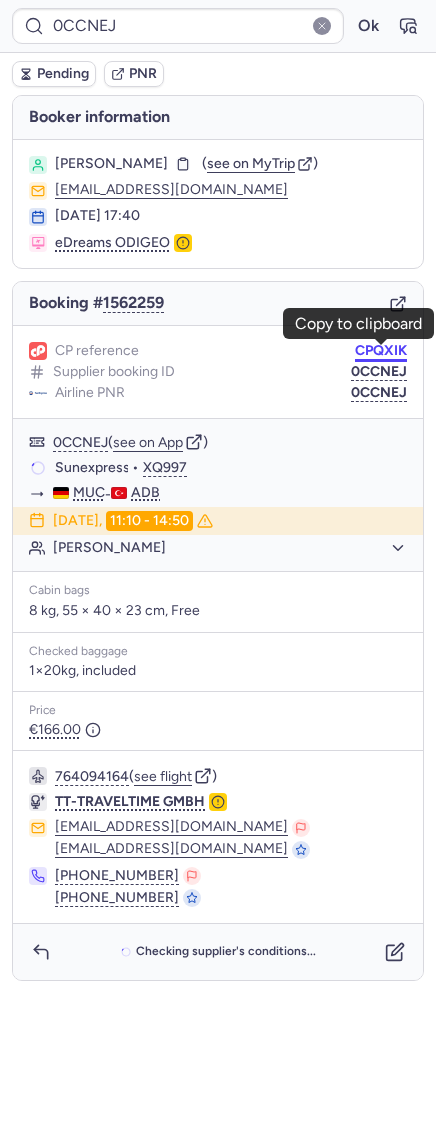 click on "CPQXIK" at bounding box center [381, 351] 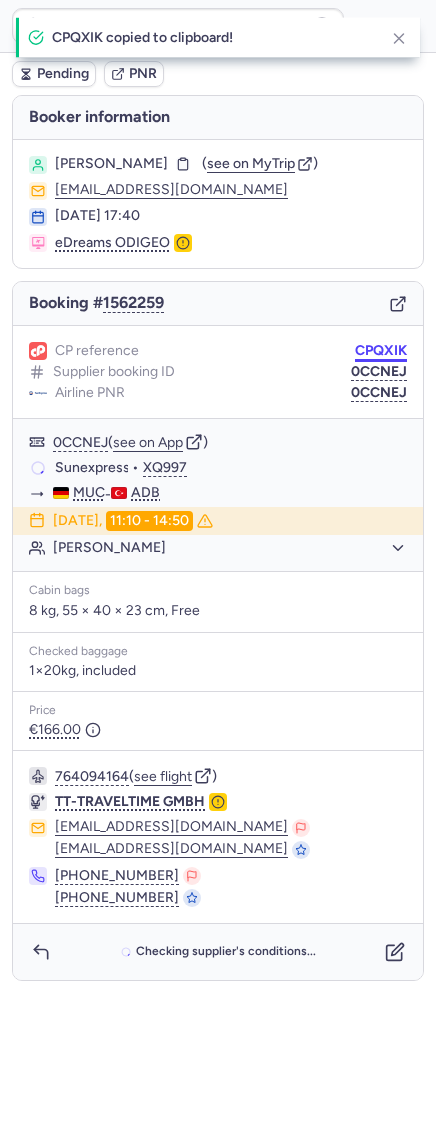 click on "CPQXIK" at bounding box center [381, 351] 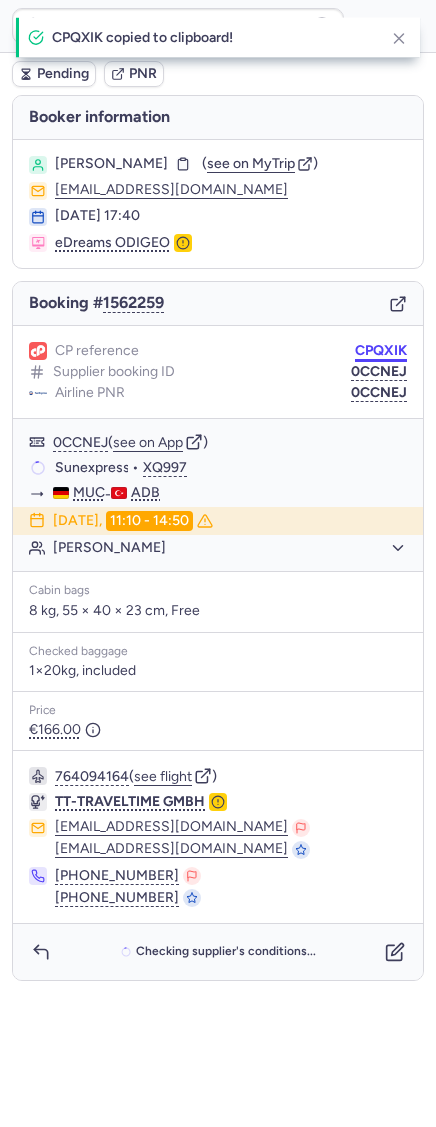 click on "CPQXIK" at bounding box center (381, 351) 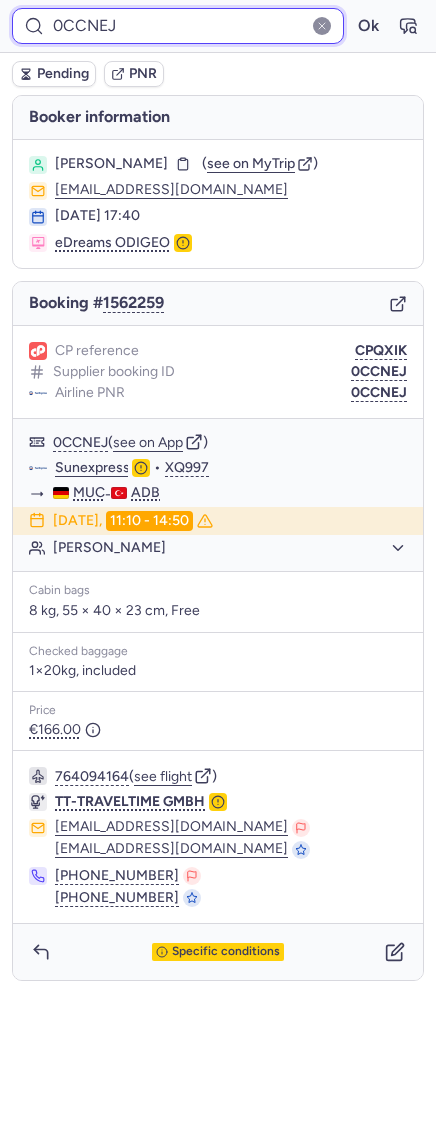 click on "0CCNEJ" at bounding box center (178, 26) 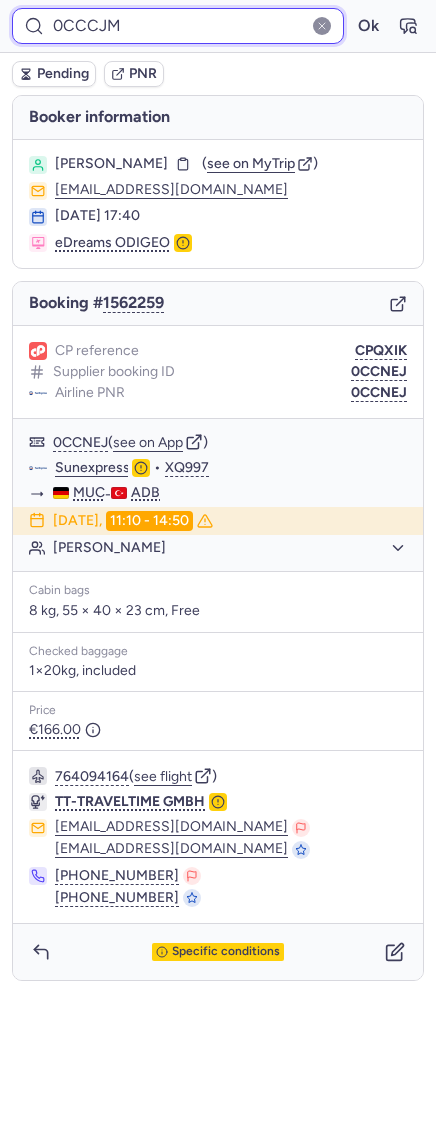 click on "Ok" at bounding box center [368, 26] 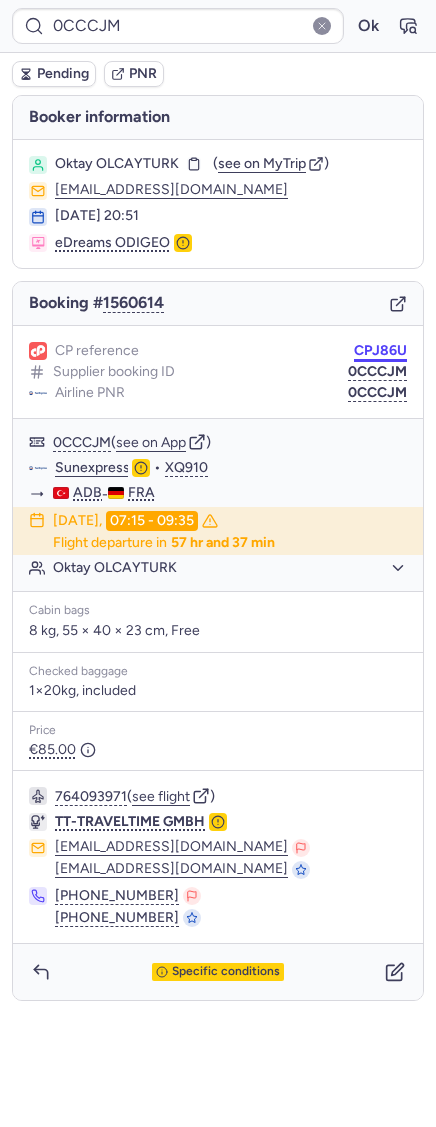 click on "CPJ86U" at bounding box center (380, 351) 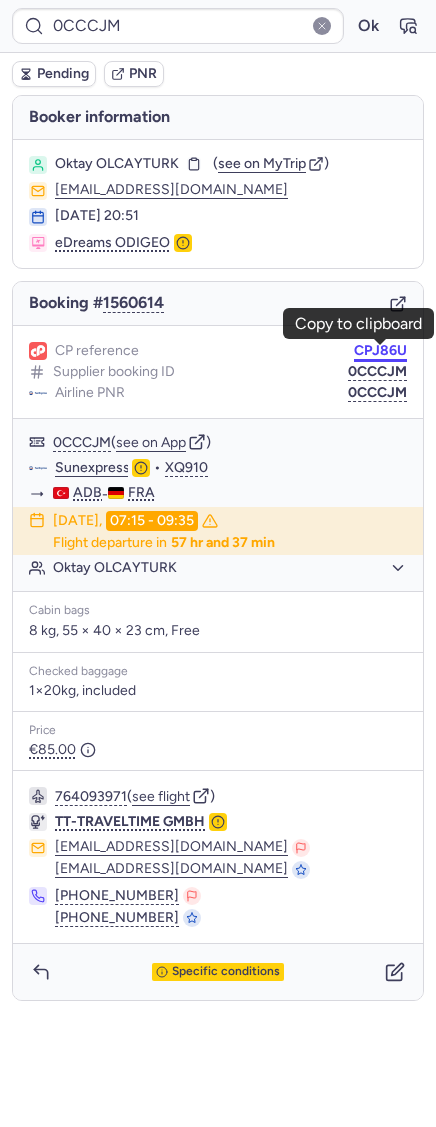 click on "CPJ86U" at bounding box center (380, 351) 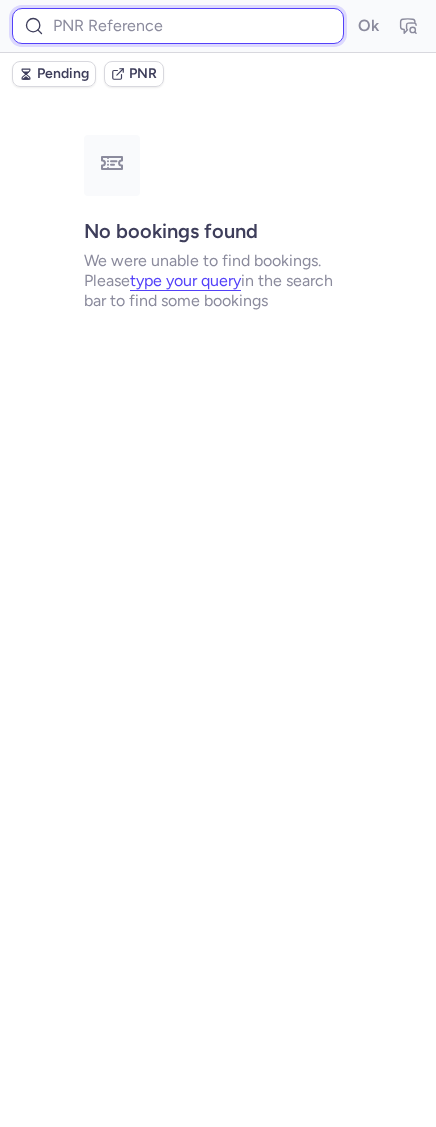 click at bounding box center (178, 26) 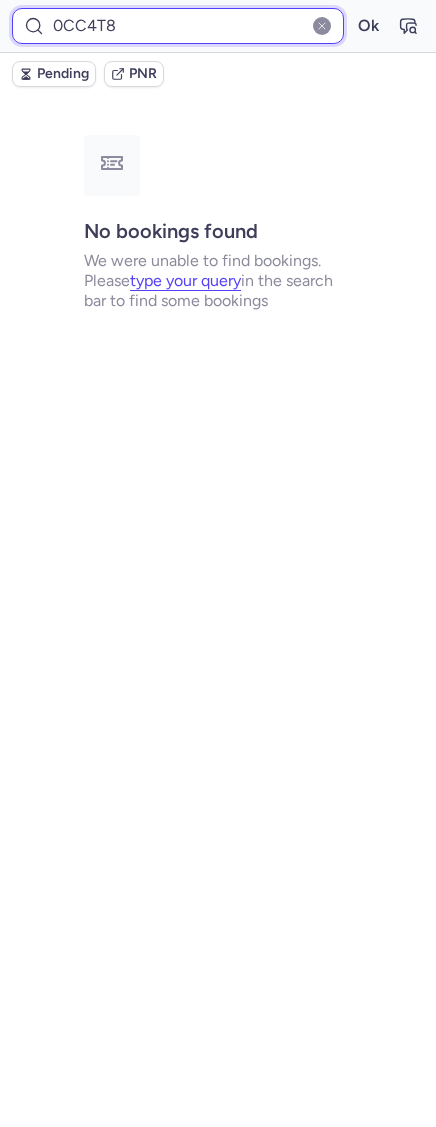 click on "Ok" at bounding box center (368, 26) 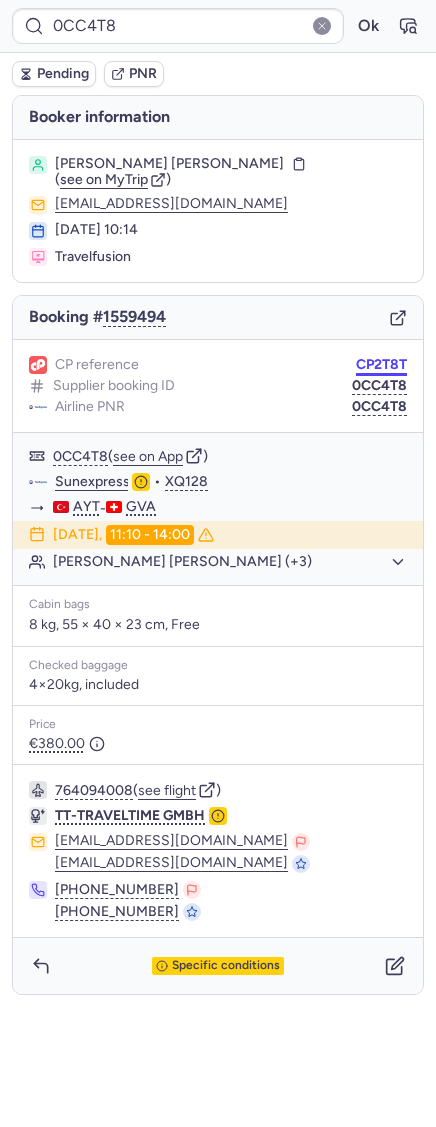 click on "CP2T8T" at bounding box center (381, 365) 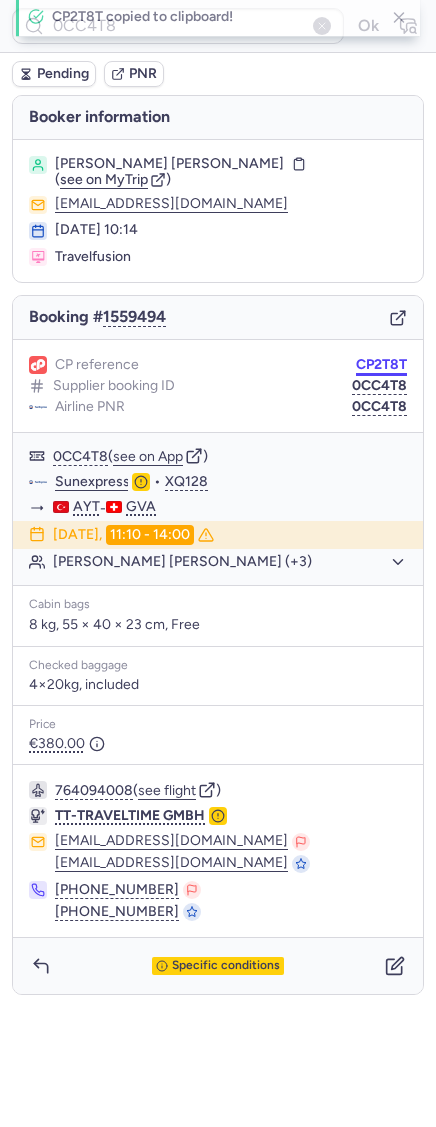 click on "CP2T8T" at bounding box center (381, 365) 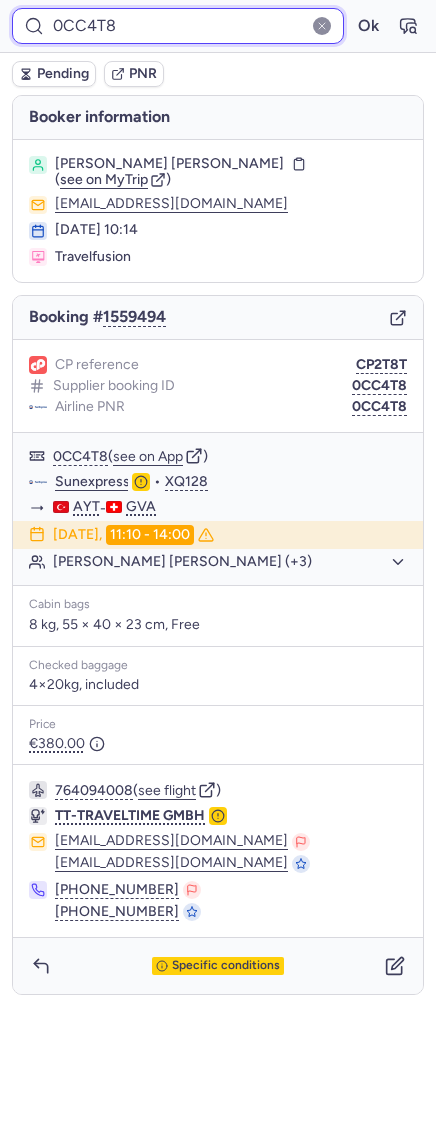 click on "0CC4T8" at bounding box center (178, 26) 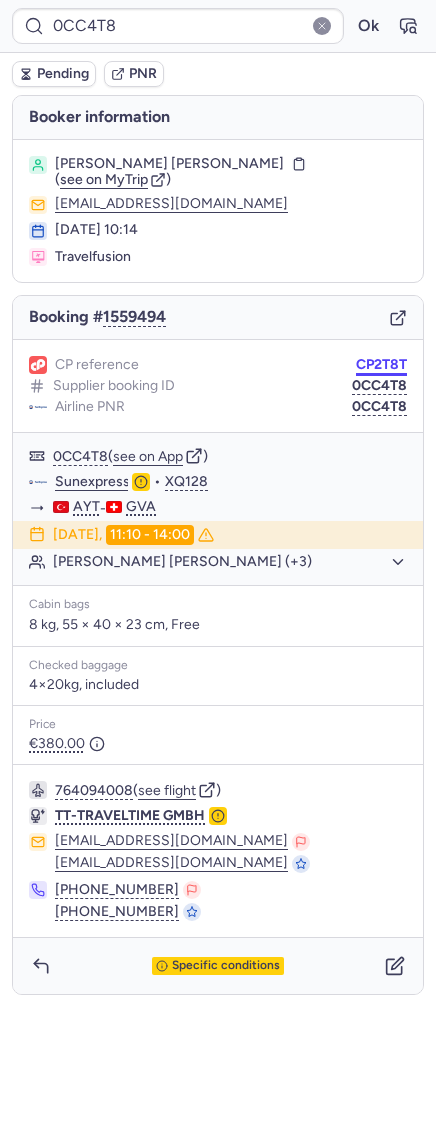click on "0CC4T8  Ok  Pending PNR Booker information Steeves VACCARO  ( see on MyTrip  )  bookings@lmnbookings.com 29 Jun 2025, 10:14 Travelfusion Booking # 1559494 CP reference CP2T8T Supplier booking ID 0CC4T8 Airline PNR 0CC4T8 0CC4T8  ( see on App )  Sunexpress  •  XQ128 AYT  -  GVA 19 Jul 2025,  11:10 - 14:00 Steeves VACCARO (+3)  Cabin bags  8 kg, 55 × 40 × 23 cm, Free Checked baggage 4×20kg, included Price €380.00  764094008  ( see flight )  TT-TRAVELTIME GMBH dispo@tt-traveltime.de dispo@tt-traveltime.de +49 211 97264638 +49 211 97264638 Specific conditions" at bounding box center [218, 0] 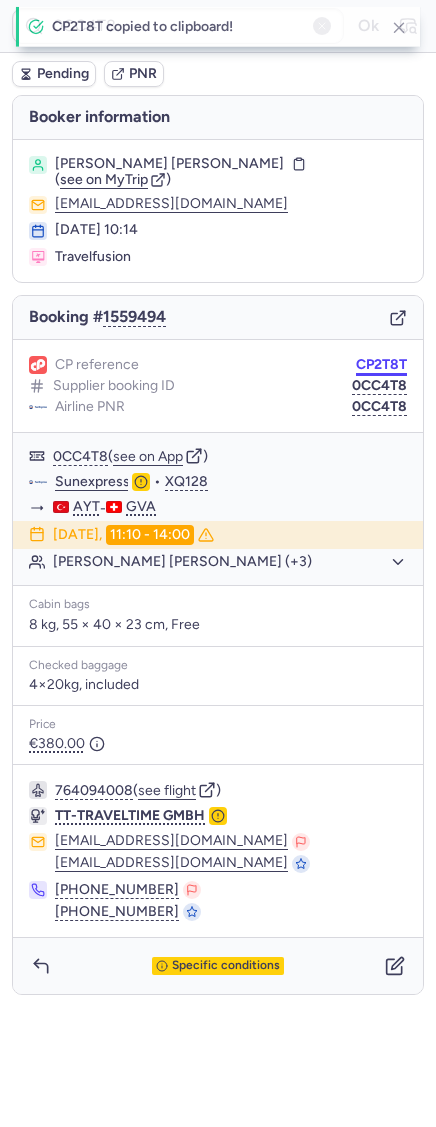 click on "CP2T8T" at bounding box center [381, 365] 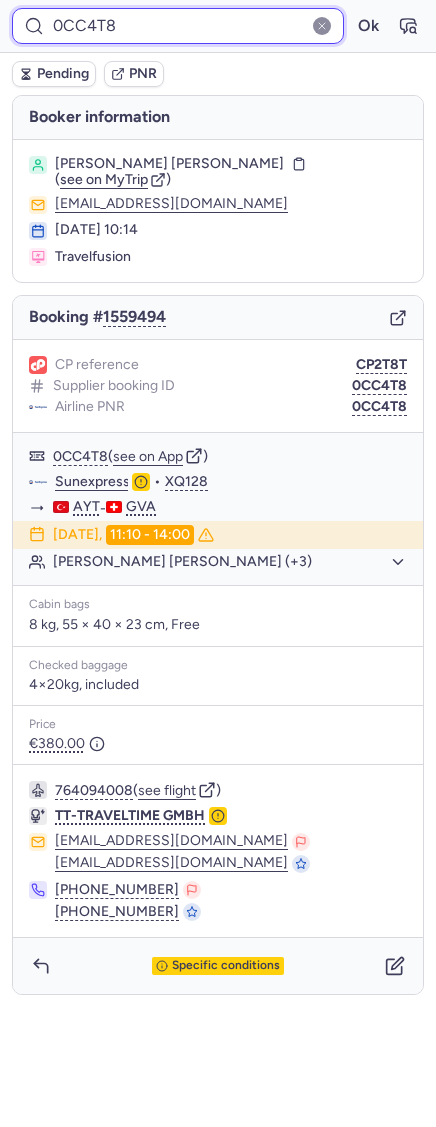 click on "0CC4T8" at bounding box center [178, 26] 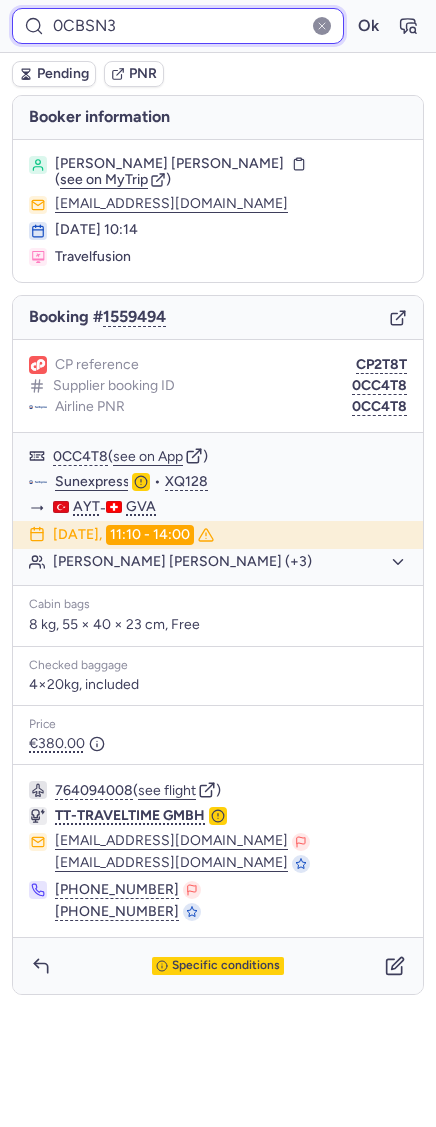 click on "Ok" at bounding box center (368, 26) 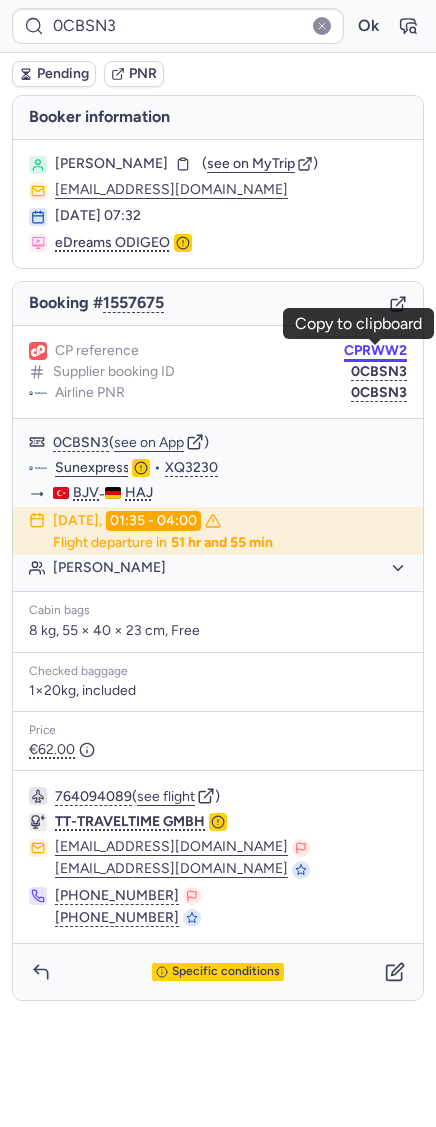 click on "CPRWW2" at bounding box center [375, 351] 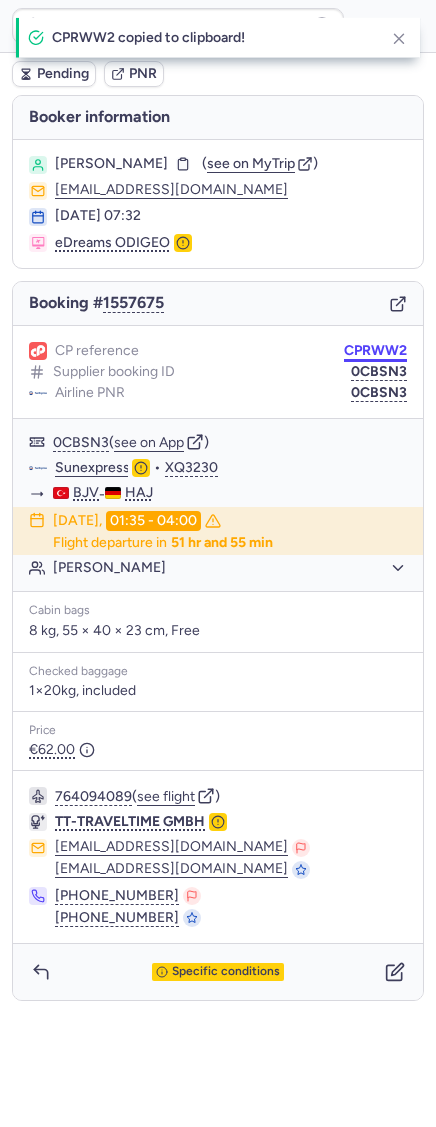 click on "CPRWW2" at bounding box center (375, 351) 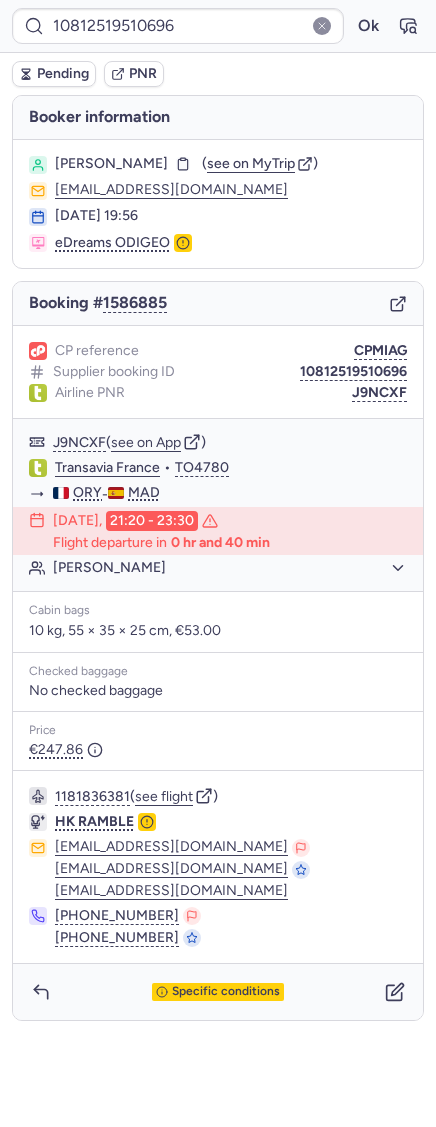 click on "1181836381  ( see flight )  HK RAMBLE support_service@hkramble.com support_service@hkramble.com li.liu@hkramble.com +86 132 6313 2780 +86 180 5619 6868" at bounding box center [218, 867] 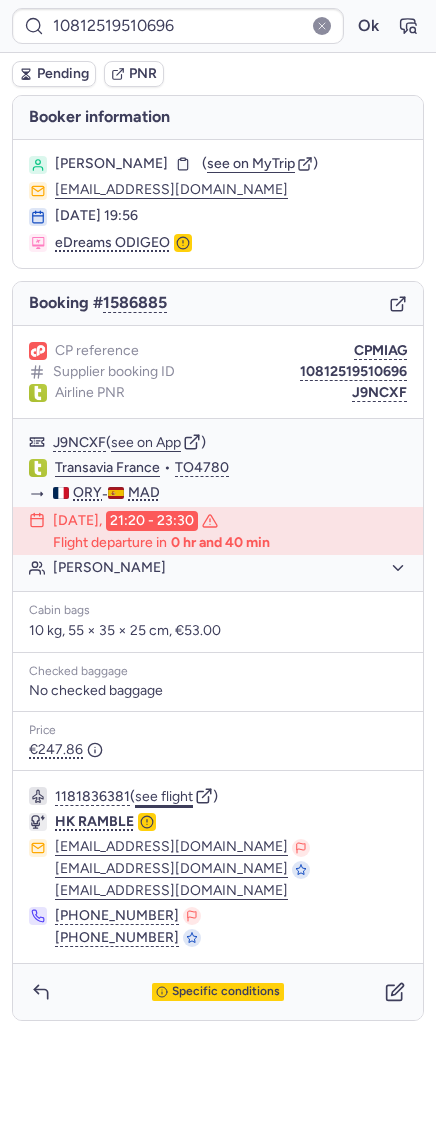 click on "see flight" 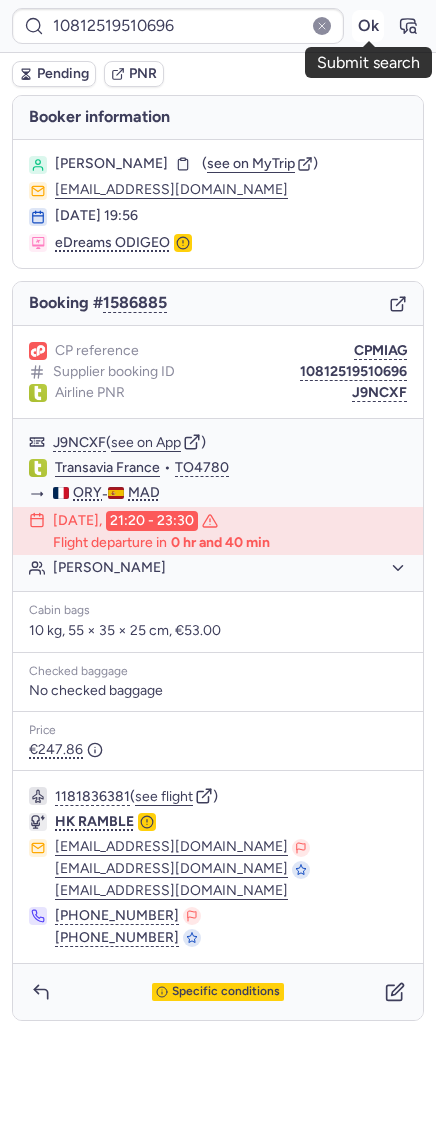 click on "Ok" at bounding box center [368, 26] 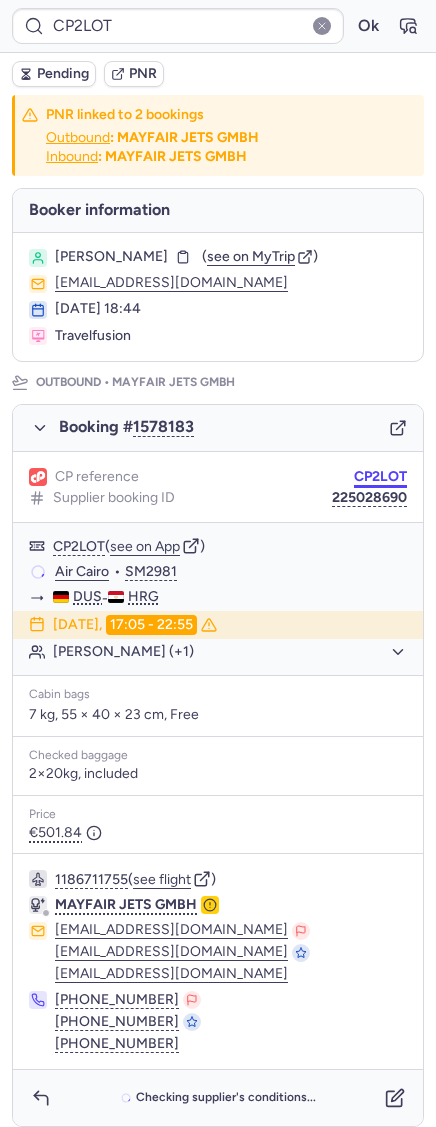 click on "CP2LOT" at bounding box center [380, 477] 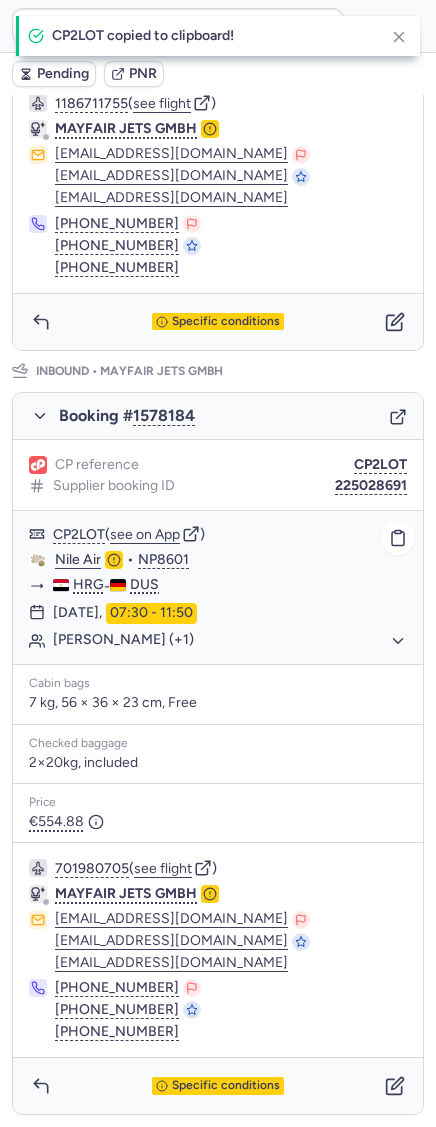 scroll, scrollTop: 0, scrollLeft: 0, axis: both 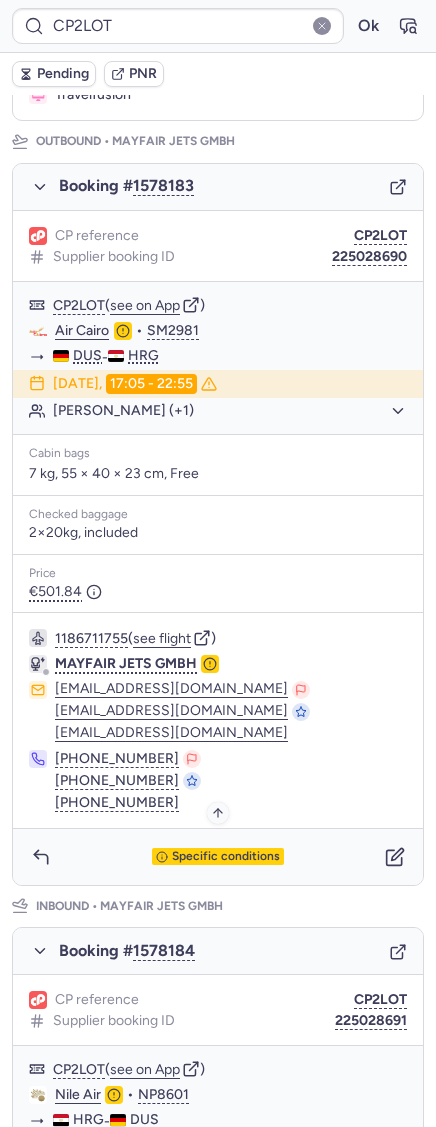 click on "Specific conditions" at bounding box center [226, 857] 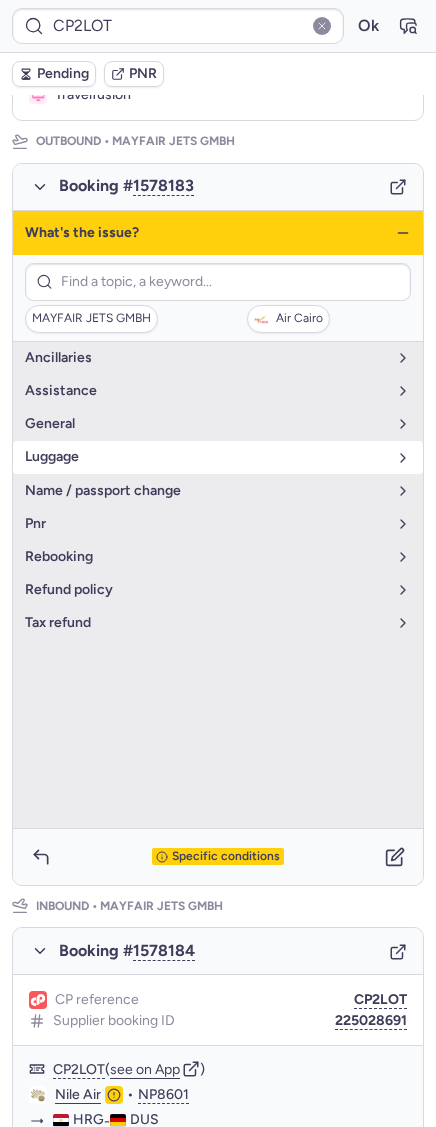 click on "luggage" at bounding box center [206, 457] 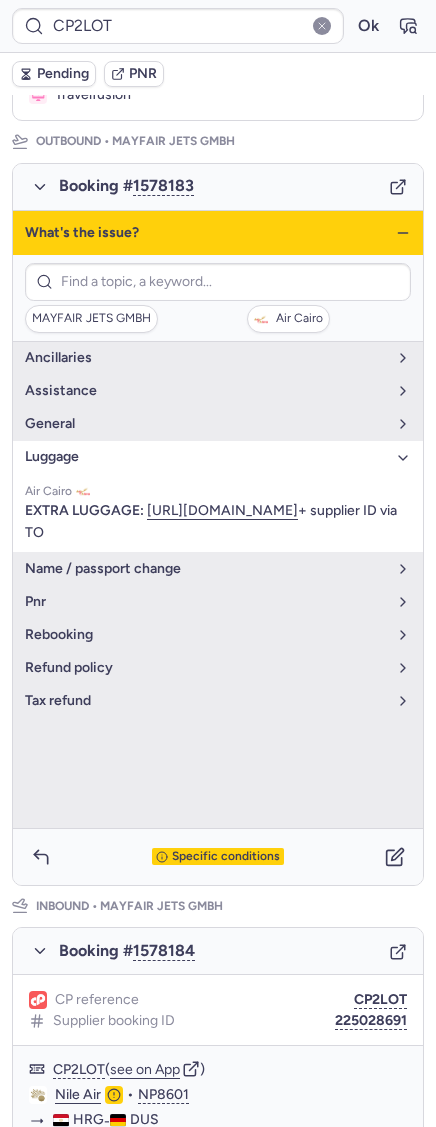 click 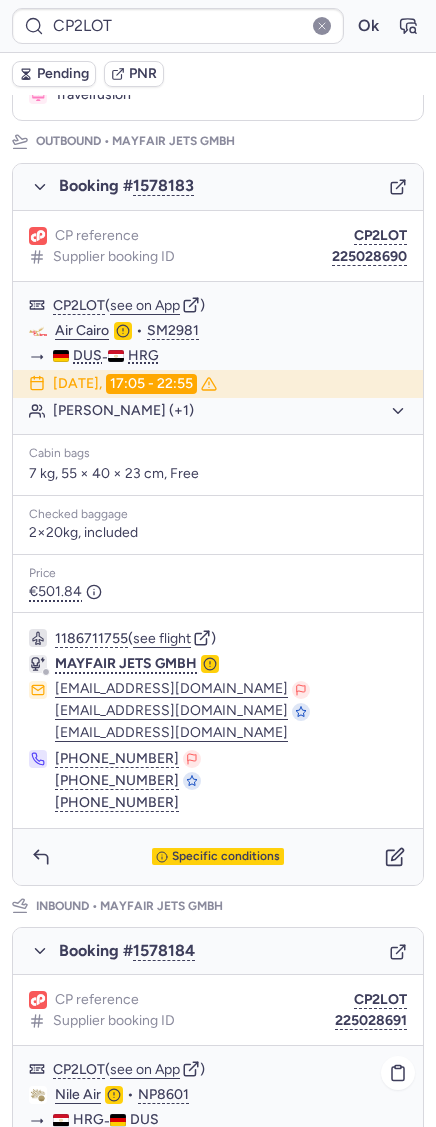 scroll, scrollTop: 795, scrollLeft: 0, axis: vertical 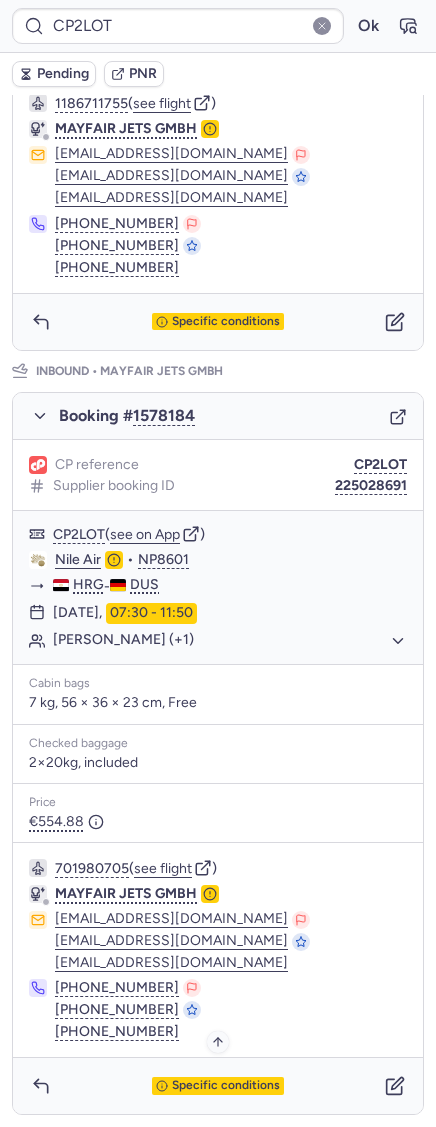 click on "Specific conditions" at bounding box center (226, 1086) 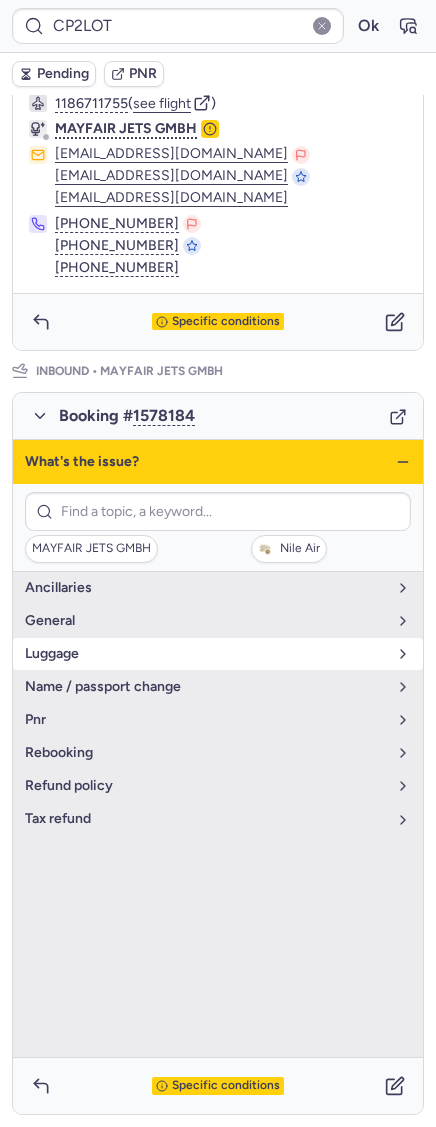 click on "luggage" at bounding box center [206, 654] 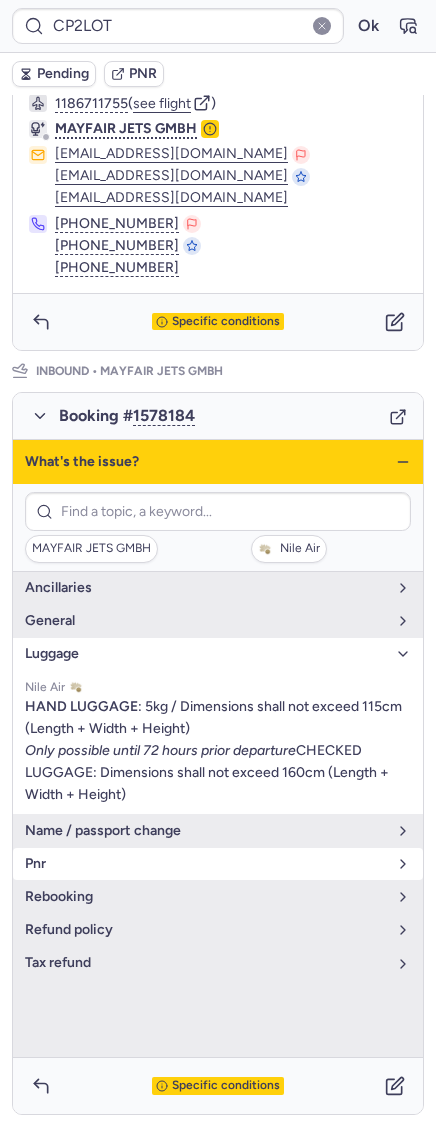 click on "pnr" at bounding box center [218, 864] 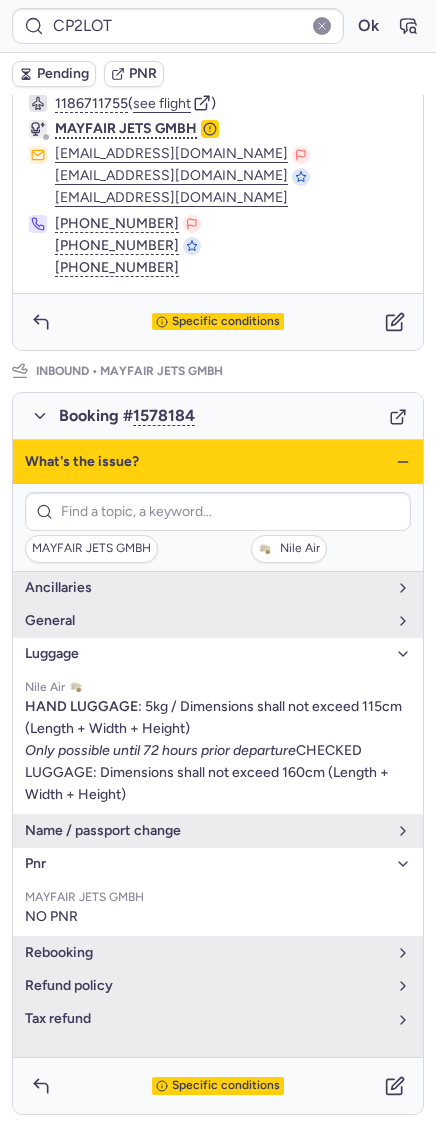 click on "luggage" at bounding box center (206, 654) 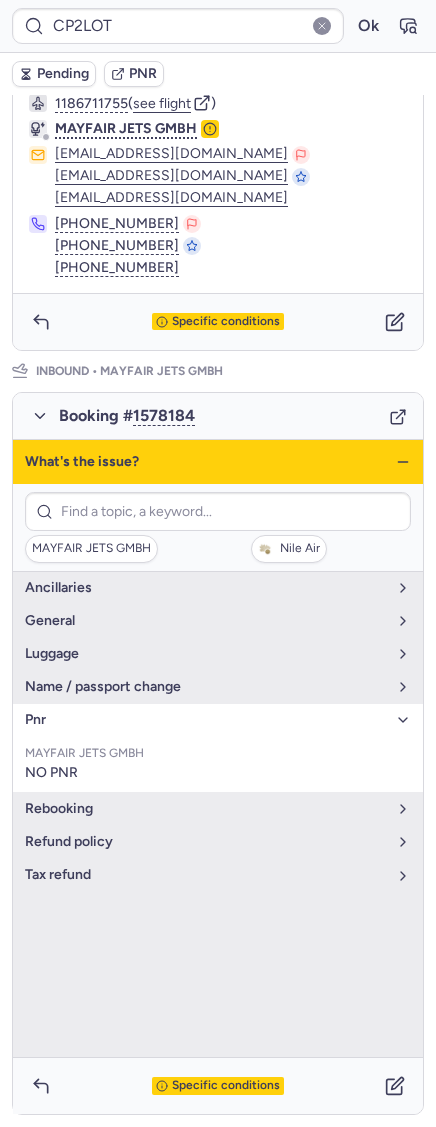 click on "What's the issue?" at bounding box center [218, 462] 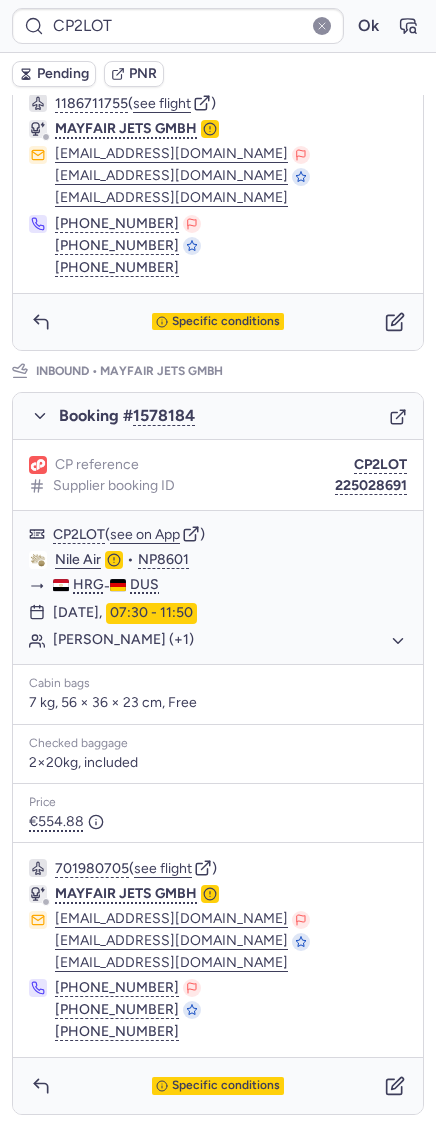 scroll, scrollTop: 0, scrollLeft: 0, axis: both 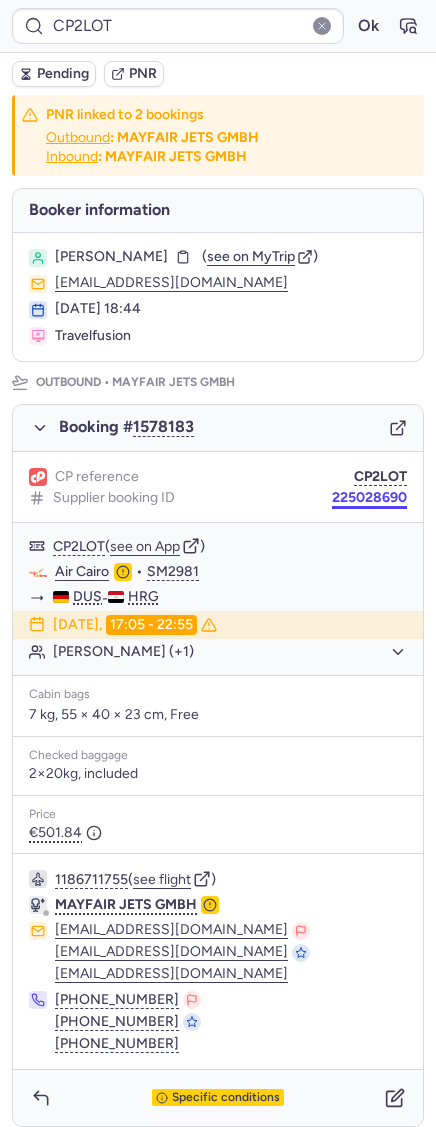 click on "225028690" at bounding box center (369, 498) 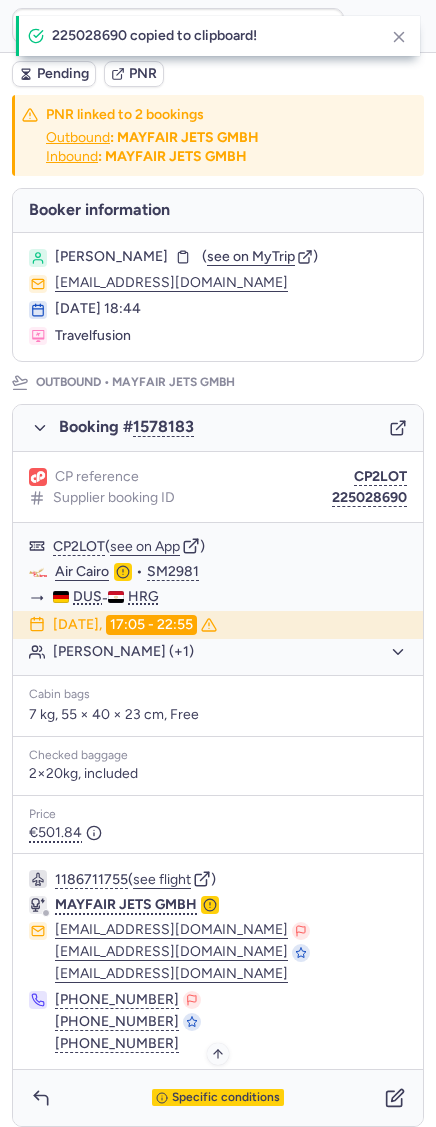 click on "Specific conditions" at bounding box center [226, 1098] 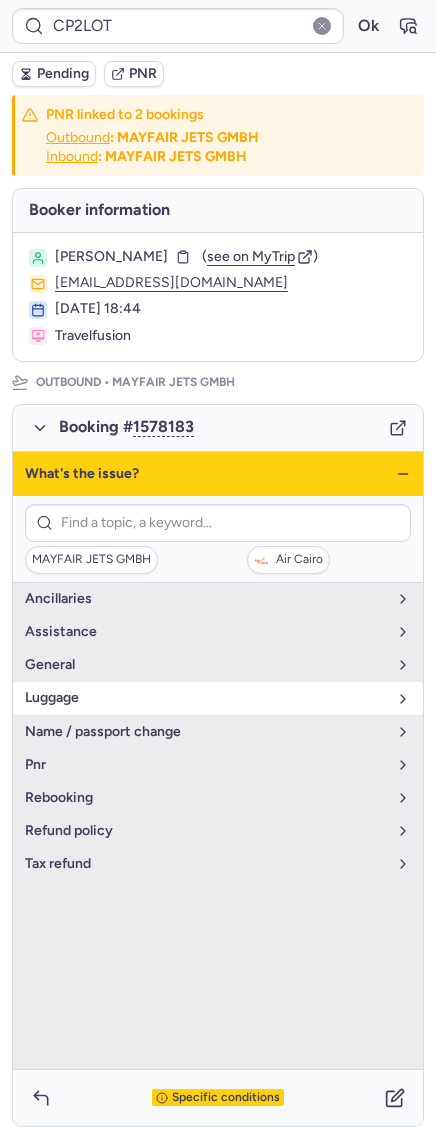 click on "luggage" at bounding box center [218, 698] 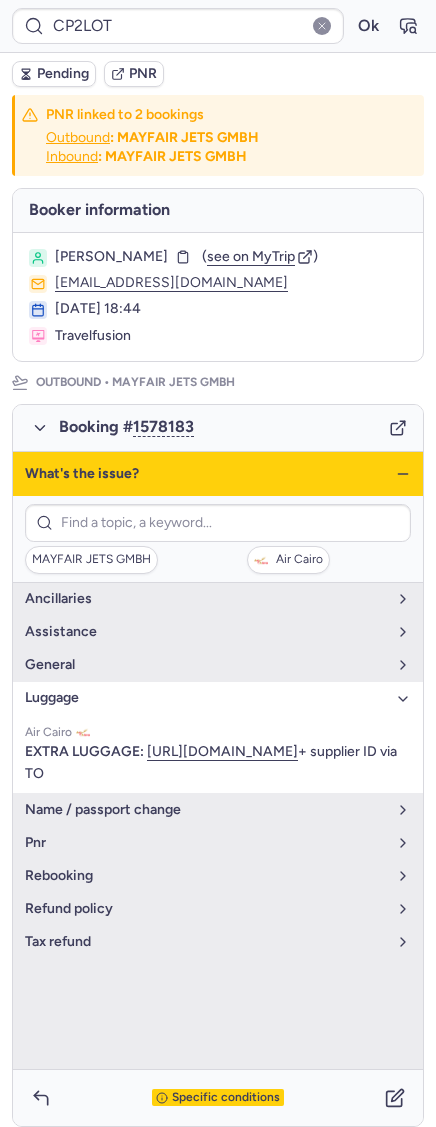 click 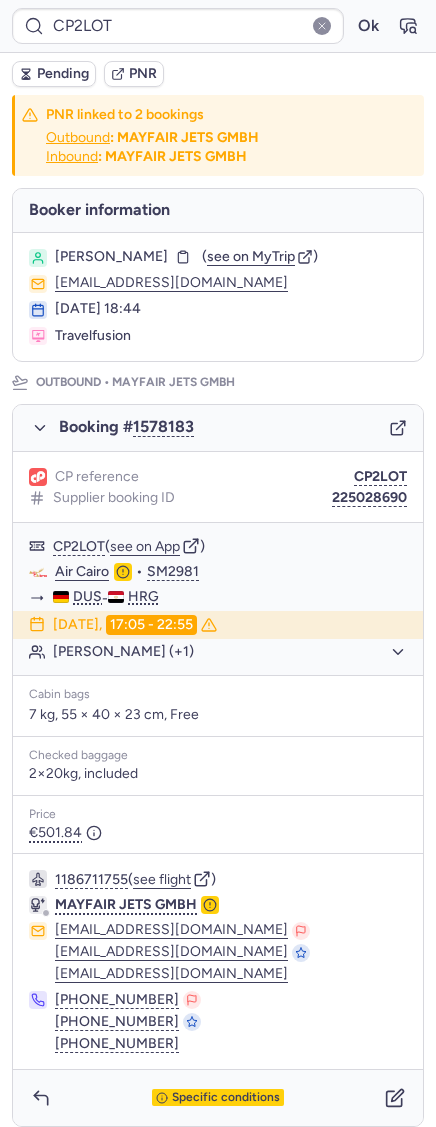 scroll, scrollTop: 795, scrollLeft: 0, axis: vertical 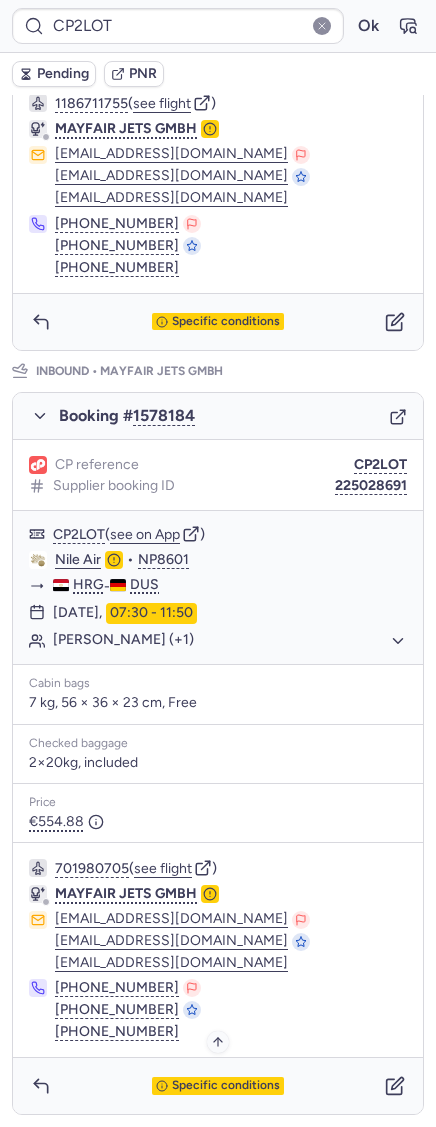 click 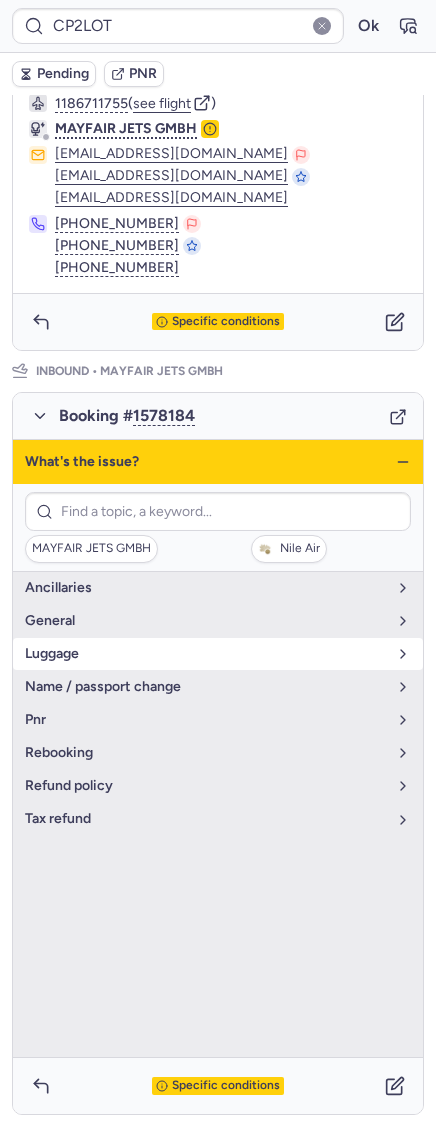 click on "luggage" at bounding box center (206, 654) 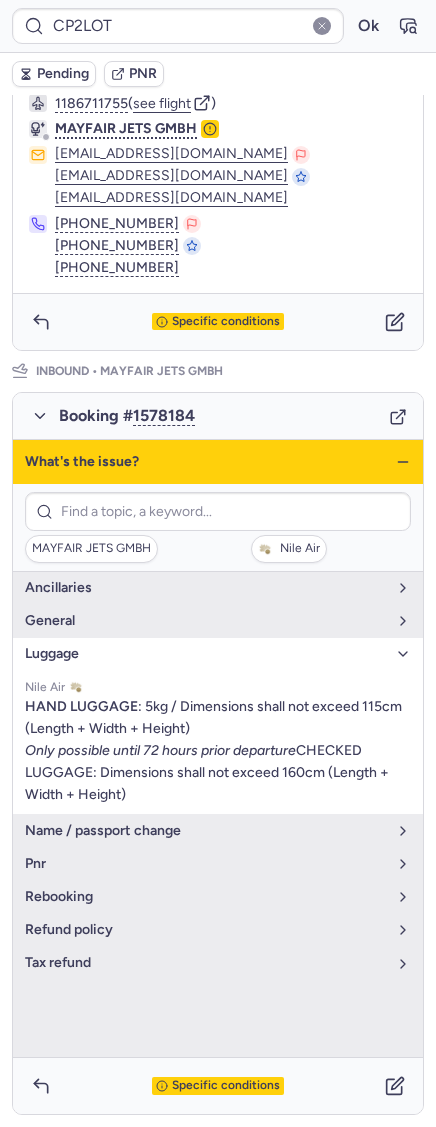 click on "luggage" at bounding box center [206, 654] 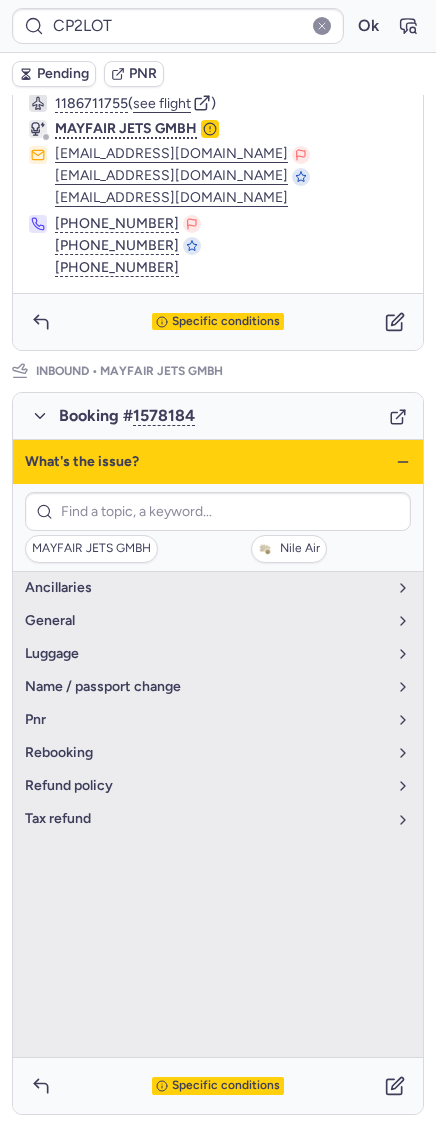 click 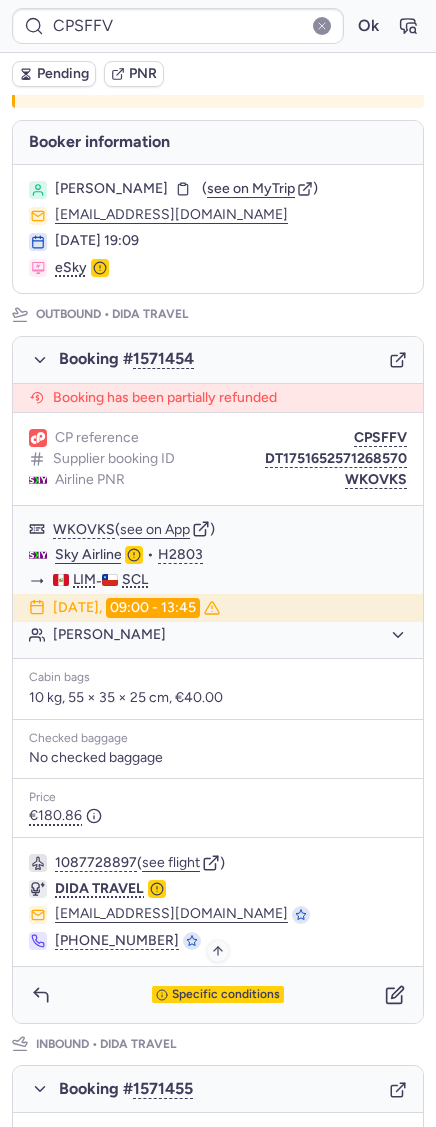 scroll, scrollTop: 682, scrollLeft: 0, axis: vertical 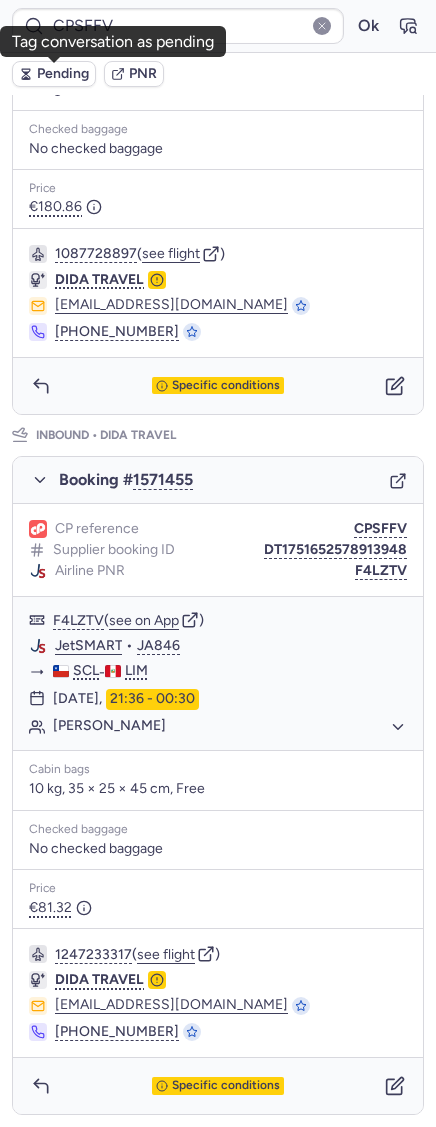 click on "Pending" at bounding box center (63, 74) 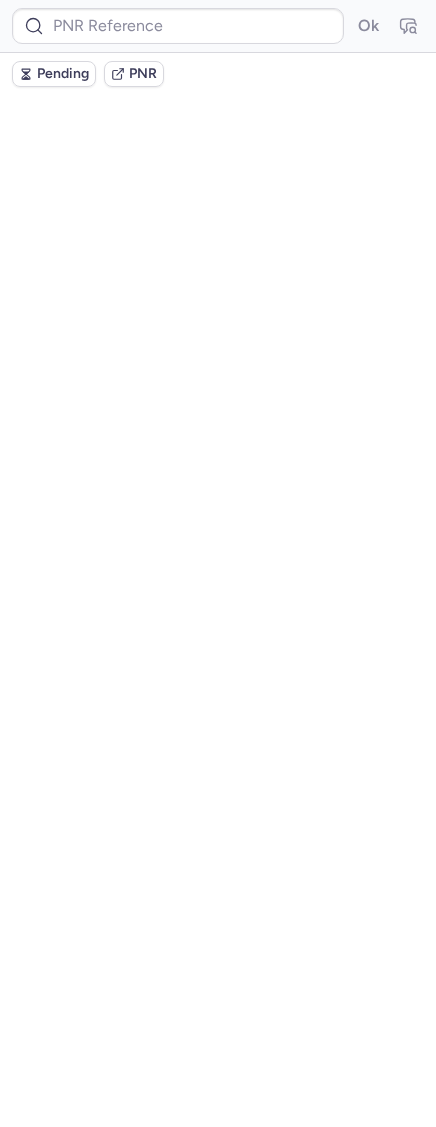 scroll, scrollTop: 0, scrollLeft: 0, axis: both 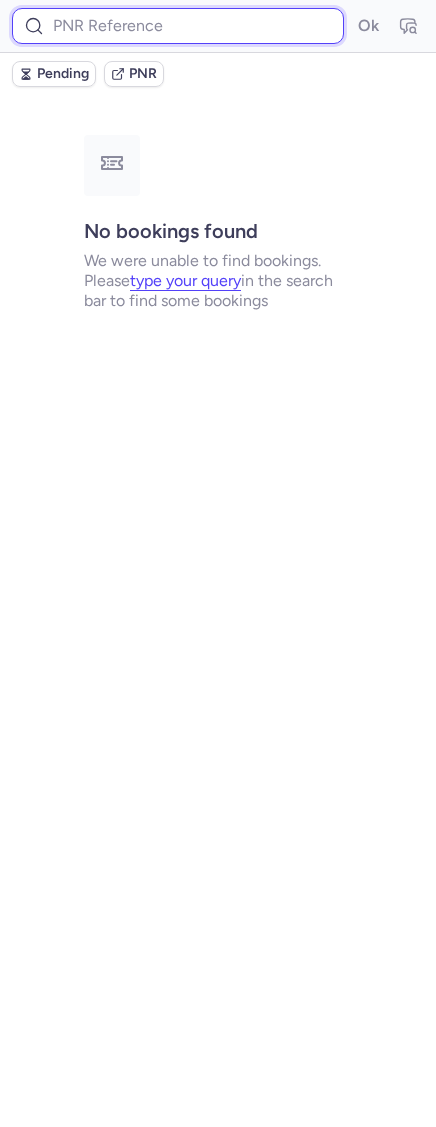 click at bounding box center [178, 26] 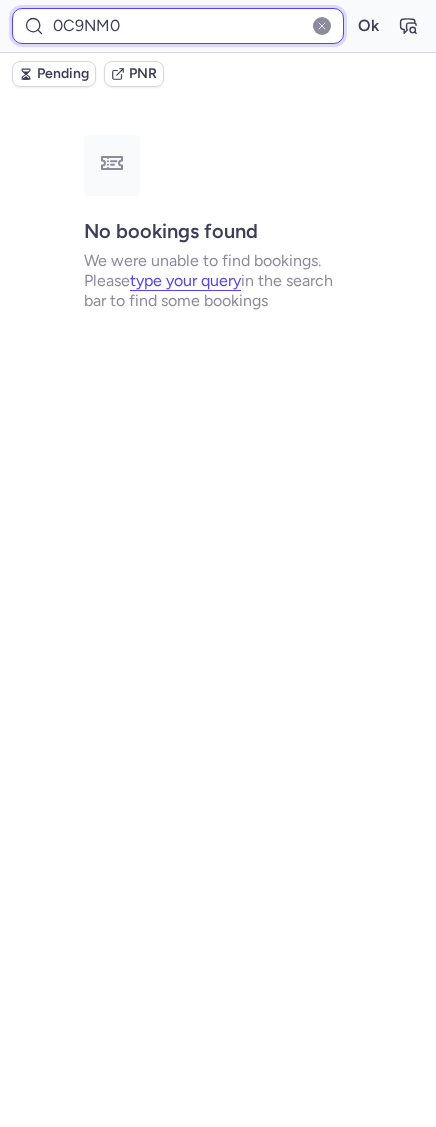 click on "Ok" at bounding box center (368, 26) 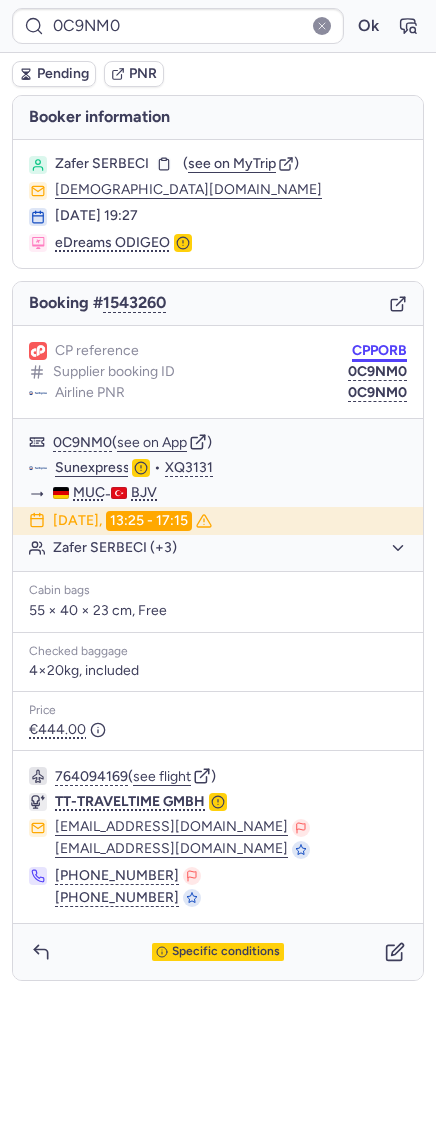 click on "CPPORB" at bounding box center [379, 351] 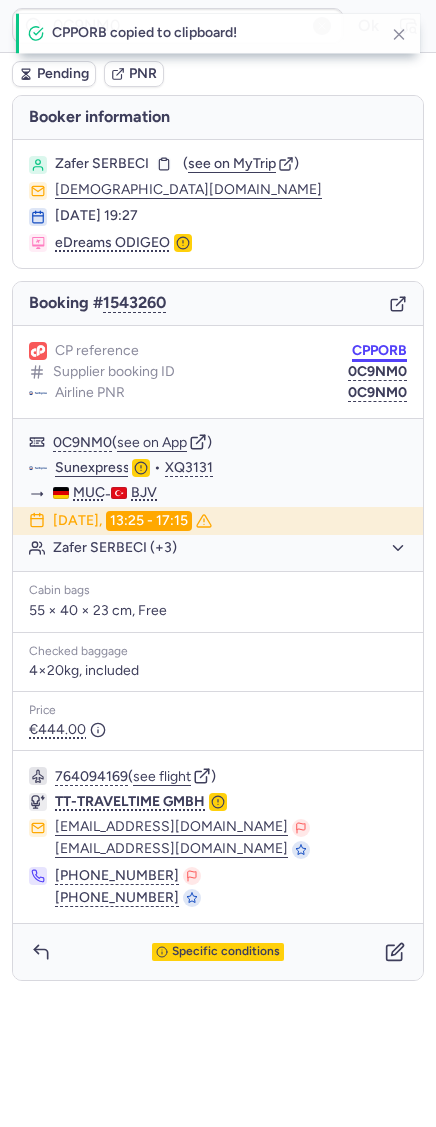click on "CPPORB" at bounding box center [379, 351] 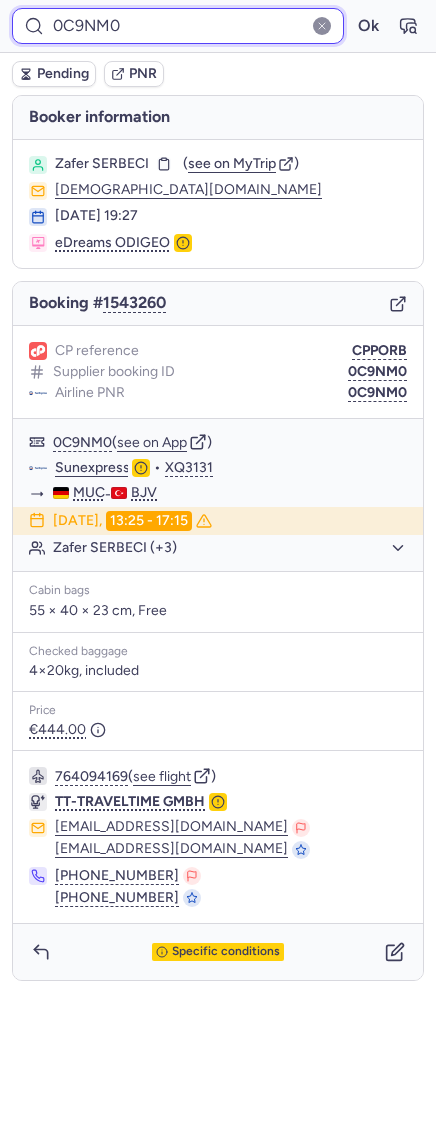 click on "0C9NM0" at bounding box center [178, 26] 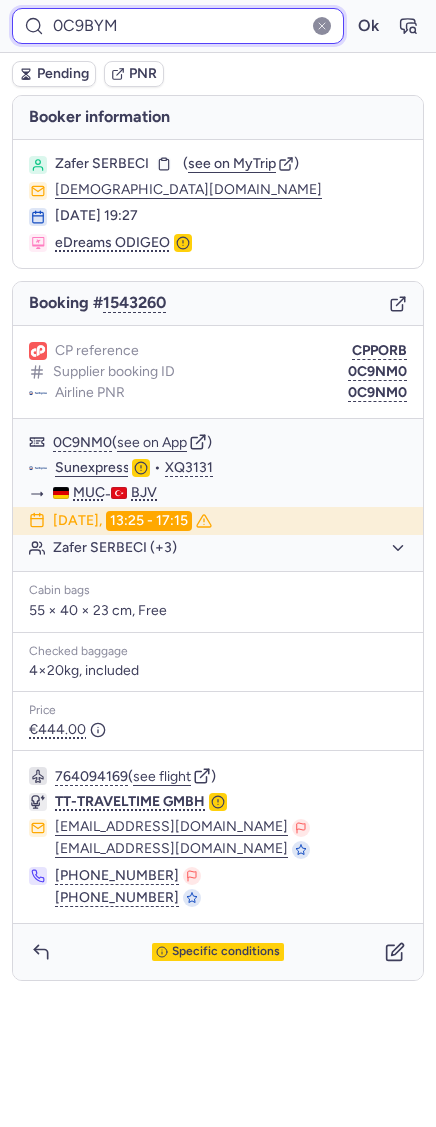 click on "Ok" at bounding box center [368, 26] 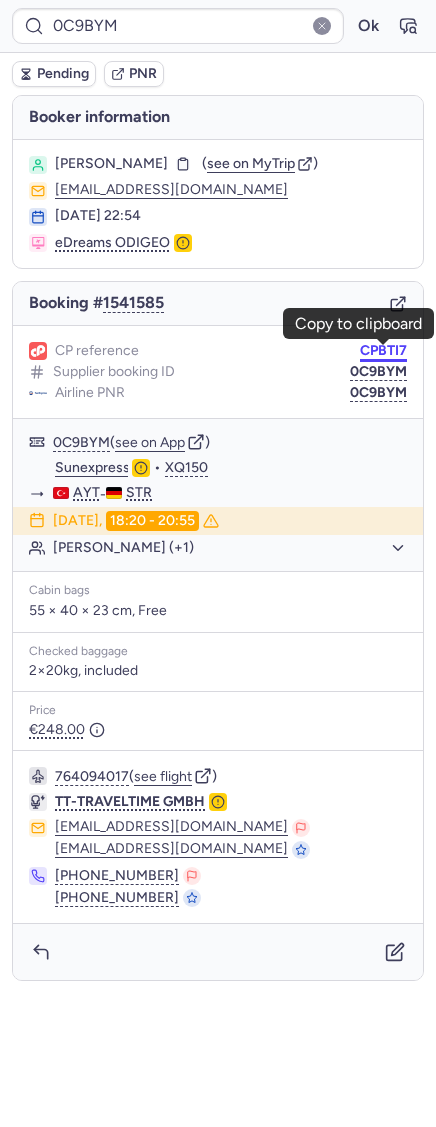 click on "CPBTI7" at bounding box center (383, 351) 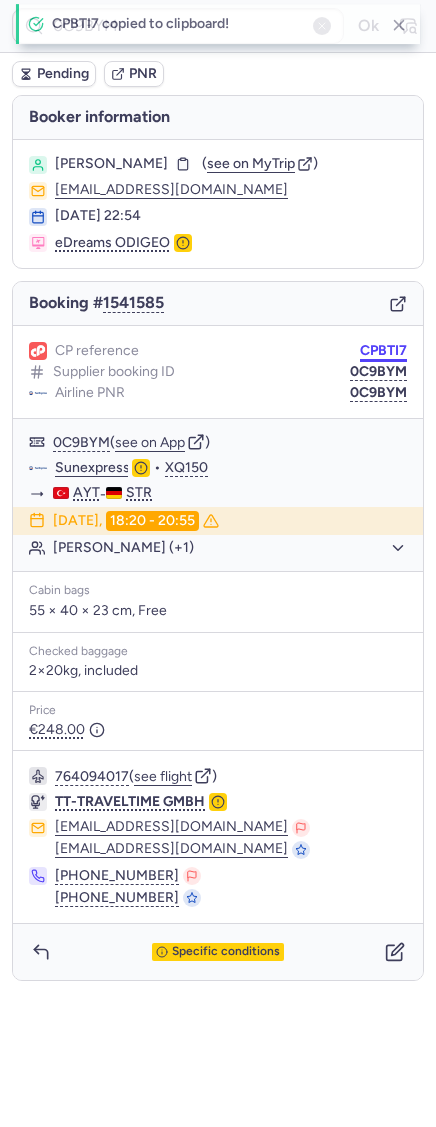 click on "CPBTI7" at bounding box center (383, 351) 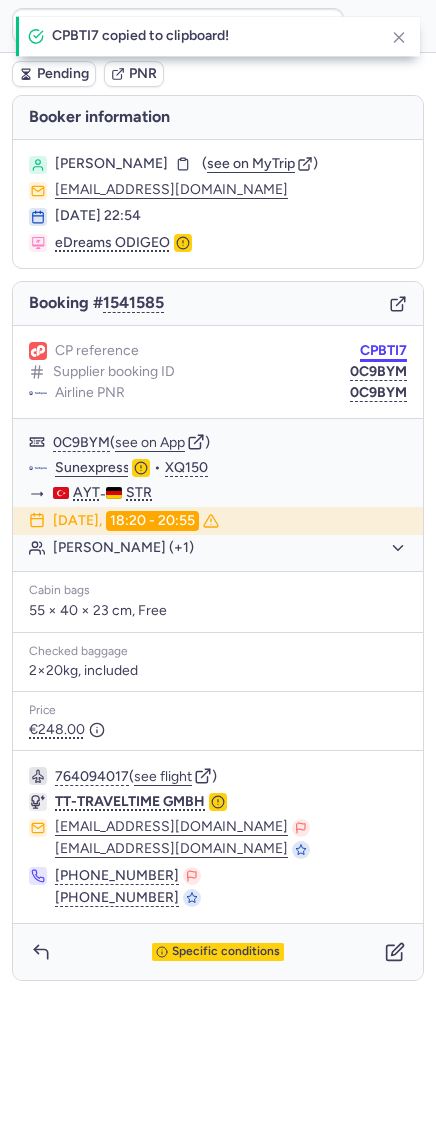click on "CPBTI7" at bounding box center [383, 351] 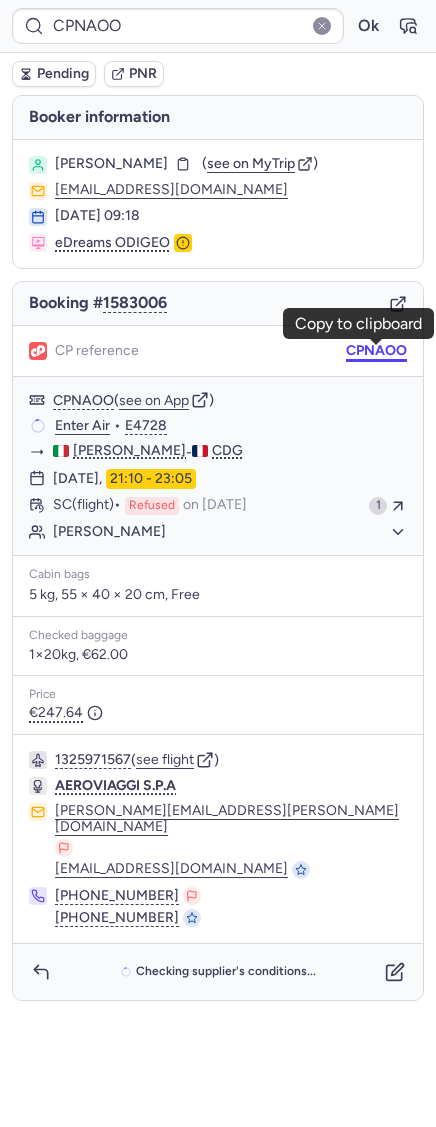 click on "CPNAOO" at bounding box center [376, 351] 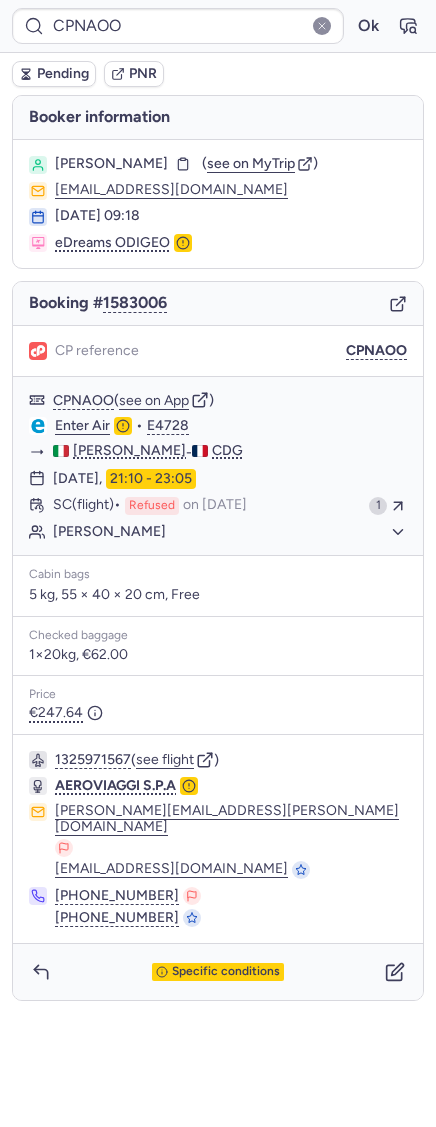 click 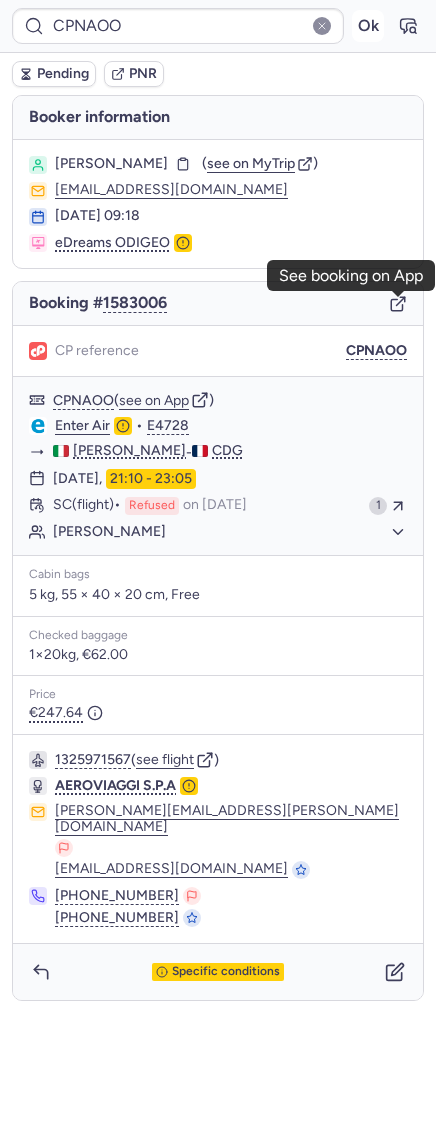 click on "Ok" at bounding box center (368, 26) 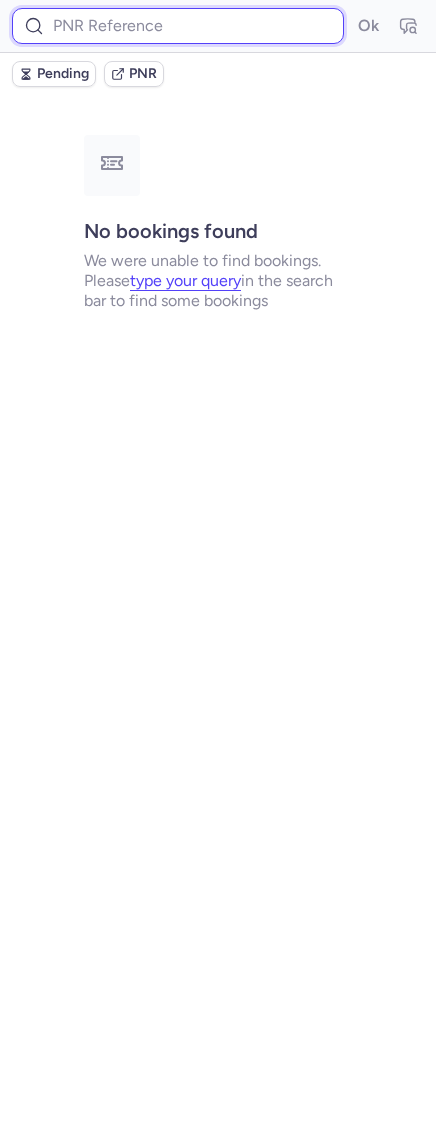 click at bounding box center [178, 26] 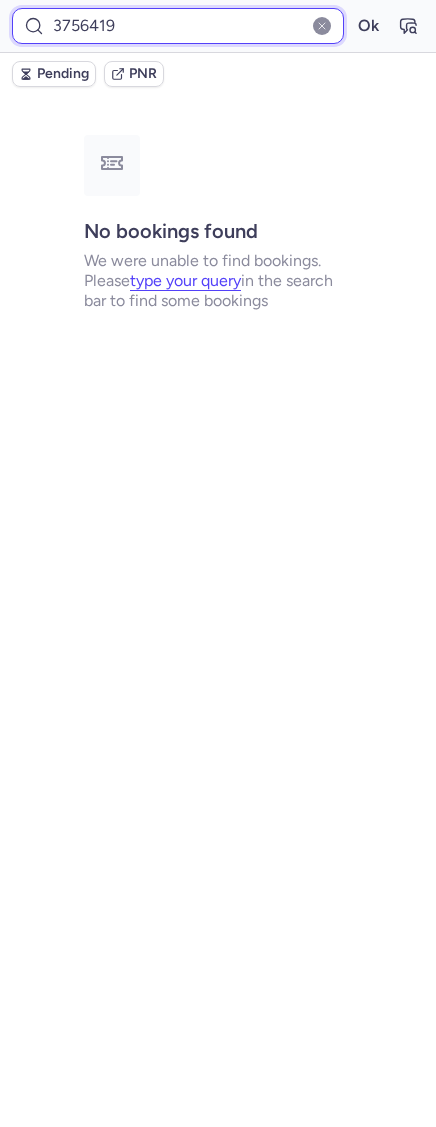 click on "Ok" at bounding box center [368, 26] 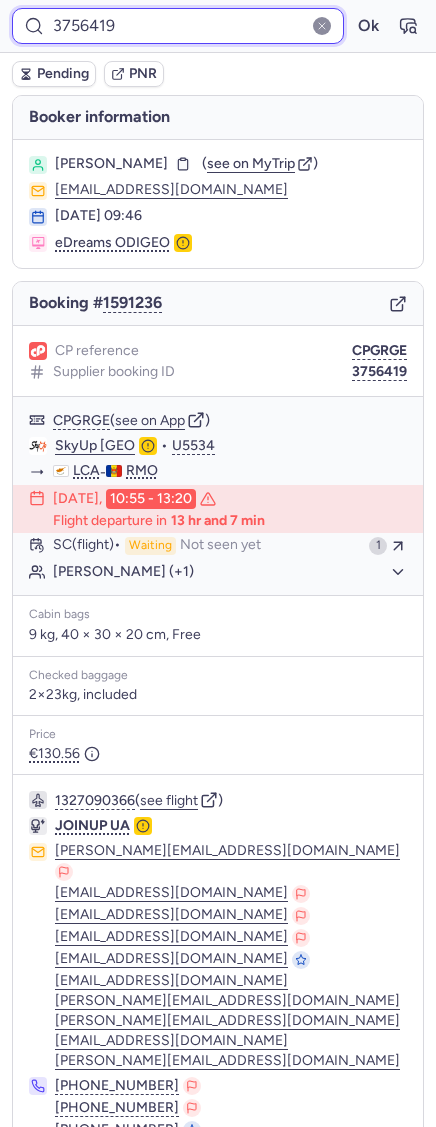 click on "3756419" at bounding box center (178, 26) 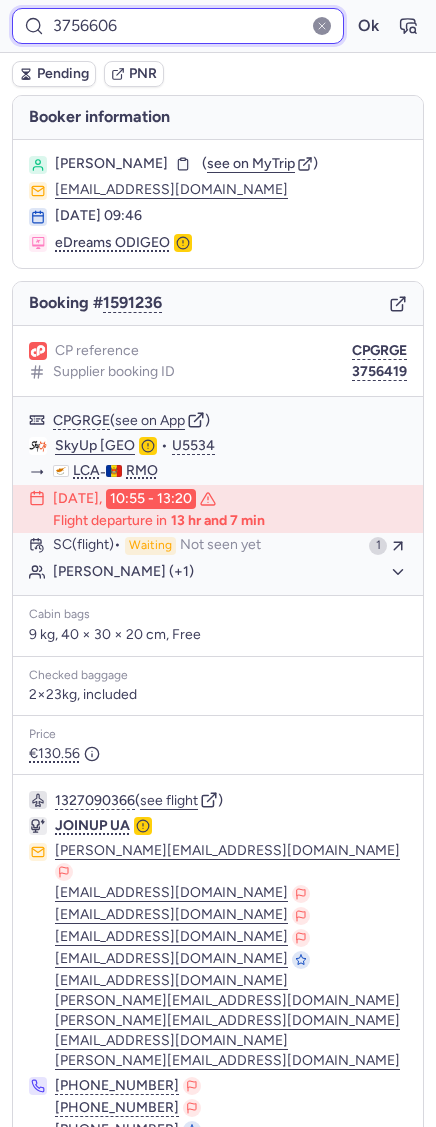 click on "Ok" at bounding box center (368, 26) 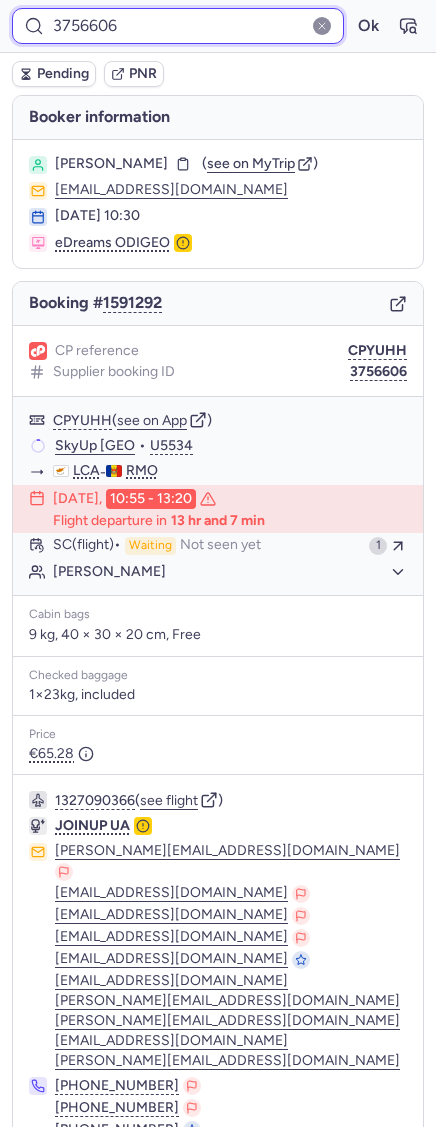 click on "3756606" at bounding box center [178, 26] 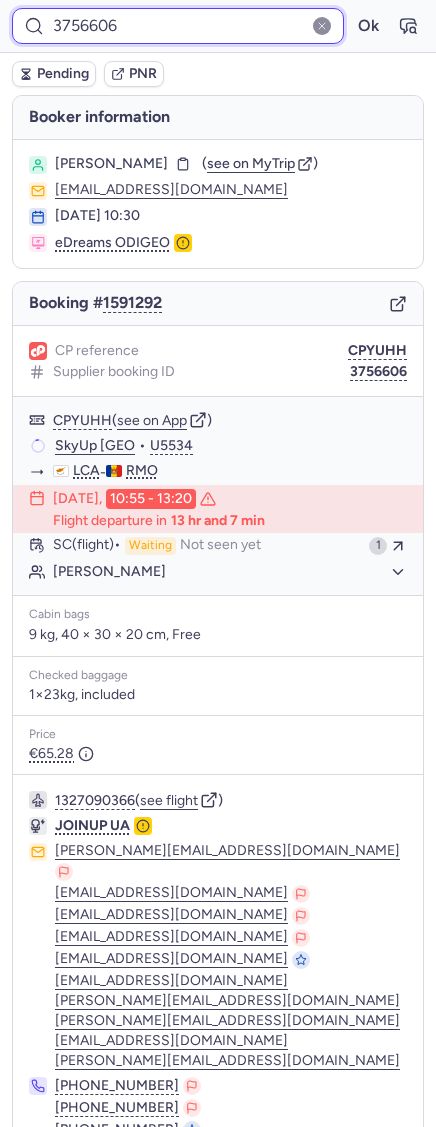 click on "3756606" at bounding box center (178, 26) 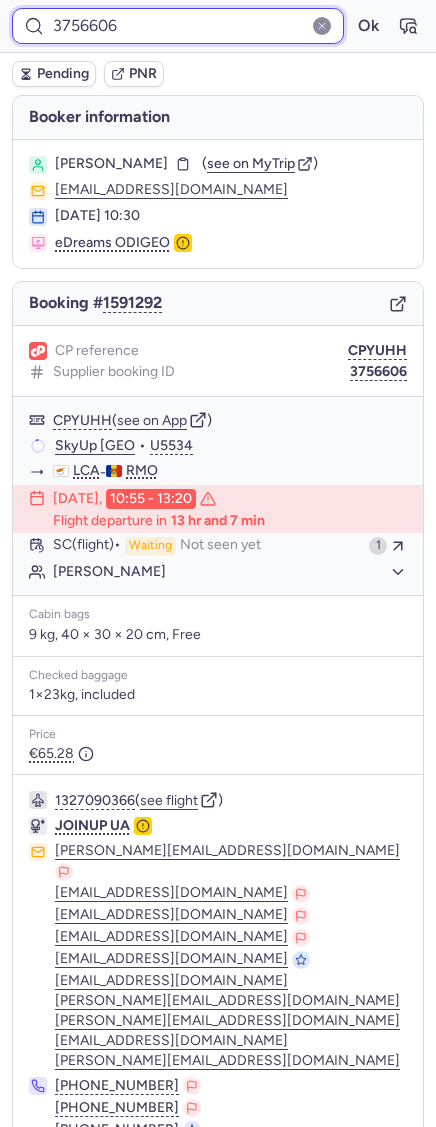 paste on "14" 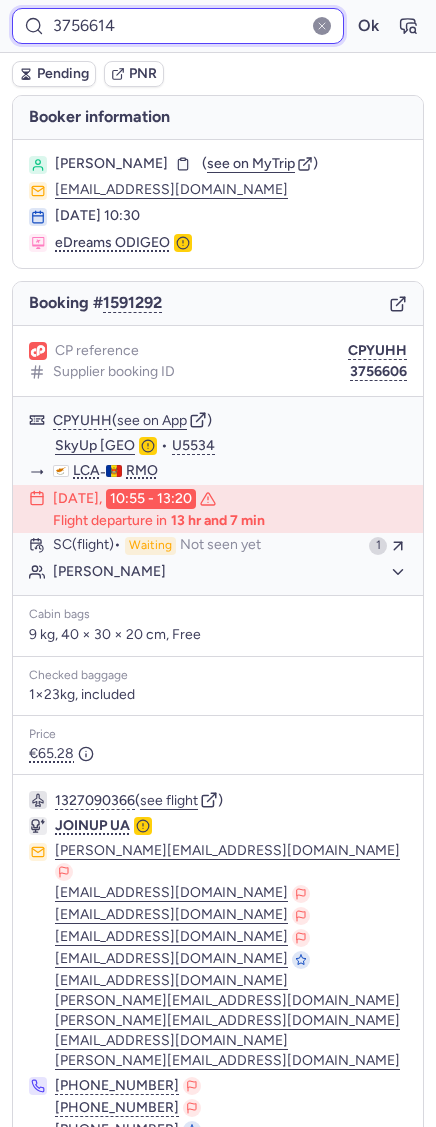 click on "Ok" at bounding box center [368, 26] 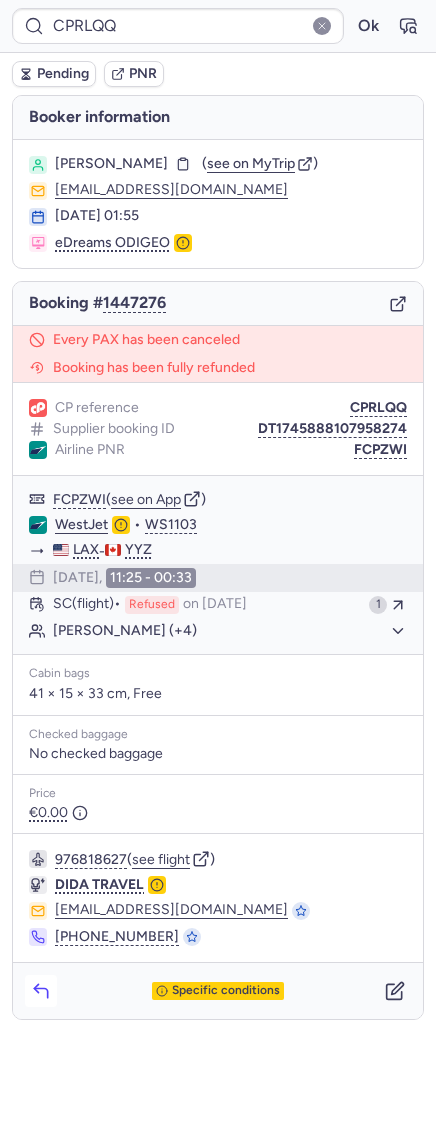 click 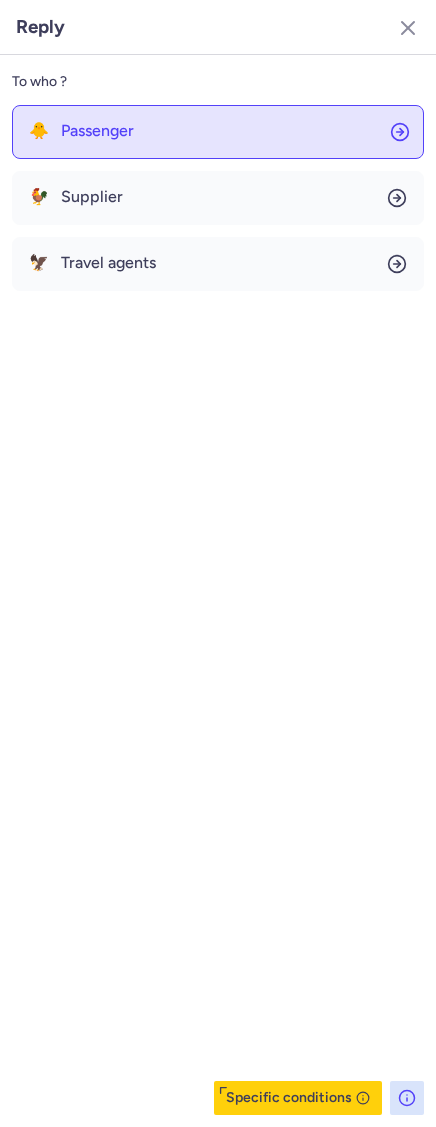 click on "🐥 Passenger" 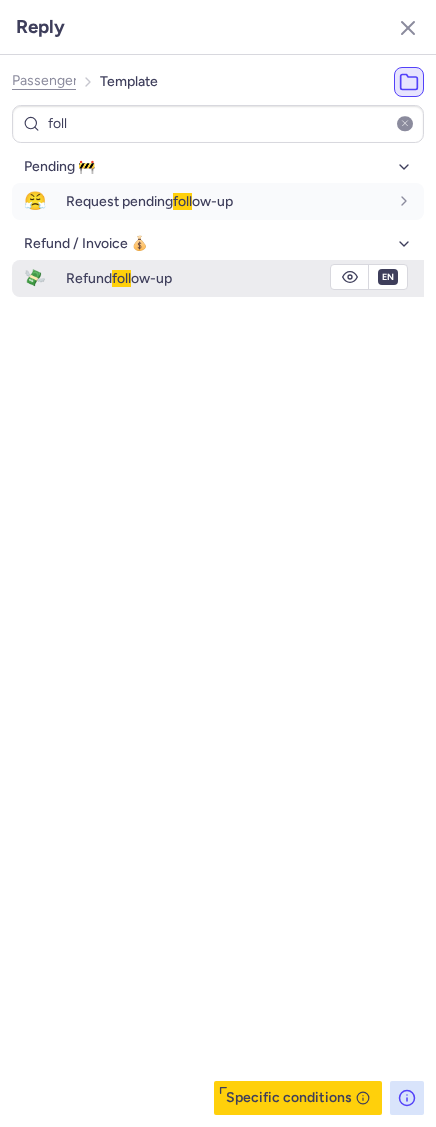 click on "Refund  foll ow-up" at bounding box center [227, 278] 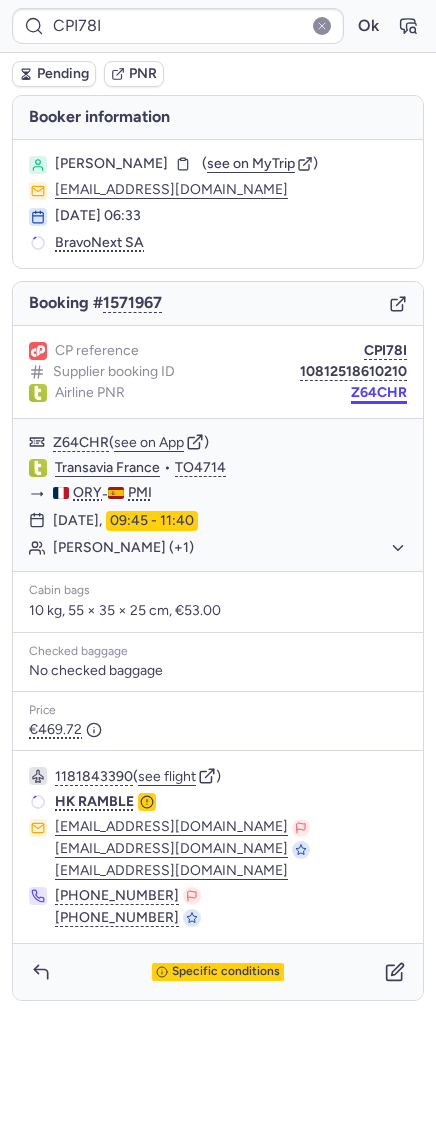 click on "Z64CHR" at bounding box center [379, 393] 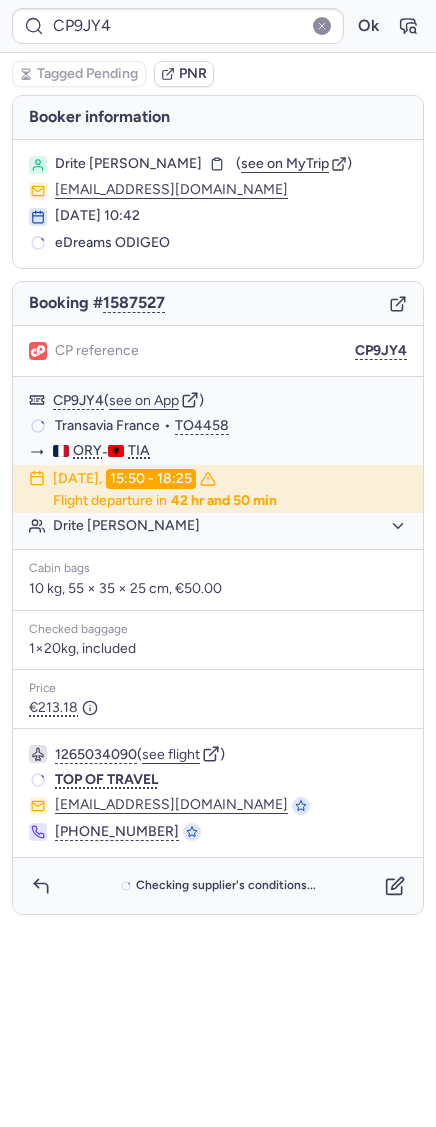 scroll, scrollTop: 0, scrollLeft: 0, axis: both 